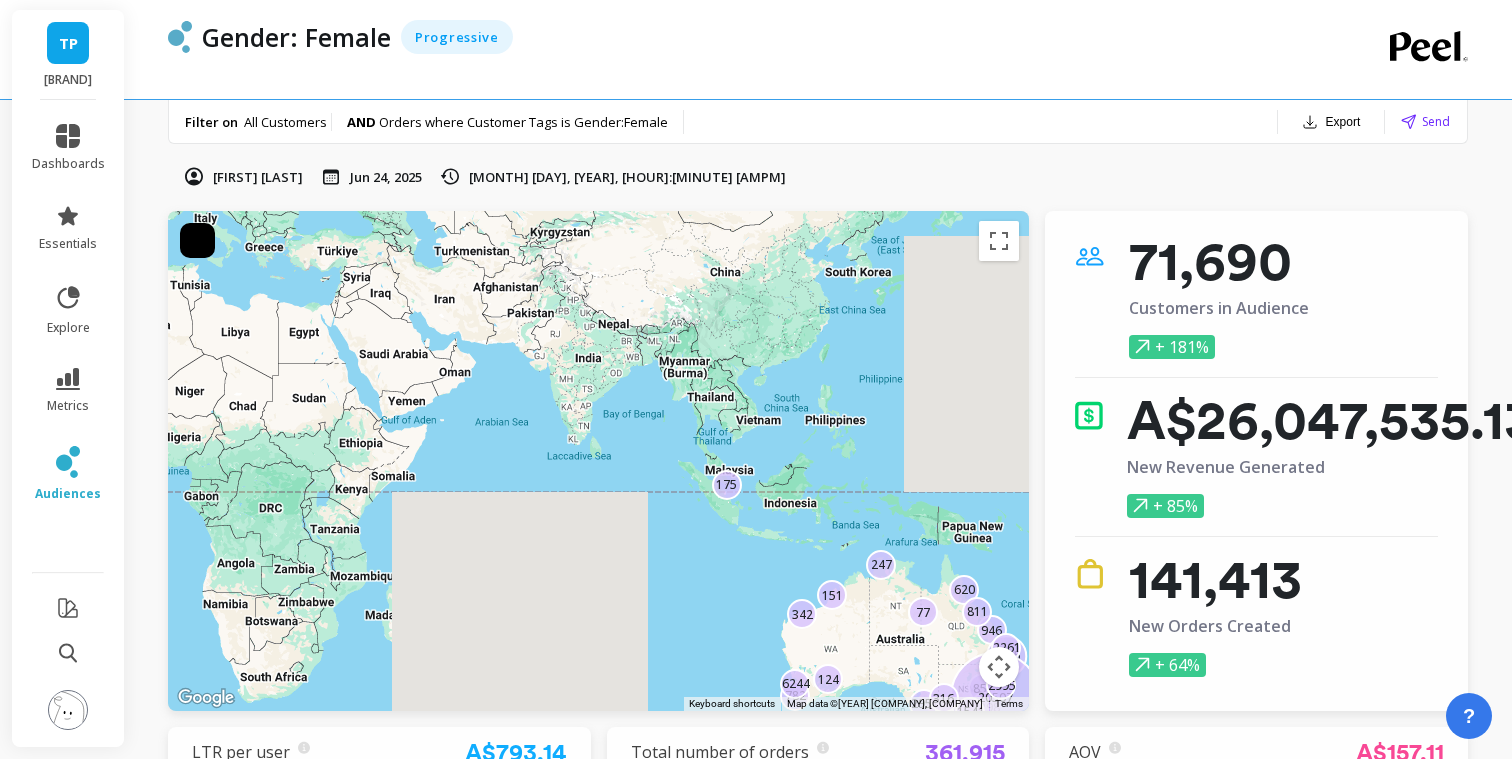 scroll, scrollTop: 0, scrollLeft: 0, axis: both 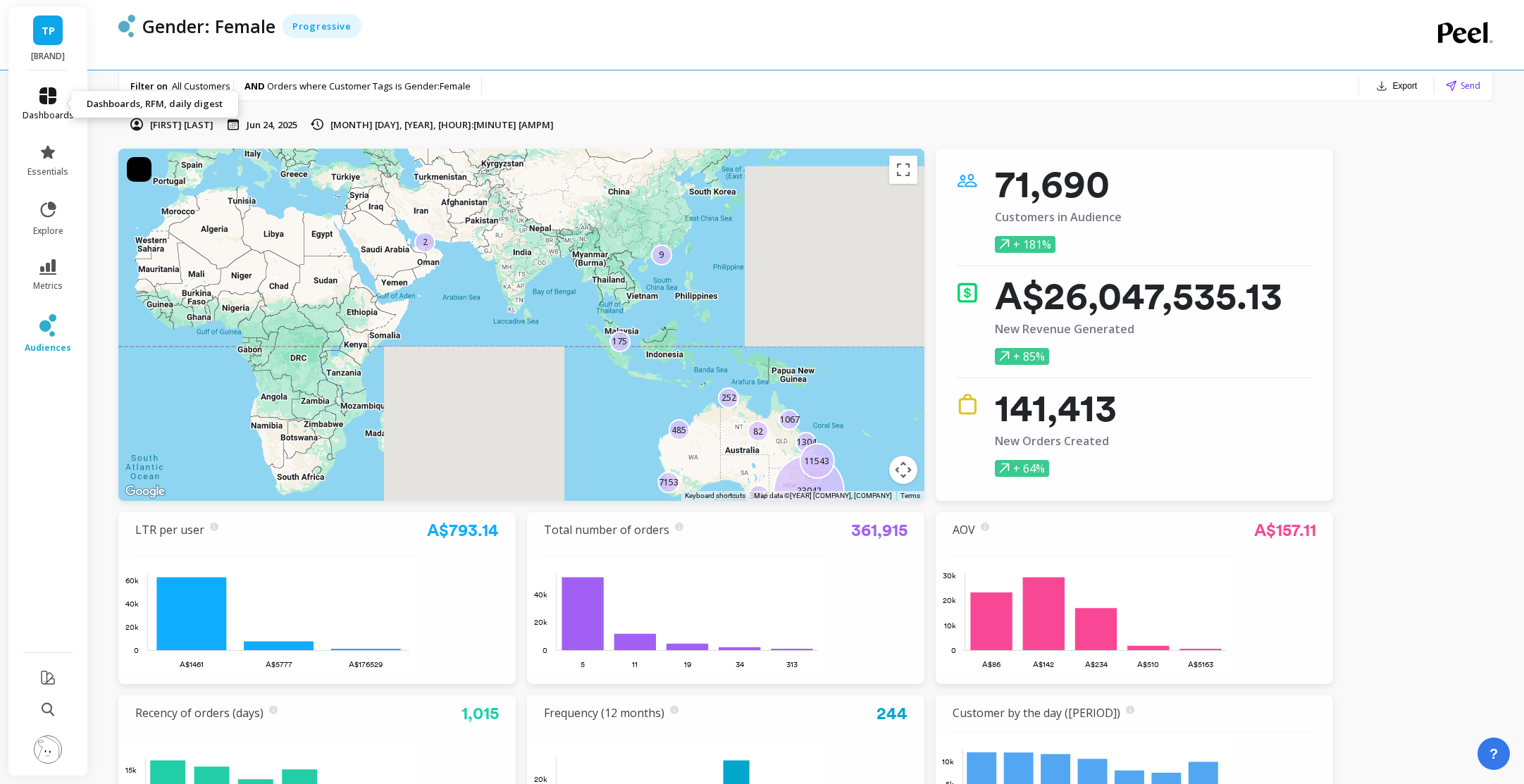 click 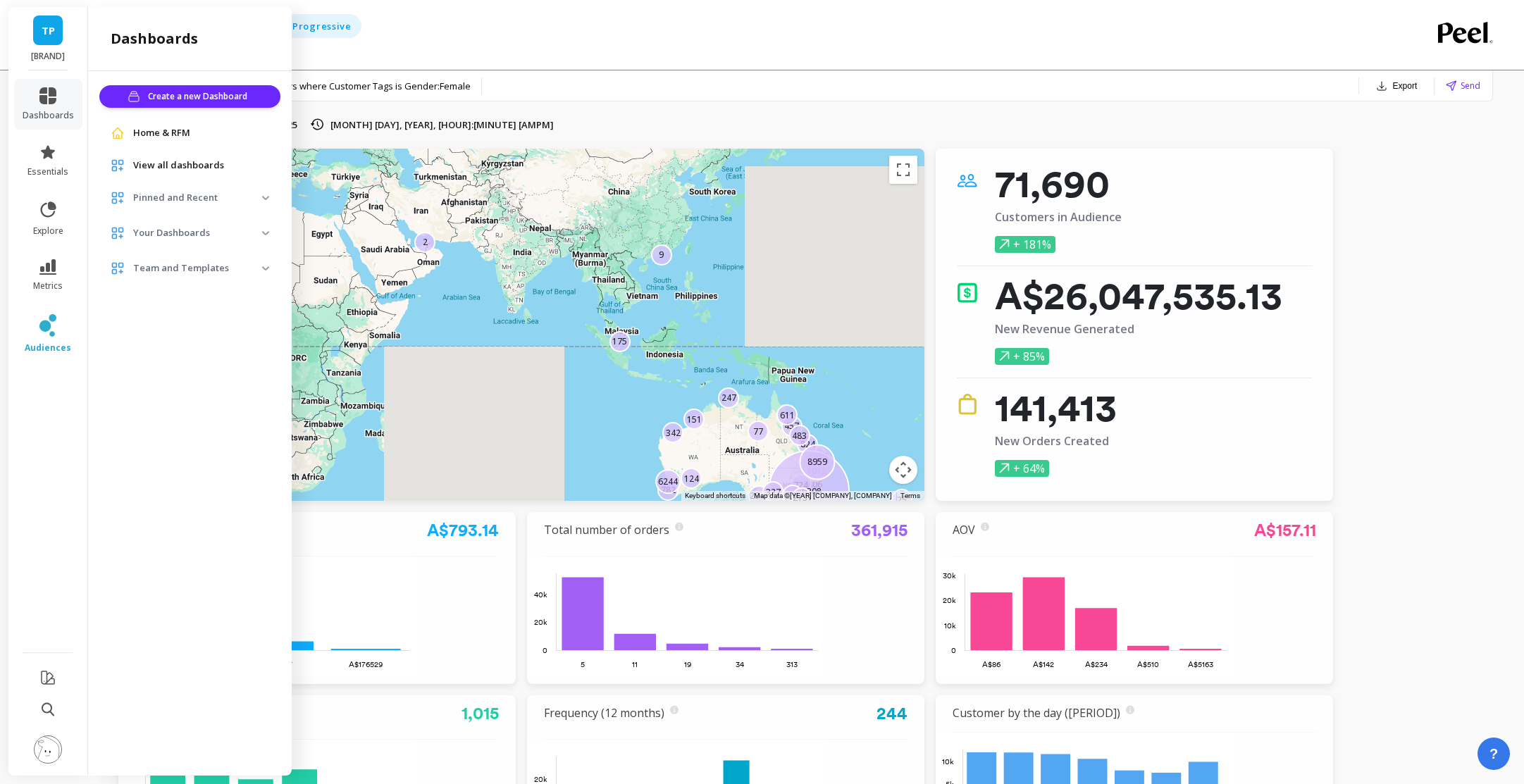 click on "audiences" at bounding box center (48, 334) 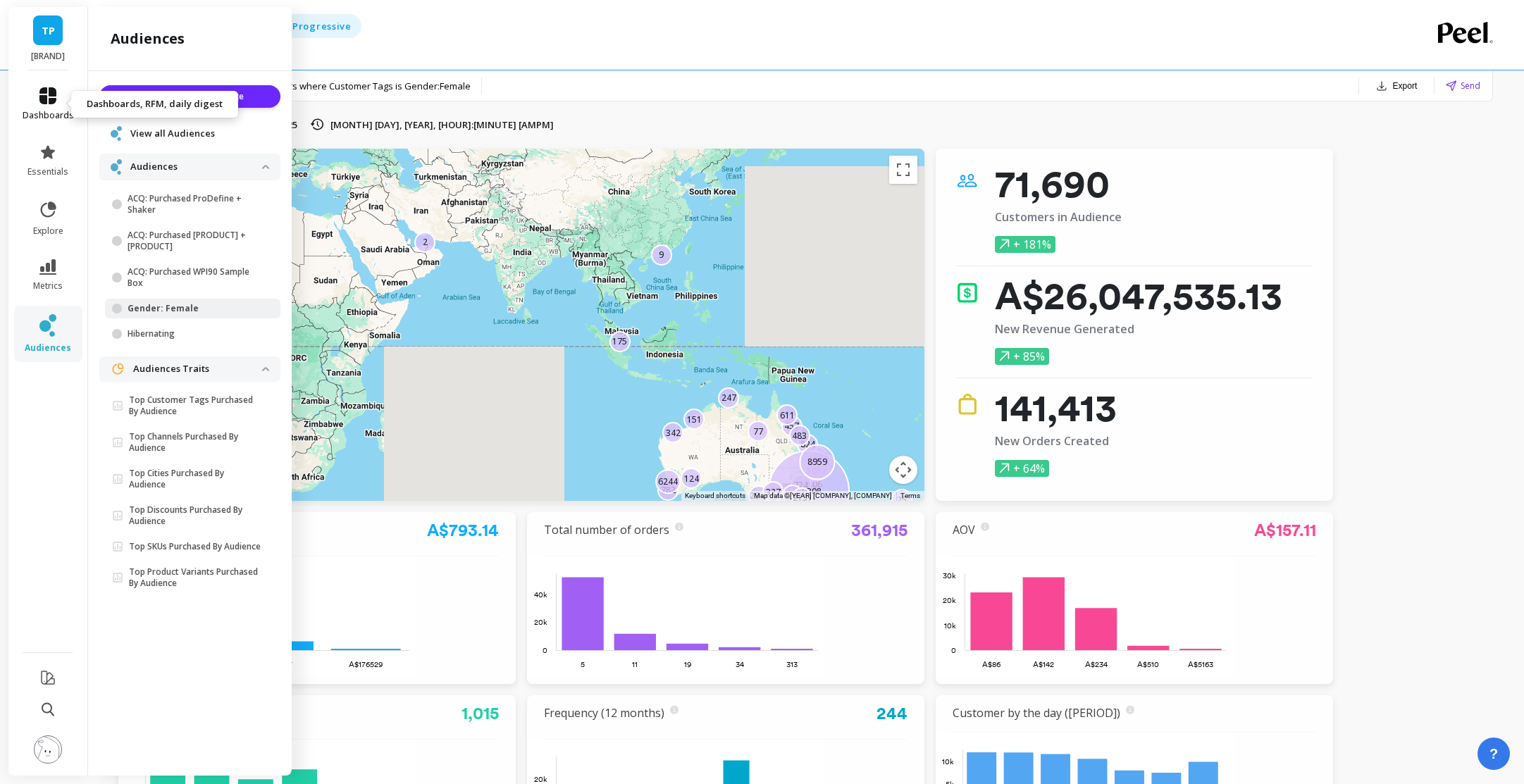 click 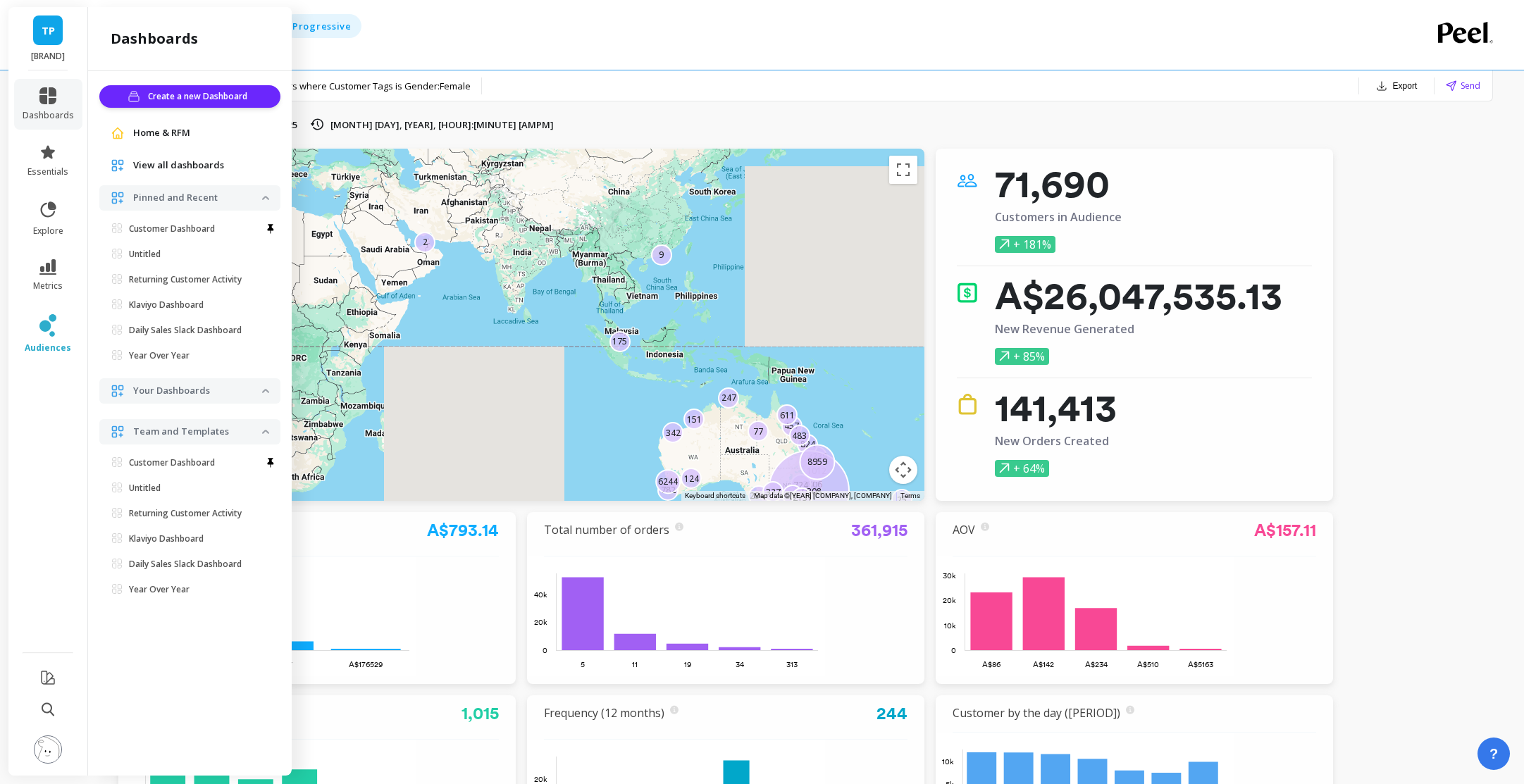 click on "Home & RFM" at bounding box center [161, 133] 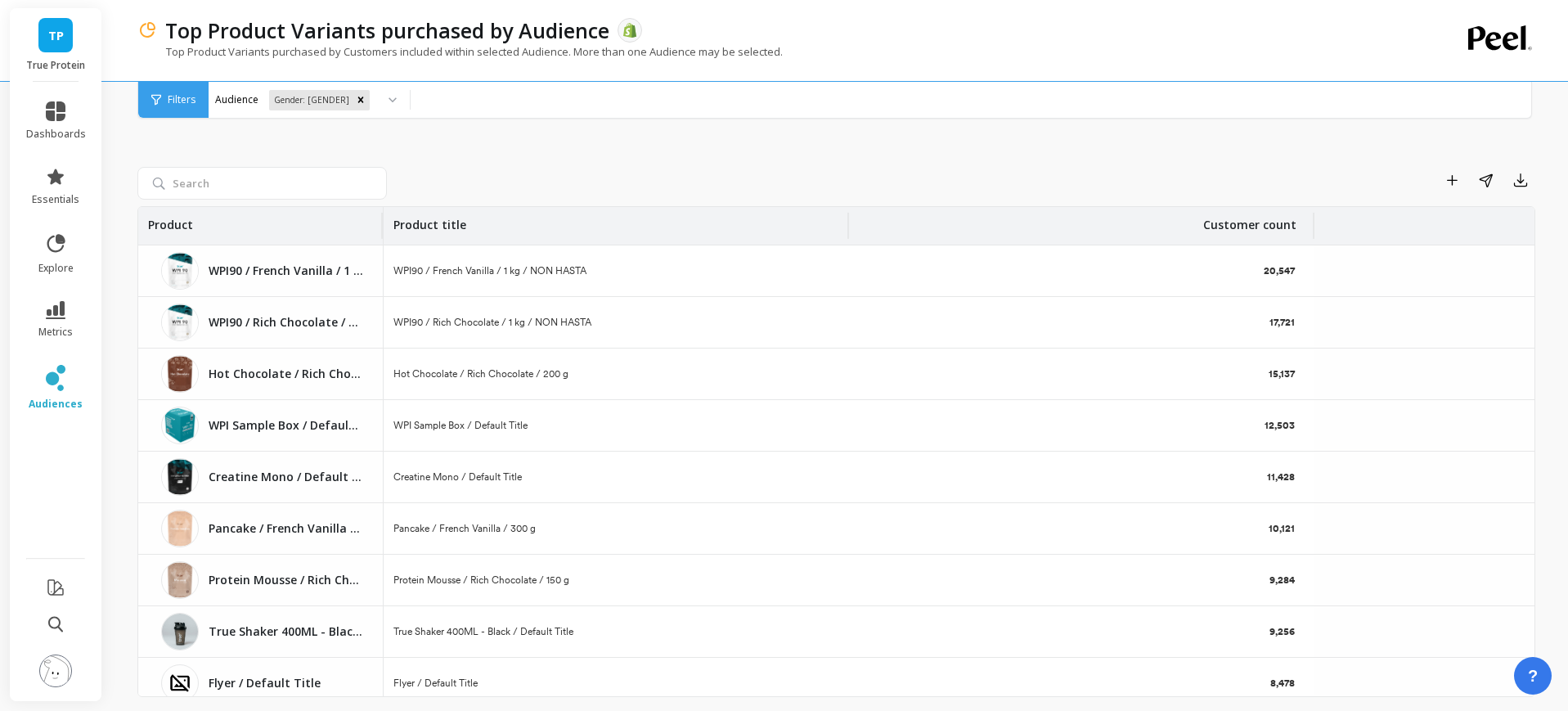 scroll, scrollTop: 51, scrollLeft: 0, axis: vertical 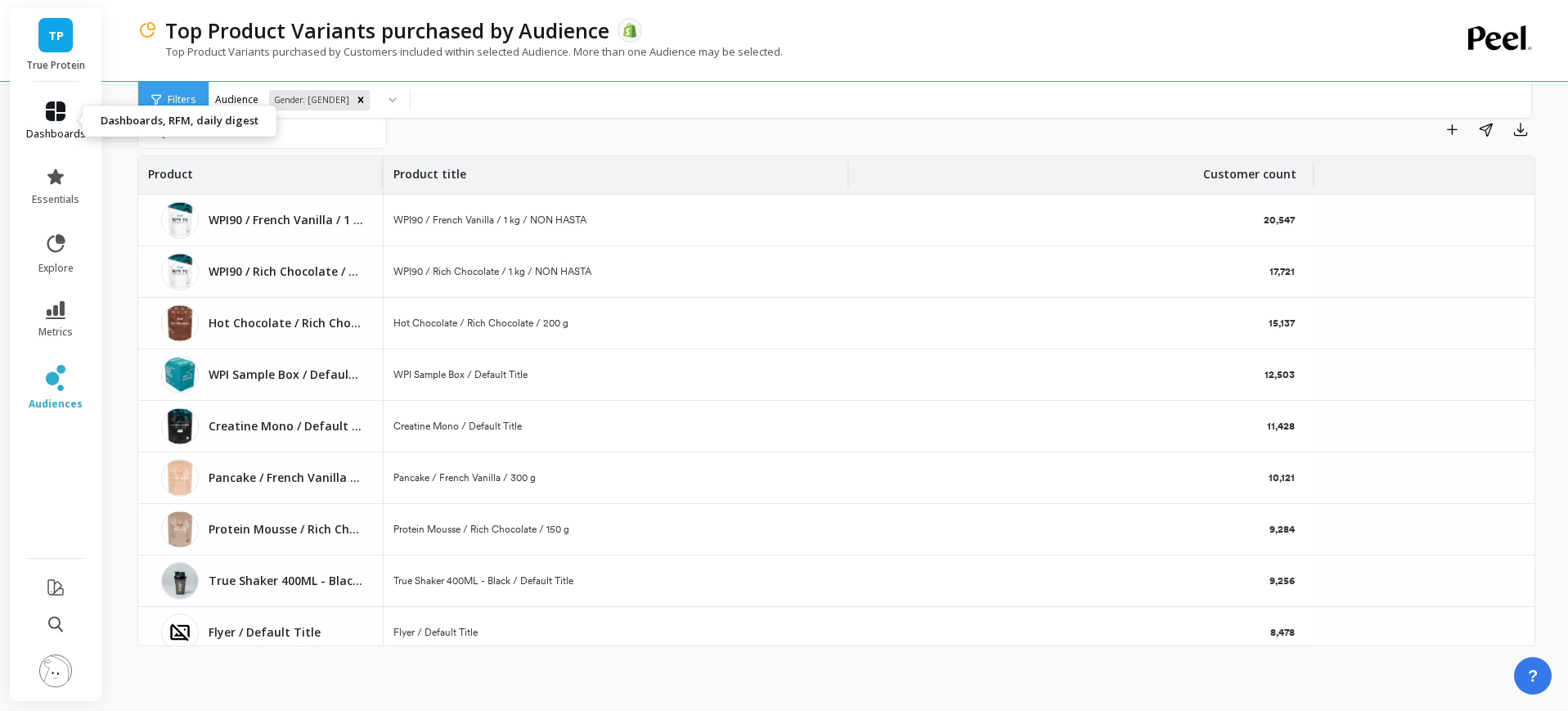 click on "dashboards" at bounding box center (56, 121) 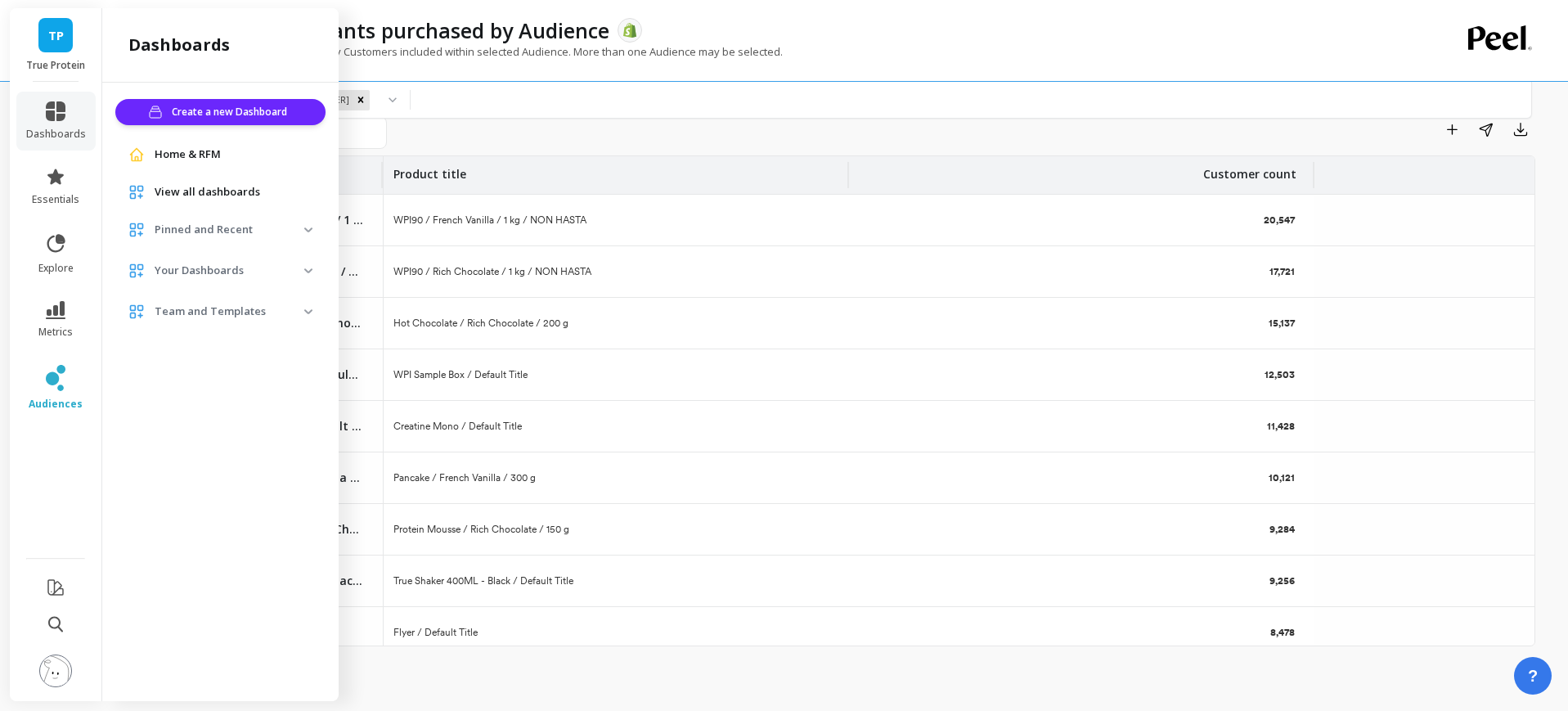 click on "Home & RFM" at bounding box center (187, 155) 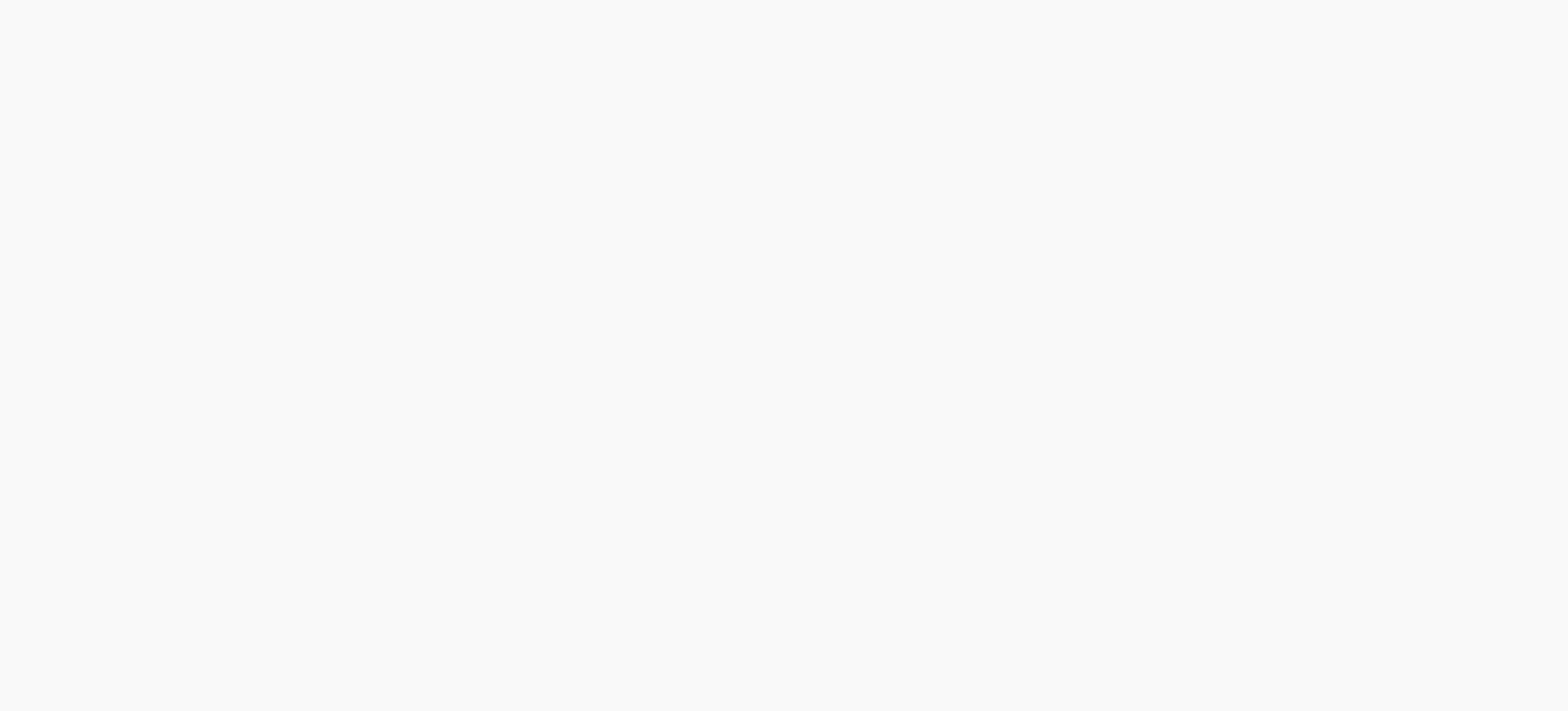scroll, scrollTop: 0, scrollLeft: 0, axis: both 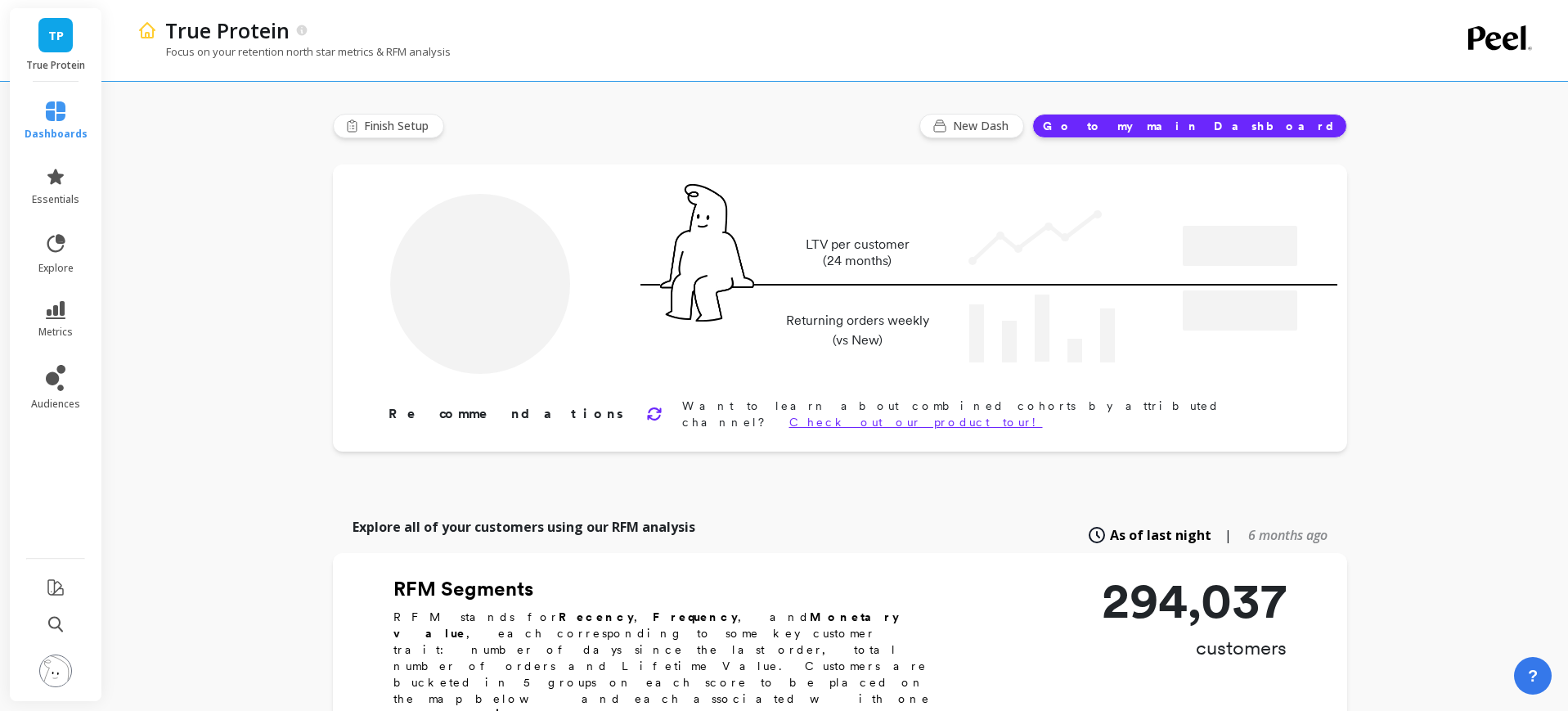 type on "Champions" 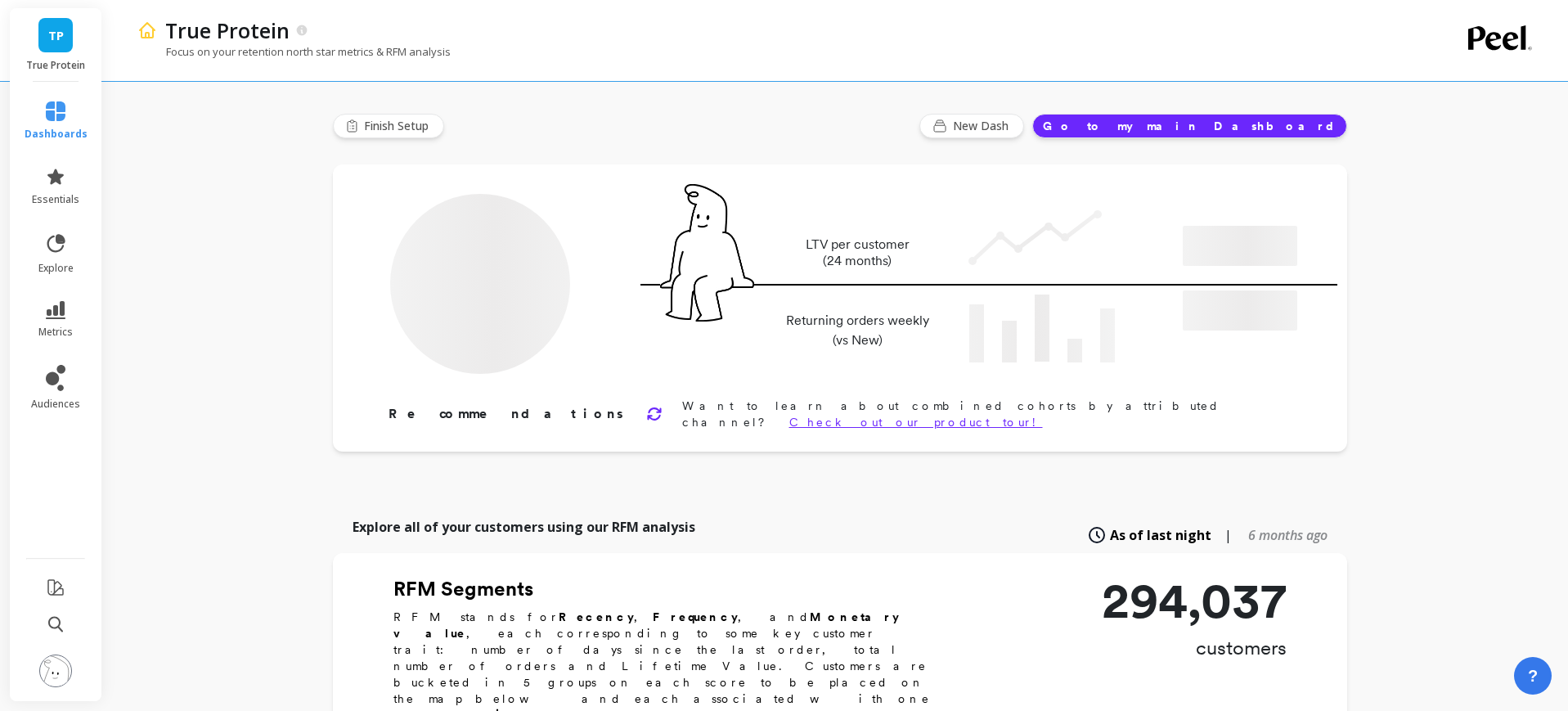 type on "[NUMBER]" 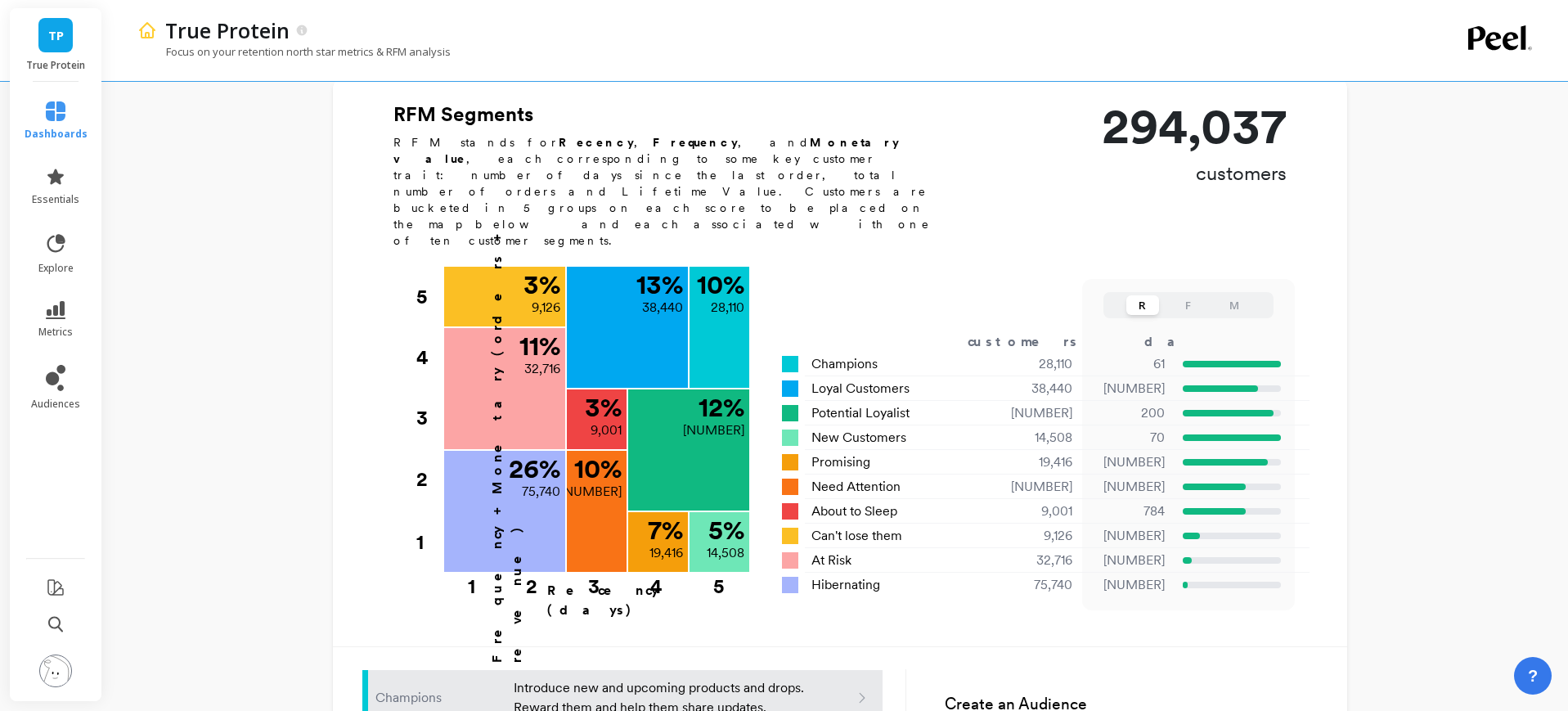 scroll, scrollTop: 481, scrollLeft: 0, axis: vertical 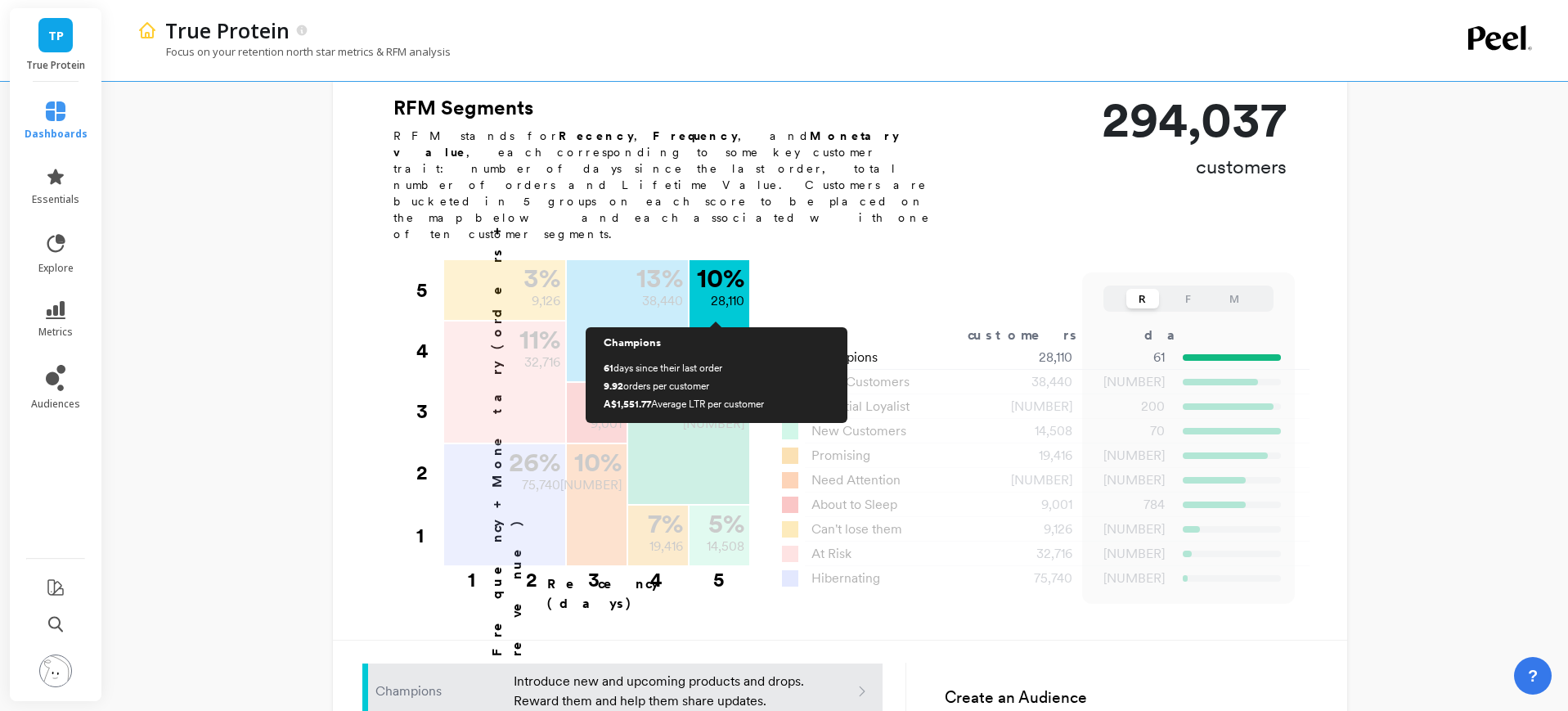 click on "10 % 28,110" at bounding box center (719, 321) 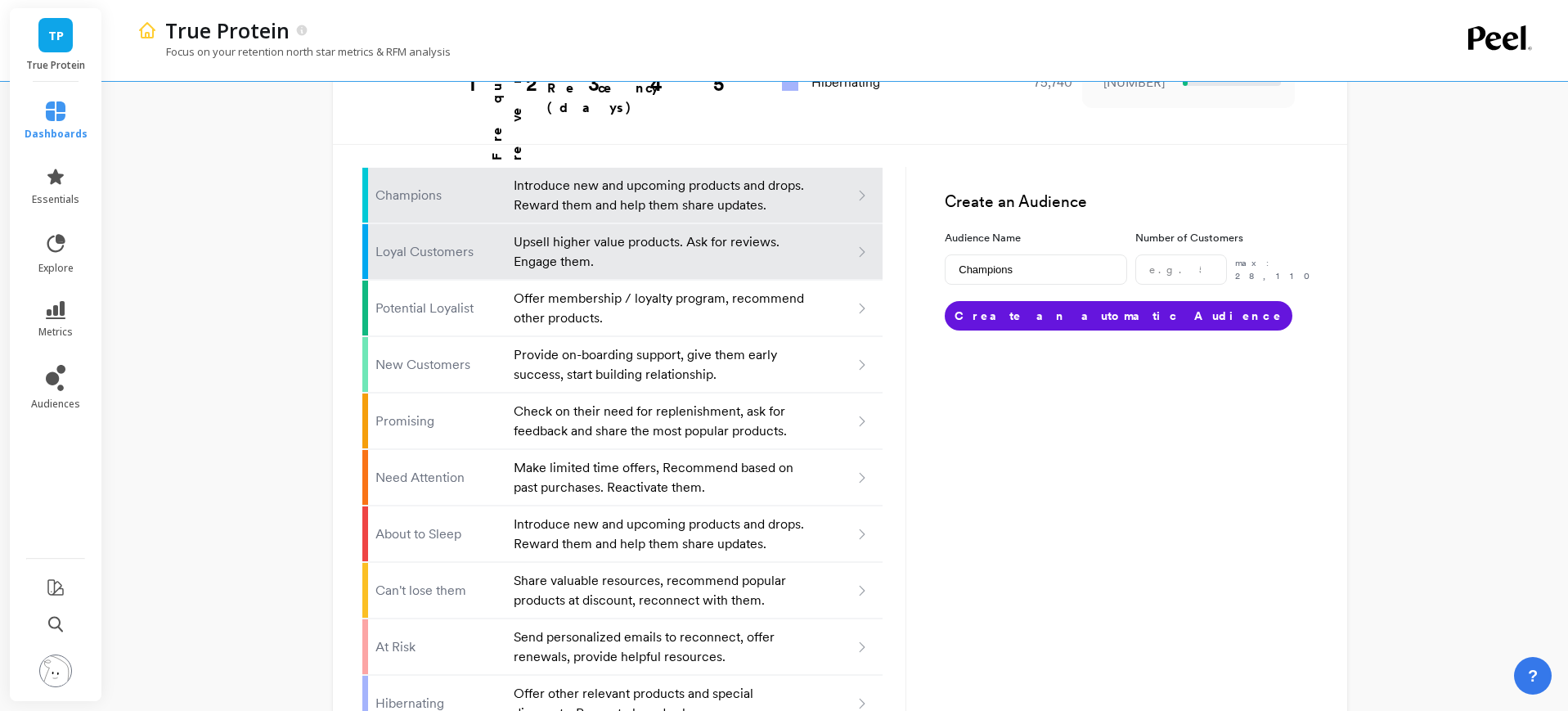 scroll, scrollTop: 986, scrollLeft: 0, axis: vertical 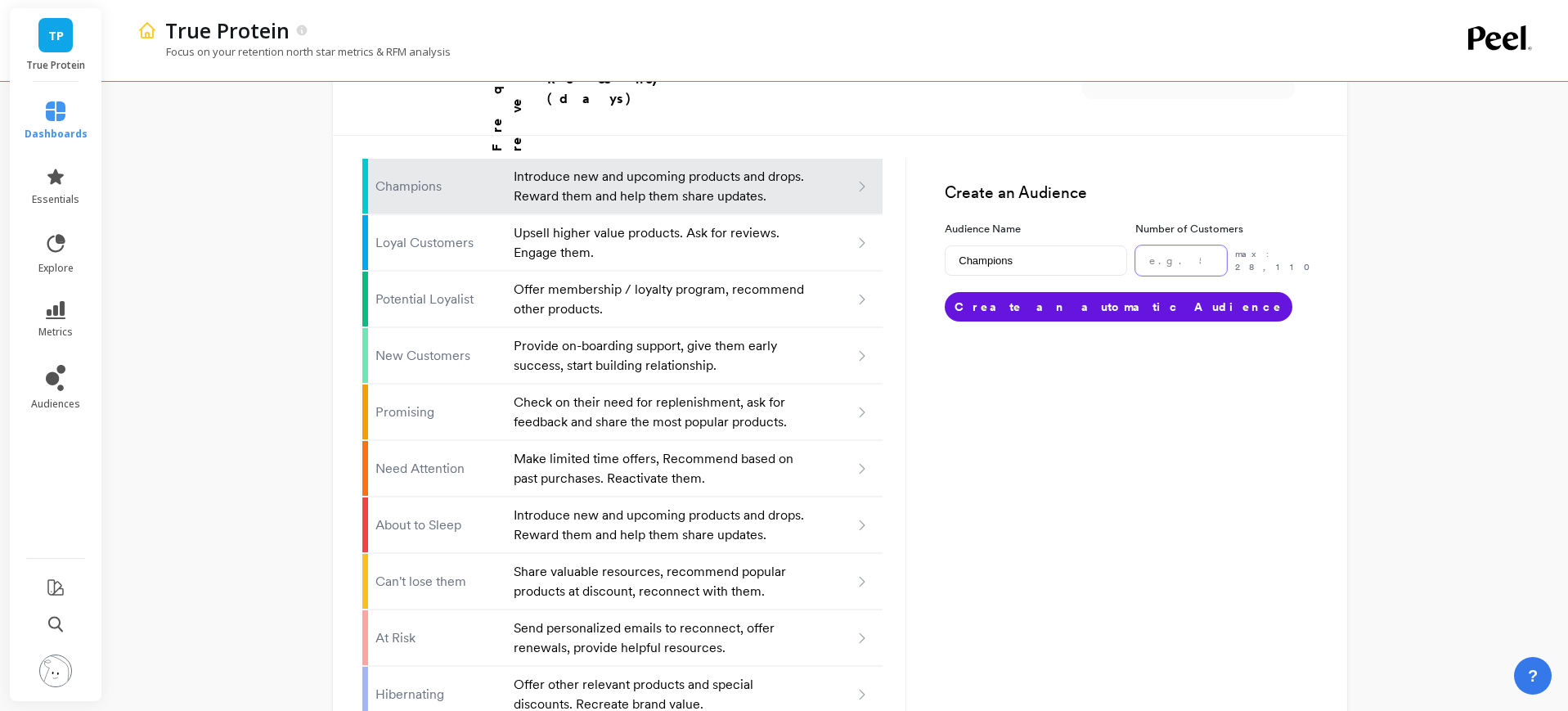 click on "[NUMBER]" at bounding box center [1180, 260] 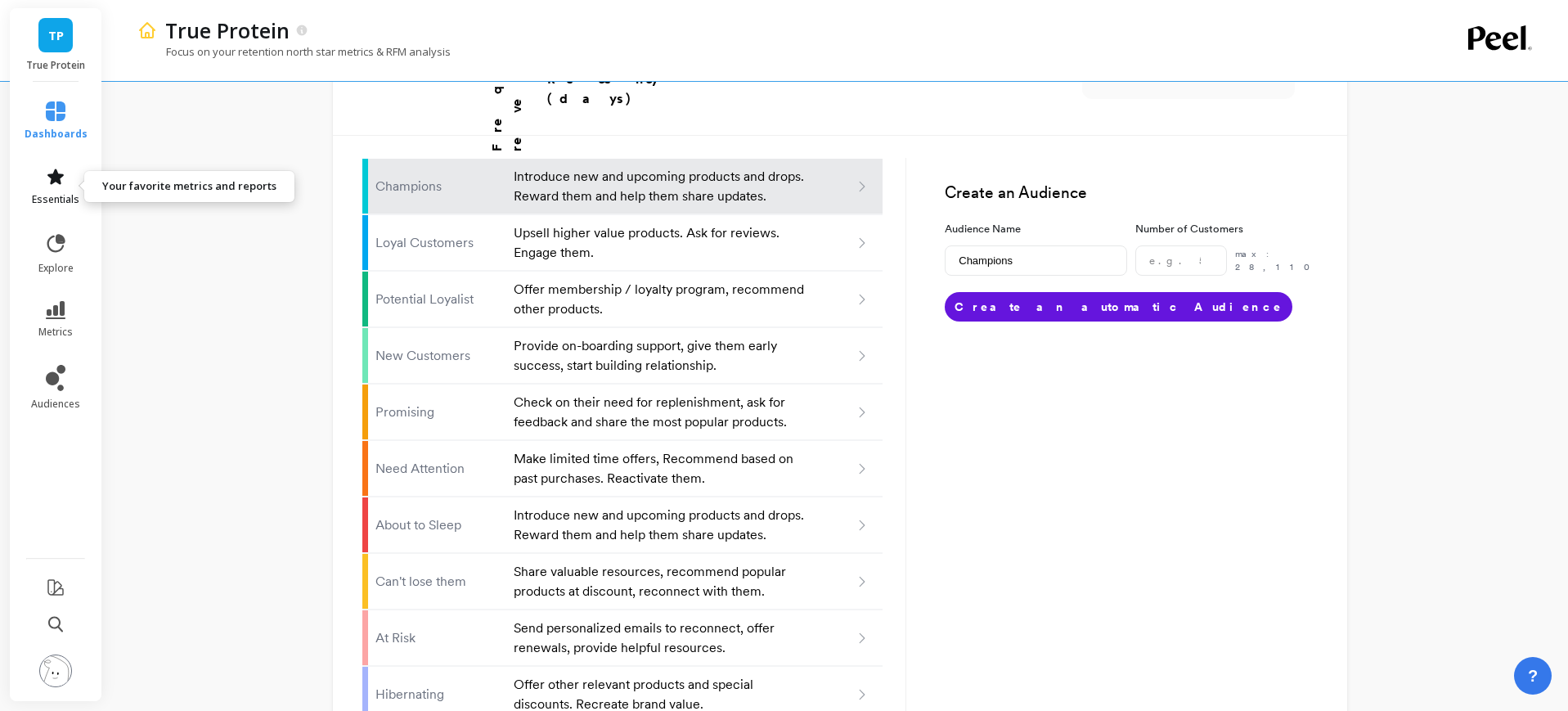 click on "essentials" at bounding box center (56, 200) 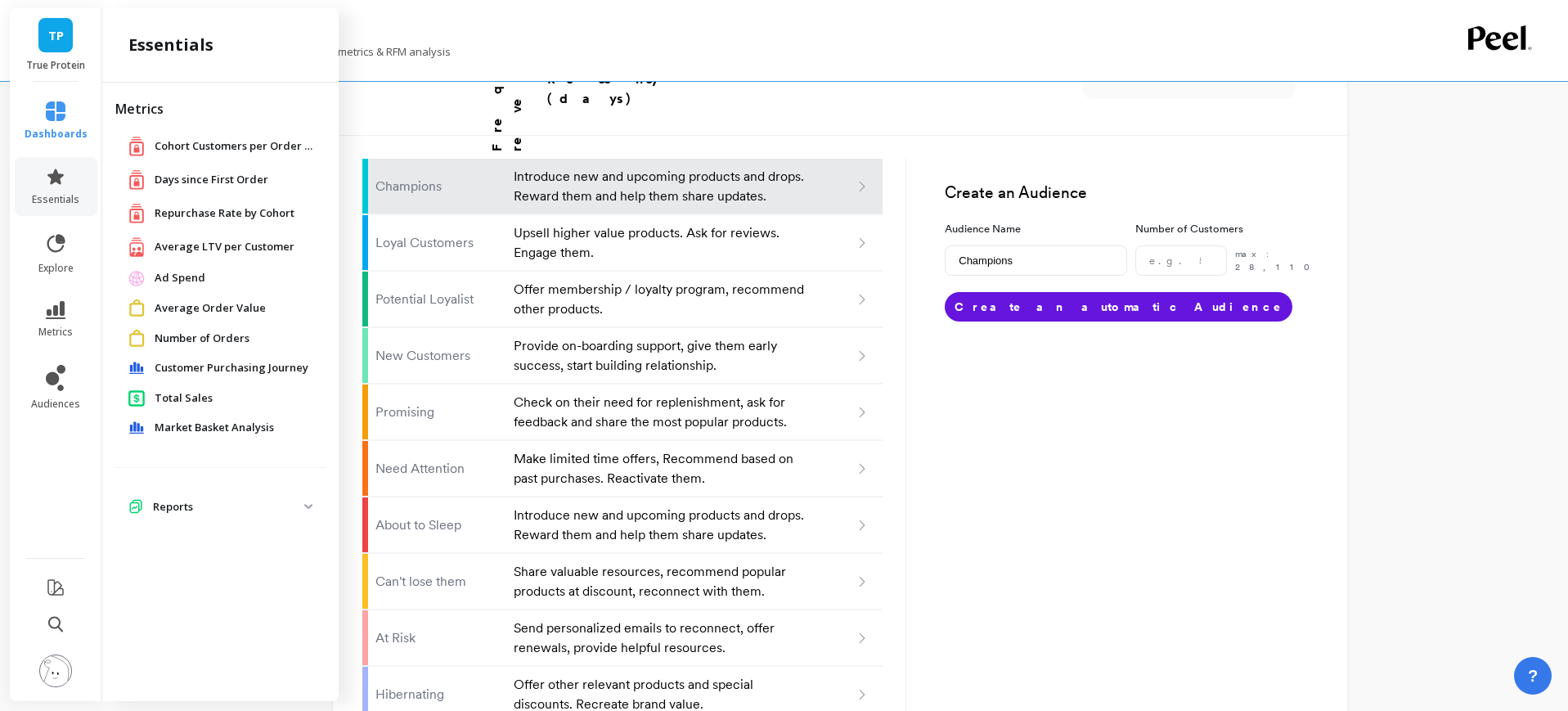 click on "Repurchase Rate by Cohort" at bounding box center (224, 214) 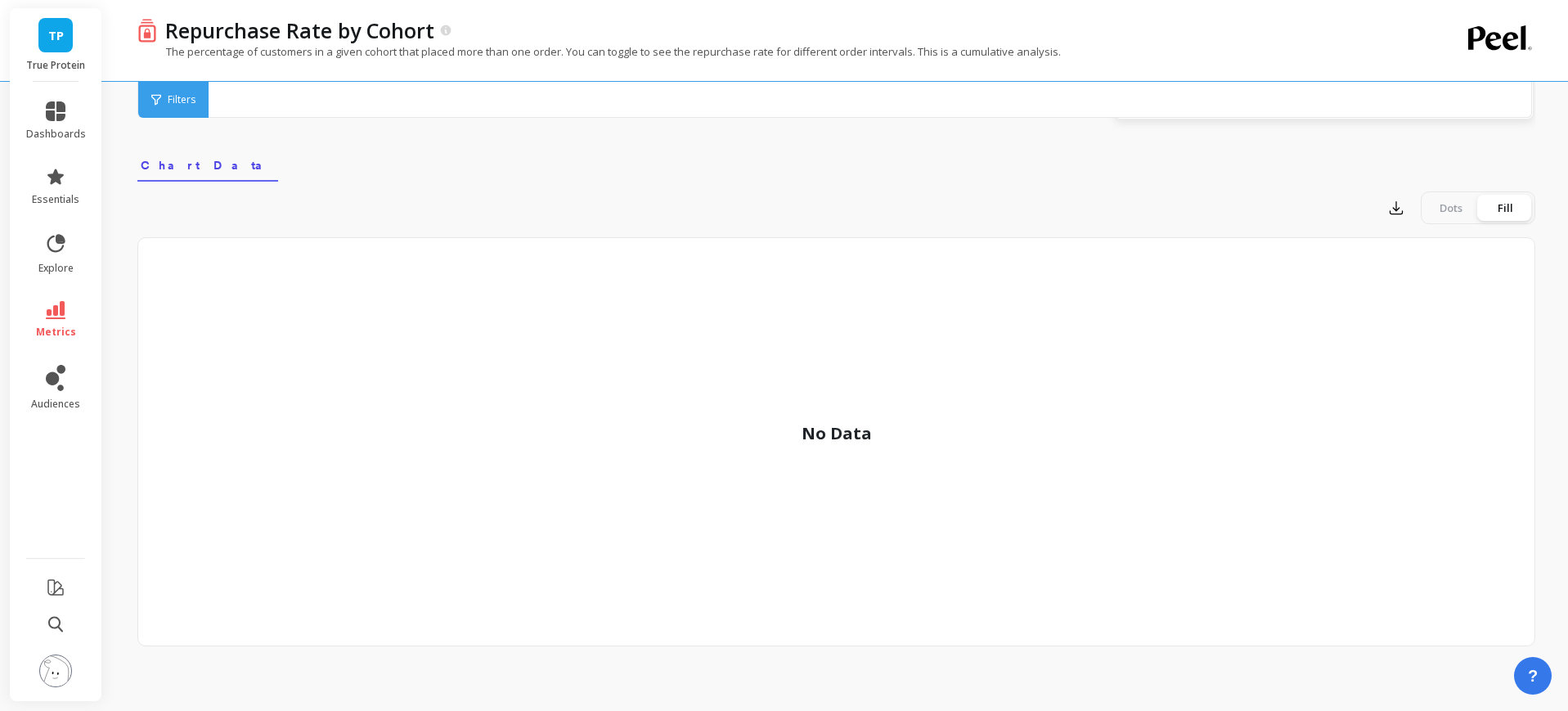 scroll, scrollTop: 0, scrollLeft: 0, axis: both 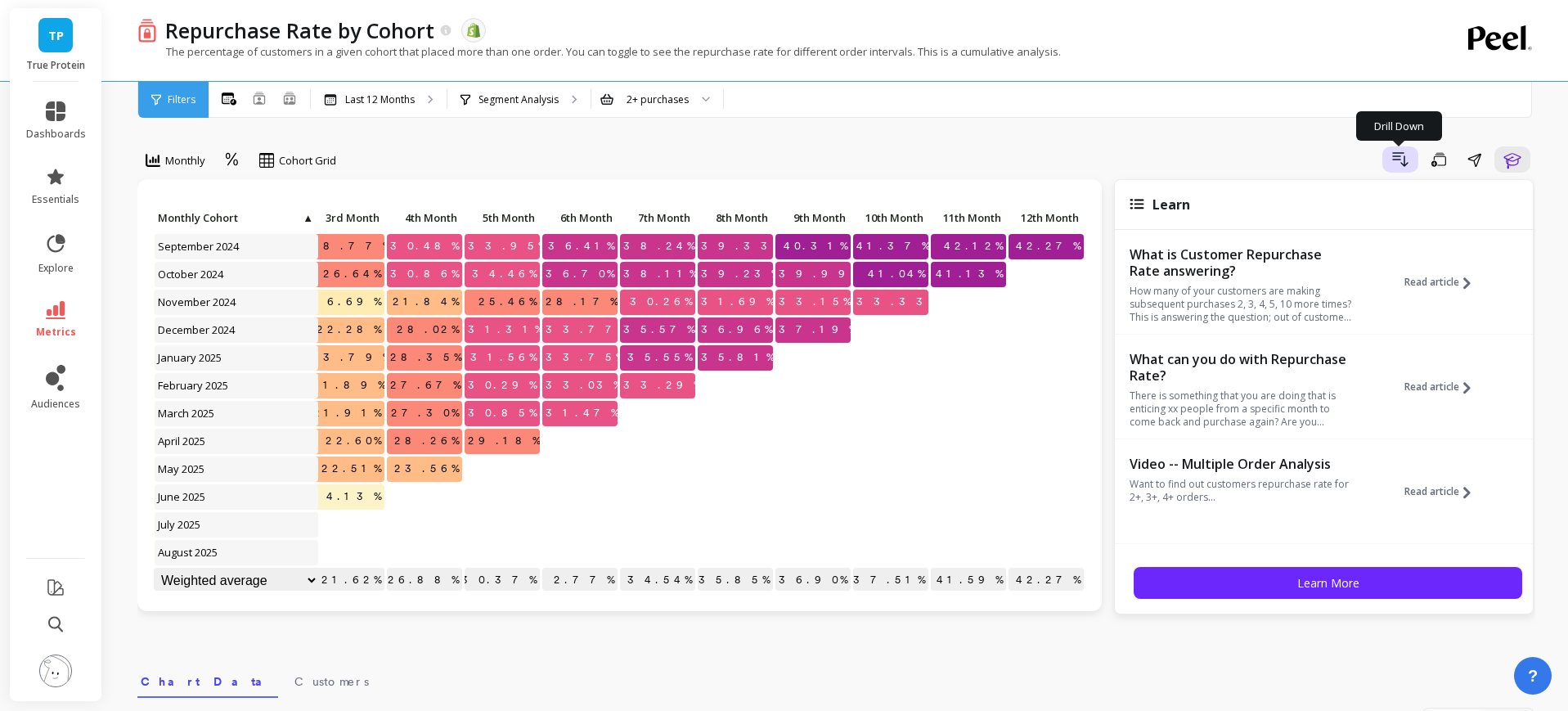 click 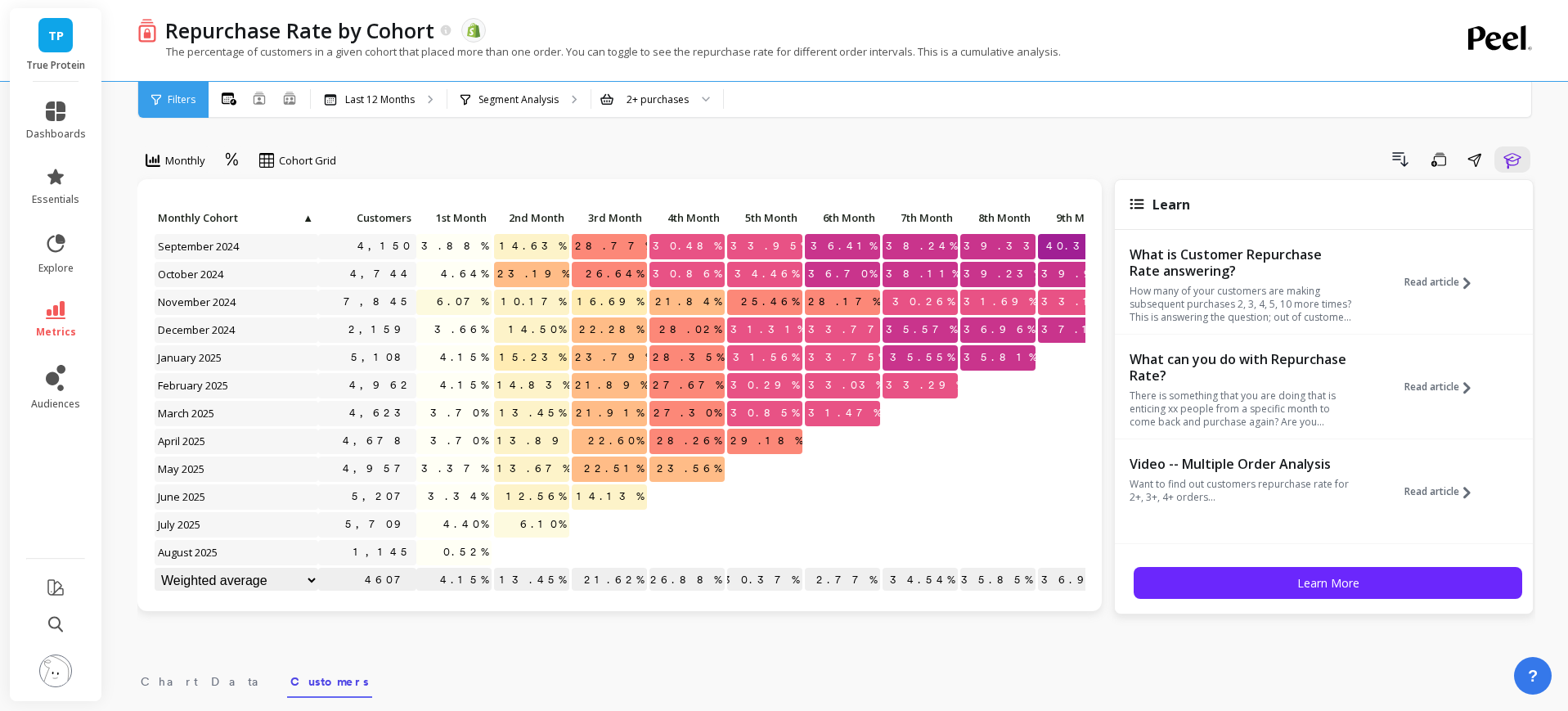 scroll, scrollTop: 475, scrollLeft: 0, axis: vertical 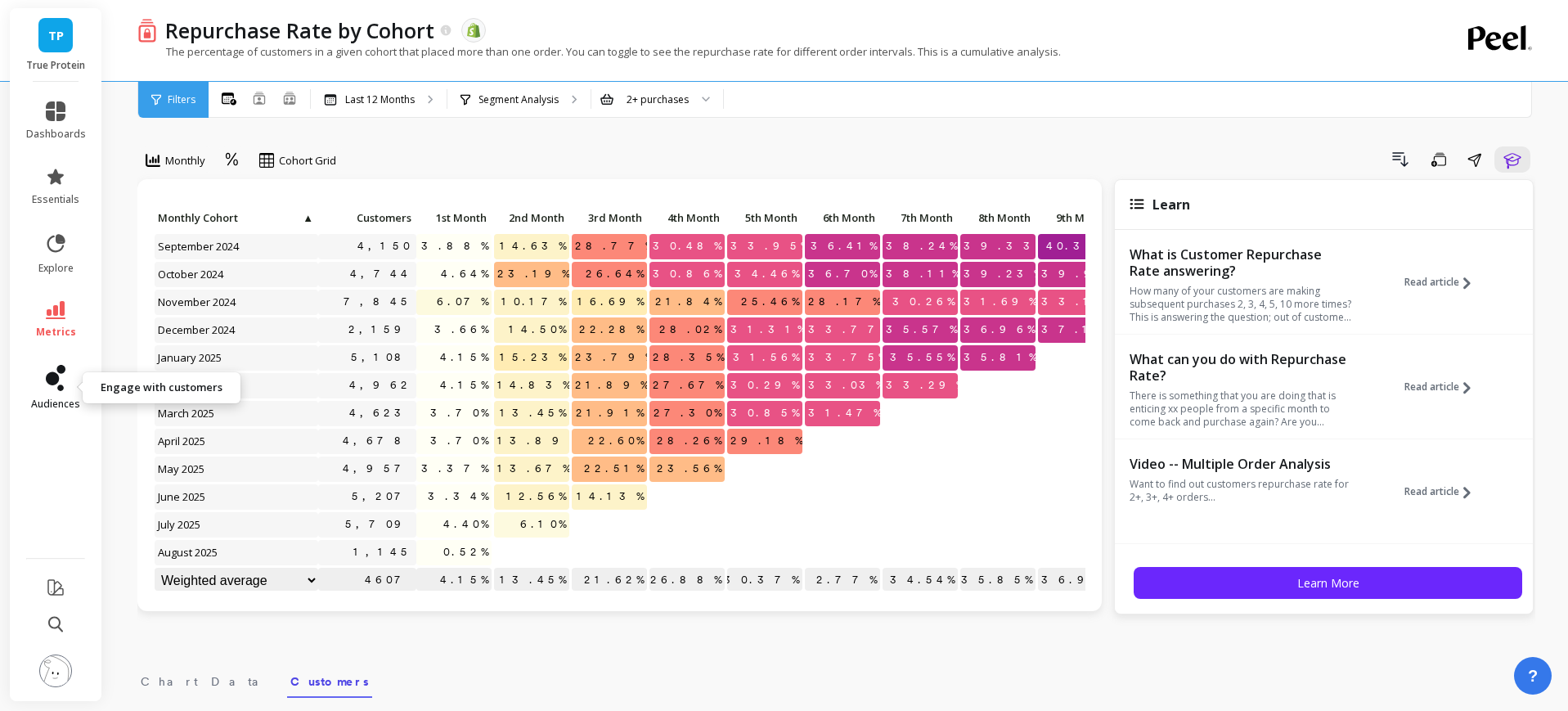 click on "audiences" at bounding box center (56, 404) 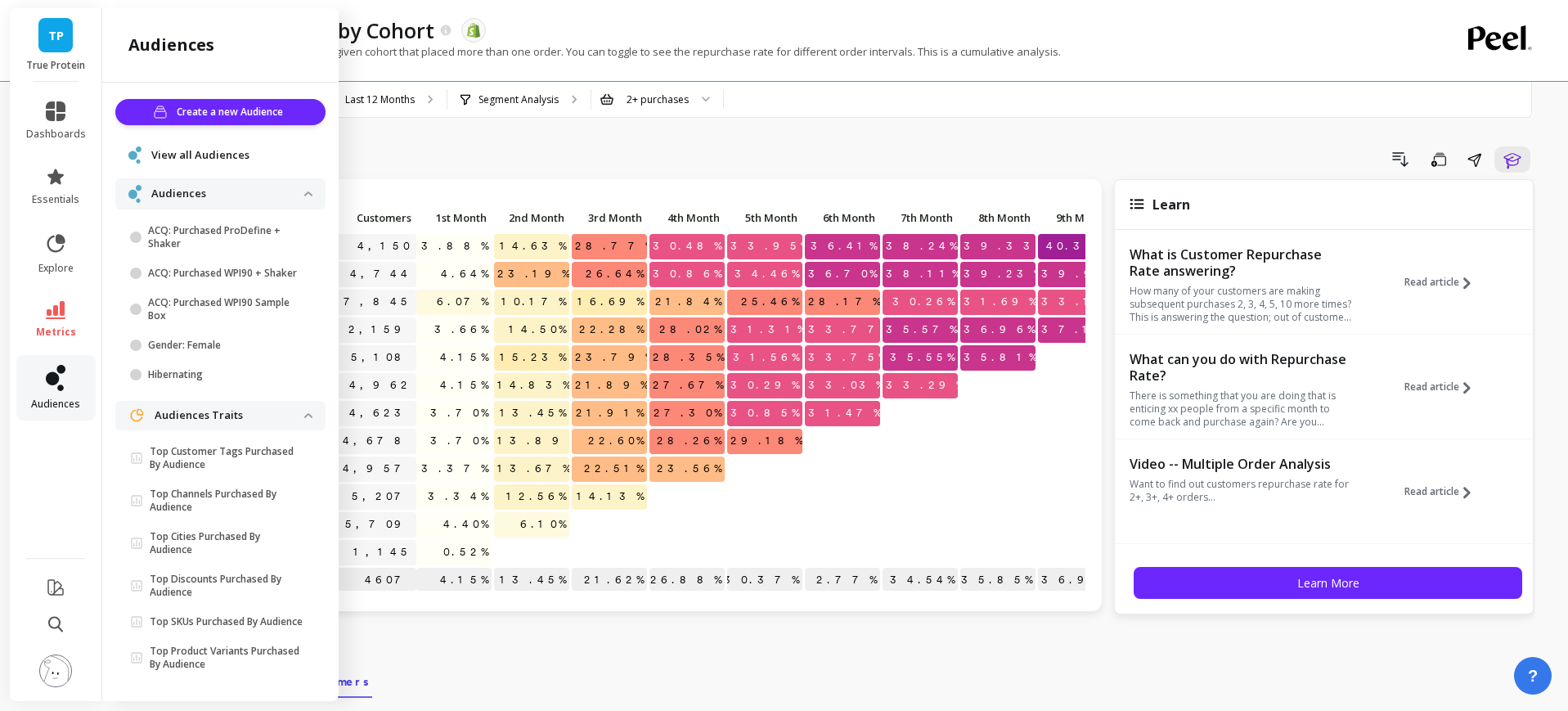 scroll, scrollTop: 17, scrollLeft: 0, axis: vertical 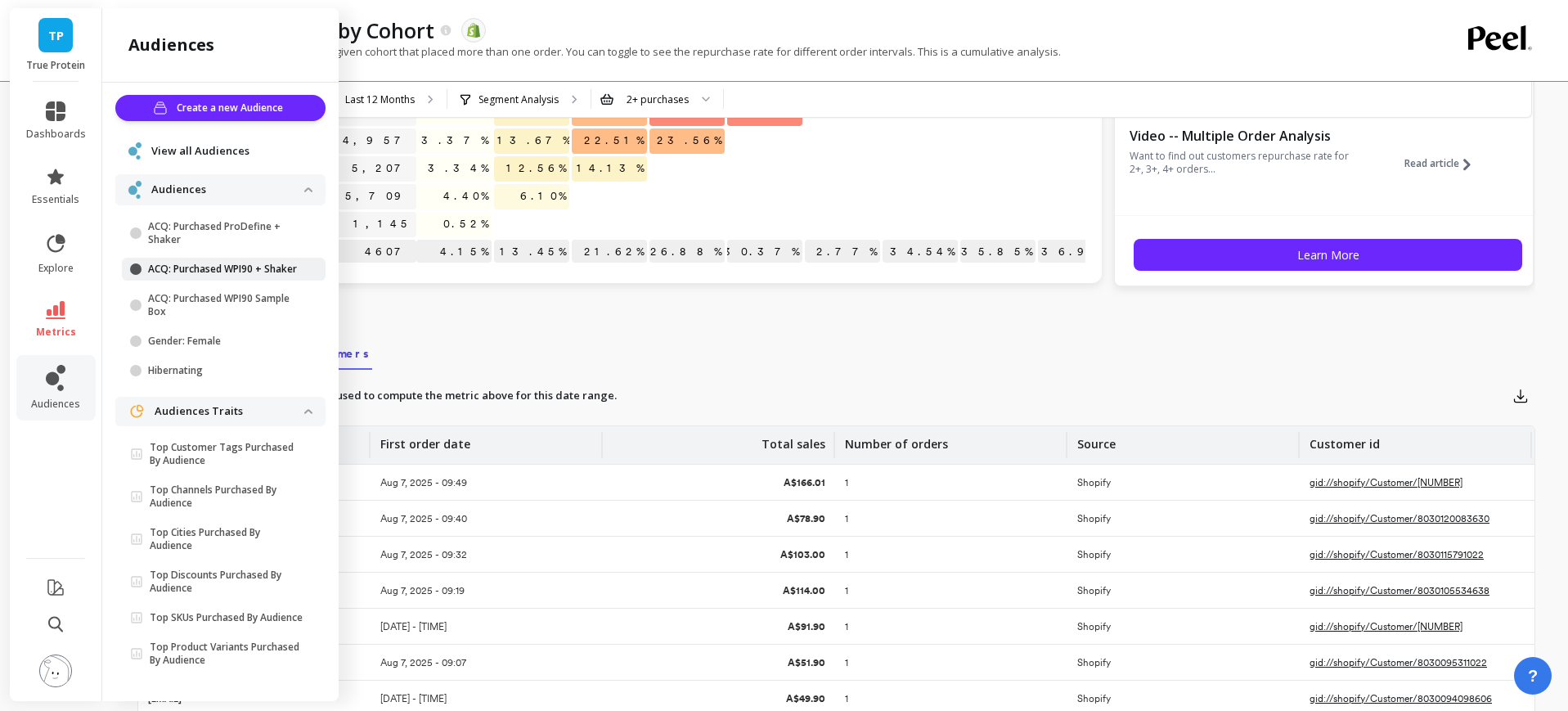 click on "ACQ: Purchased WPI90 + Shaker" at bounding box center [226, 269] 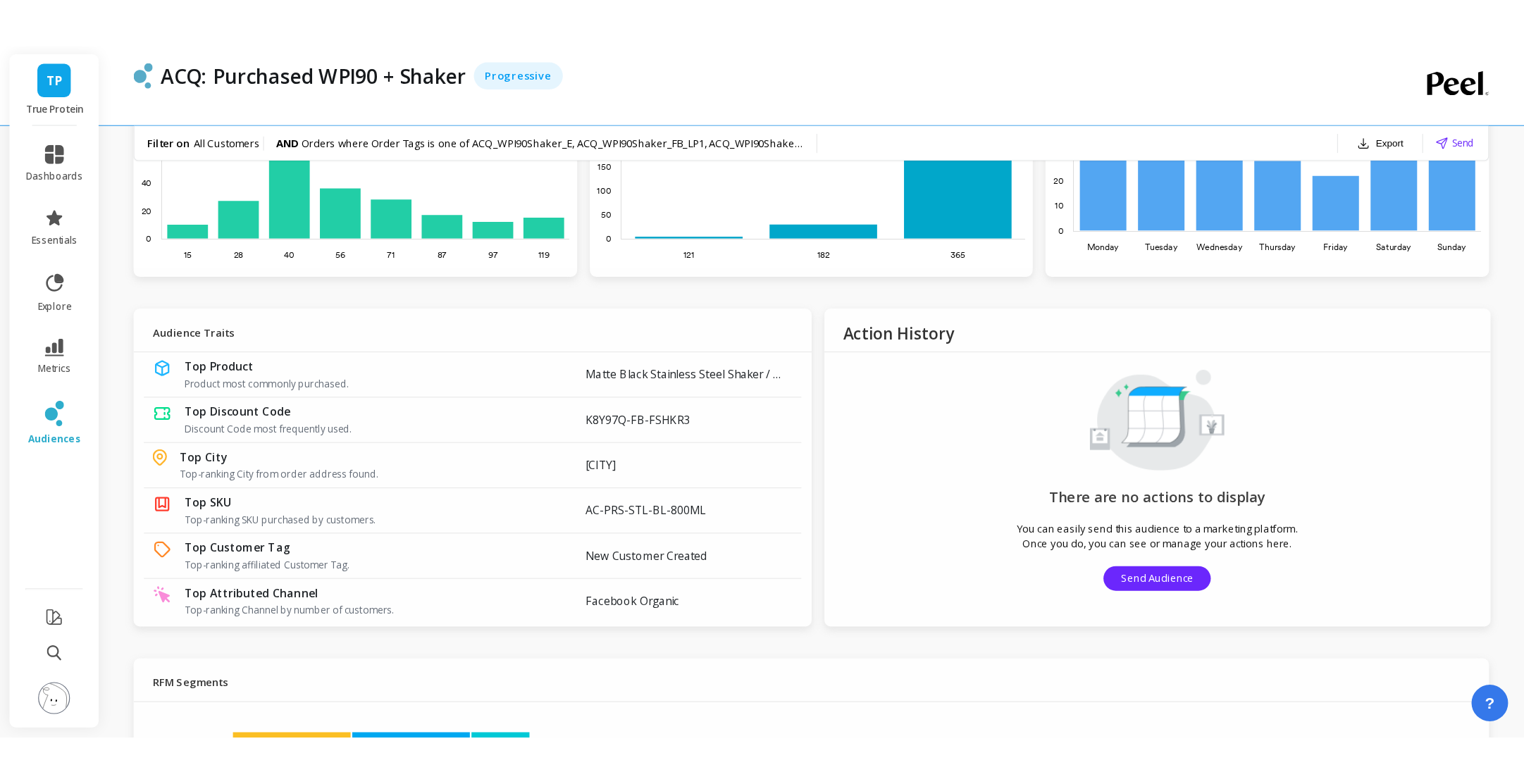 scroll, scrollTop: 0, scrollLeft: 0, axis: both 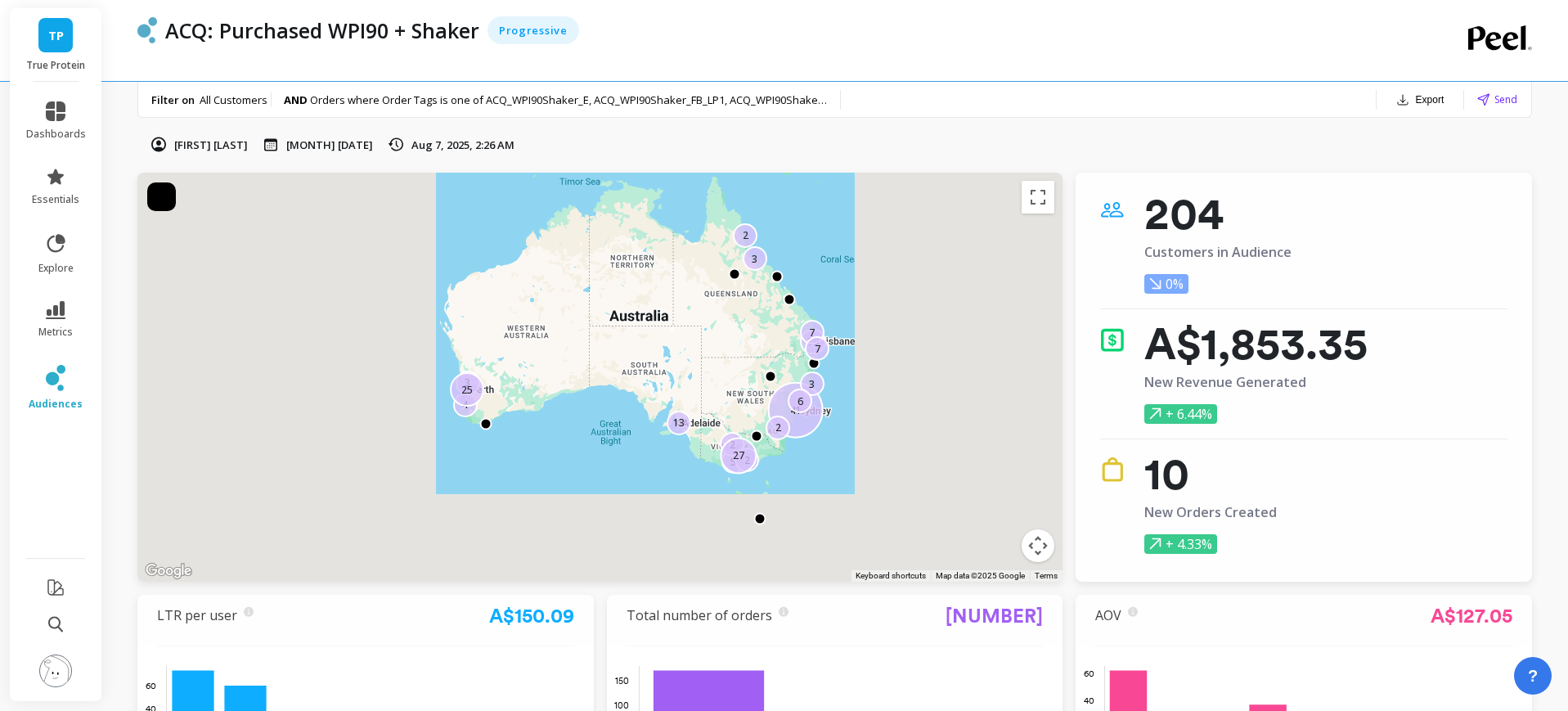 click on "TP True Protein dashboards essentials explore metrics audiences ACQ: Purchased WPI90 + Shaker Progressive All Customers AND   Orders where Order Tags is one of ACQ_WPI90Shaker_E, ACQ_WPI90Shaker_FB_LP1, ACQ_WPI90Shaker_FB_LP3, ACQ_WPI90Shaker_FS_Scoops, ACQ_WPI90Shaker_G Filter on All Customers AND   Orders where Order Tags is one of ACQ_WPI90Shaker_E, ACQ_WPI90Shaker_FB_LP1, ACQ_WPI90Shaker_FB_LP3, ACQ_WPI90Shaker_FS_Scoops, ACQ_WPI90Shaker_G Export
Send Arnold Mugari Jul 18, 2025 Aug 7, 2025, 2:26 AM ← Move left → Move right ↑ Move up ↓ Move down + Zoom in - Zoom out Home Jump left by 75% End Jump right by 75% Page Up Jump up by 75% Page Down Jump down by 75% 41 2 5 4 2 19 2 3 2 7 3 27 25 6 3 13 7 Use ⌘ + scroll to zoom the map Keyboard shortcuts Map Data Map data ©2025 Google Map data ©2025 Google 500 km  Click to toggle between metric and imperial units Terms Report a map error 204 Customers in Audience  0% A$1,853.35 10 0" at bounding box center [784, 1366] 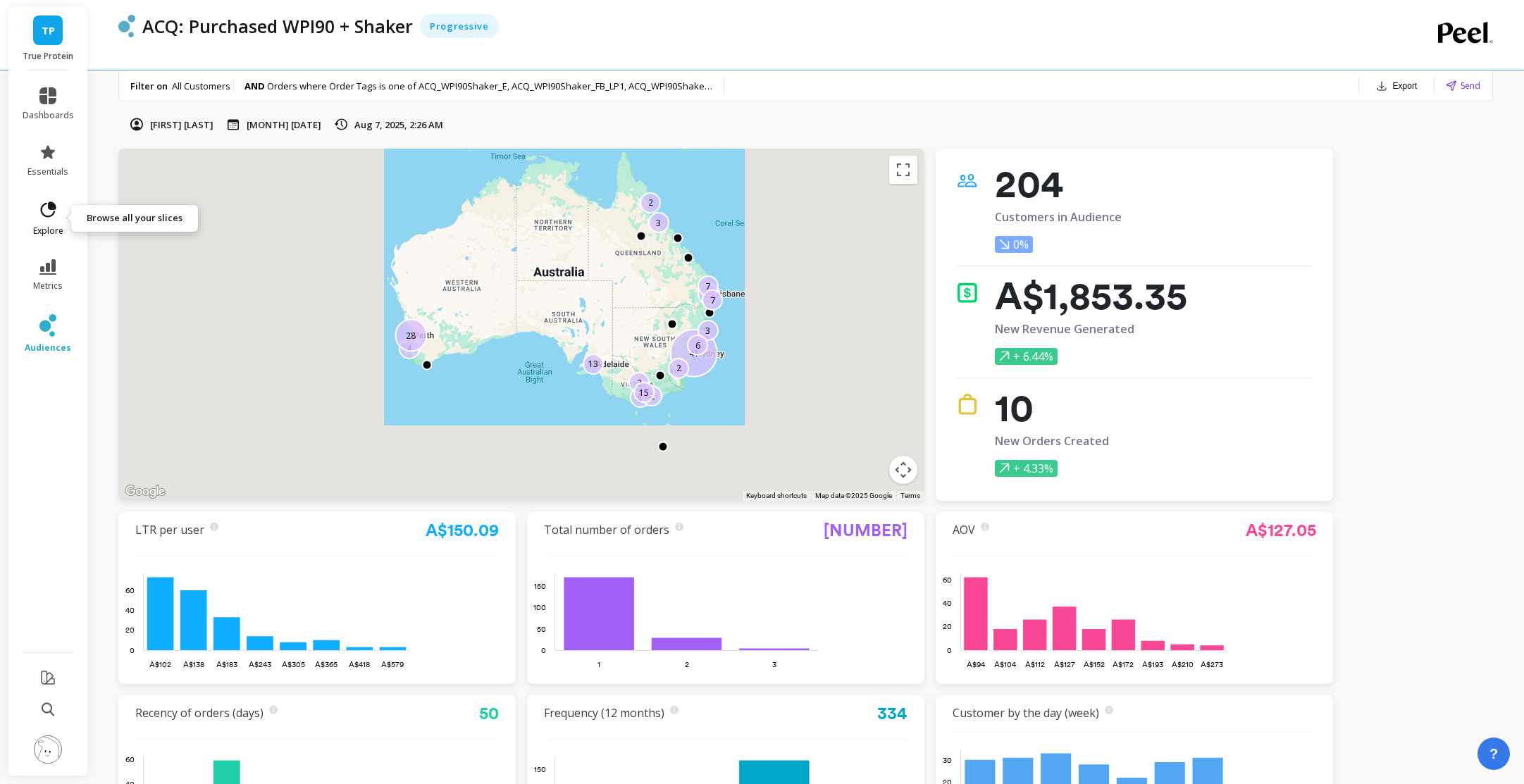 click on "explore" at bounding box center (48, 231) 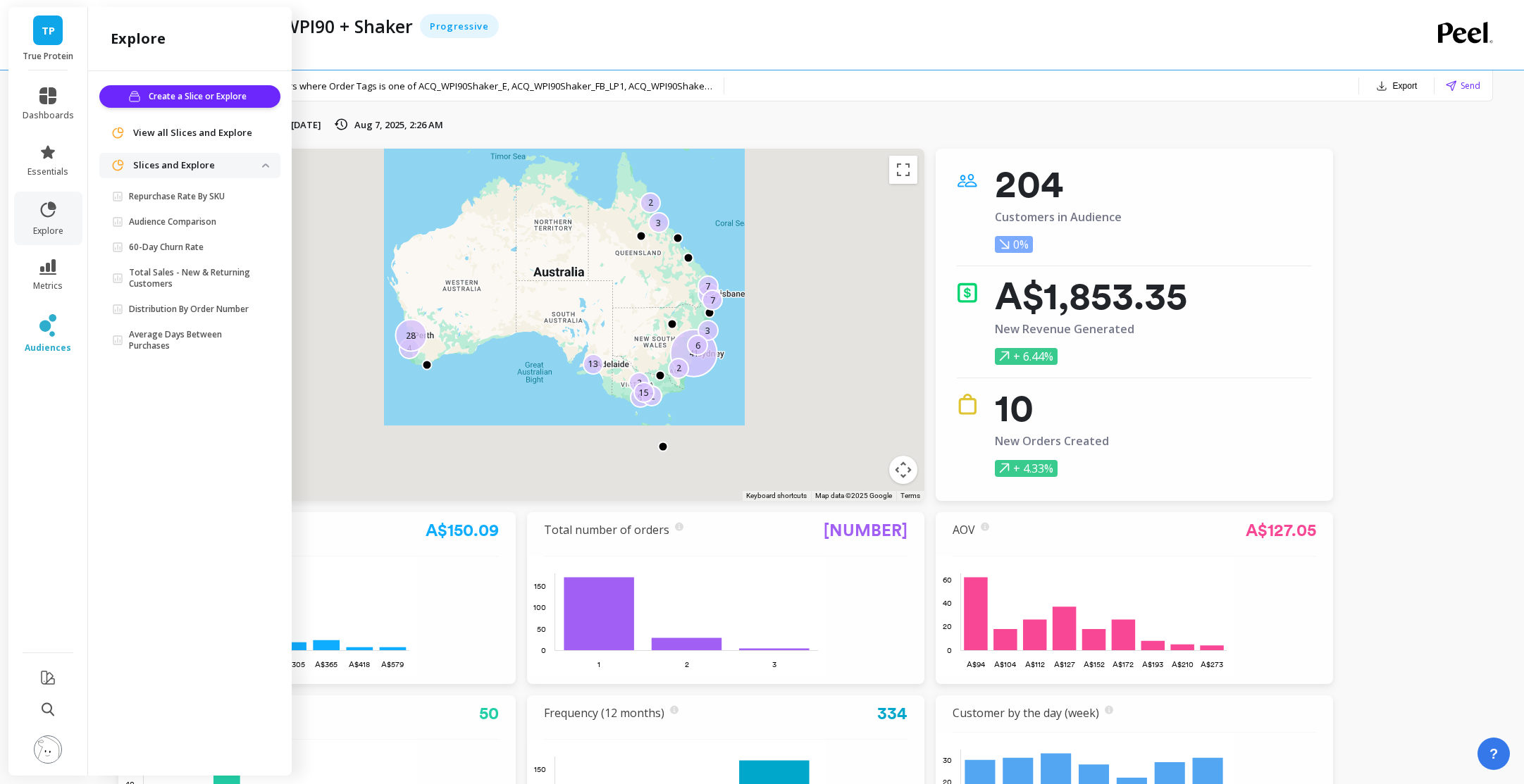 click on "Slices and Explore" at bounding box center (197, 166) 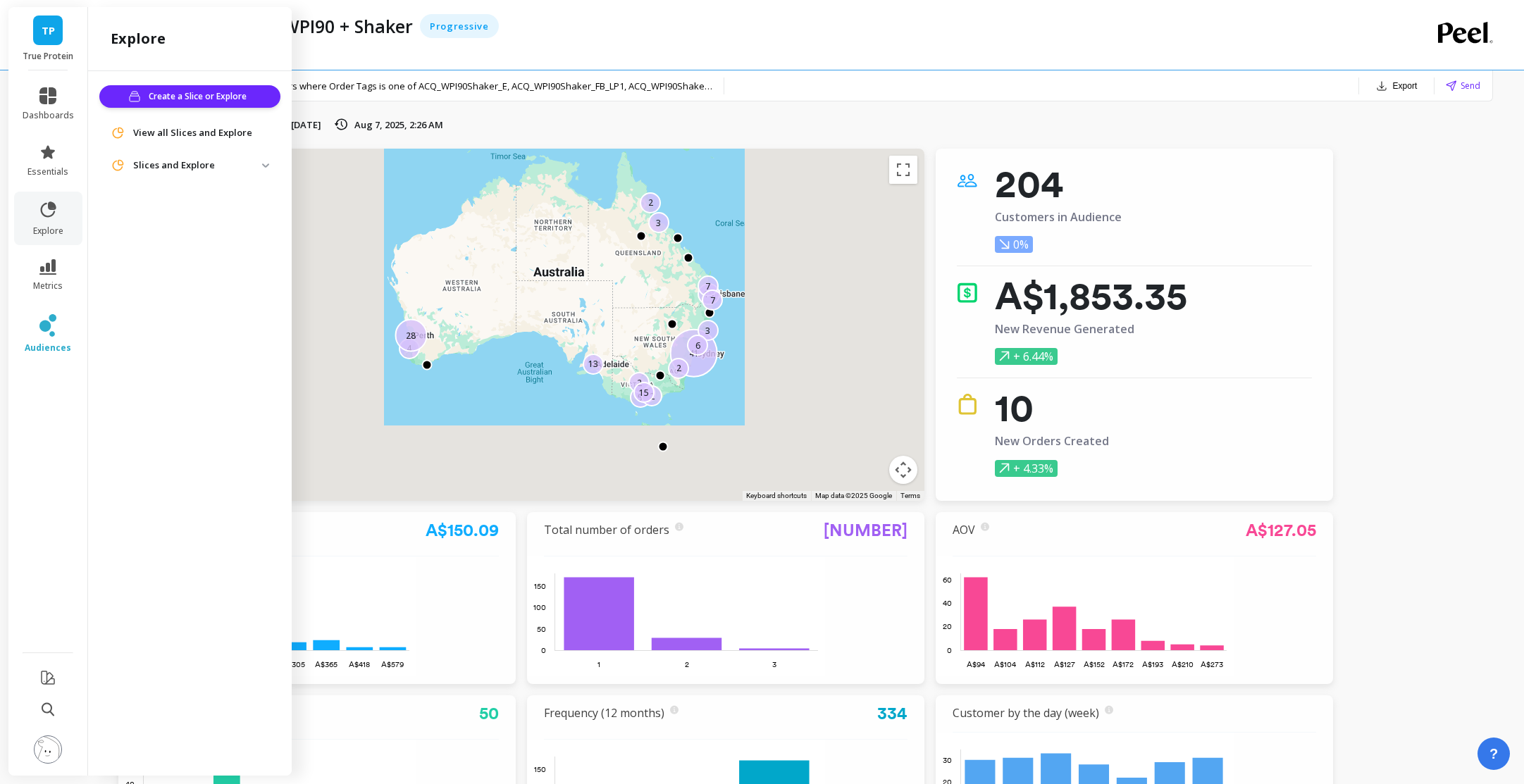 click on "View all Slices and Explore" at bounding box center [192, 133] 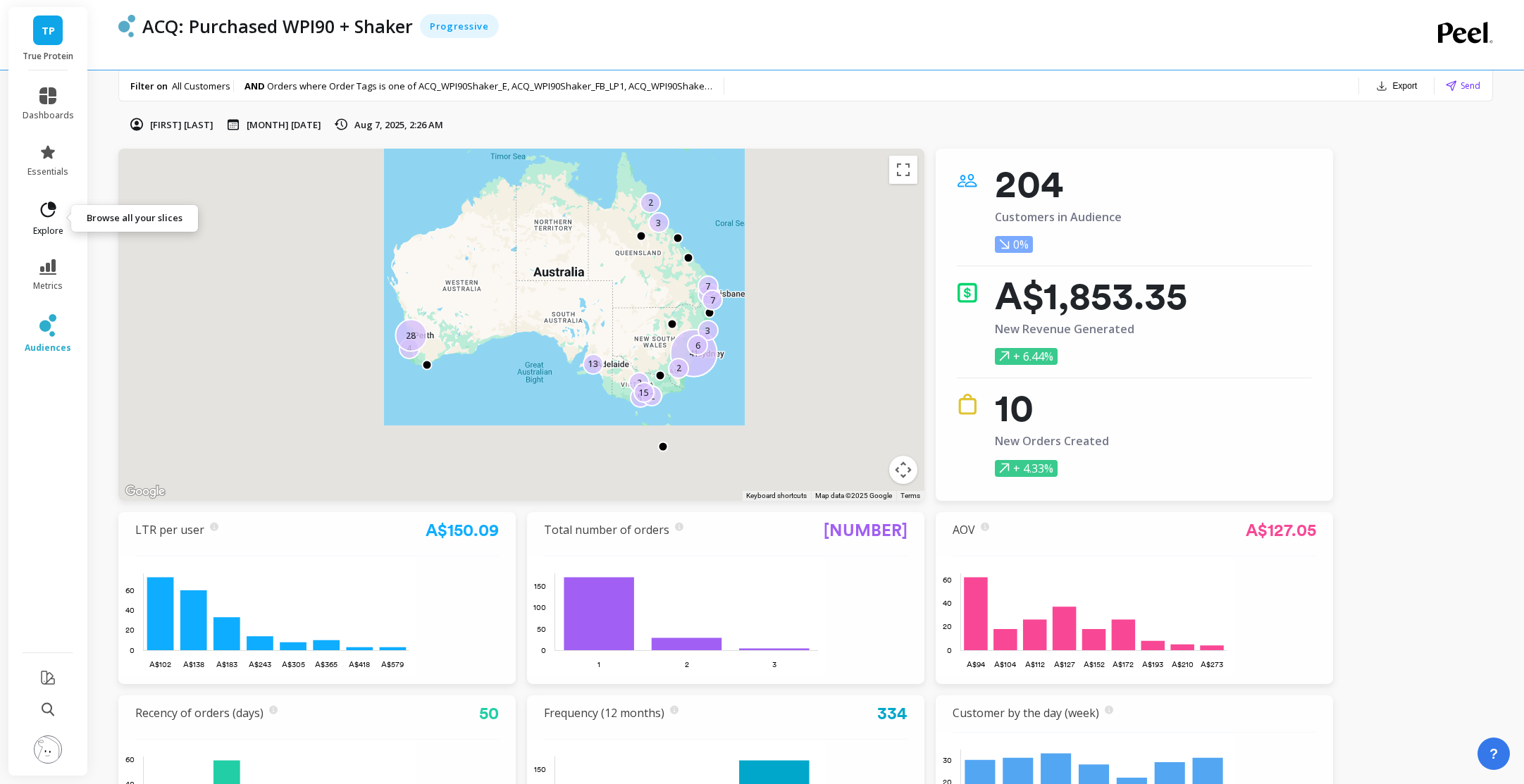 click on "explore" at bounding box center [48, 231] 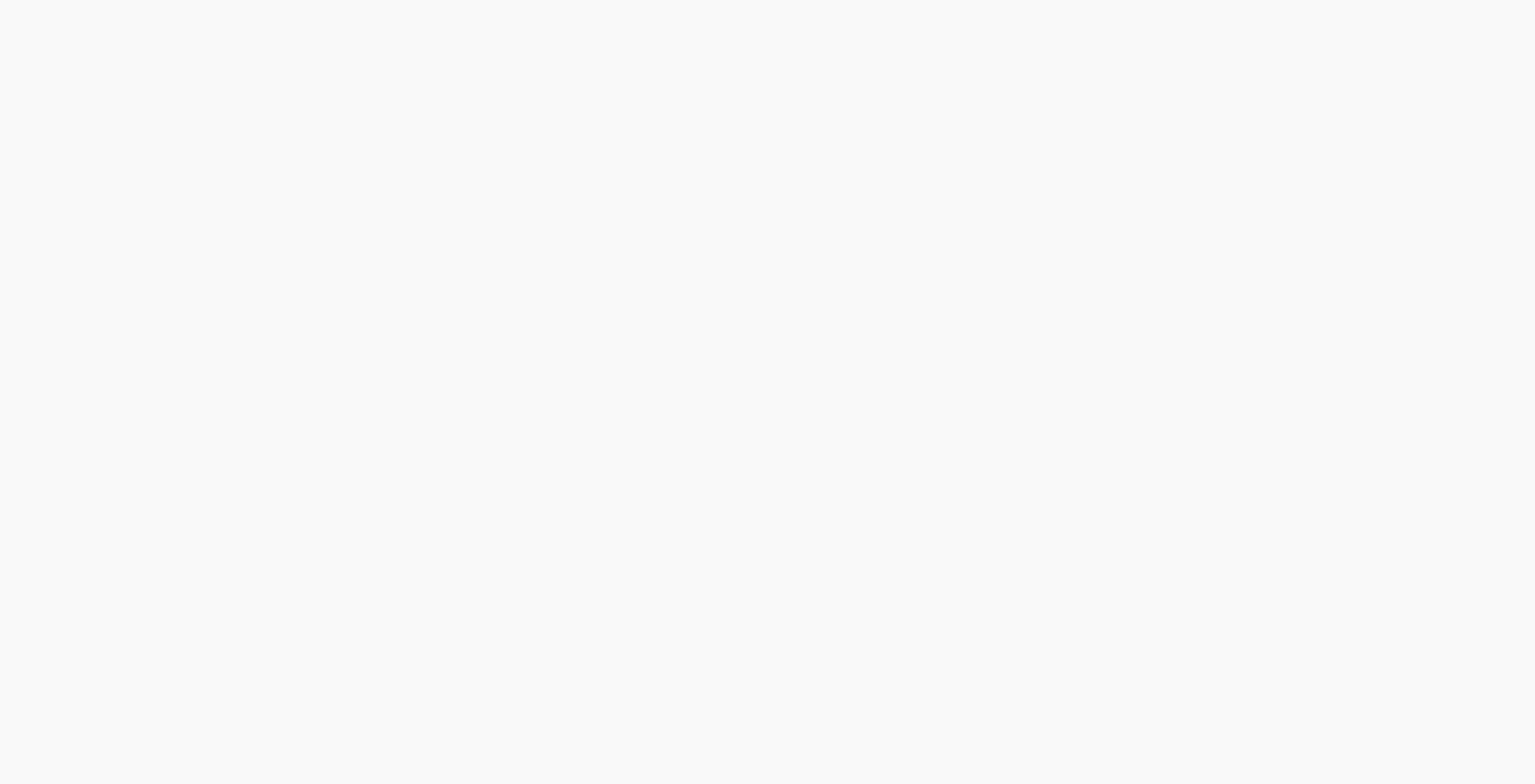 scroll, scrollTop: 0, scrollLeft: 0, axis: both 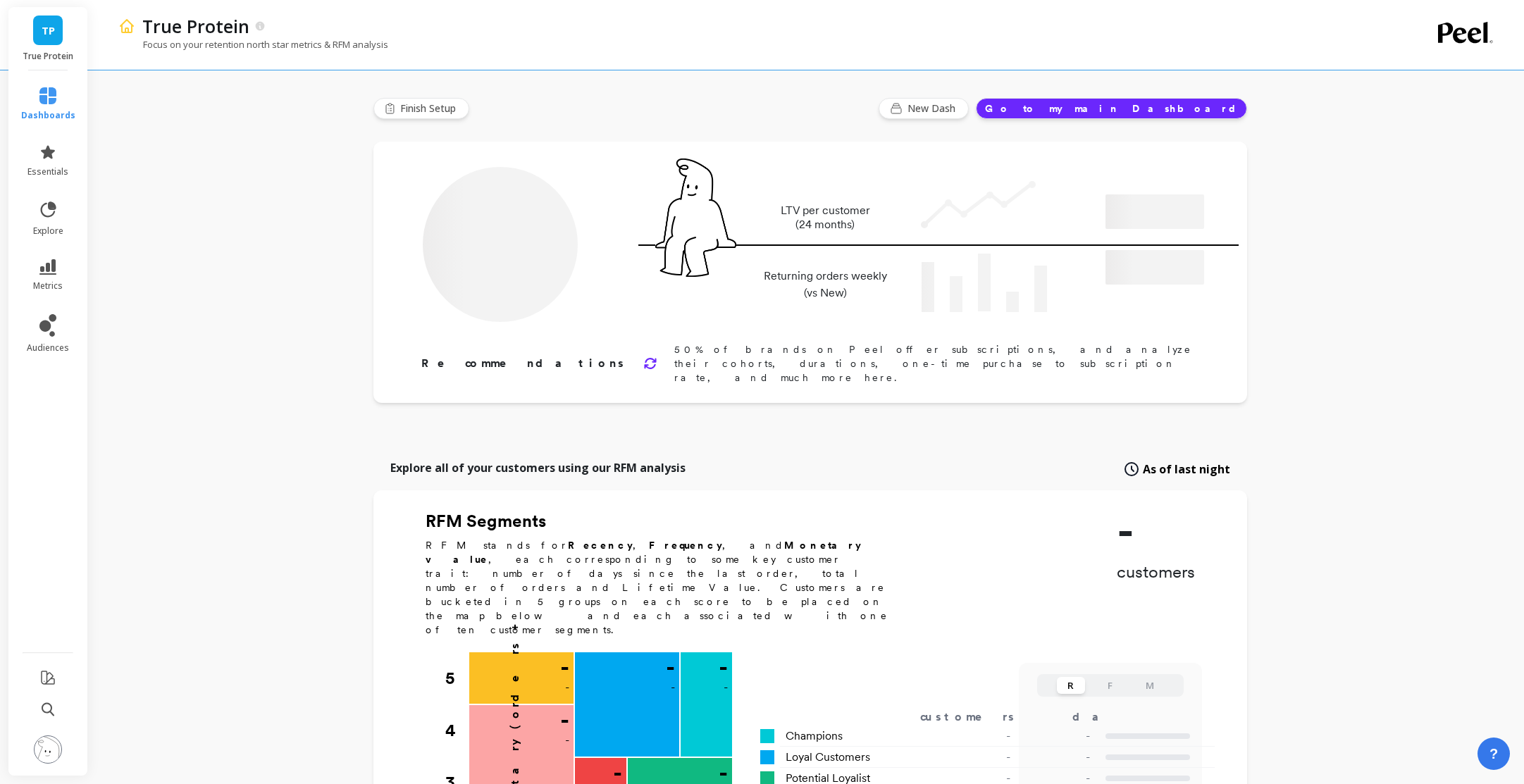 type on "Champions" 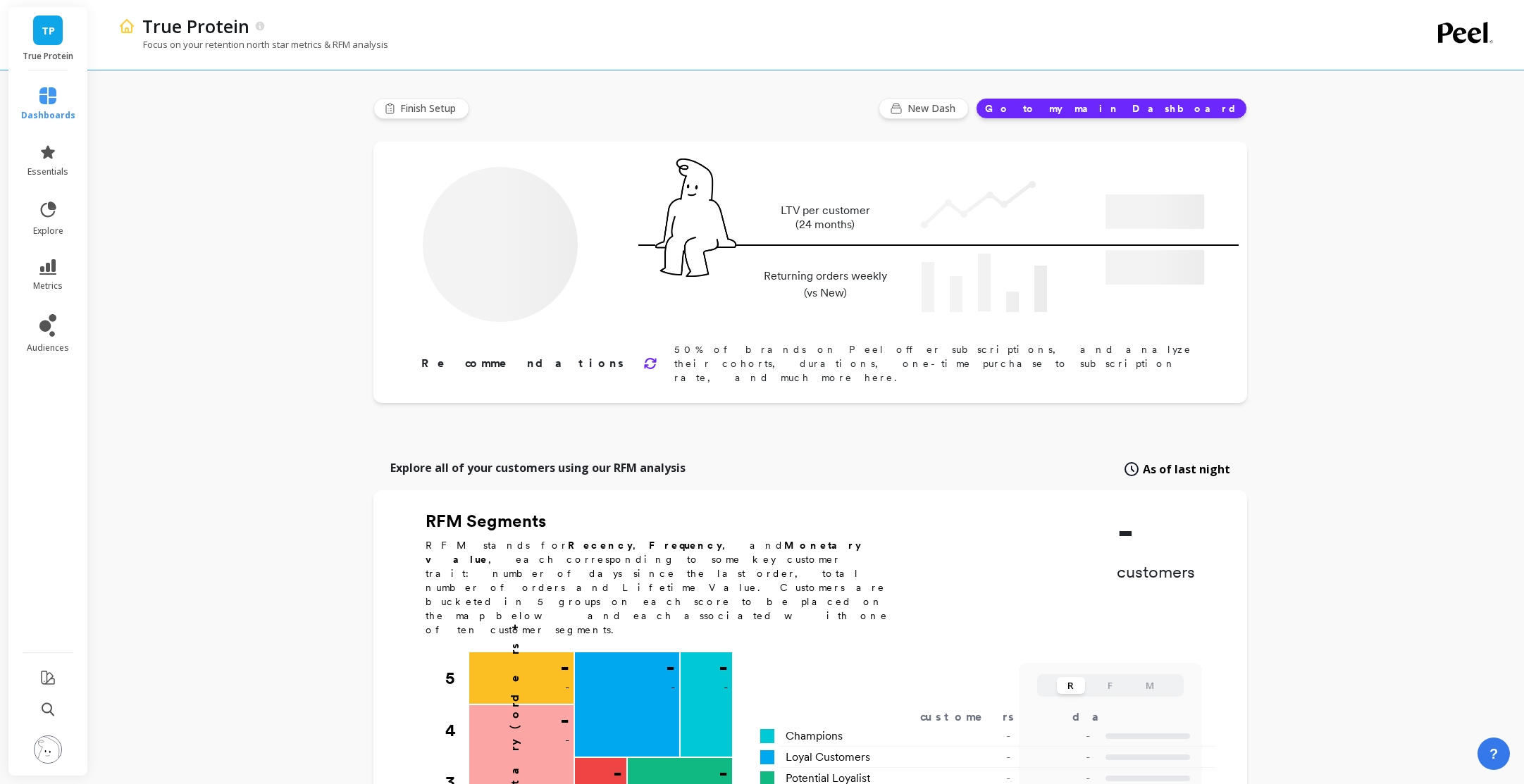 type on "28110" 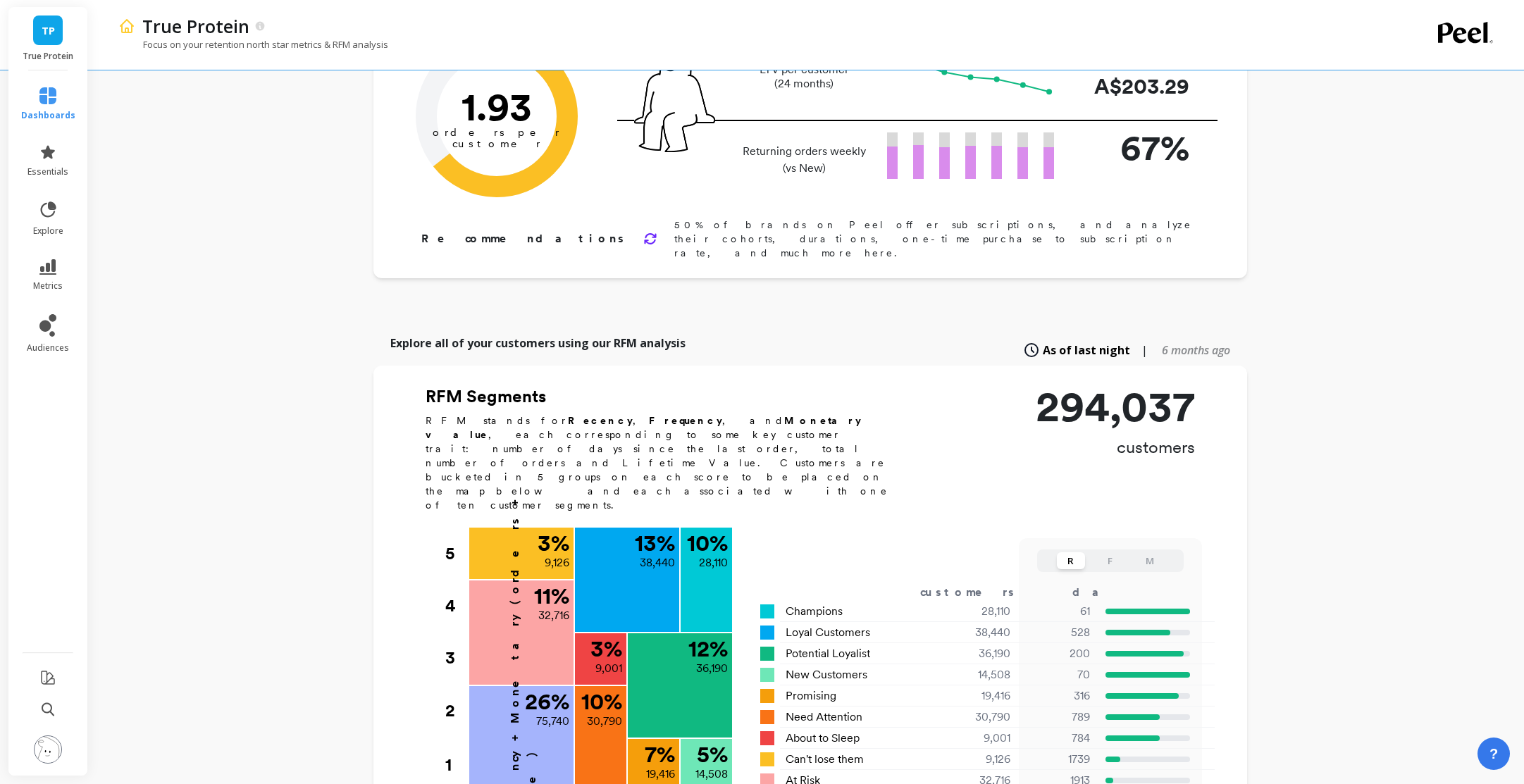 scroll, scrollTop: 198, scrollLeft: 0, axis: vertical 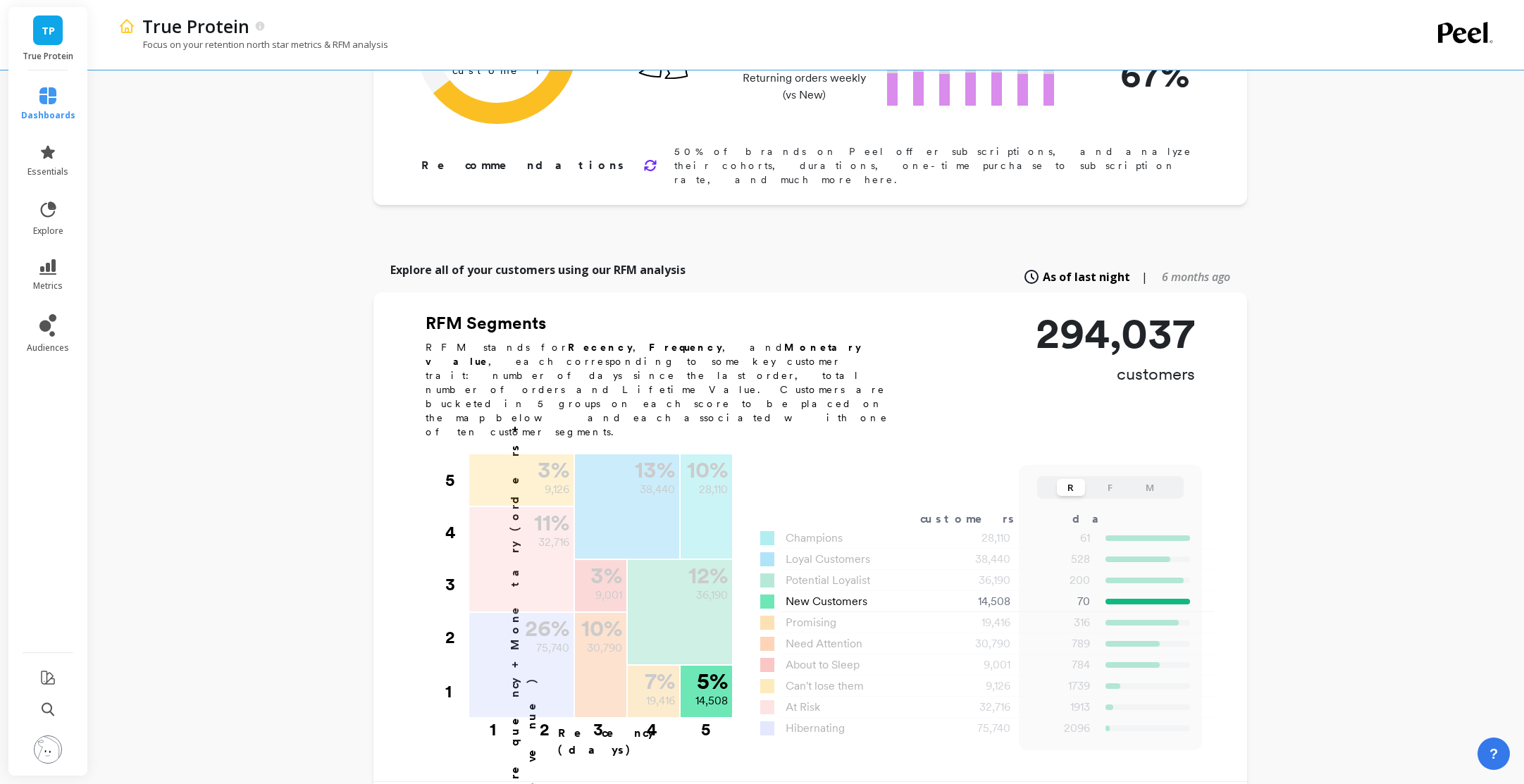 click on "New Customers" at bounding box center [826, 602] 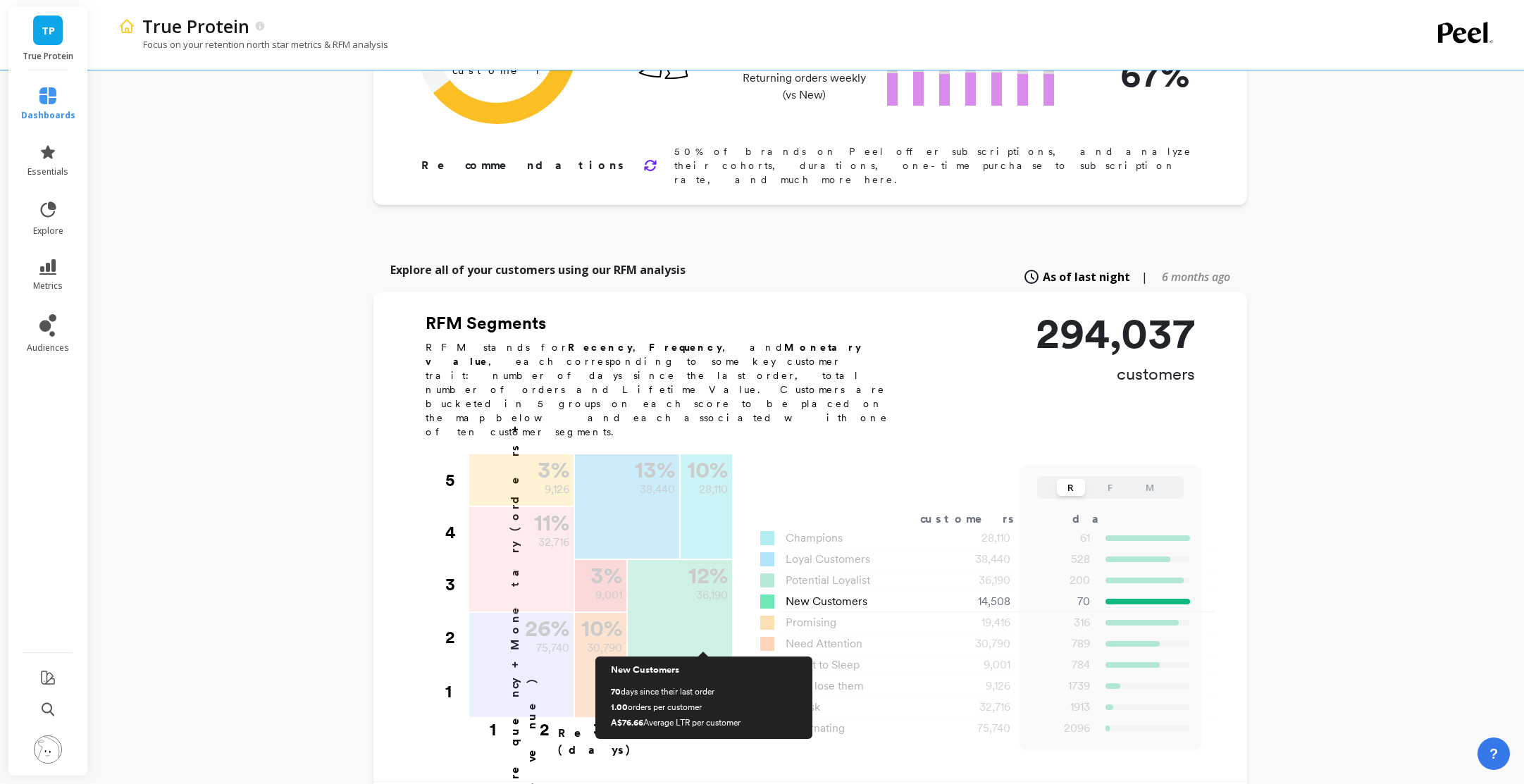 click on "14,508" at bounding box center (712, 701) 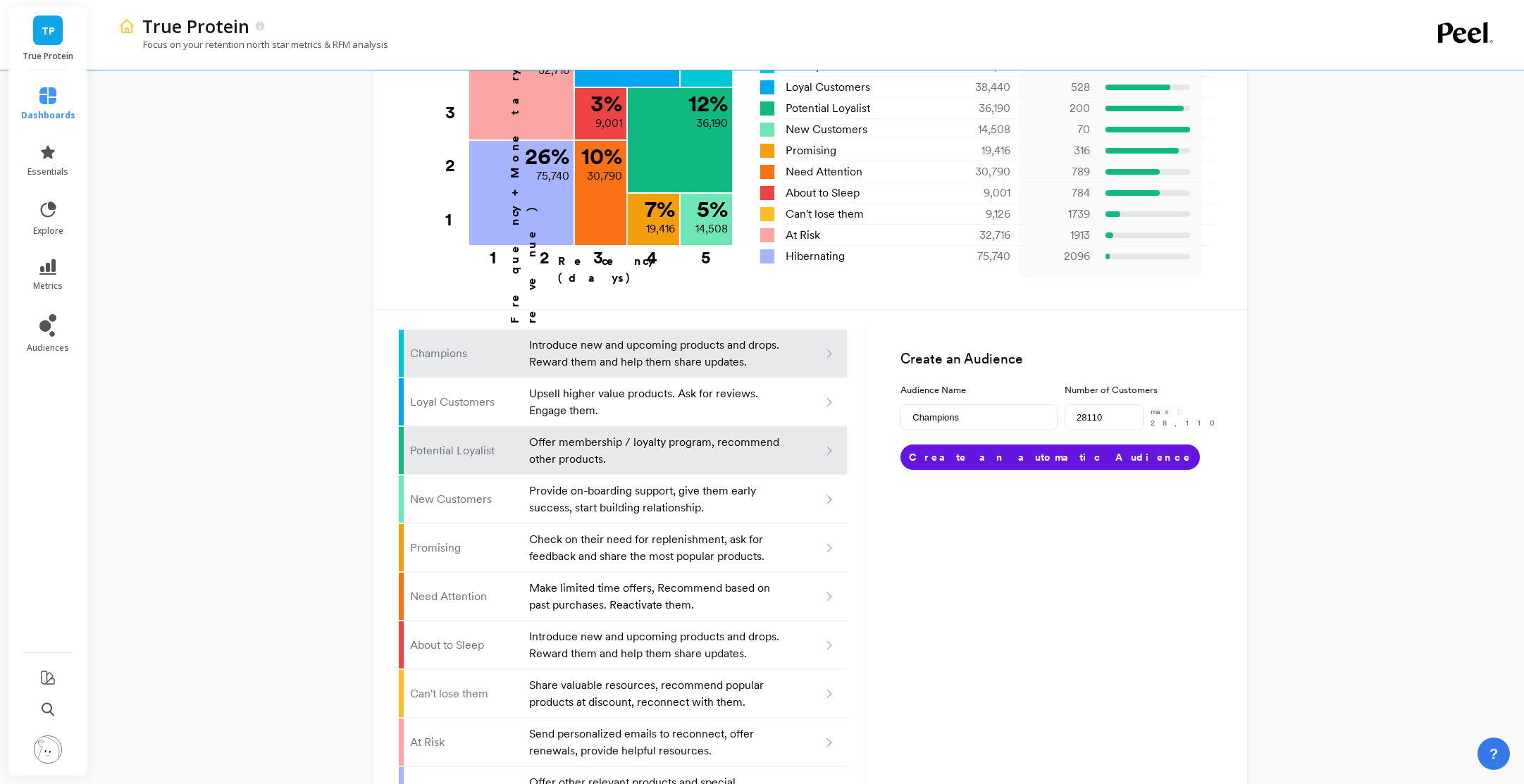 scroll, scrollTop: 671, scrollLeft: 0, axis: vertical 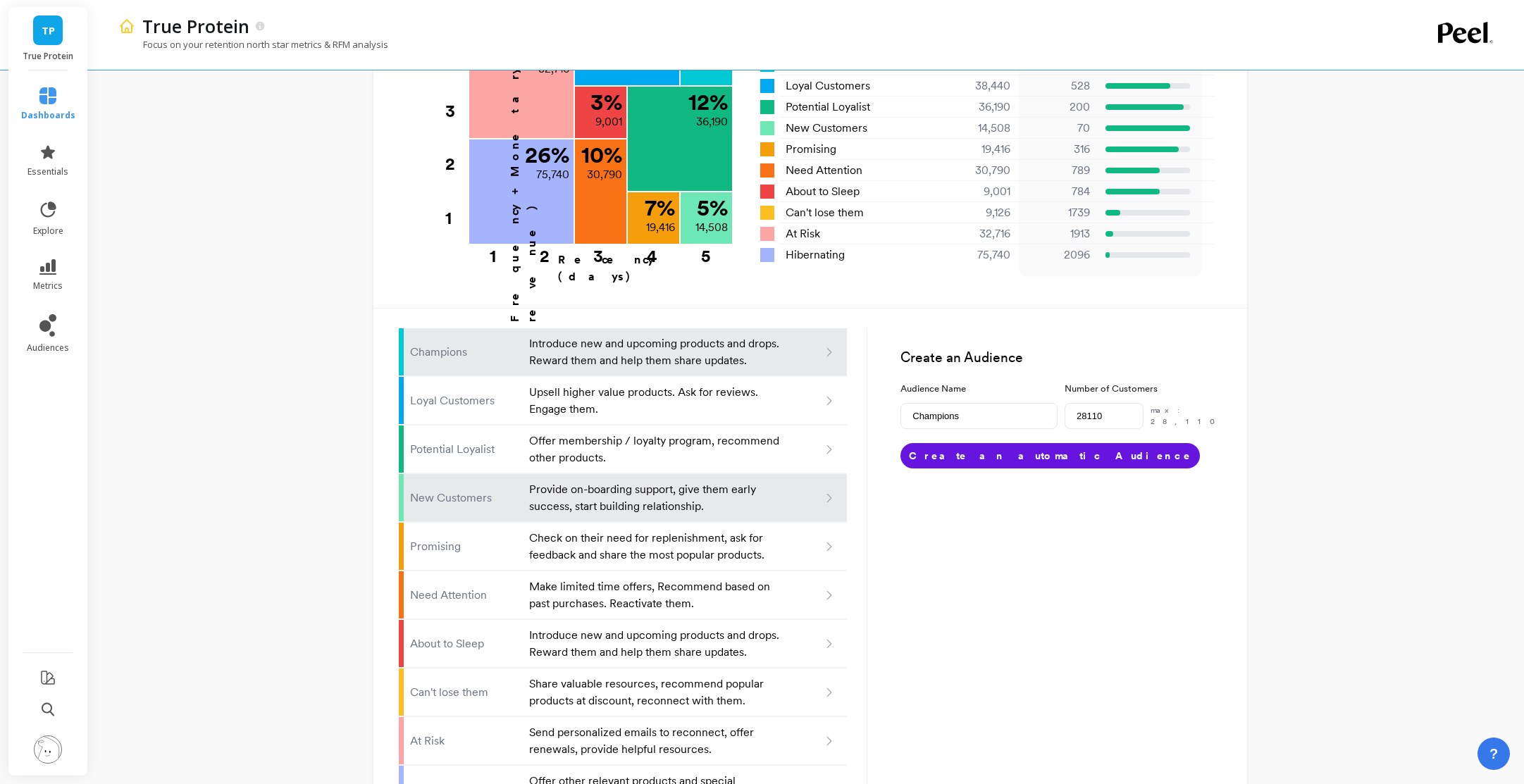 click on "New Customers" at bounding box center [465, 498] 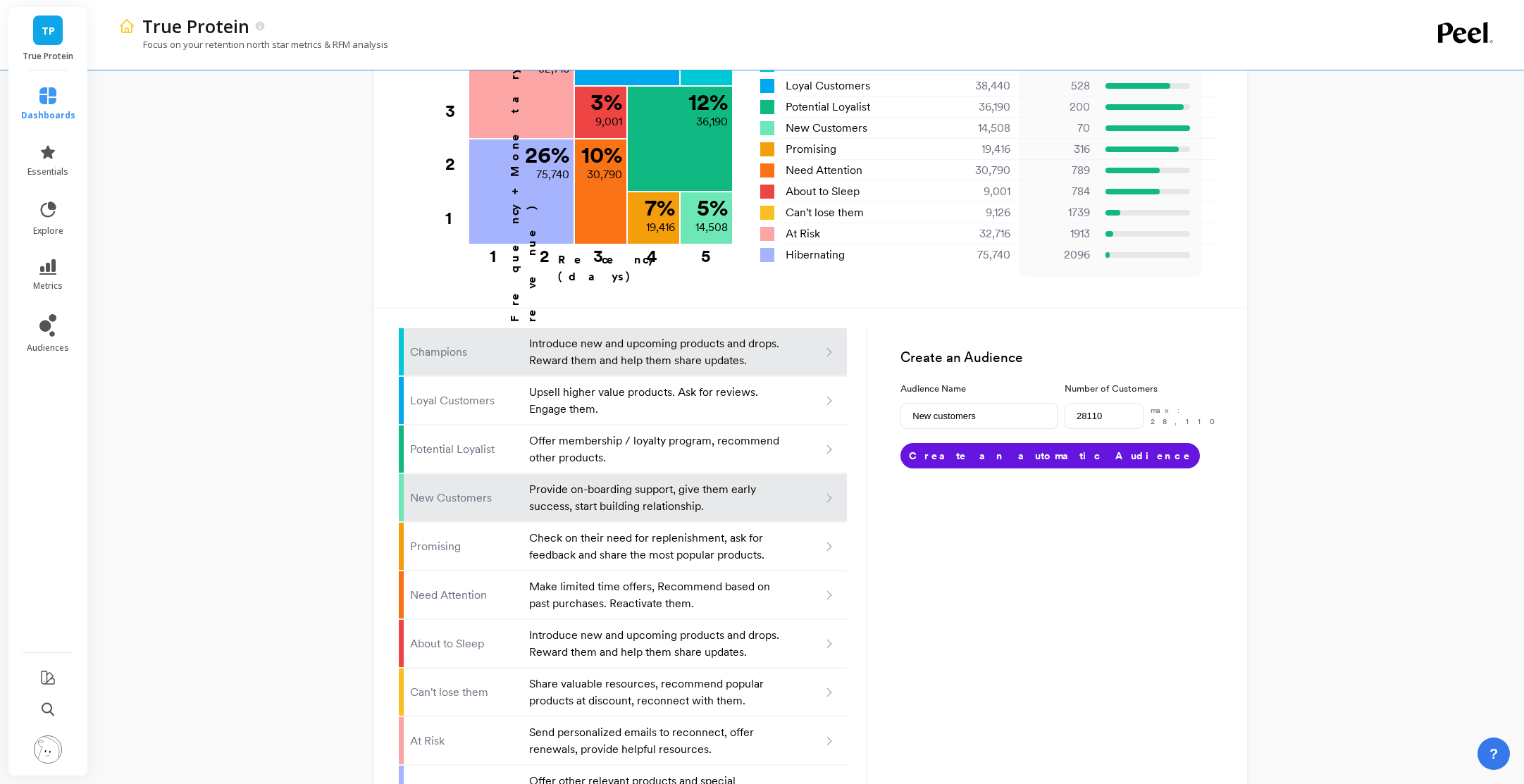 type on "14508" 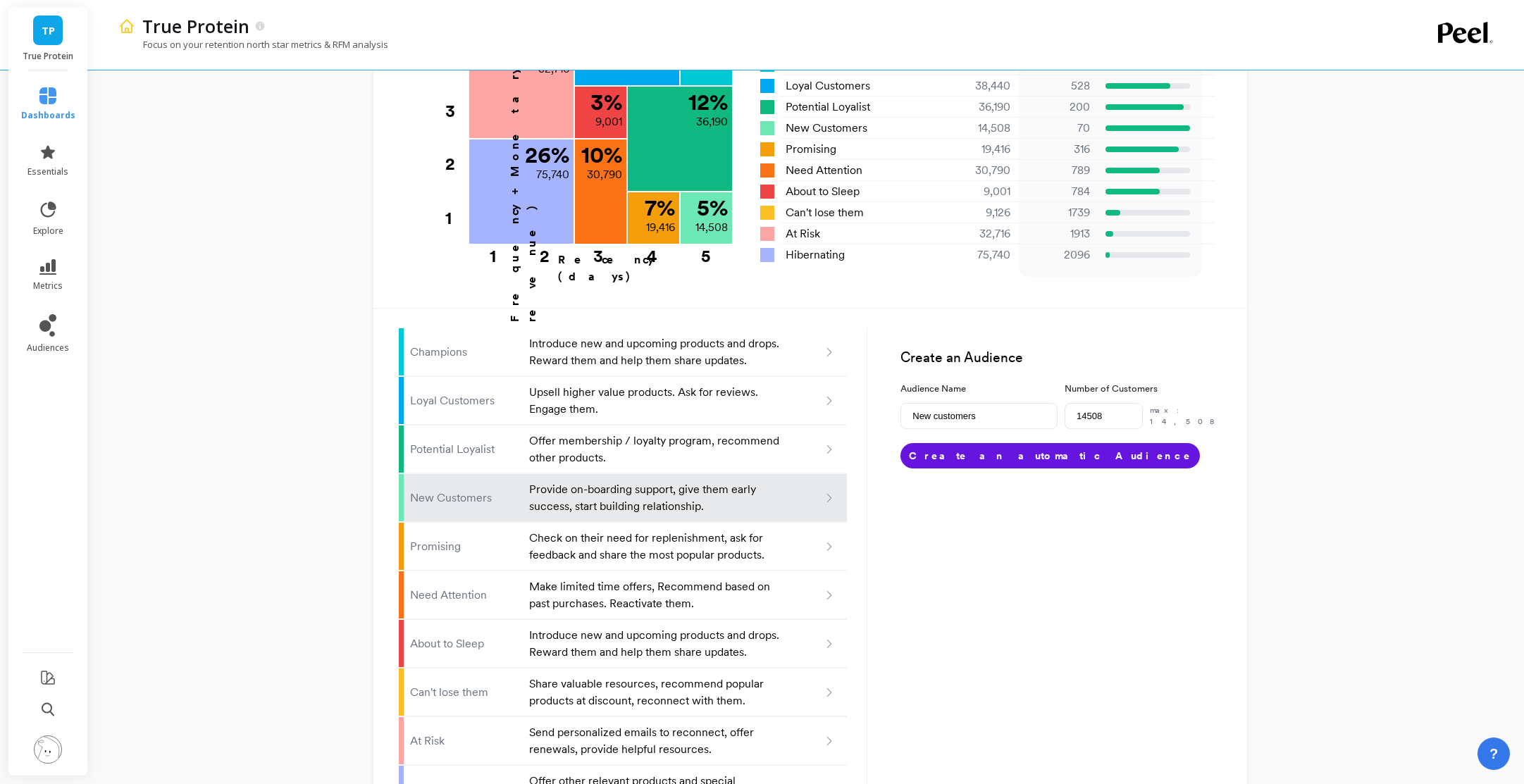 click on "New Customers" at bounding box center (465, 498) 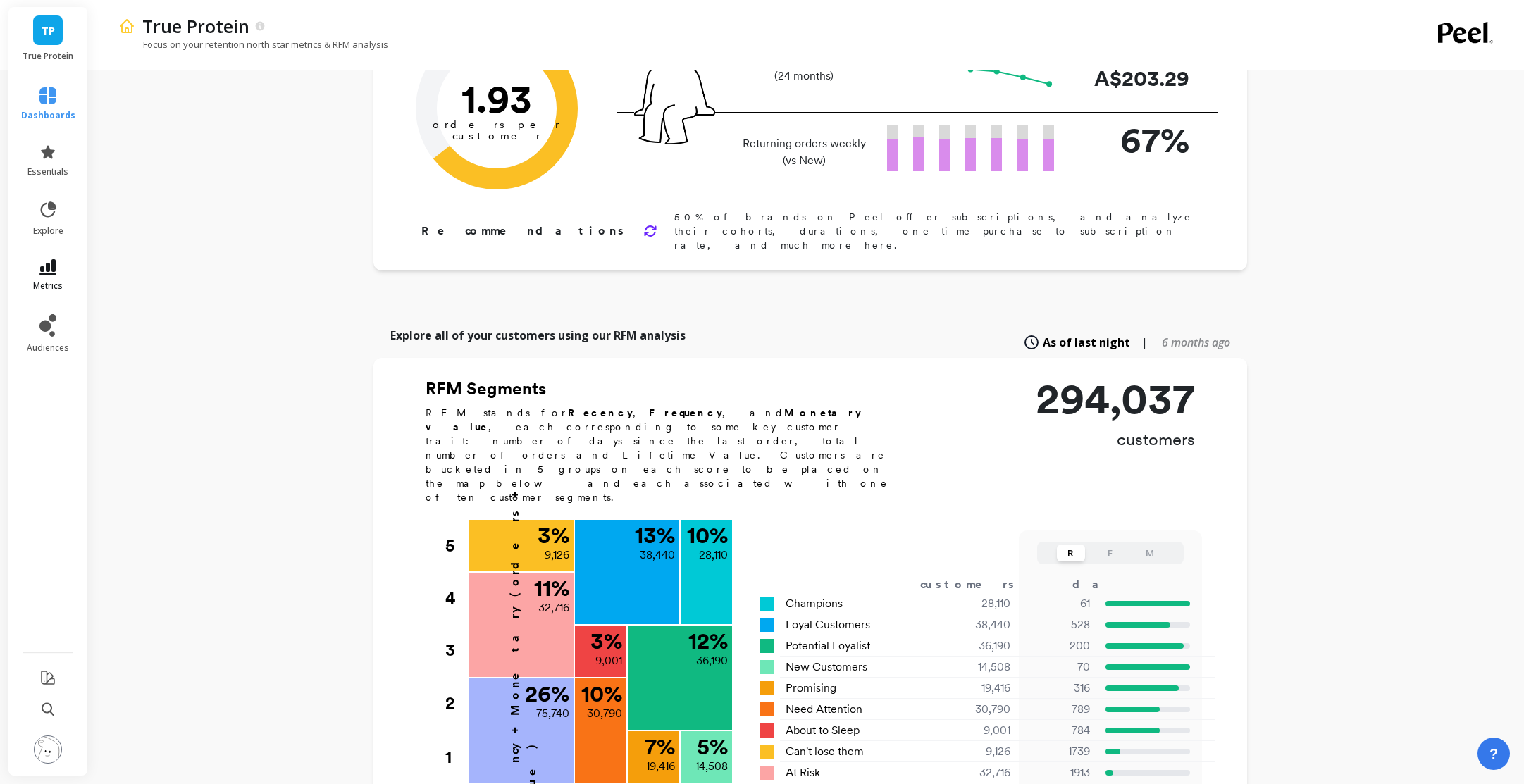 scroll, scrollTop: 0, scrollLeft: 0, axis: both 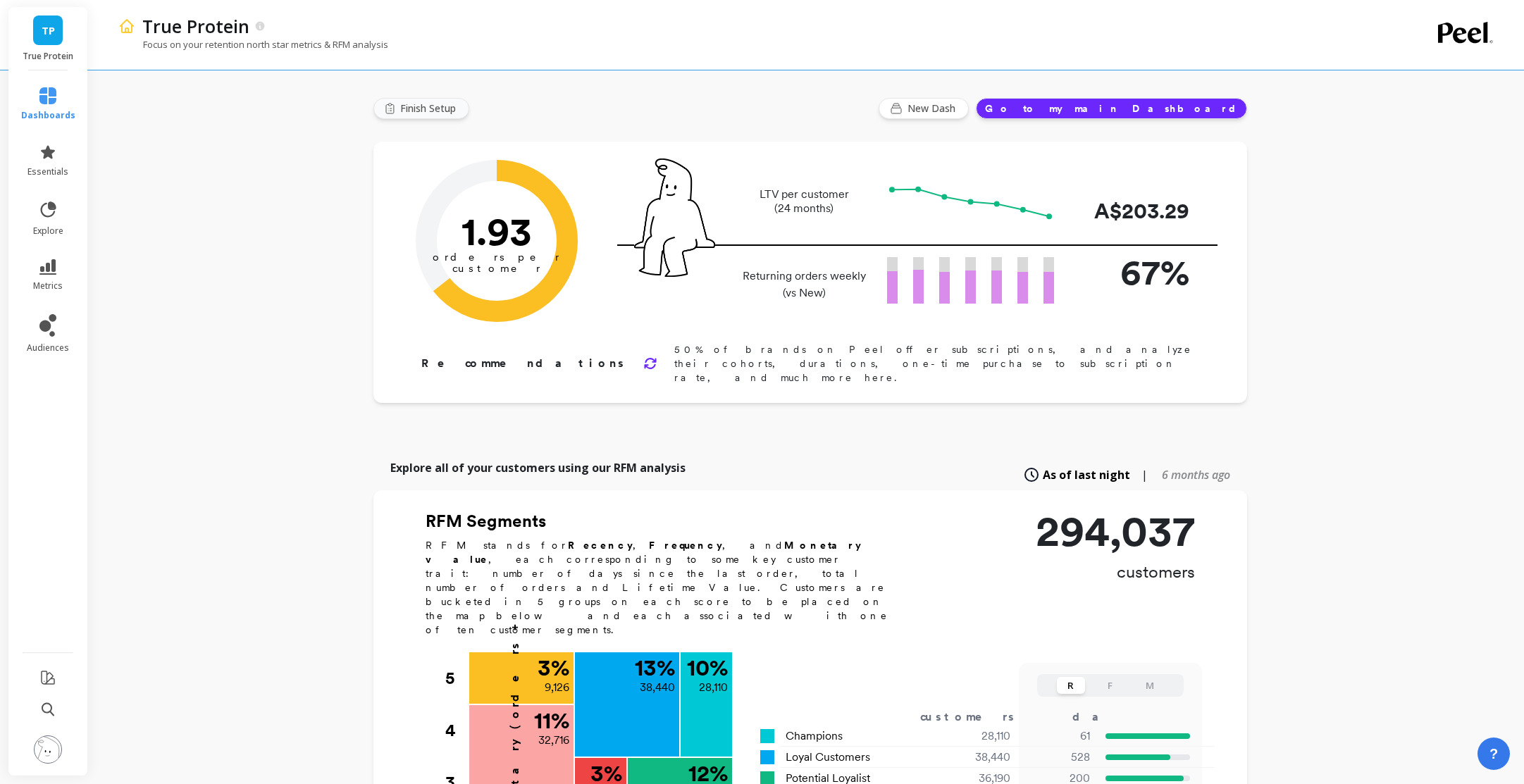 click on "Finish Setup" at bounding box center (430, 108) 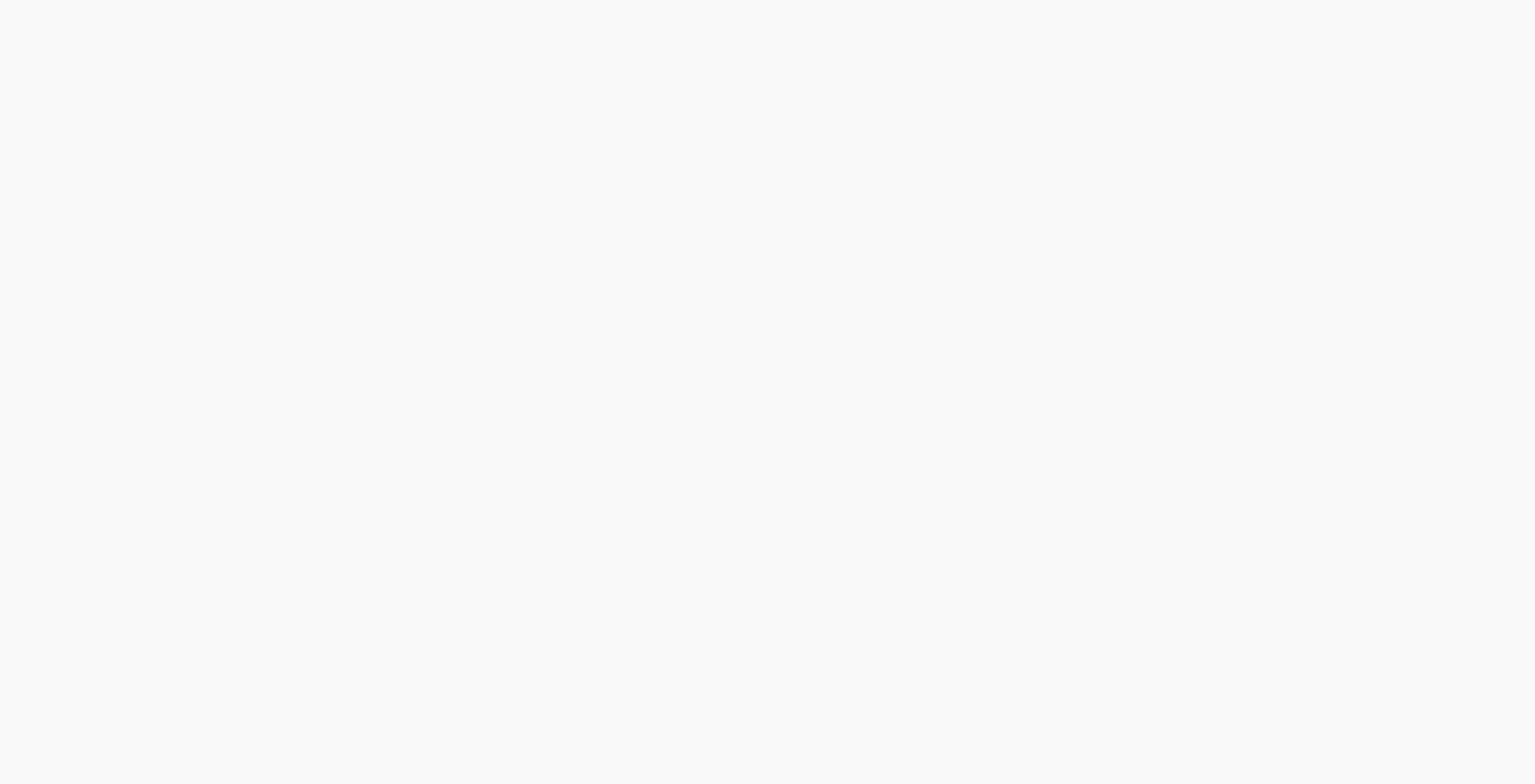 scroll, scrollTop: 0, scrollLeft: 0, axis: both 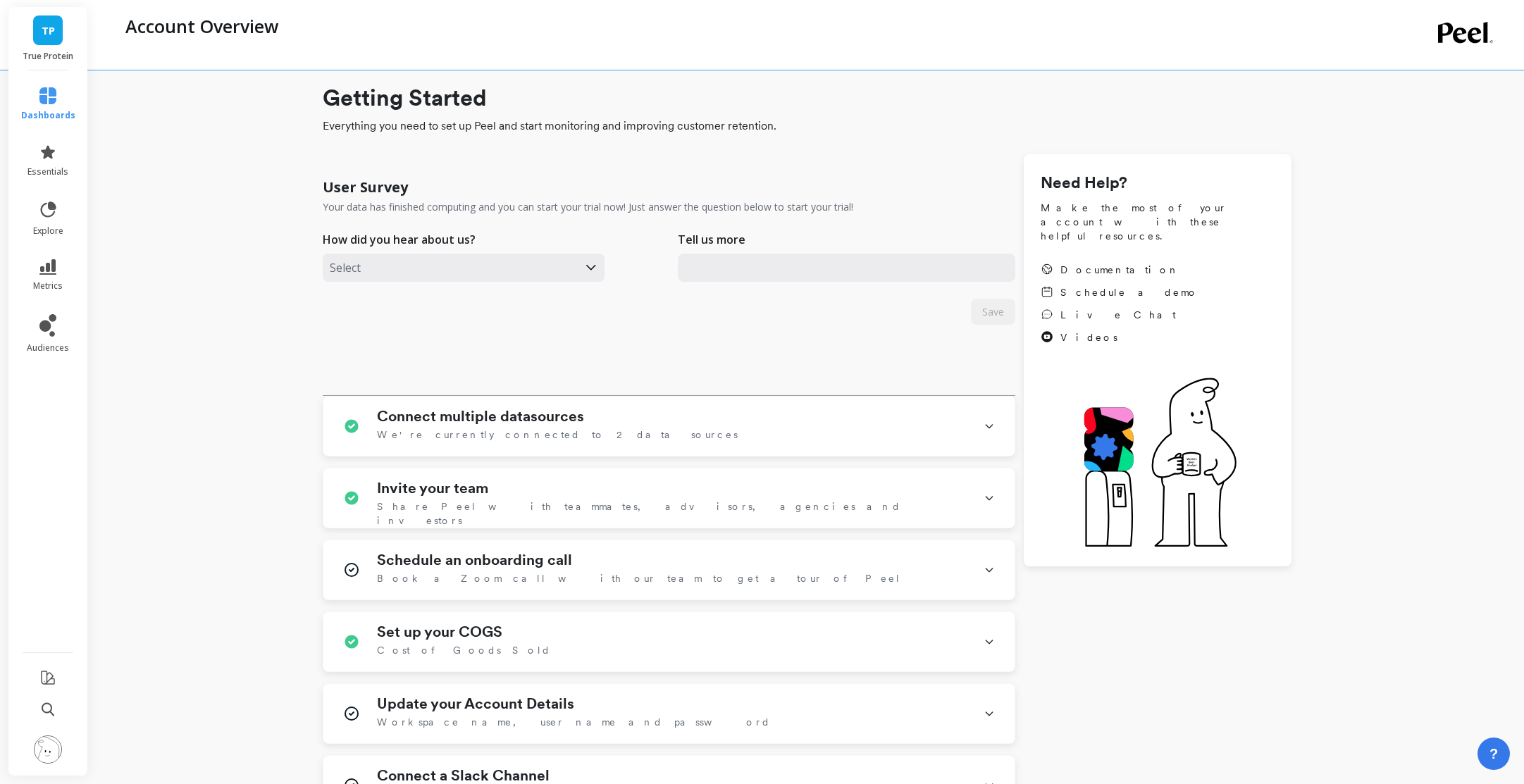 click at bounding box center [450, 268] 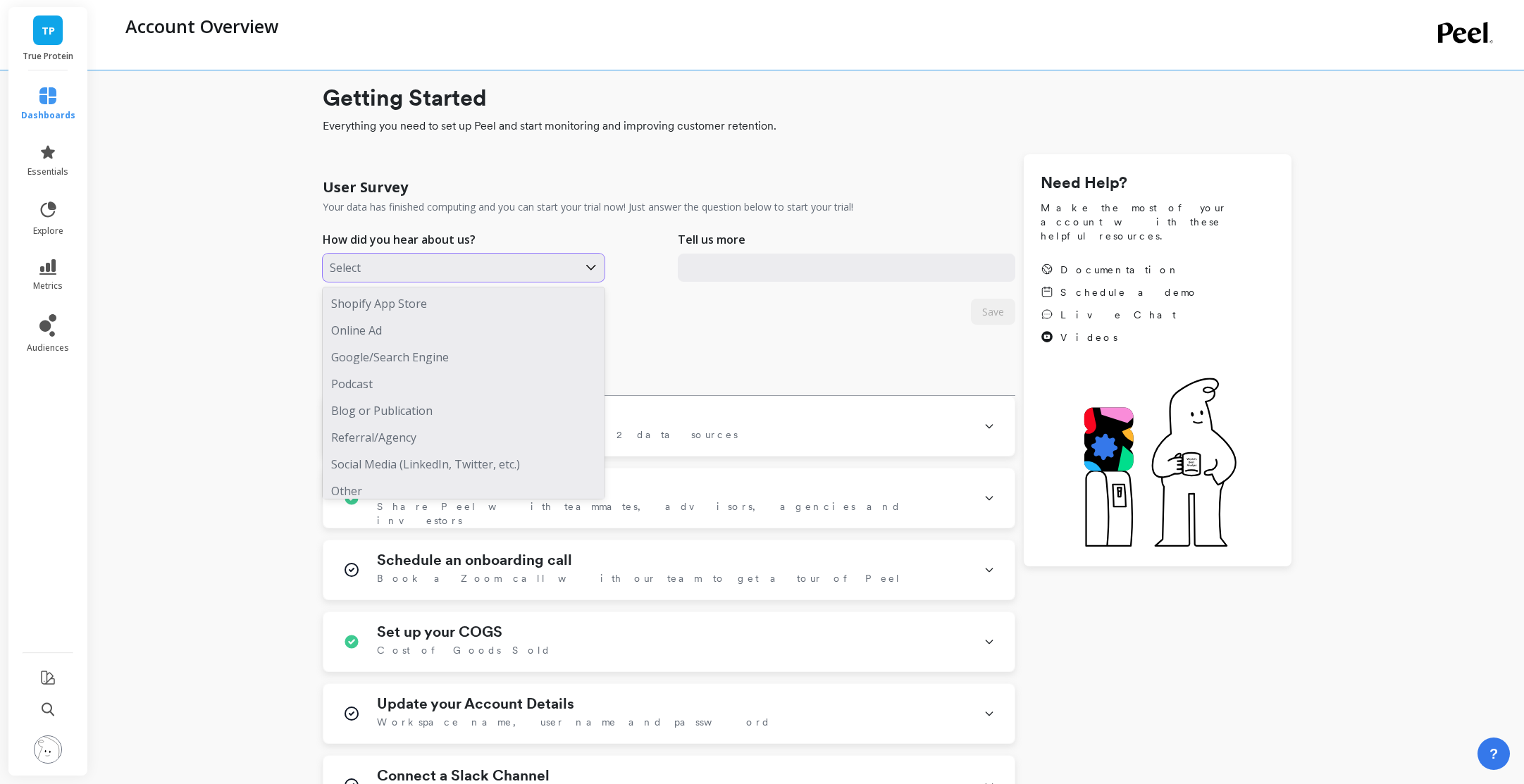scroll, scrollTop: 8, scrollLeft: 0, axis: vertical 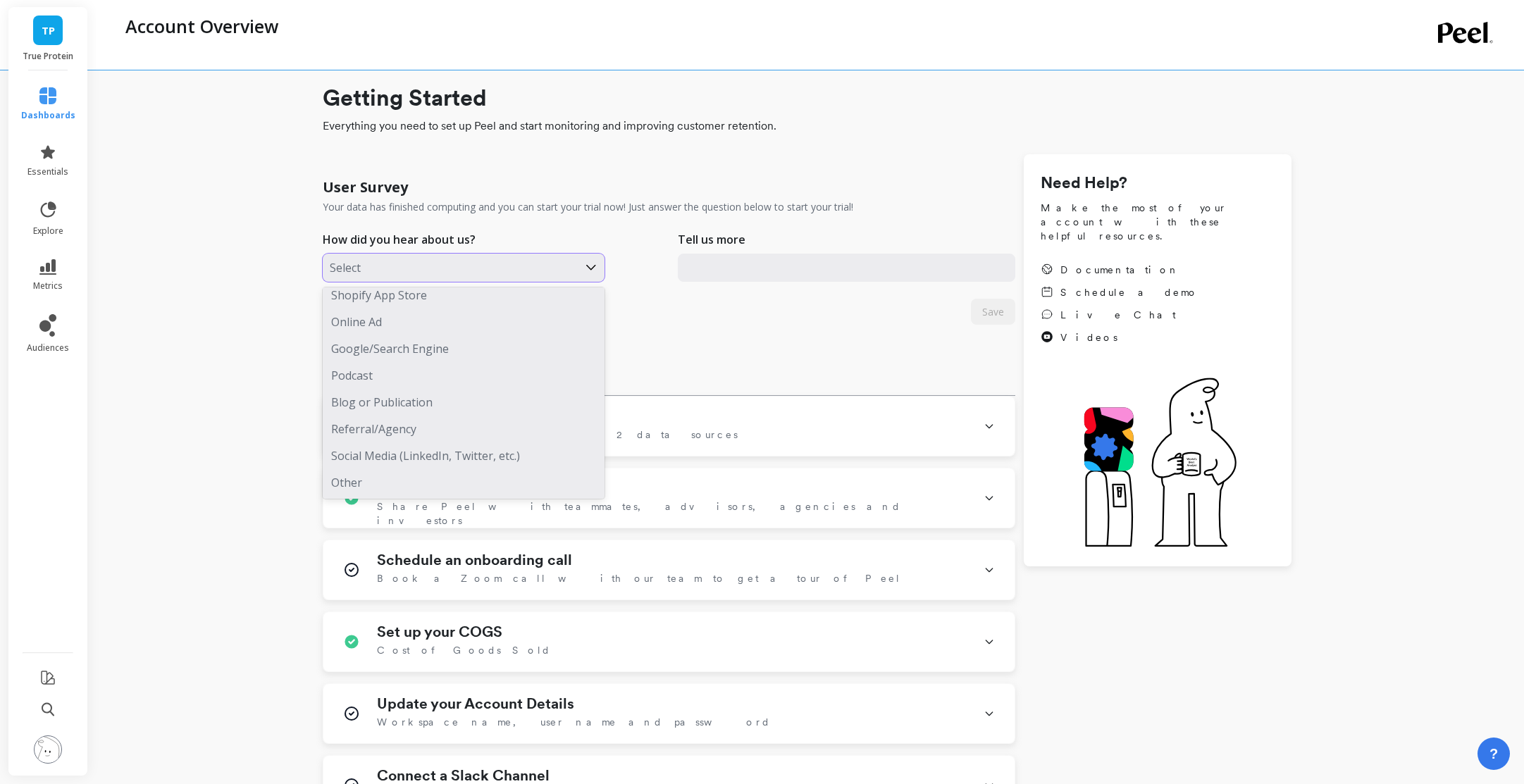 click on "Other" at bounding box center (464, 483) 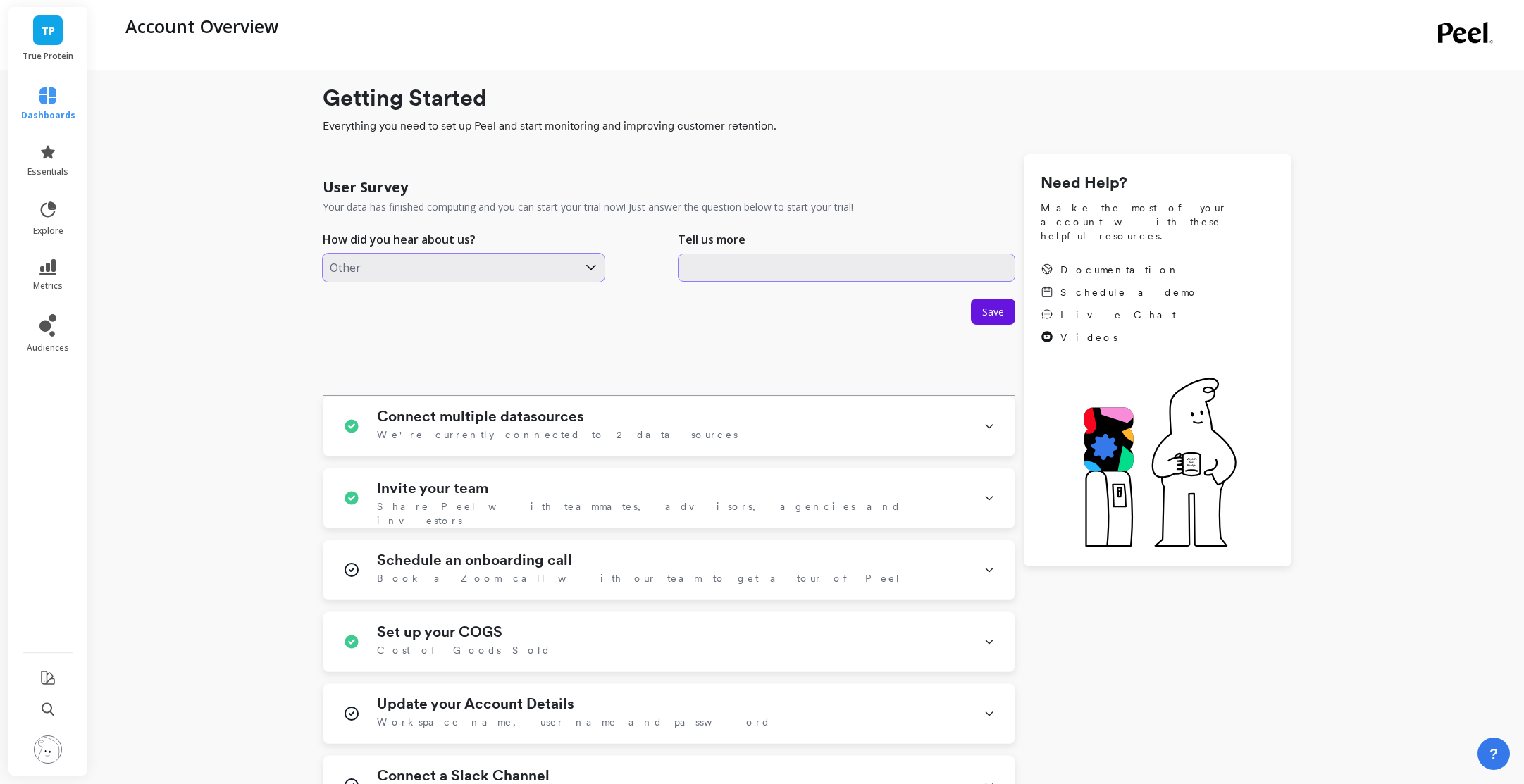 click at bounding box center (847, 268) 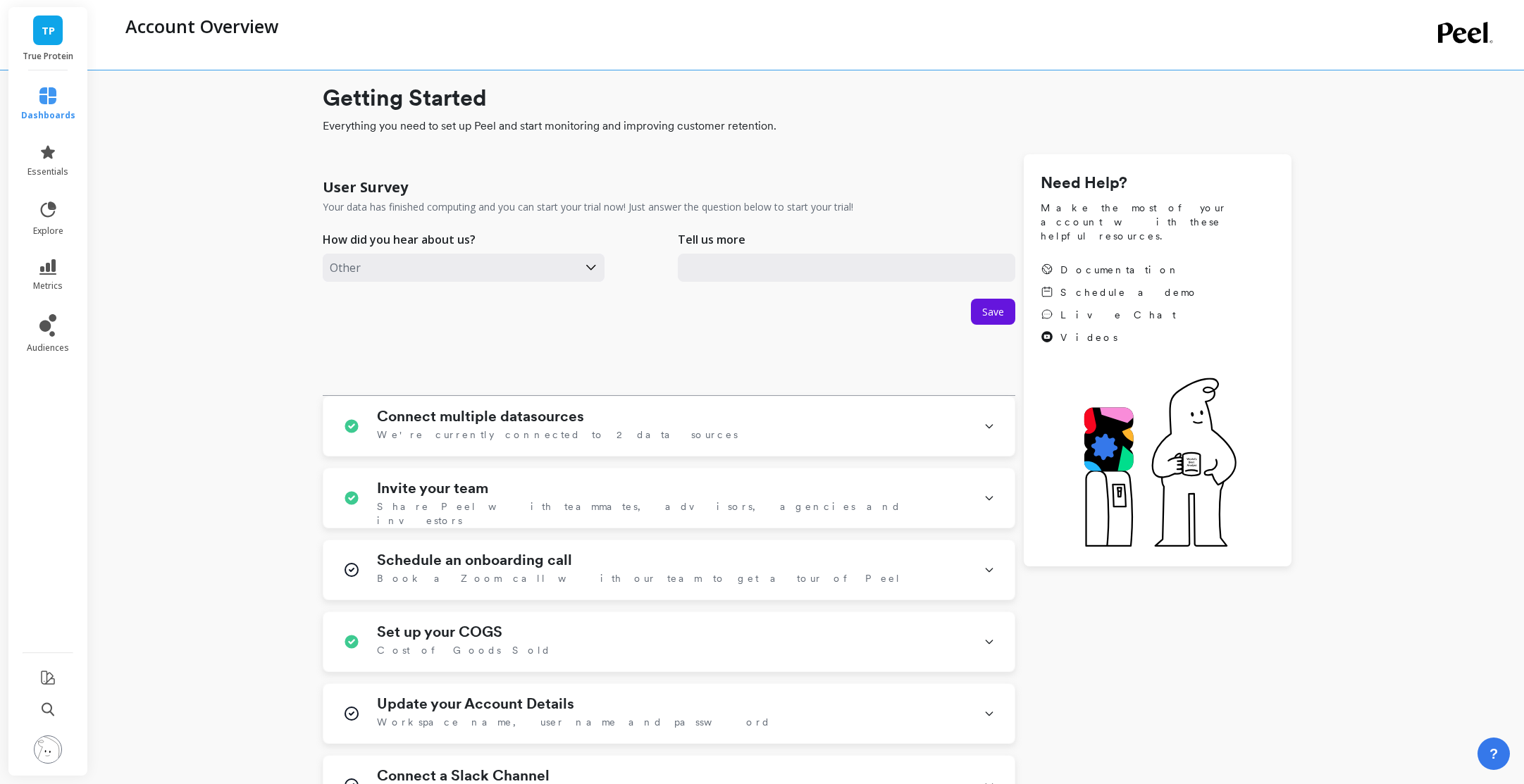 click on "Getting Started Everything you need to set up Peel and start monitoring and improving customer retention. User Survey Your data has finished computing and you can start your trial now! Just answer the question below to start your trial! How did you hear about us? Other Tell us more   Save Connect multiple datasources We're currently connected to 2 data sources Connected datasources True Protein An ecommerce platform that allows anyone to easily sell online, at a retail location, and everywhere in between. Klaviyo An SMS and email marketing software platform that automates campaigns.   Remove Add a new datasource Revenue   Connecting these sources will add revenue focused metrics to Peel. Amazon Seller Central Seller Central is the portal for accessing your Amazon seller account.   Connect Shopify An ecommerce platform that allows anyone to easily sell online, at a retail location, and everywhere in between.   Connect Ad Spend   Amazon Ads Online advertising for businesses of all sizes   Connect Facebook Ads" at bounding box center [807, 484] 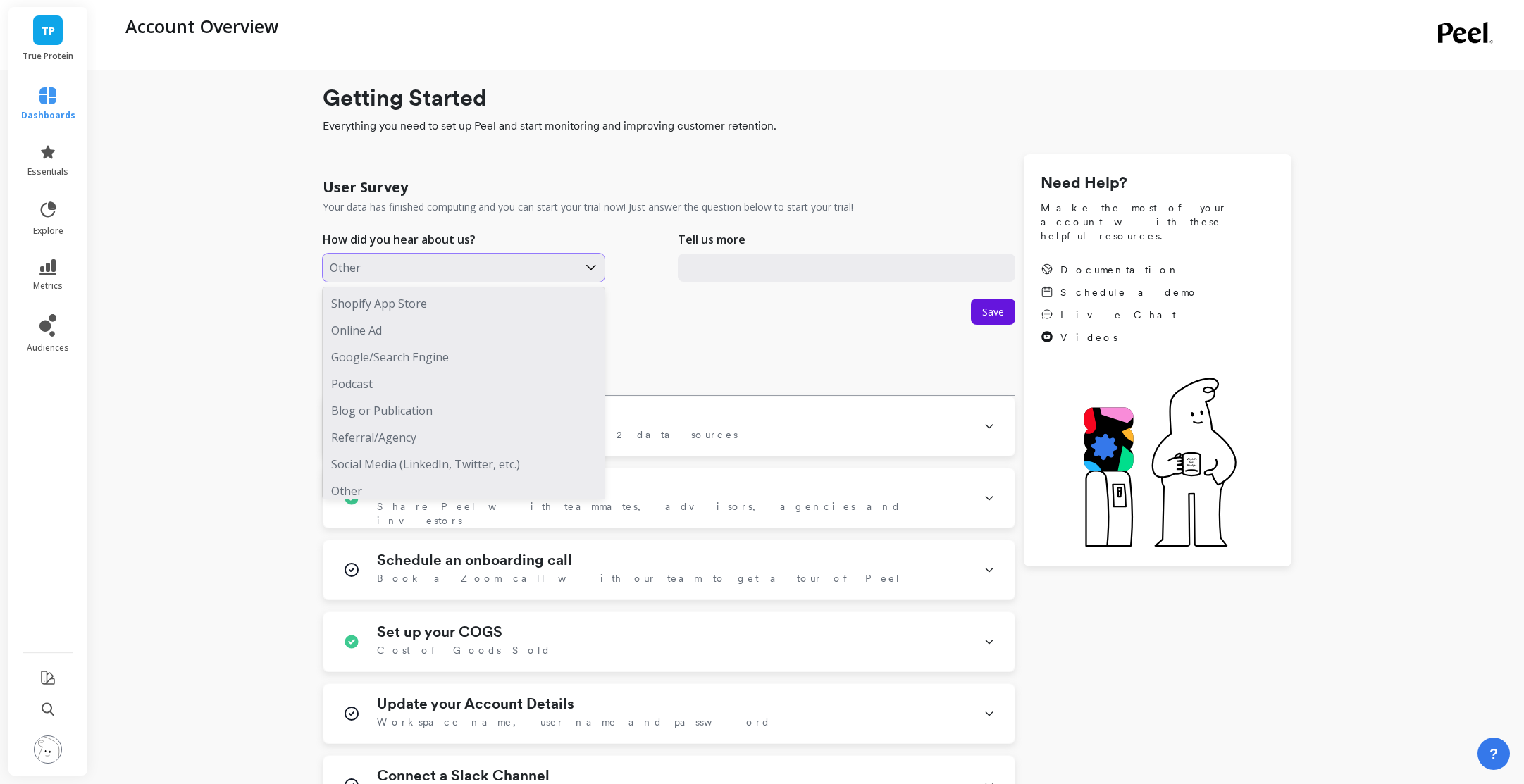 scroll, scrollTop: 8, scrollLeft: 0, axis: vertical 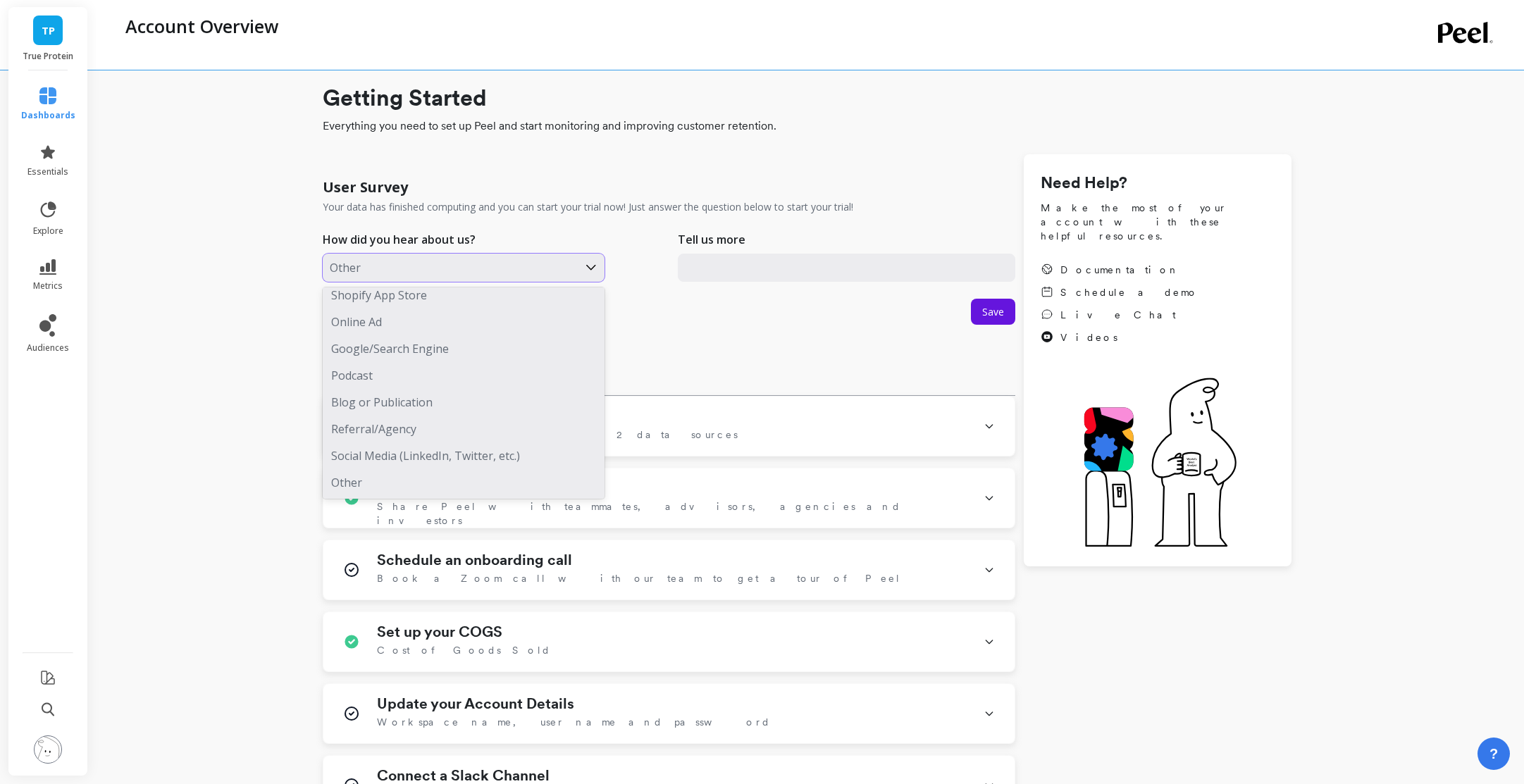 click on "Getting Started Everything you need to set up Peel and start monitoring and improving customer retention. User Survey Your data has finished computing and you can start your trial now! Just answer the question below to start your trial! How did you hear about us? Other selected, 8 of 8. 8 results available. Use Up and Down to choose options, press Enter to select the currently focused option, press Escape to exit the menu, press Tab to select the option and exit the menu. Other Shopify App Store Online Ad Google/Search Engine Podcast Blog or Publication Referral/Agency Social Media (LinkedIn, Twitter, etc.) Other Tell us more   Save Connect multiple datasources We're currently connected to 2 data sources Connected datasources True Protein An ecommerce platform that allows anyone to easily sell online, at a retail location, and everywhere in between. Klaviyo An SMS and email marketing software platform that automates campaigns.   Remove Add a new datasource Revenue   Amazon Seller Central   Connect Shopify" at bounding box center (807, 484) 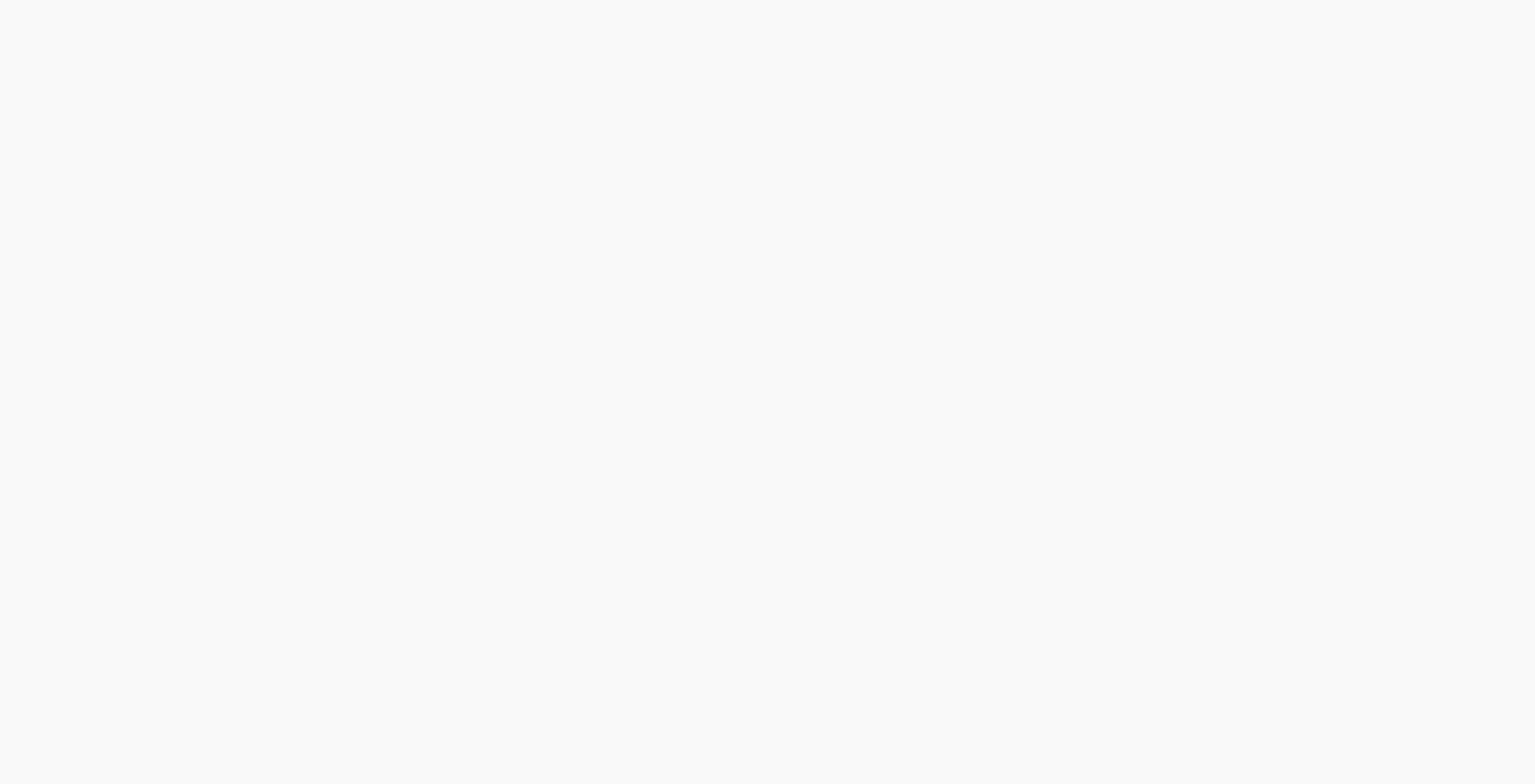 scroll, scrollTop: 0, scrollLeft: 0, axis: both 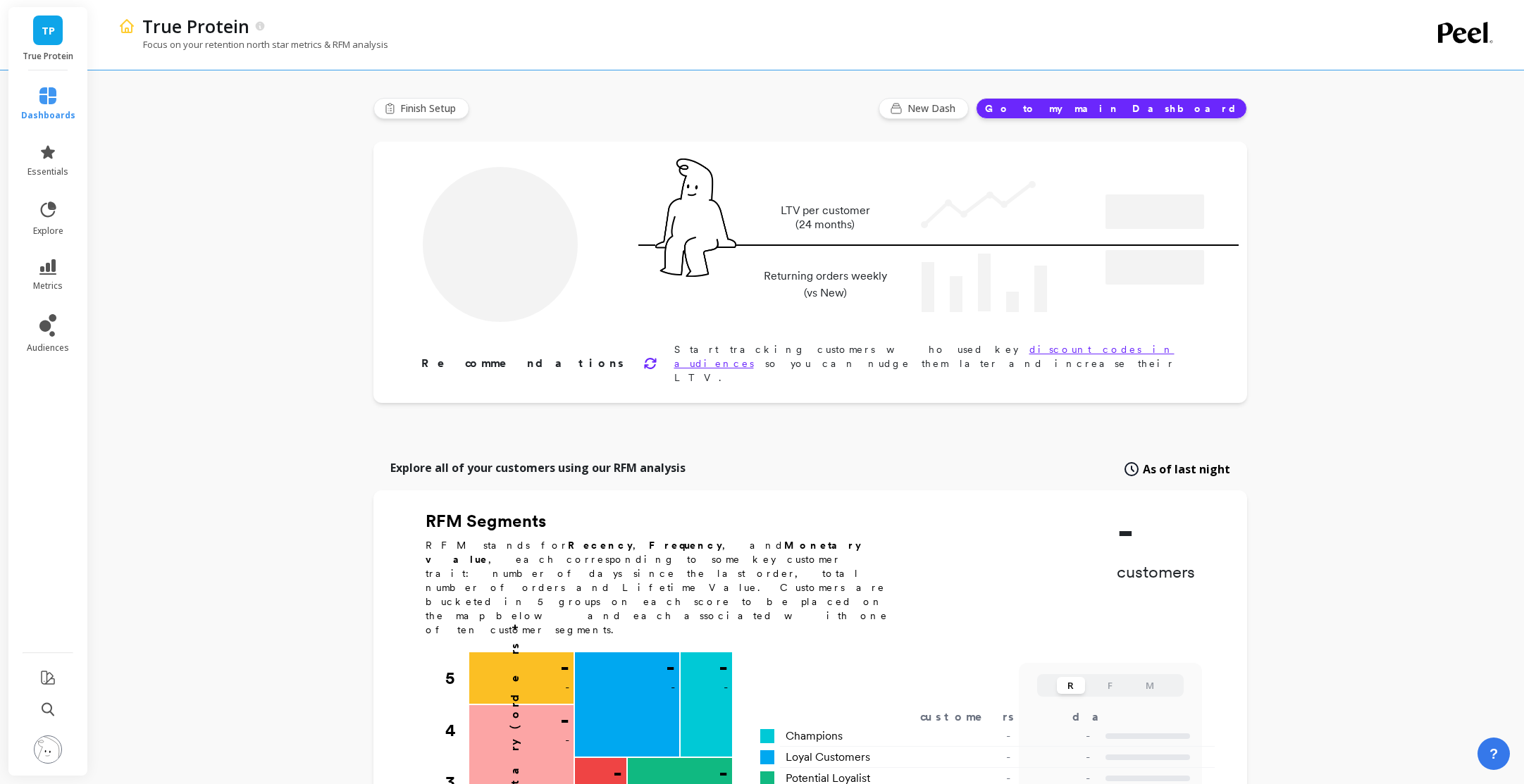 type on "Champions" 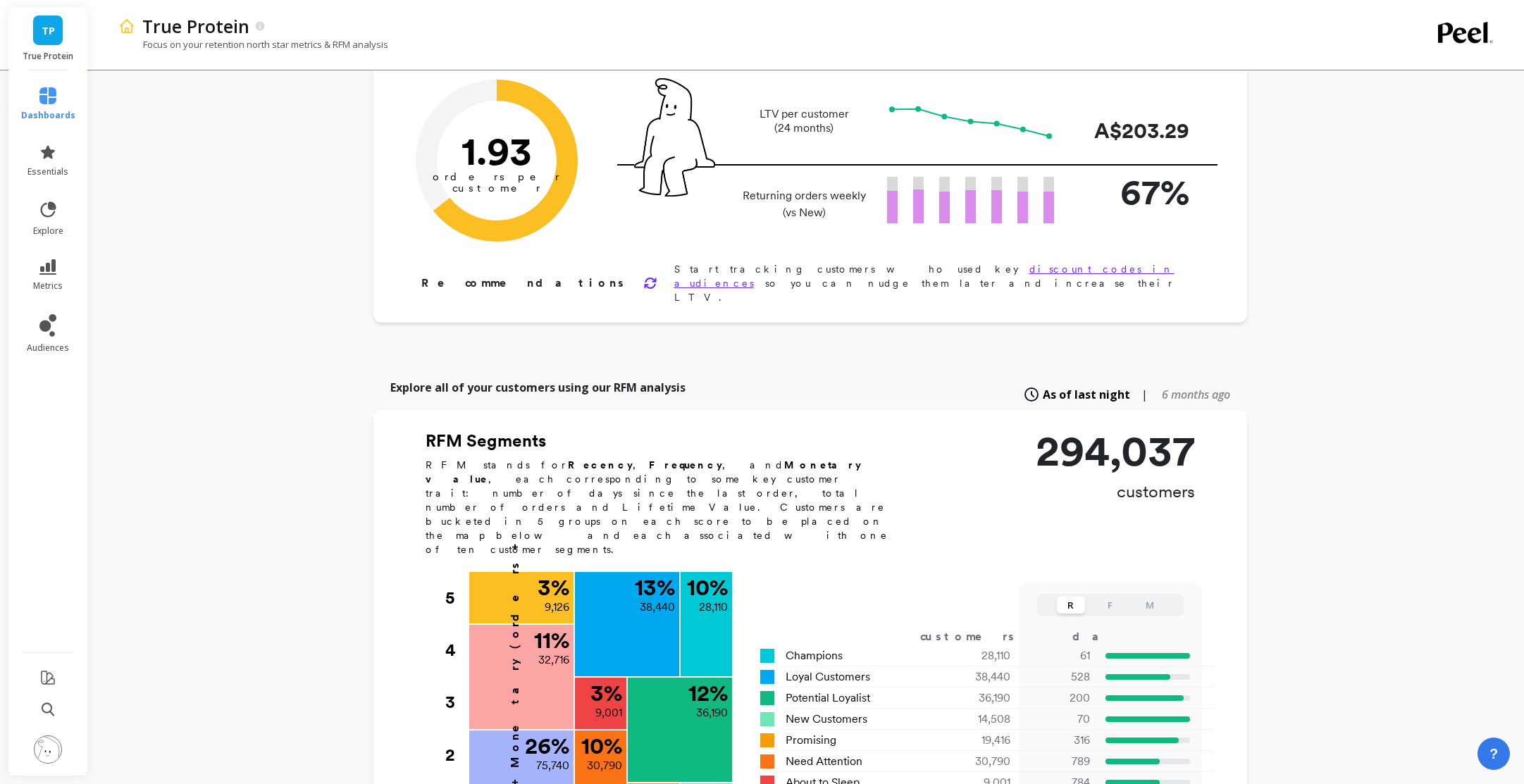 scroll, scrollTop: 232, scrollLeft: 0, axis: vertical 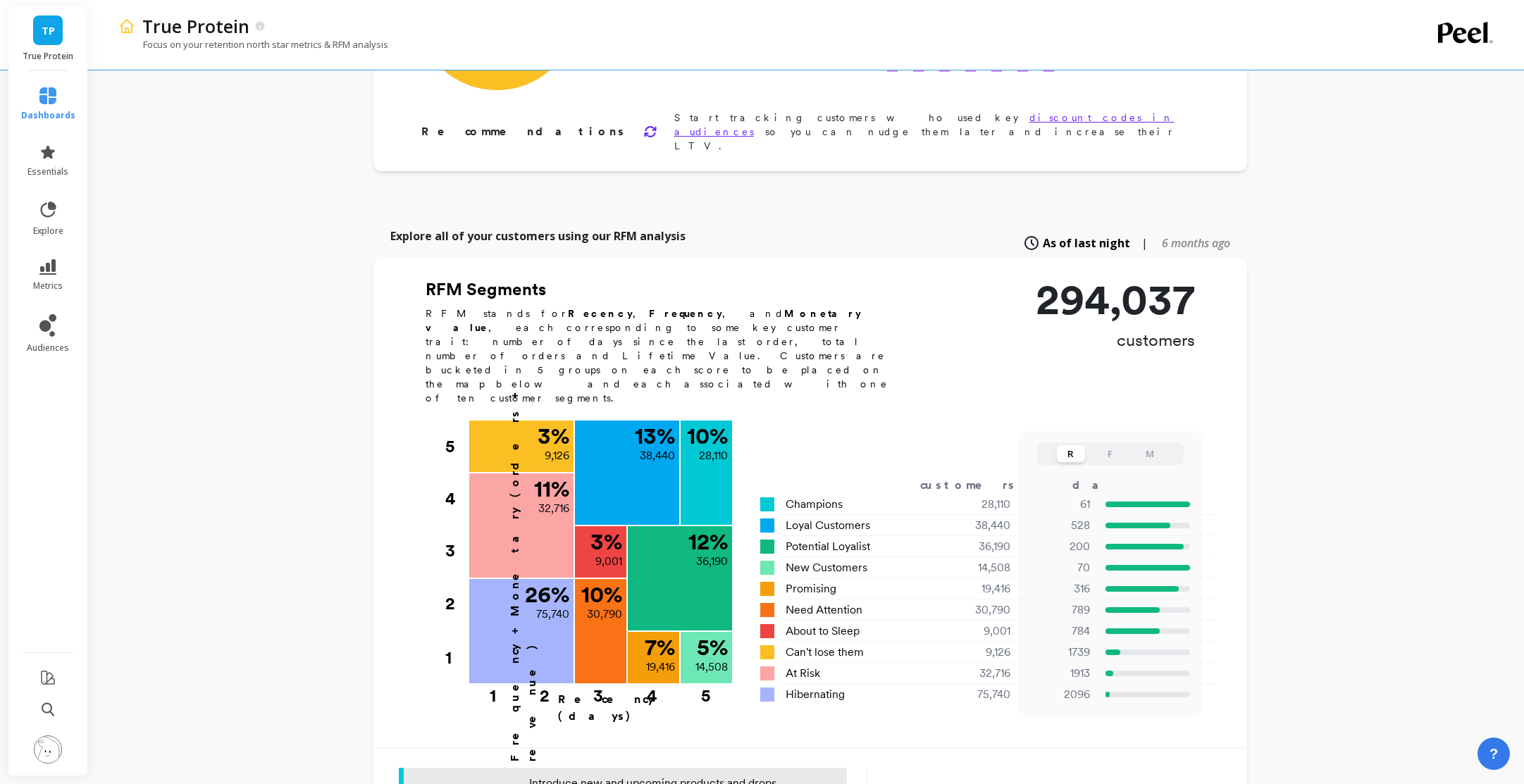 click on "6 months ago" at bounding box center [1196, 243] 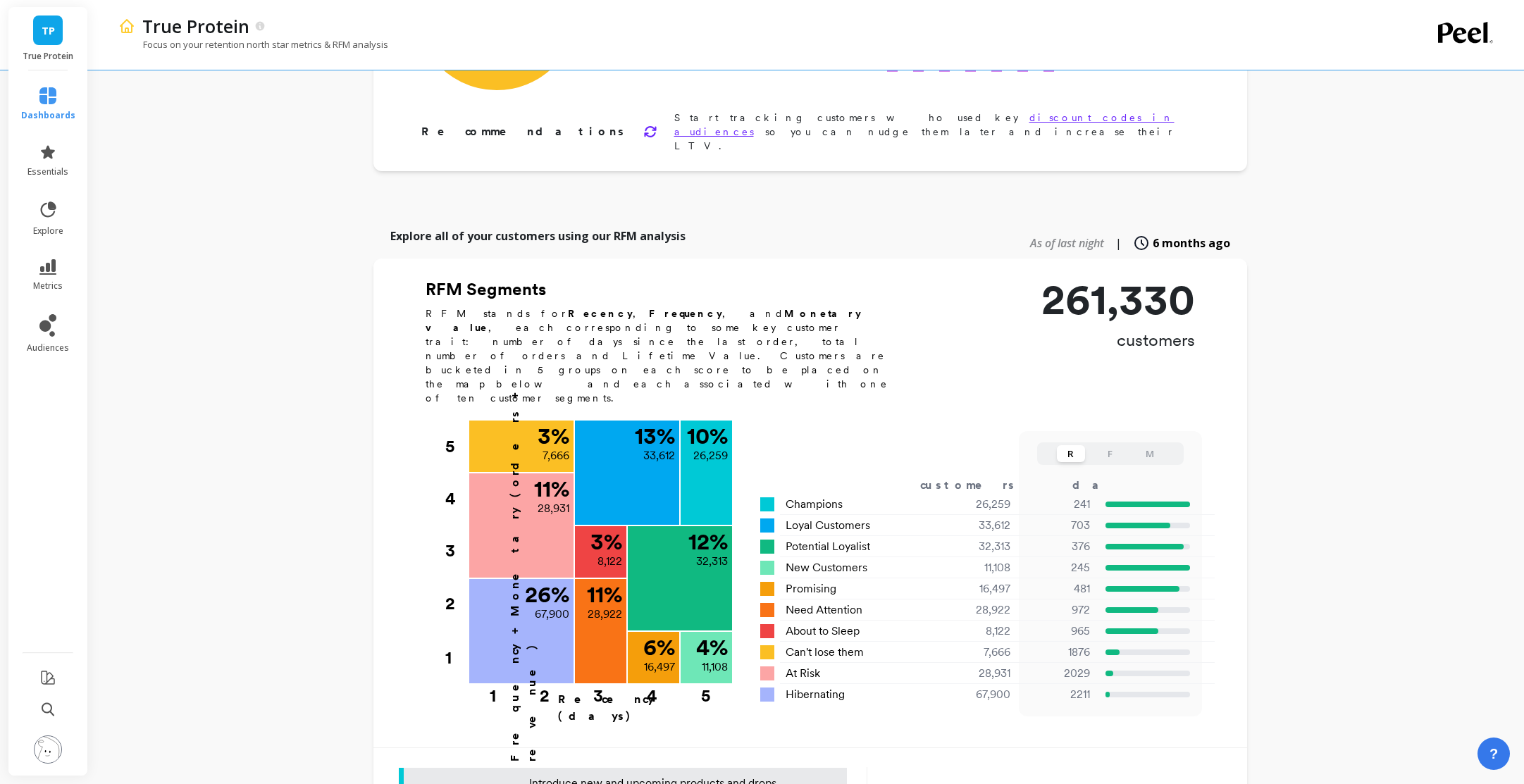 click on "6 months ago" at bounding box center [1191, 243] 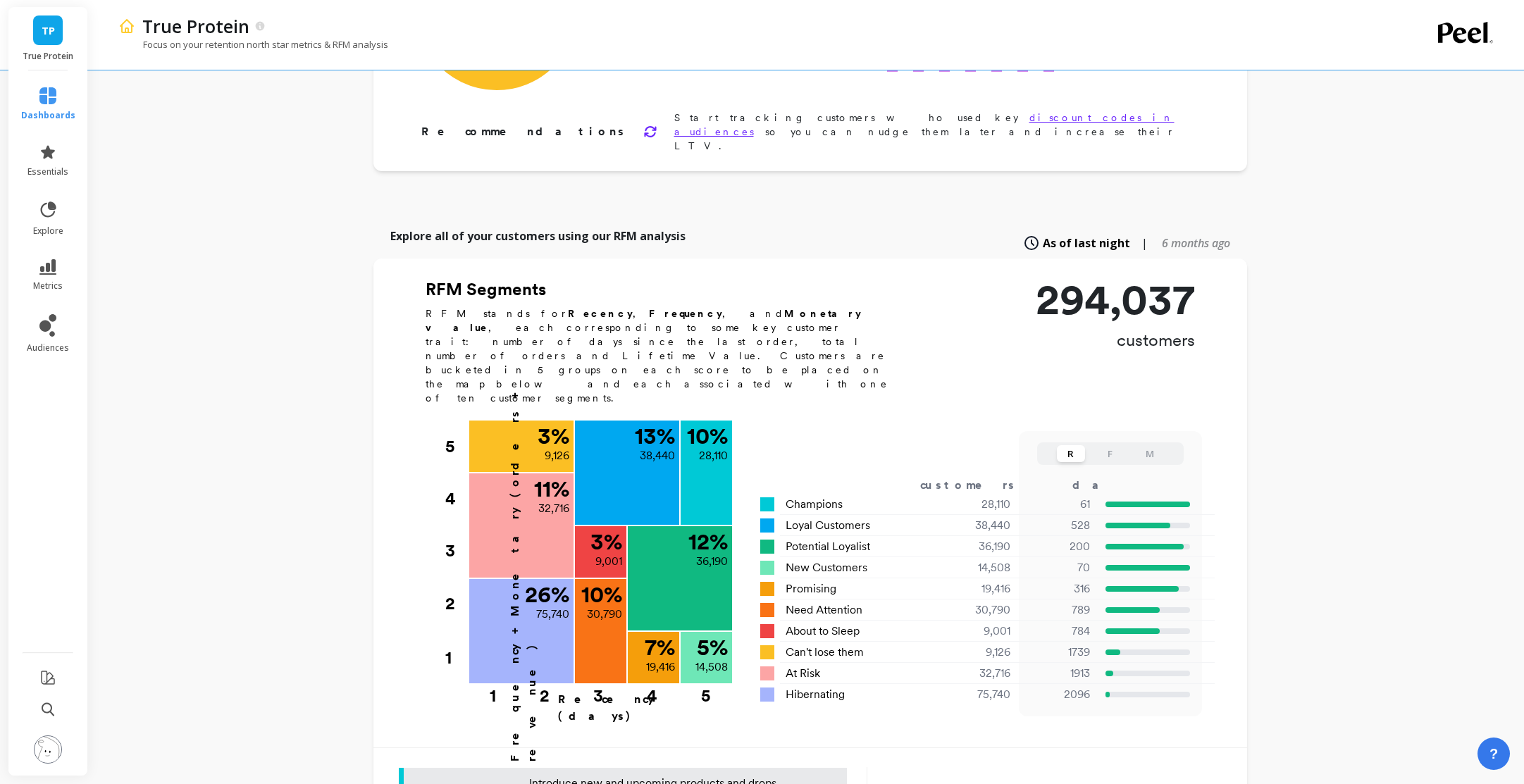click on "6 months ago" at bounding box center [1196, 243] 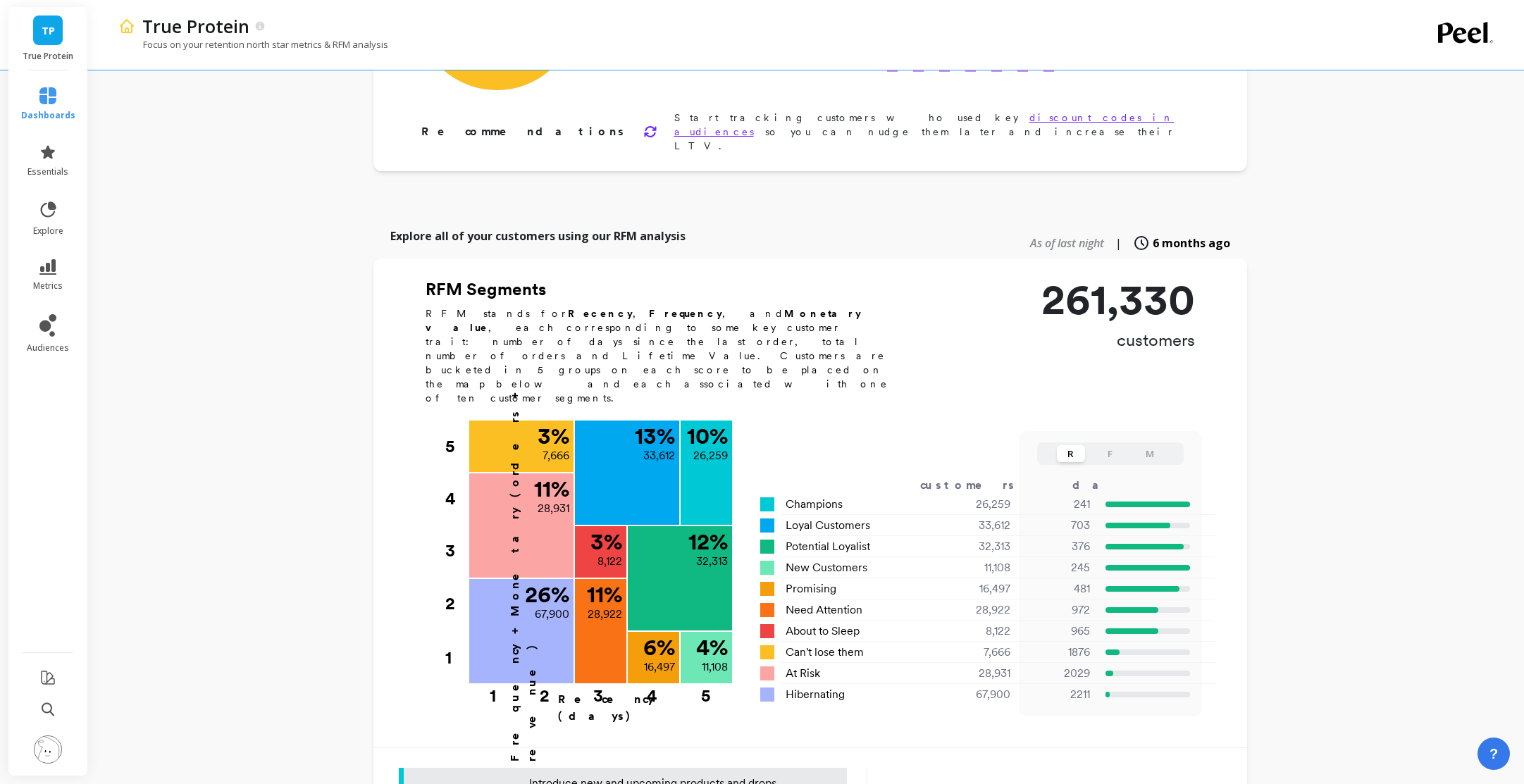 click on "As of last night | 6 months ago" at bounding box center [1129, 243] 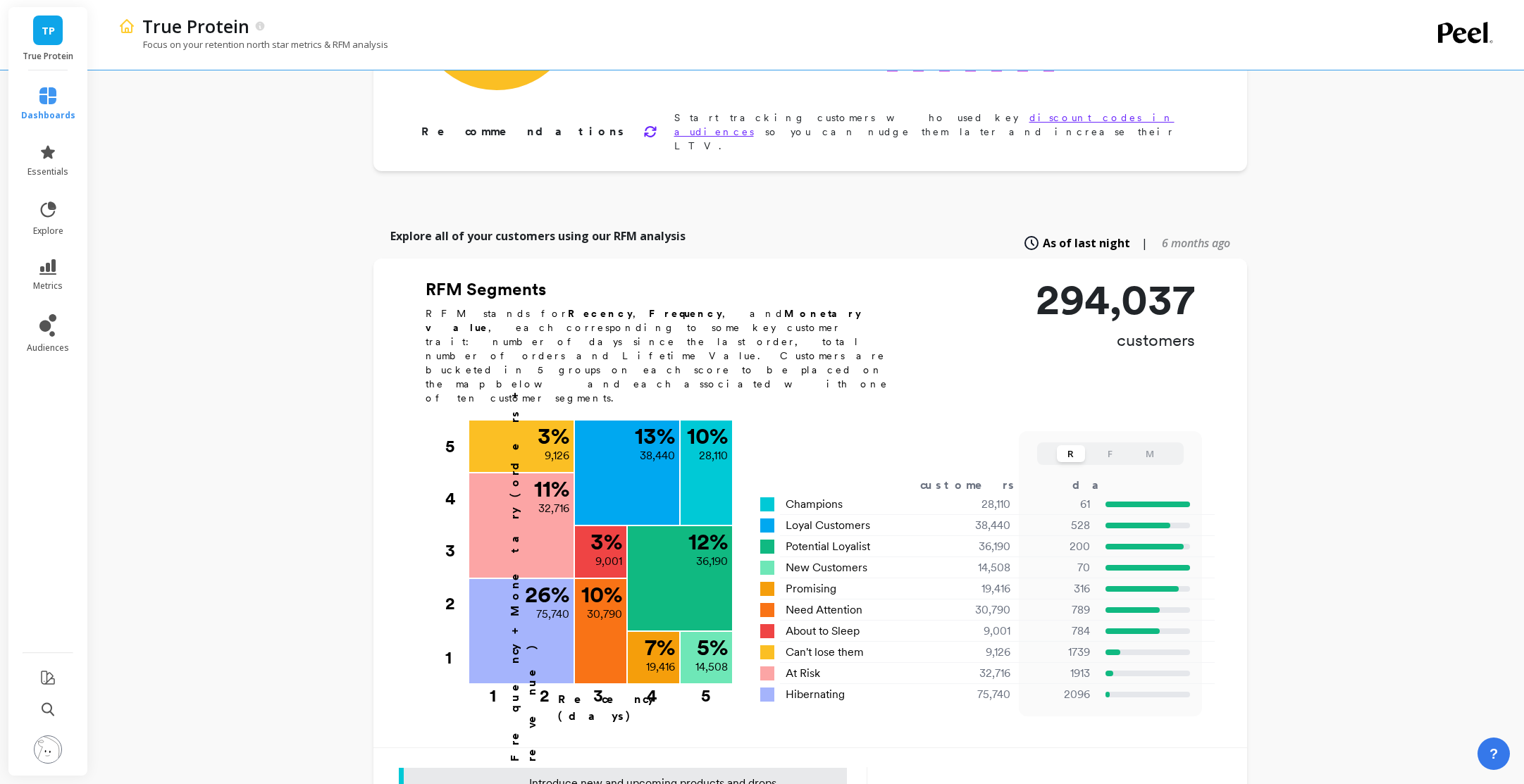 click on "6 months ago" at bounding box center [1196, 243] 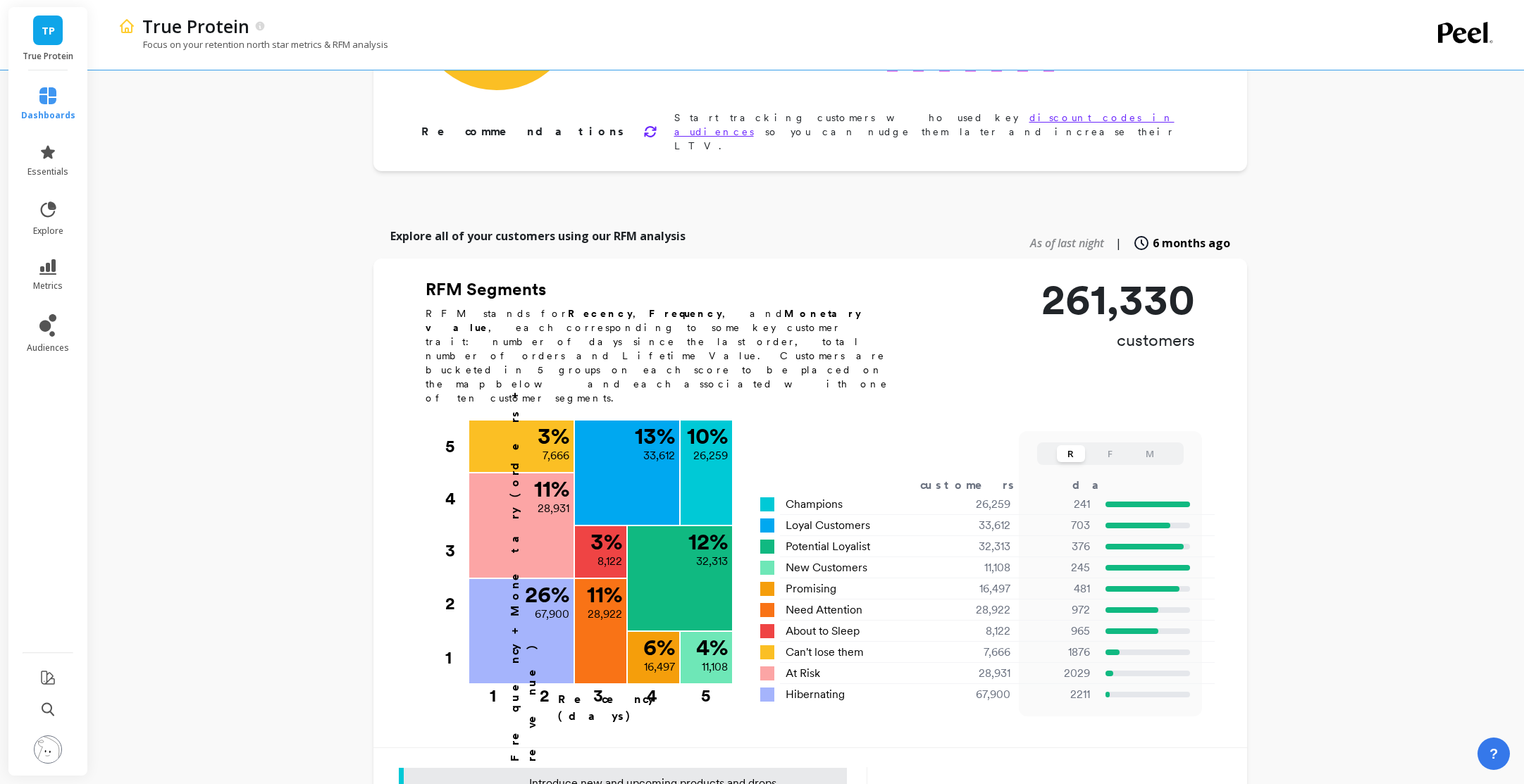 click on "As of last night" at bounding box center [1067, 243] 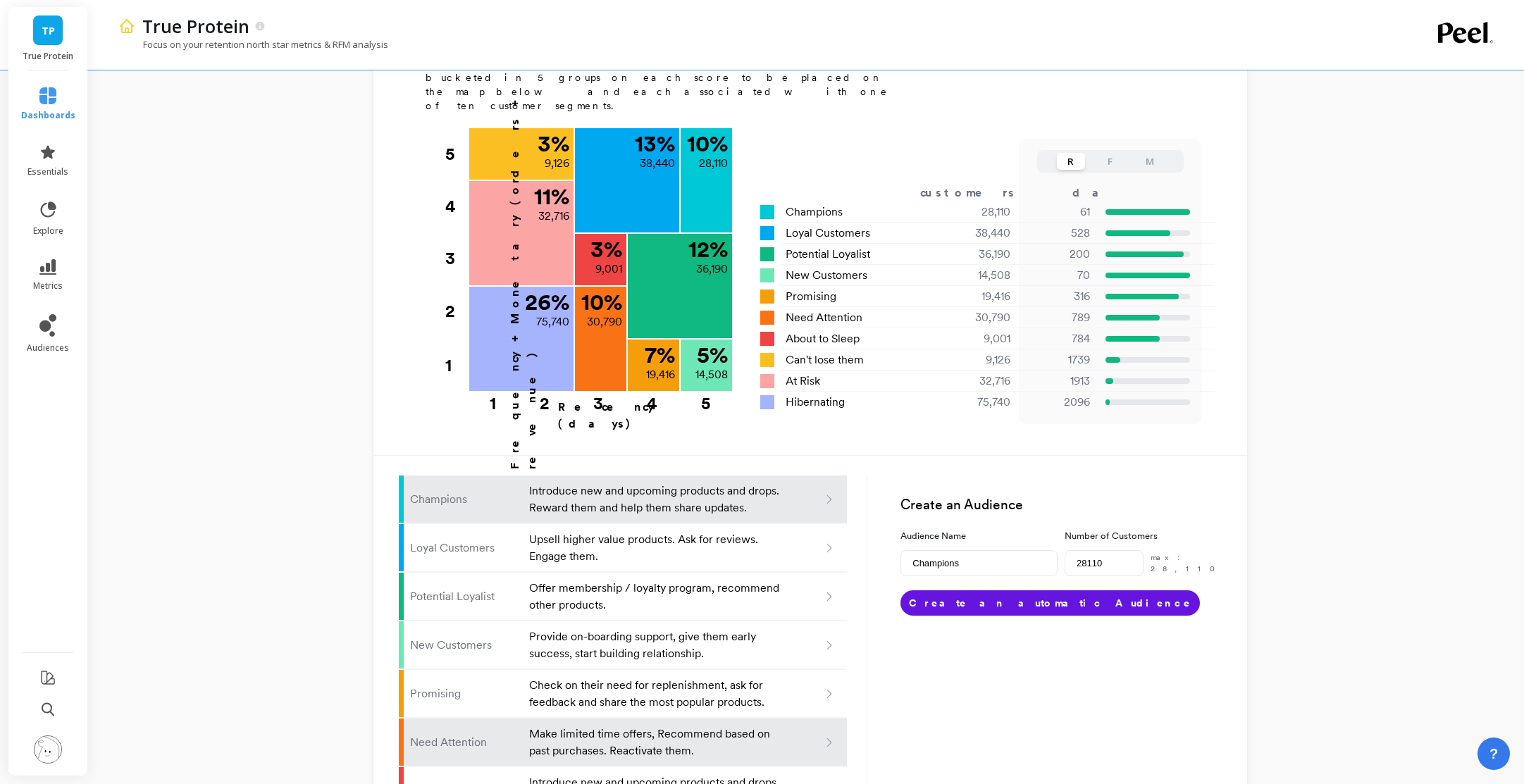 scroll, scrollTop: 672, scrollLeft: 0, axis: vertical 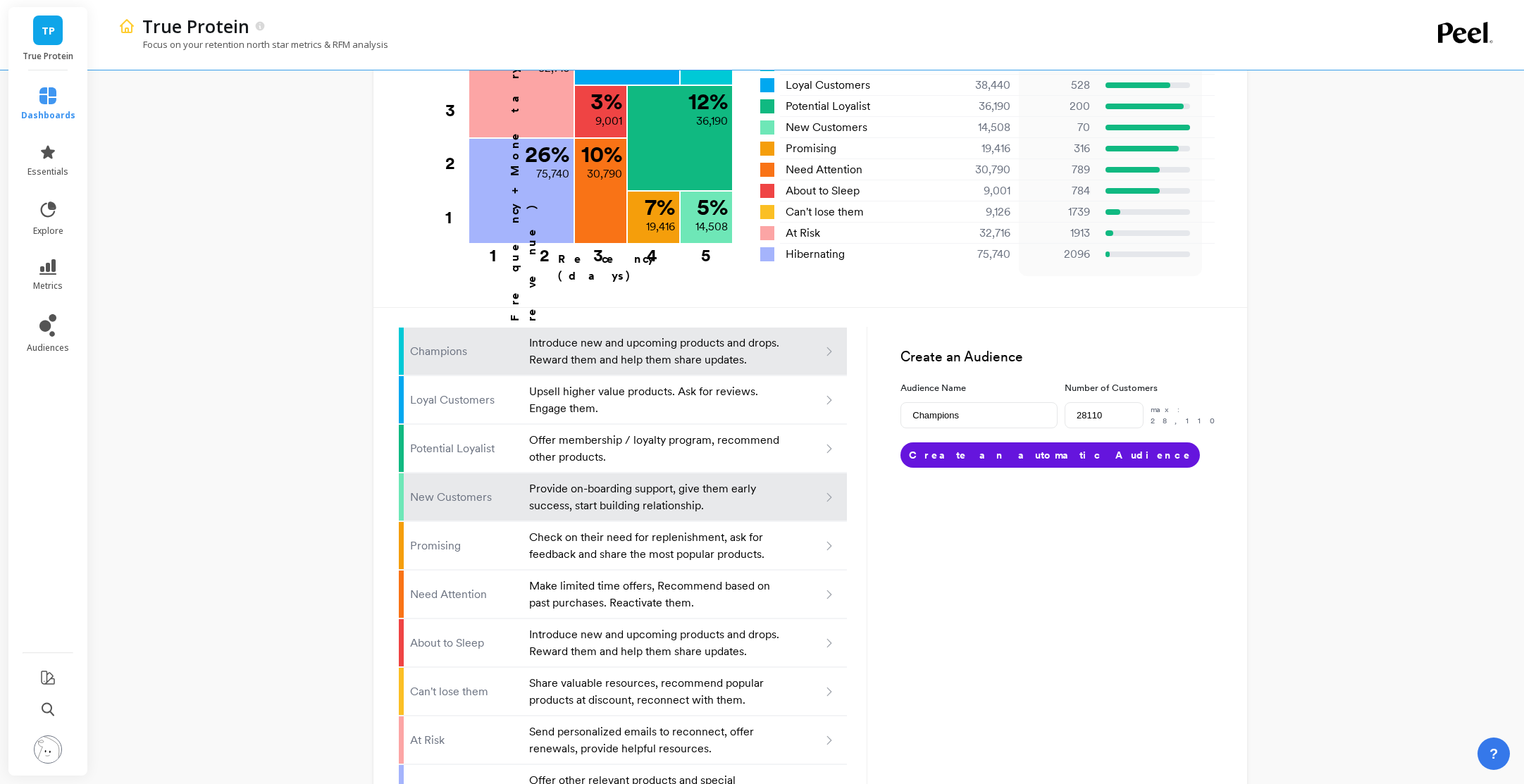 click on "Provide on-boarding support, give them early success, start building relationship." at bounding box center (655, 497) 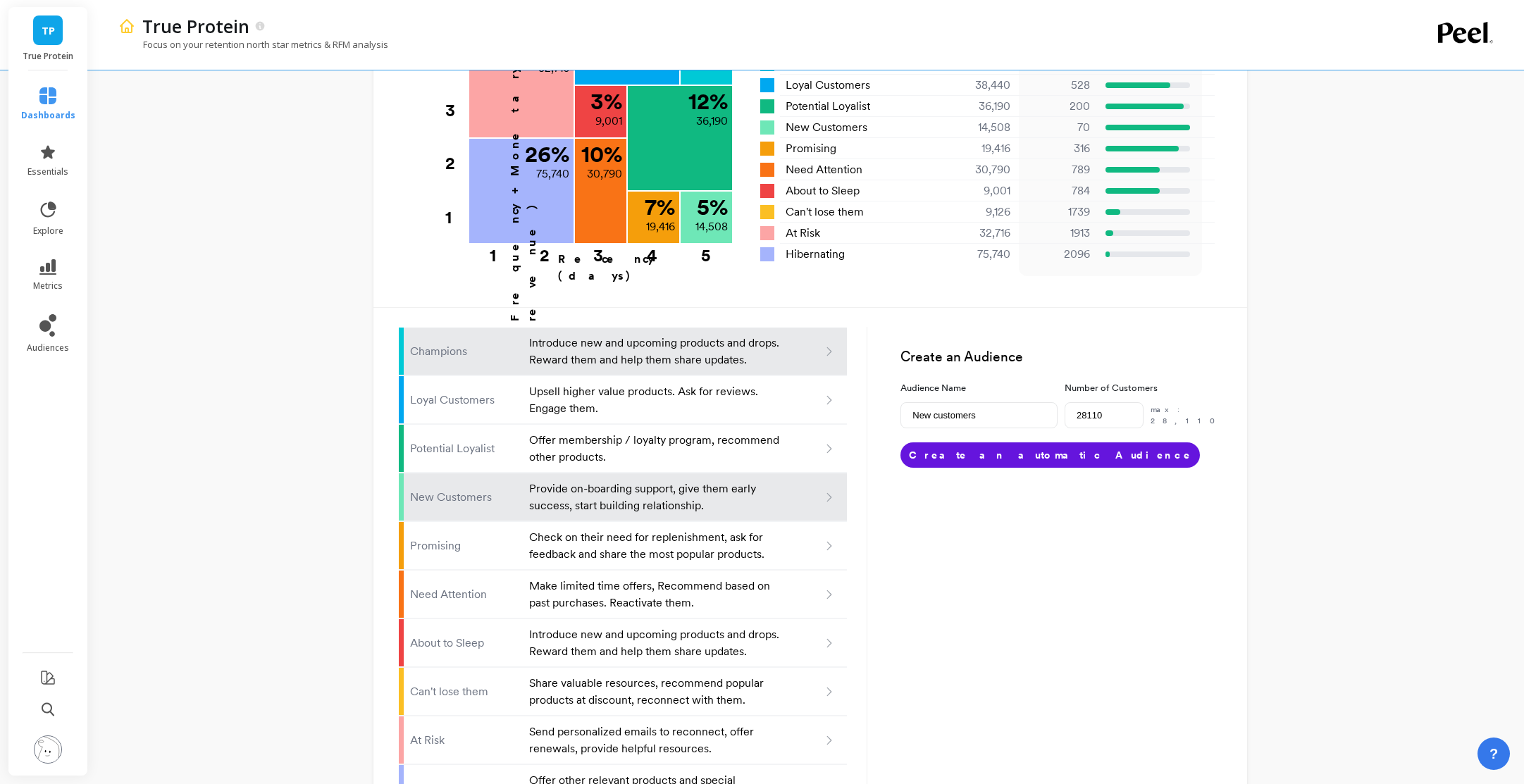 type on "14508" 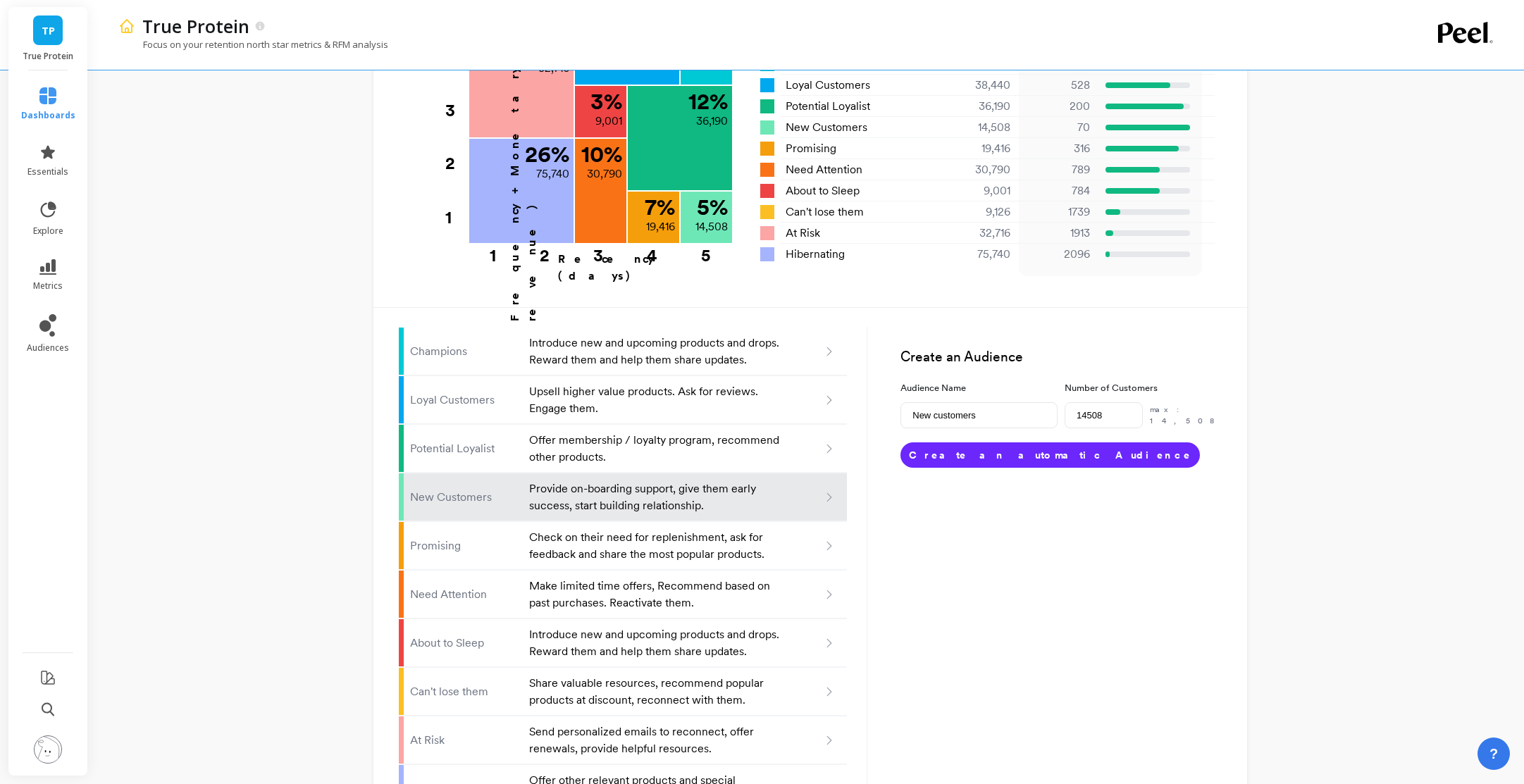 click on "Create an automatic Audience" at bounding box center [1050, 455] 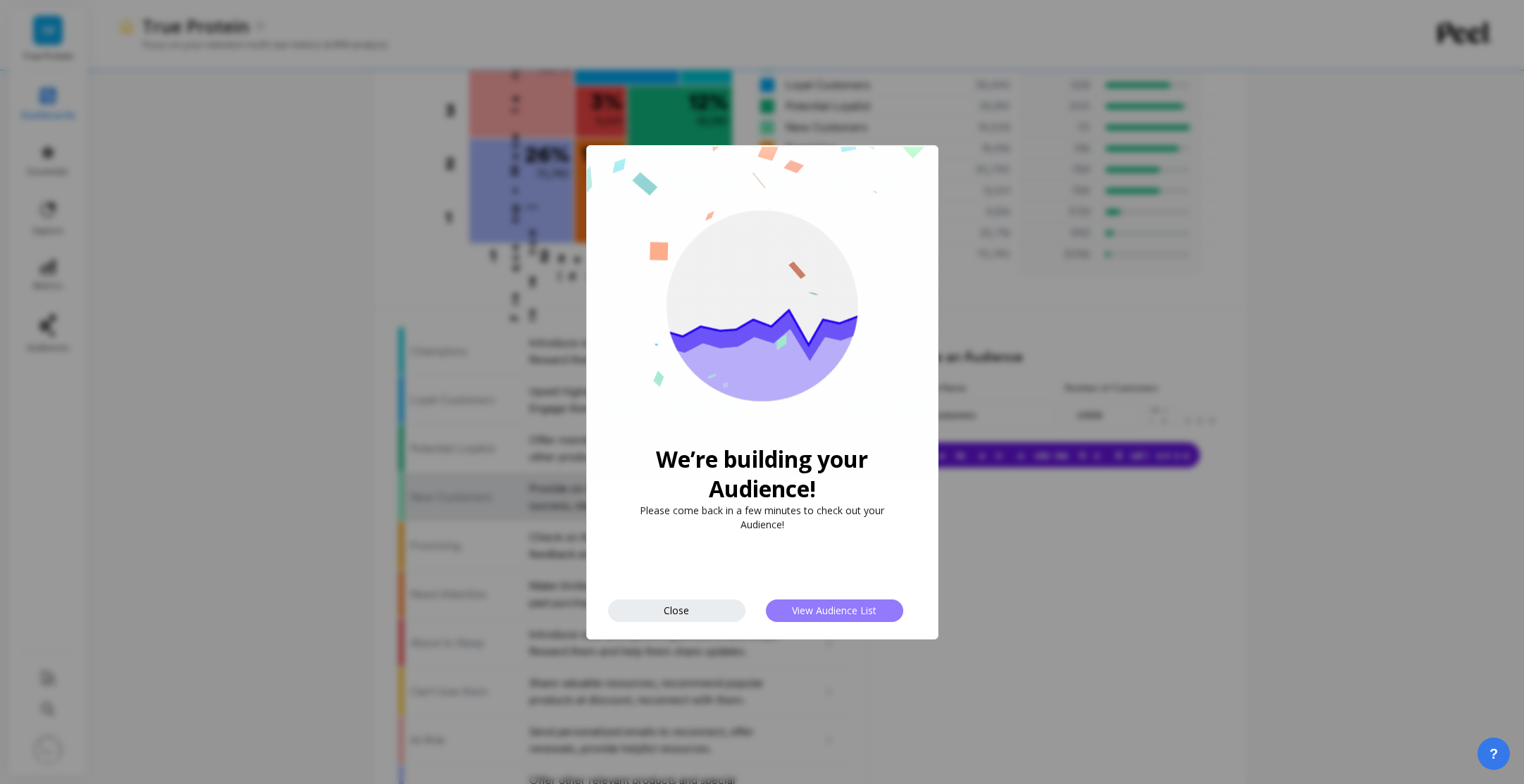 click on "View Audience List" at bounding box center [834, 610] 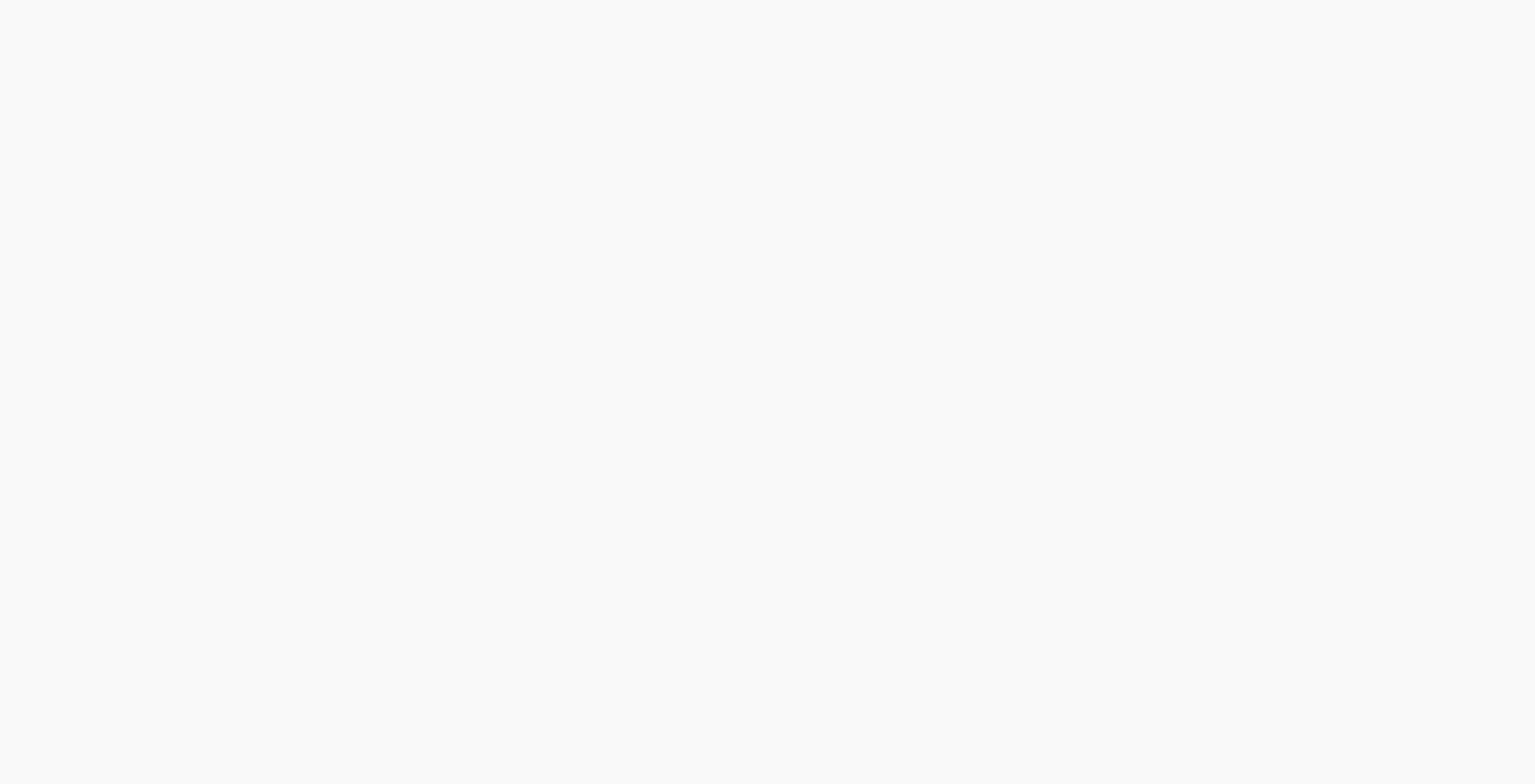 scroll, scrollTop: 0, scrollLeft: 0, axis: both 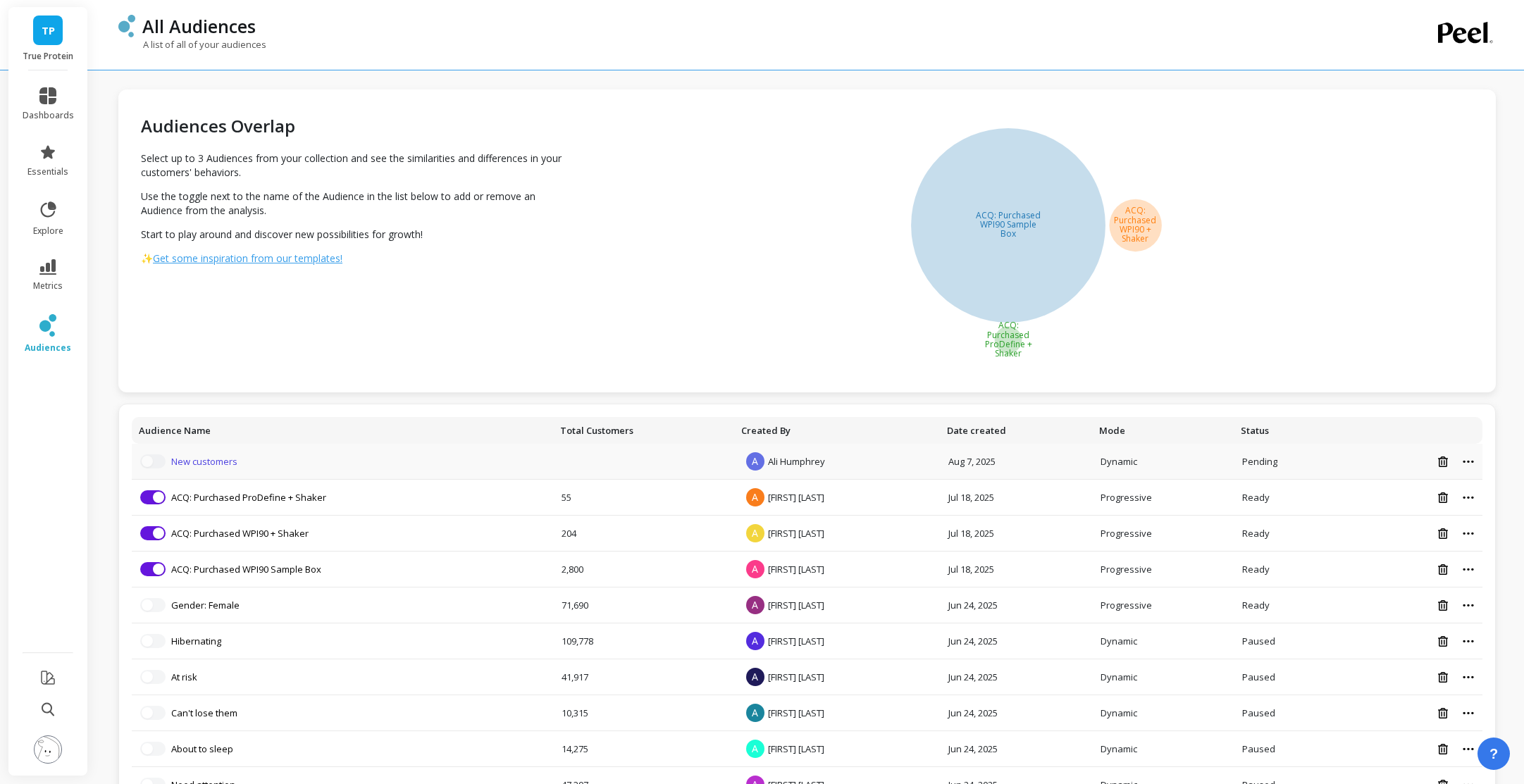 click on "New customers" at bounding box center [204, 461] 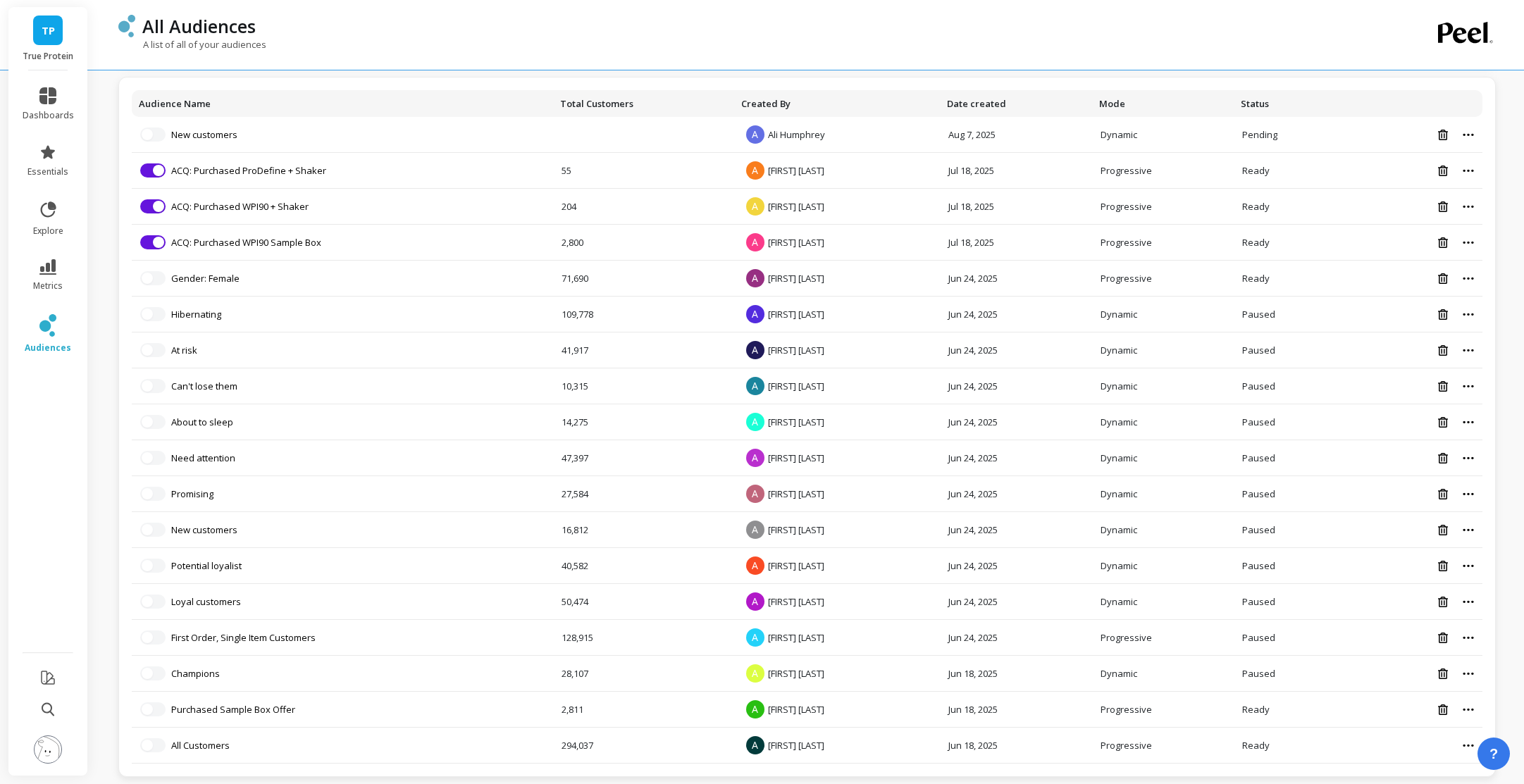 scroll, scrollTop: 318, scrollLeft: 0, axis: vertical 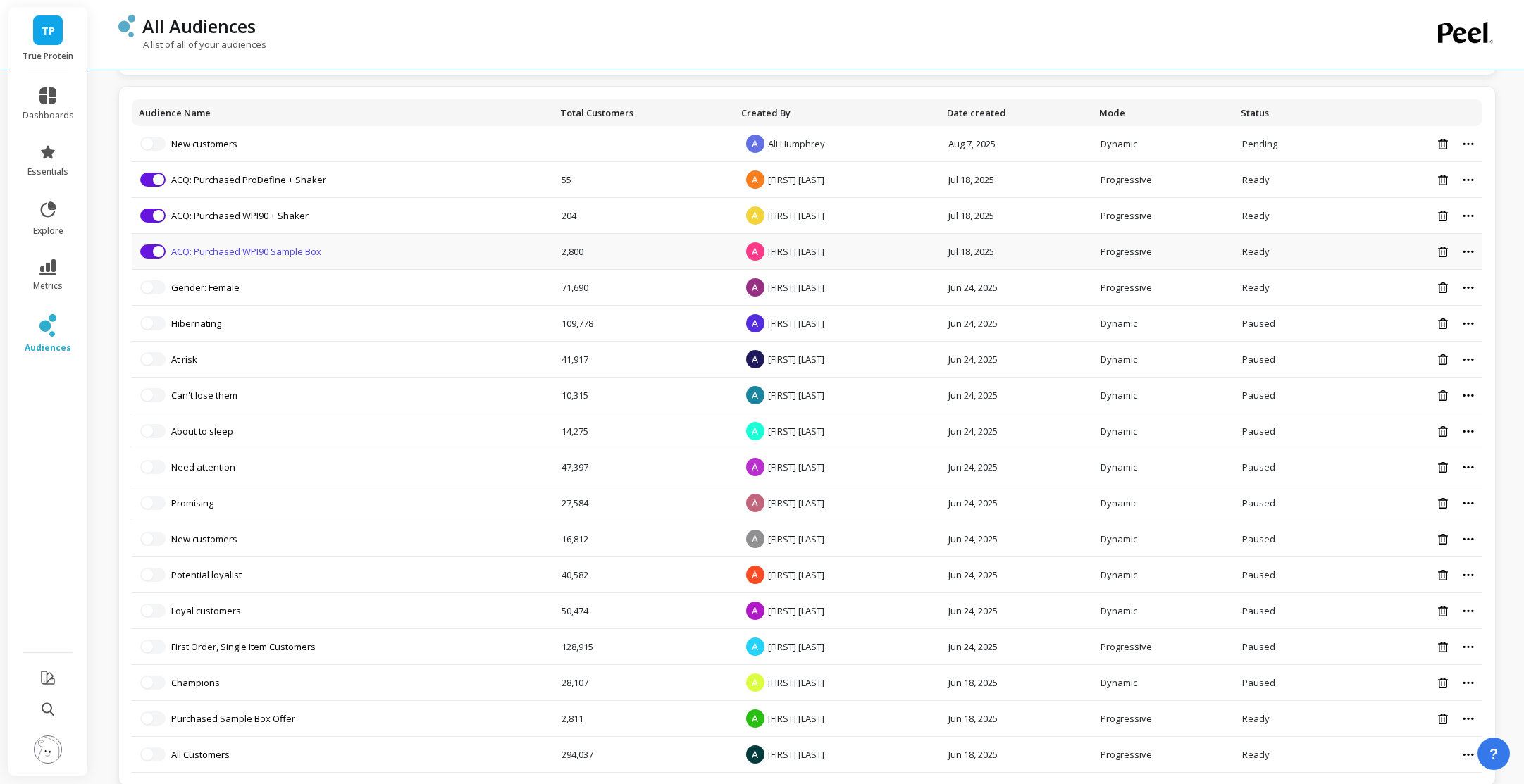 click on "ACQ: Purchased WPI90 Sample Box" at bounding box center (246, 251) 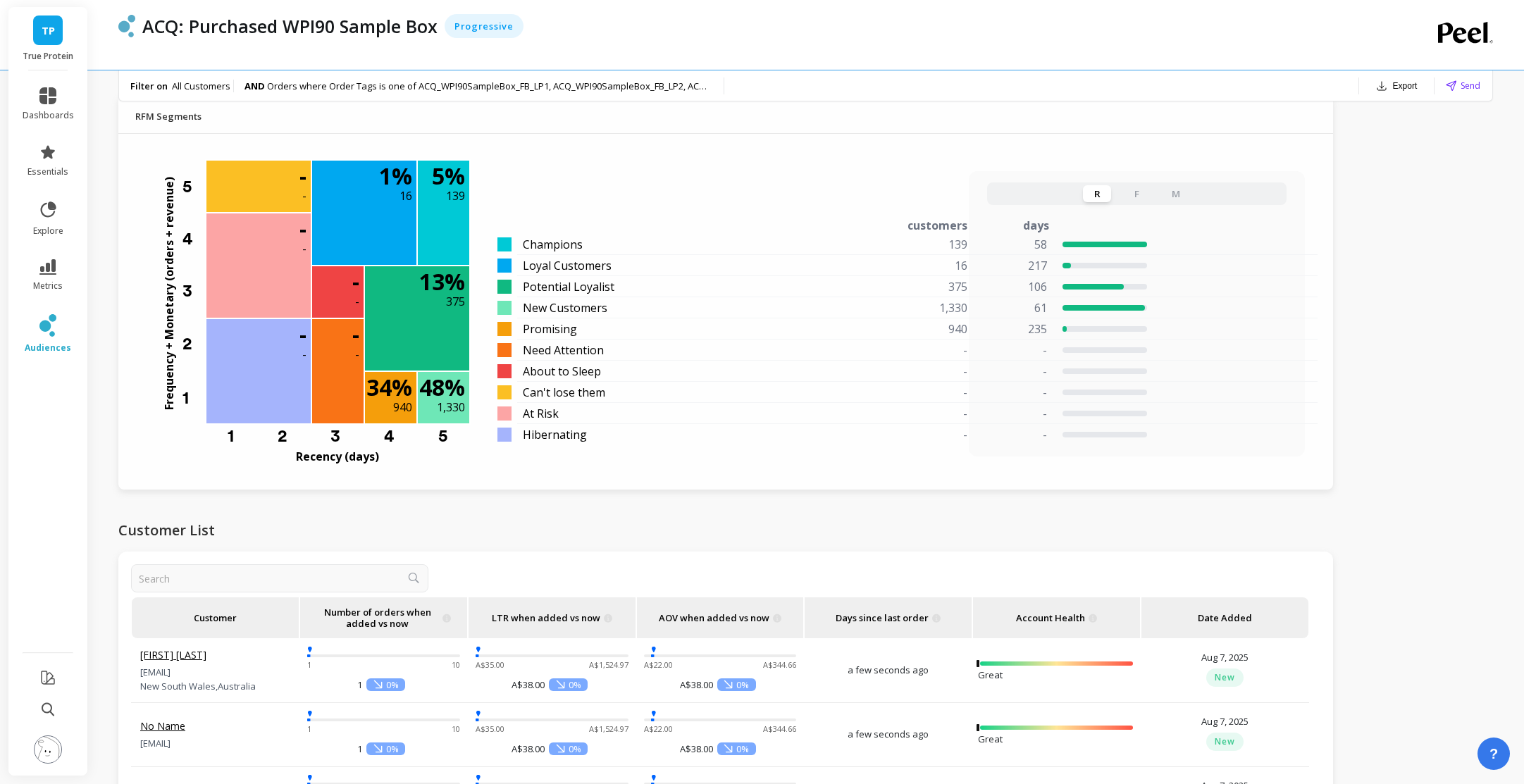 scroll, scrollTop: 1478, scrollLeft: 0, axis: vertical 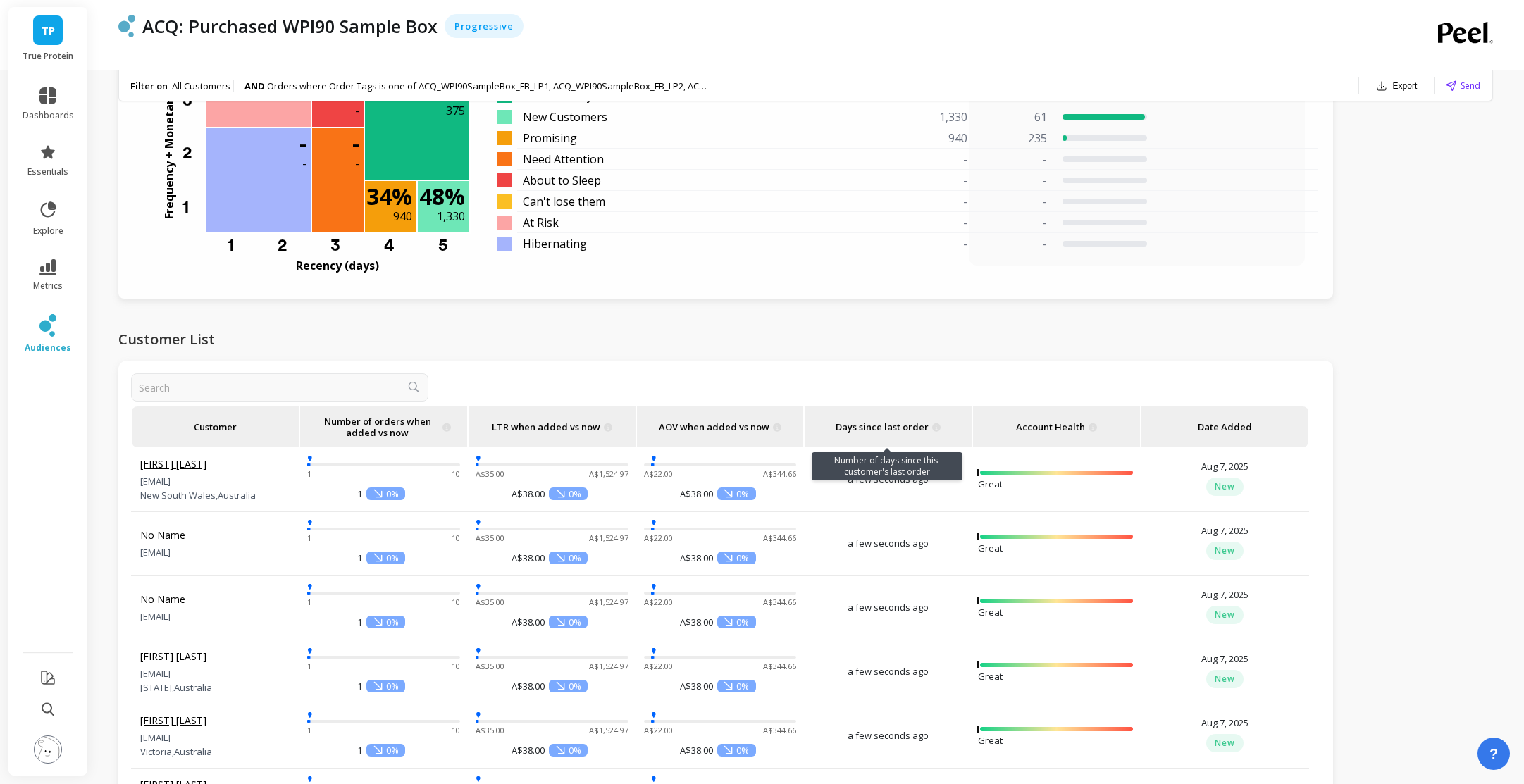 click on "Days since last order" at bounding box center (888, 427) 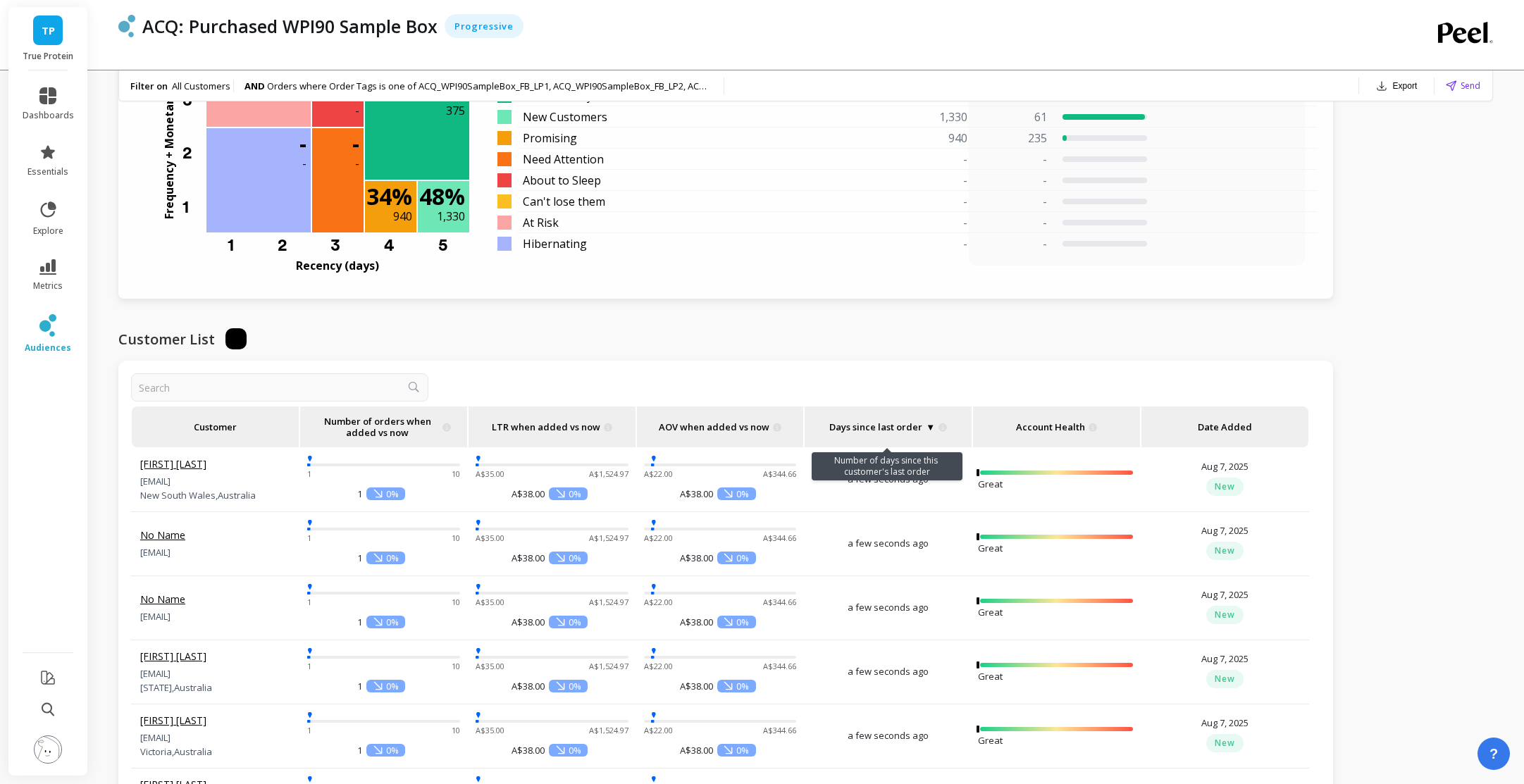 click on "Days since last order  ▼" at bounding box center [888, 427] 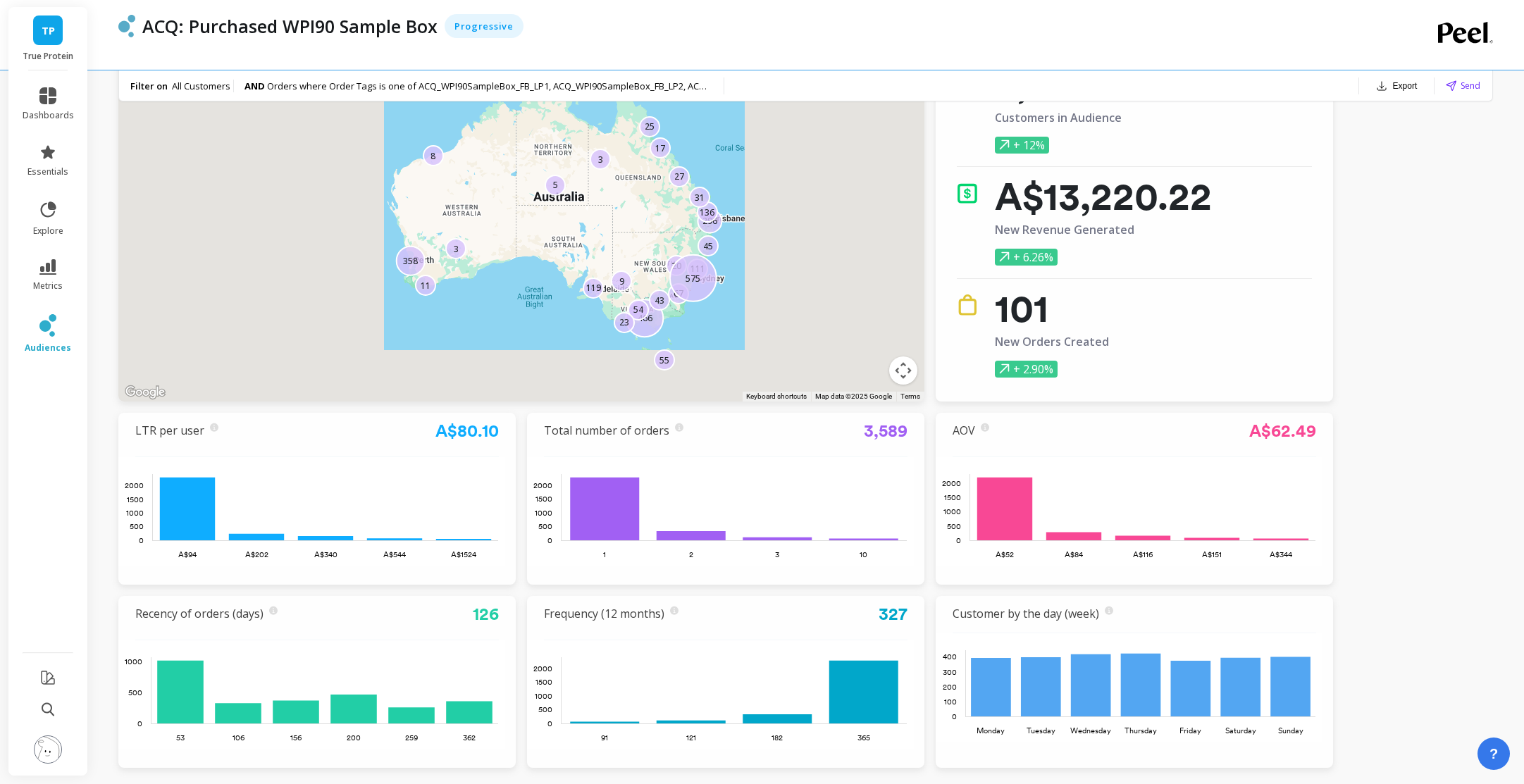 scroll, scrollTop: 0, scrollLeft: 0, axis: both 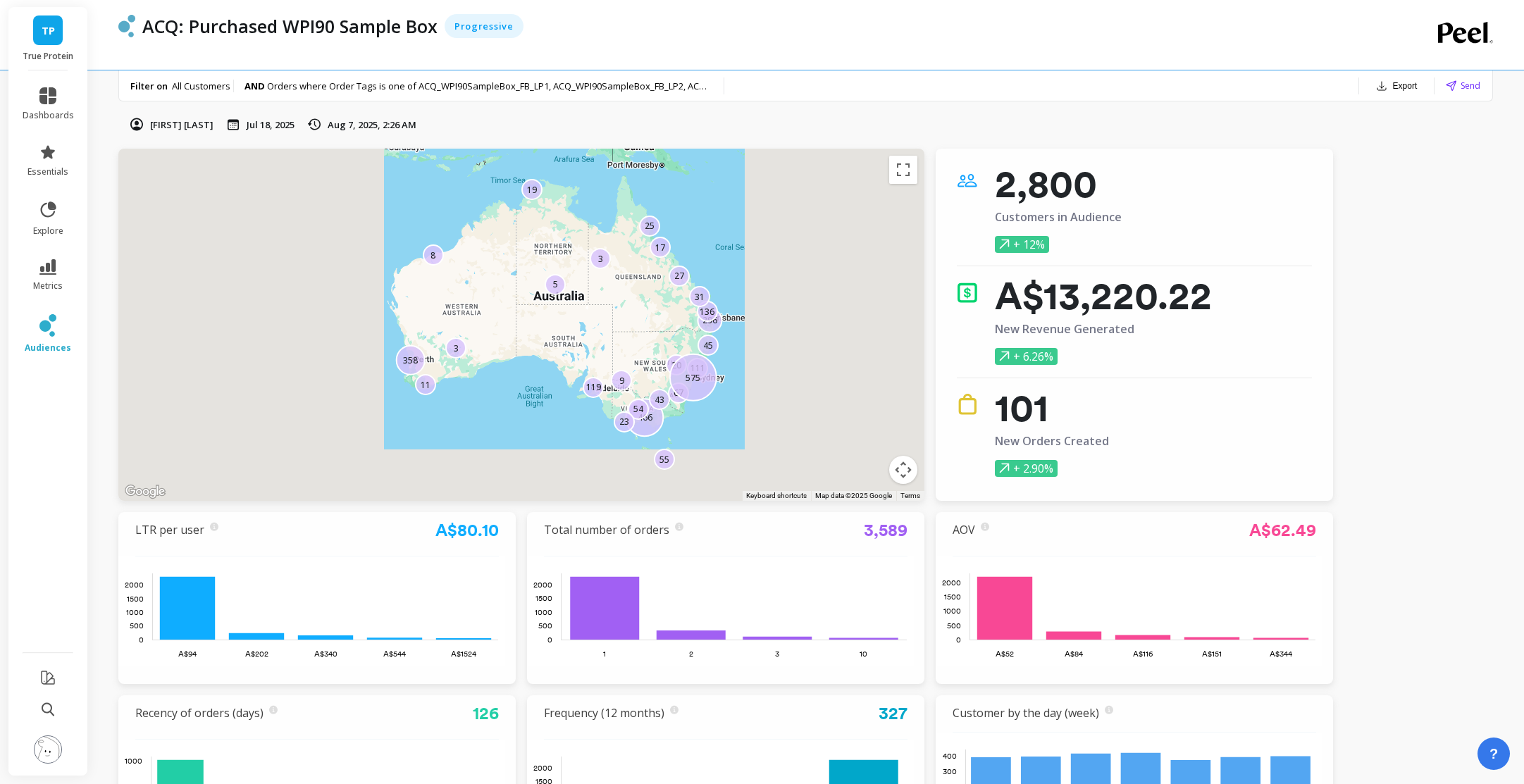 click on "Jul 18, 2025" at bounding box center [271, 125] 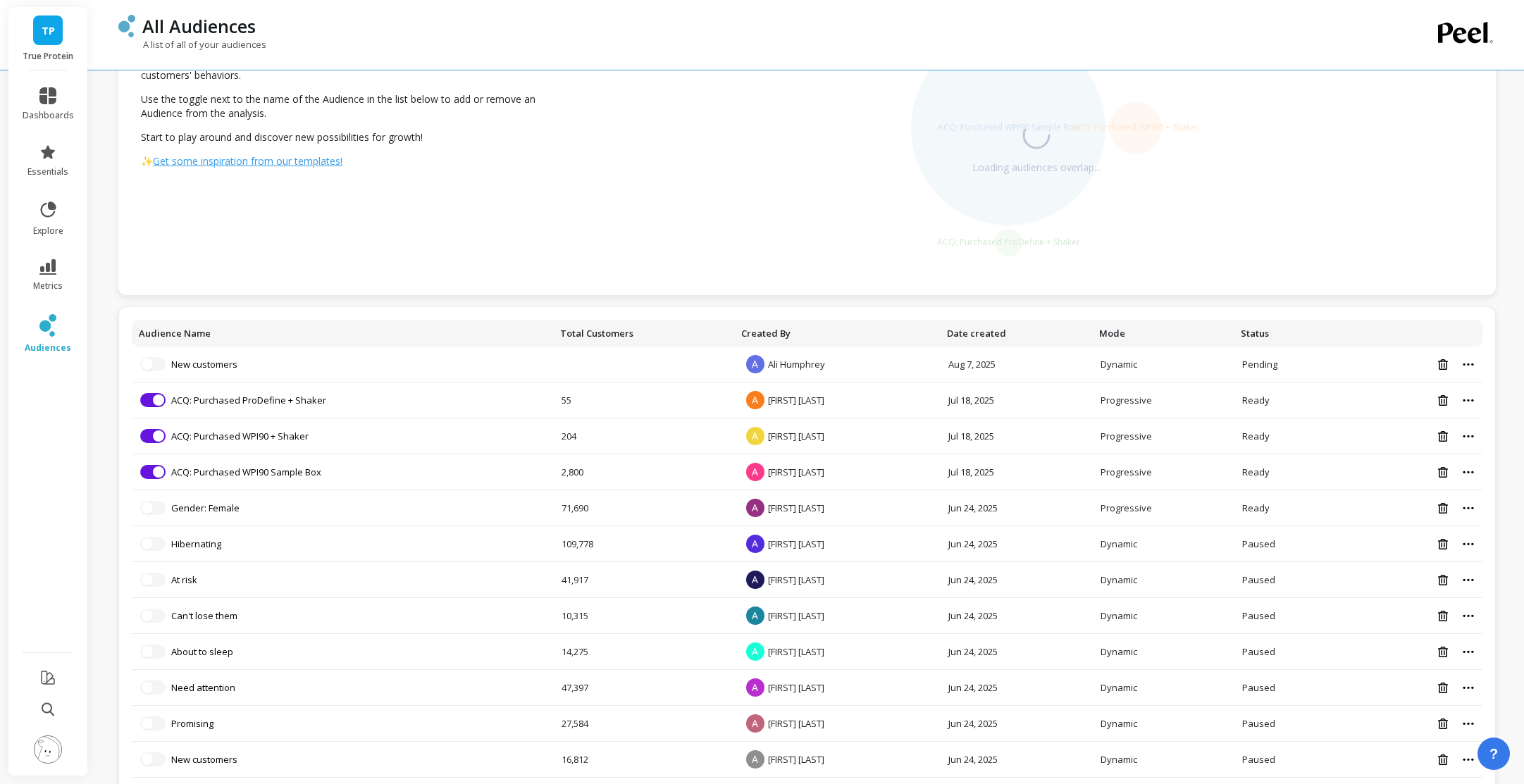 scroll, scrollTop: 0, scrollLeft: 0, axis: both 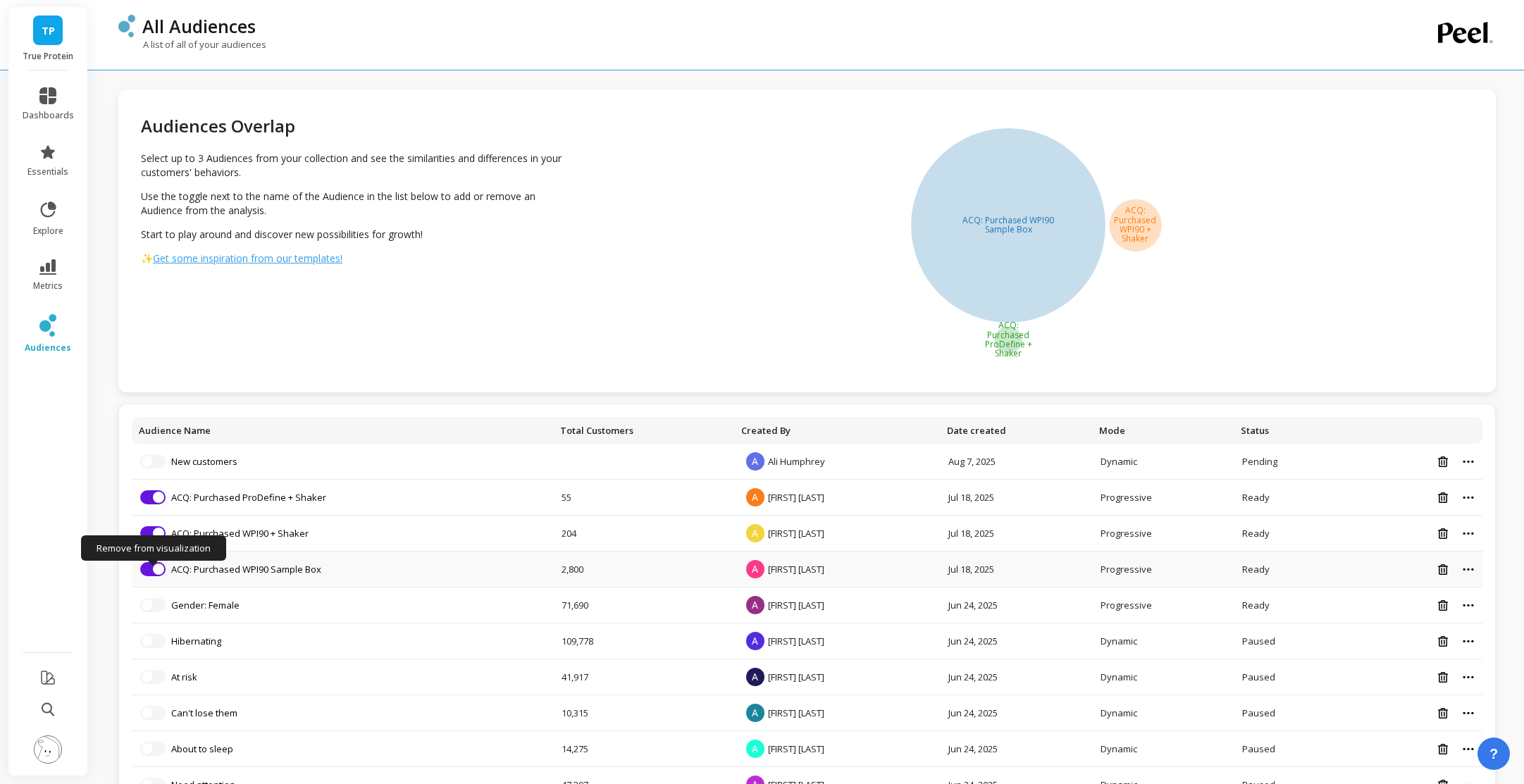 click on "Remove from visualization ACQ: Purchased WPI90 Sample Box" at bounding box center [342, 569] 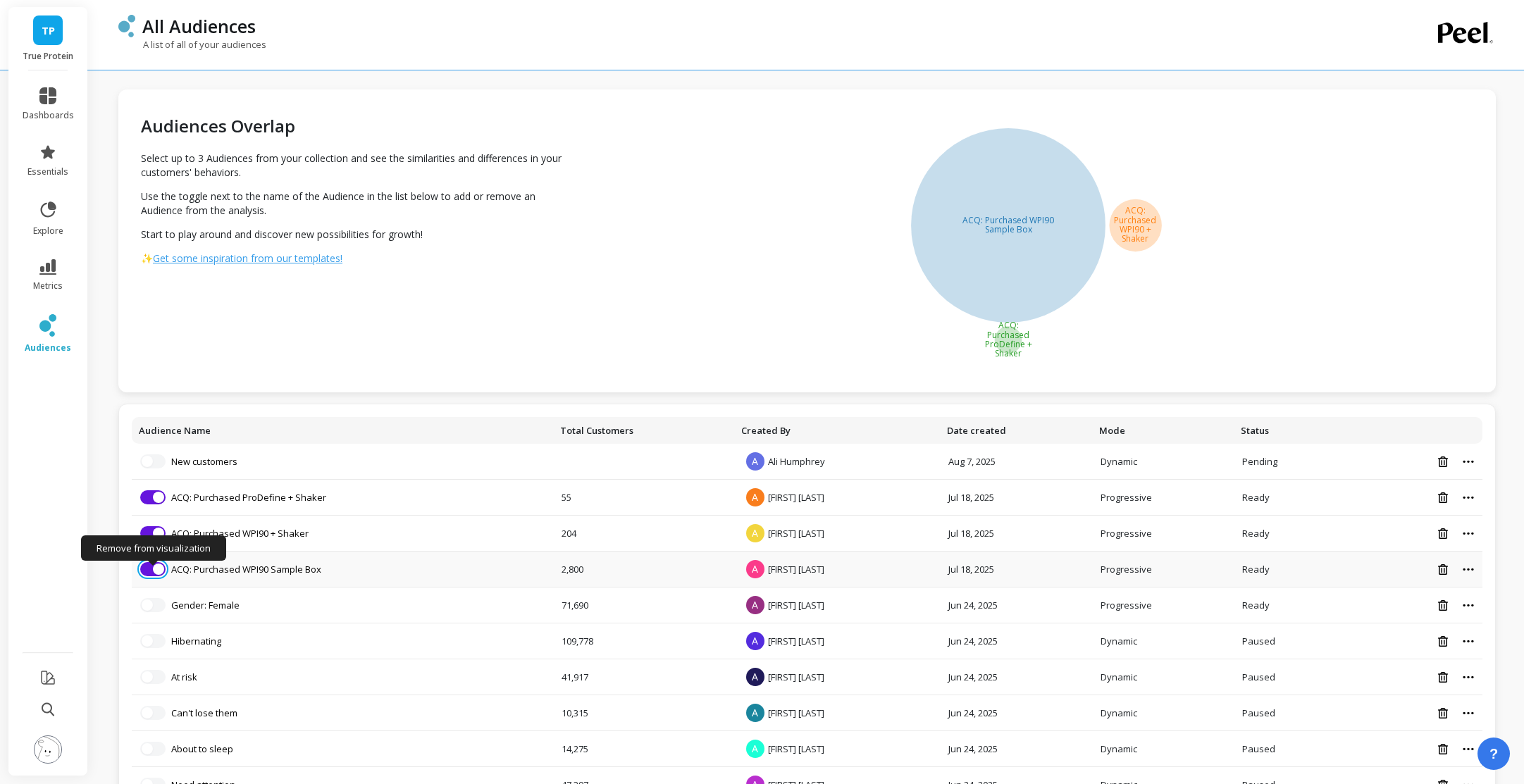 click at bounding box center (153, 569) 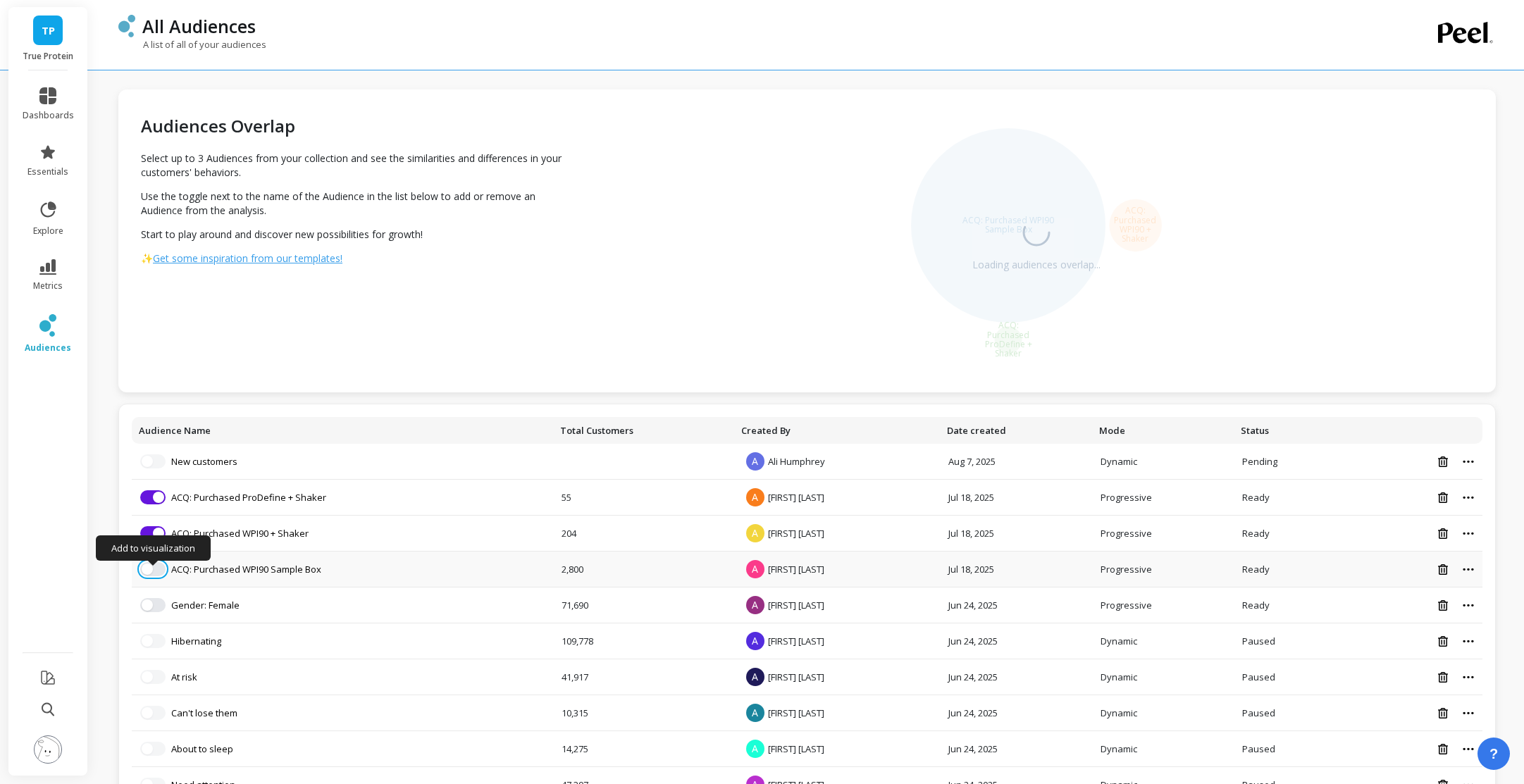 click at bounding box center (147, 569) 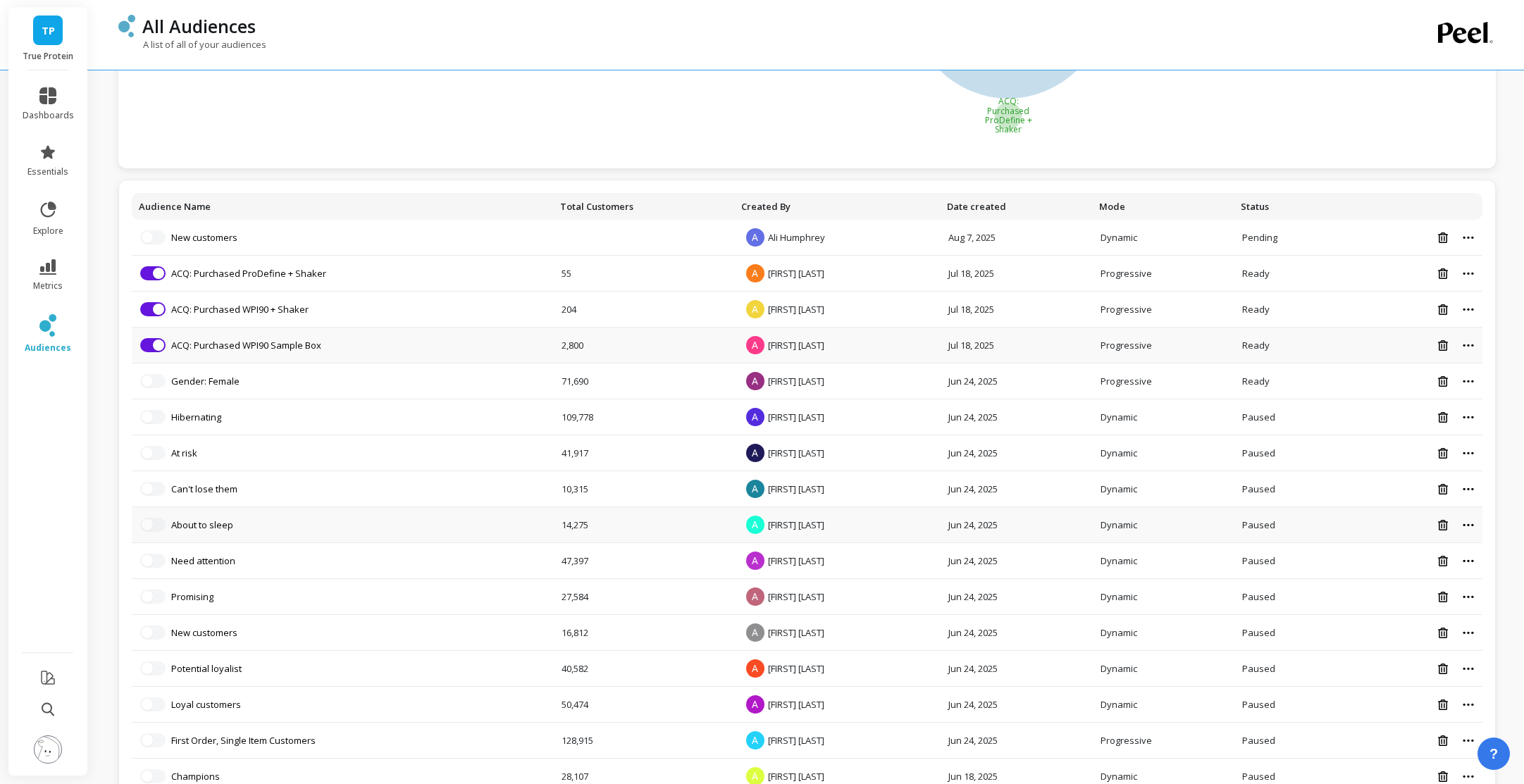 scroll, scrollTop: 225, scrollLeft: 0, axis: vertical 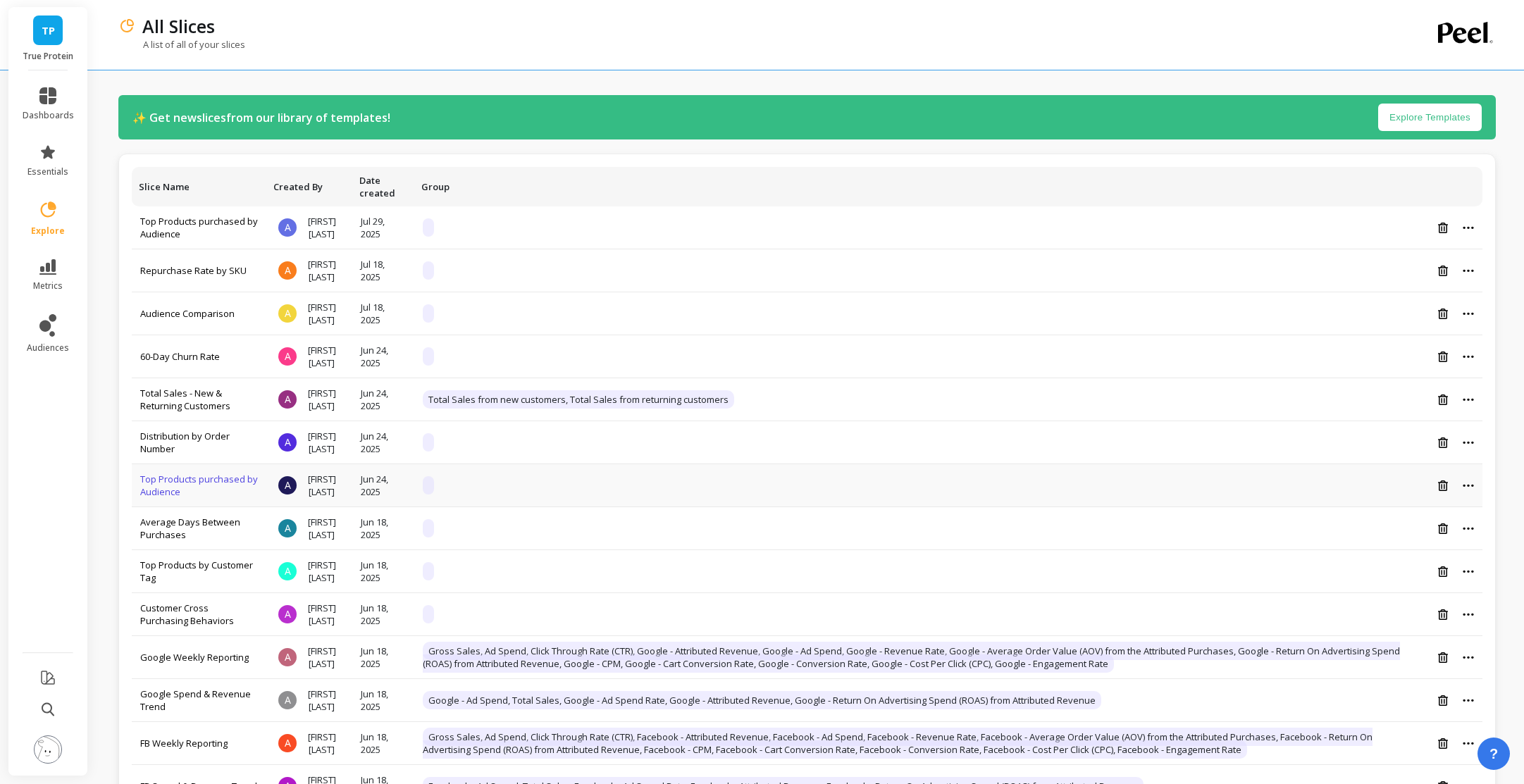 click on "Top Products purchased by Audience" at bounding box center [199, 485] 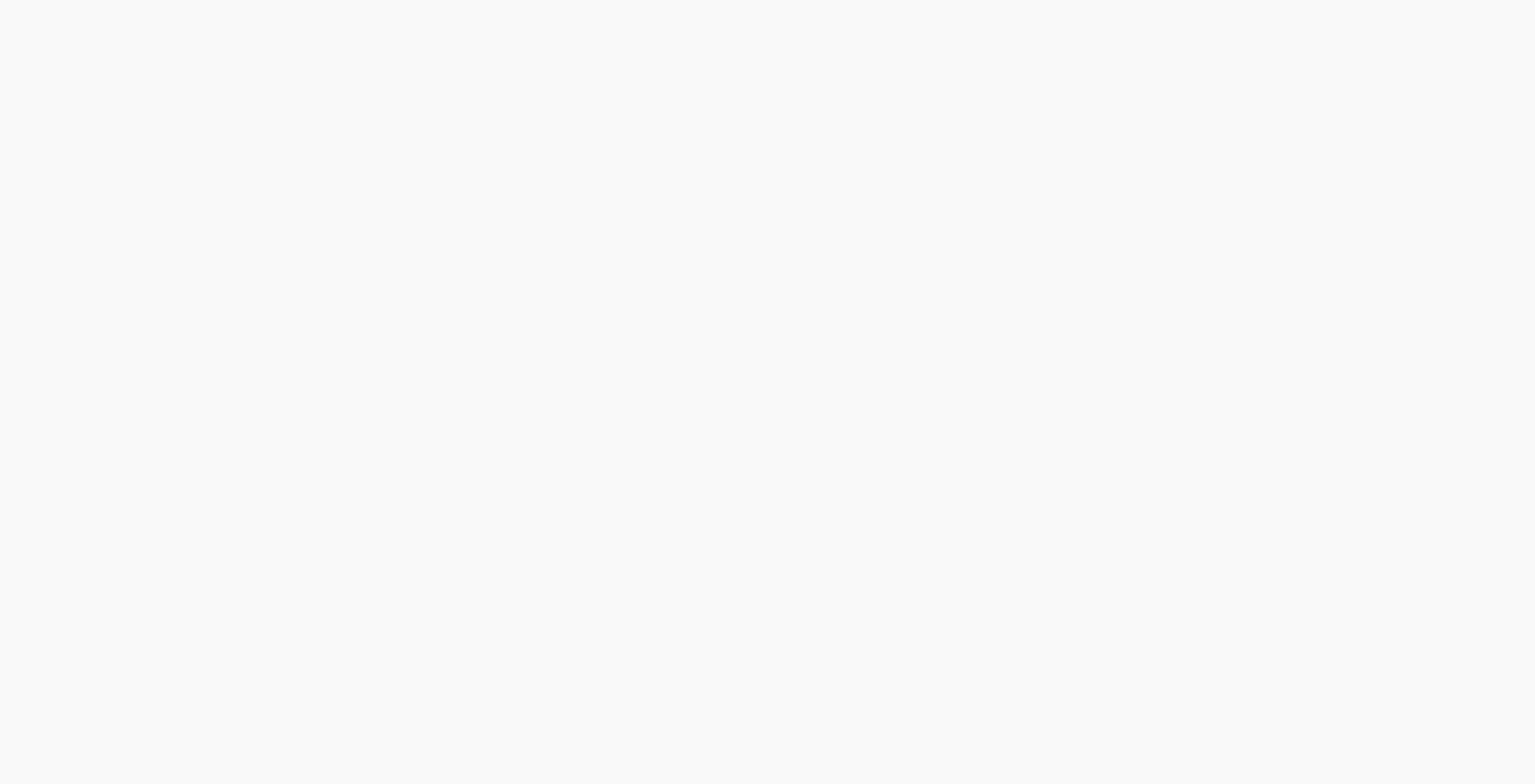 scroll, scrollTop: 0, scrollLeft: 0, axis: both 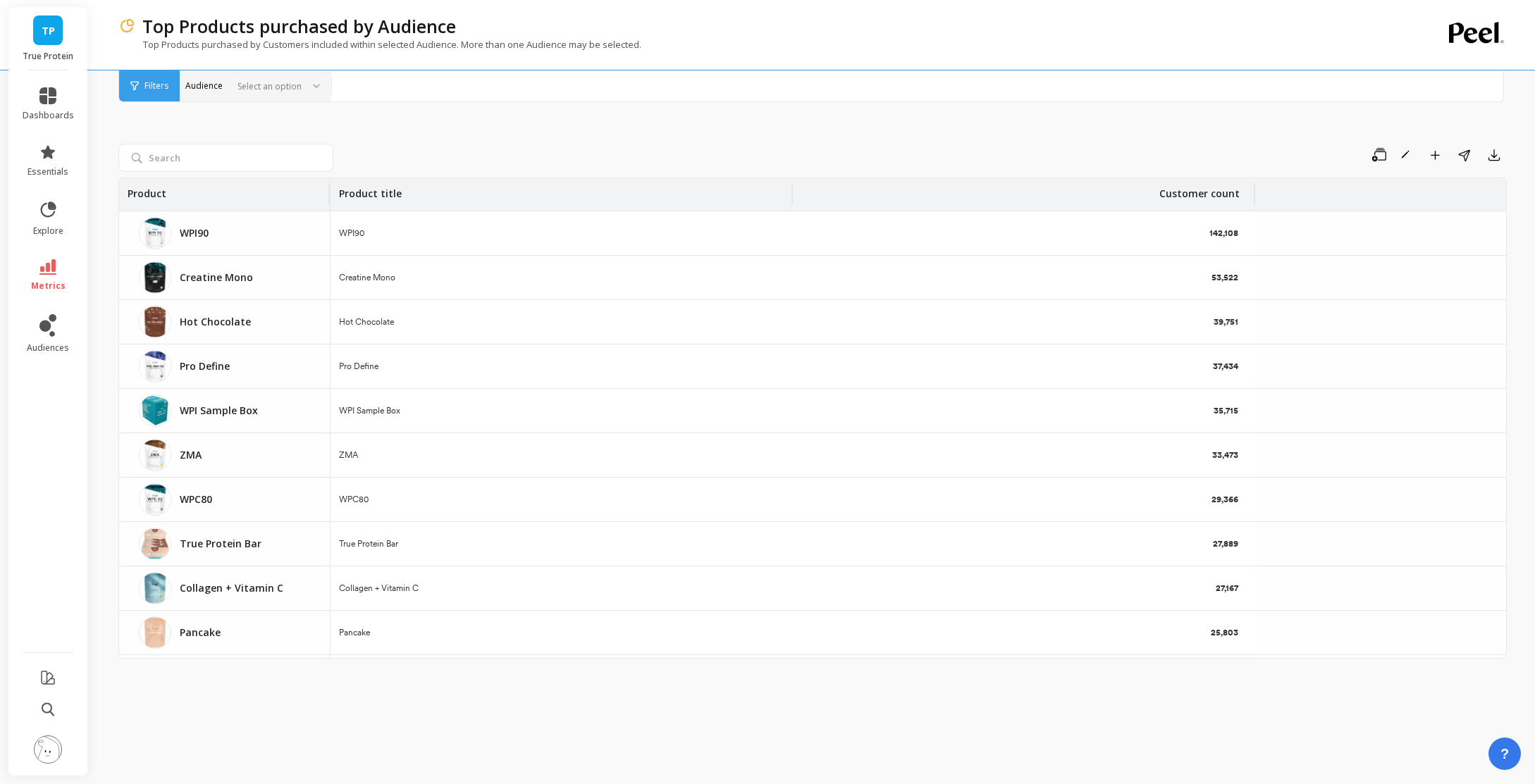 click at bounding box center [266, 86] 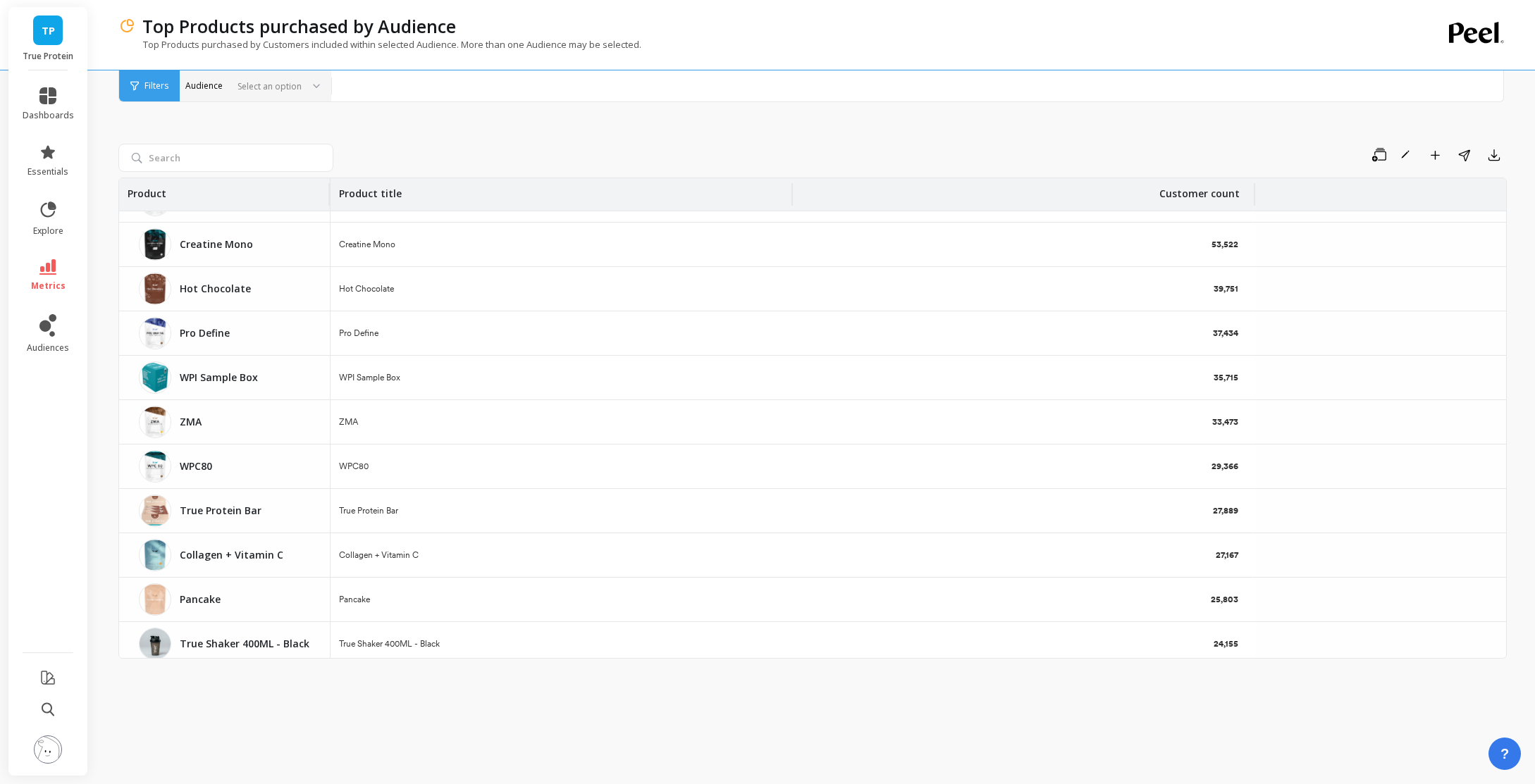 scroll, scrollTop: 0, scrollLeft: 0, axis: both 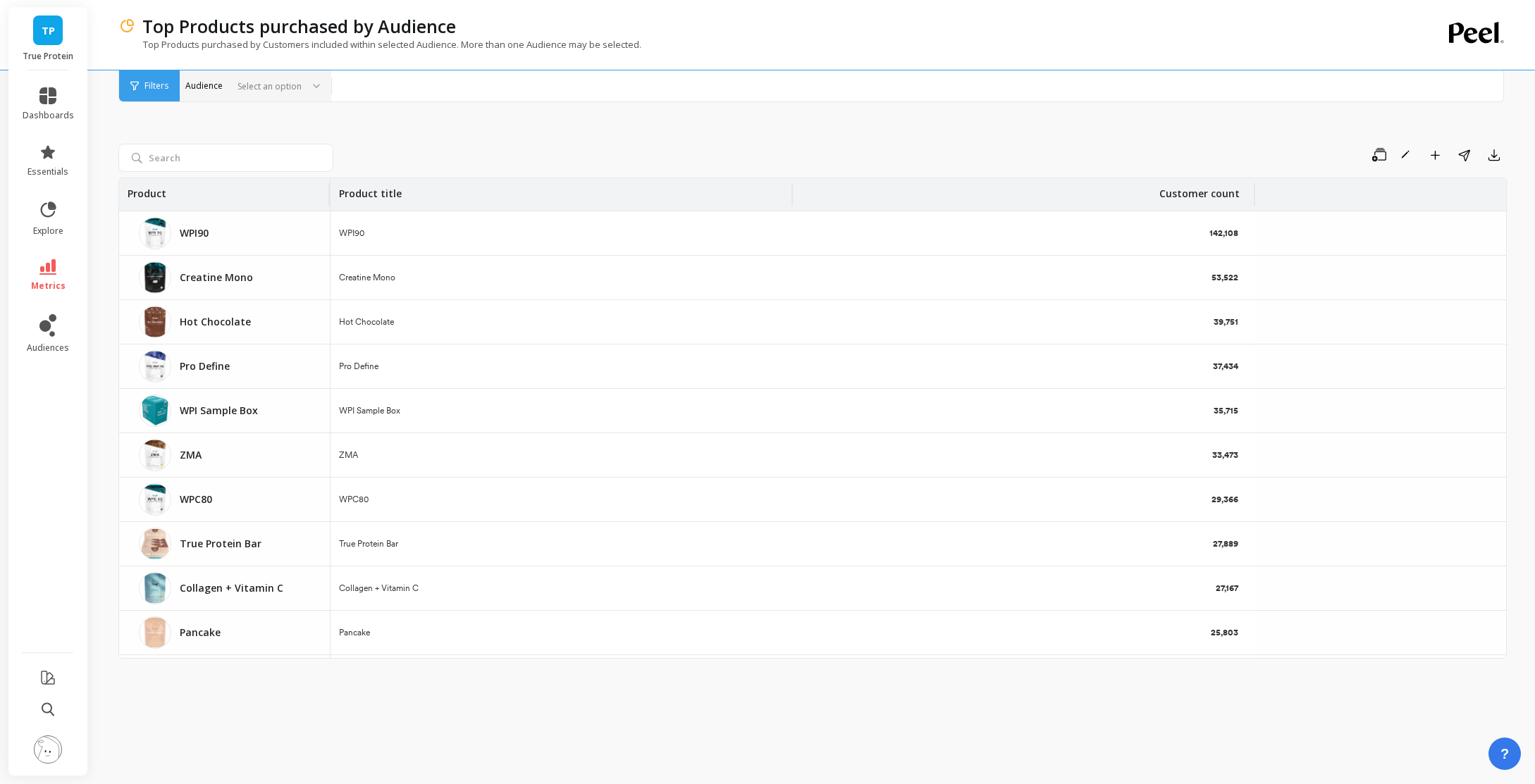 click on "Save Rename
Add to Dashboard
Share
Export" at bounding box center (923, 155) 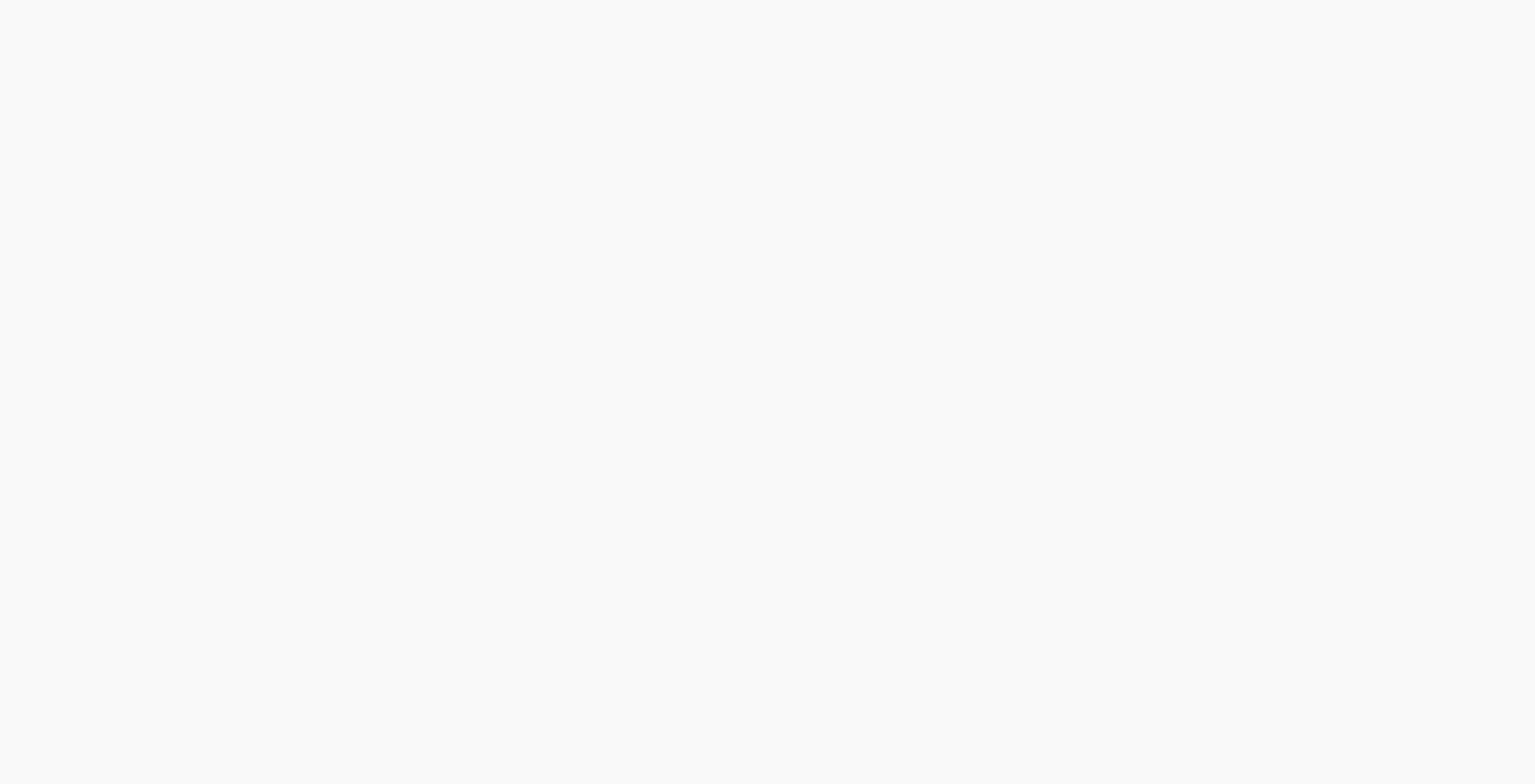 scroll, scrollTop: 0, scrollLeft: 0, axis: both 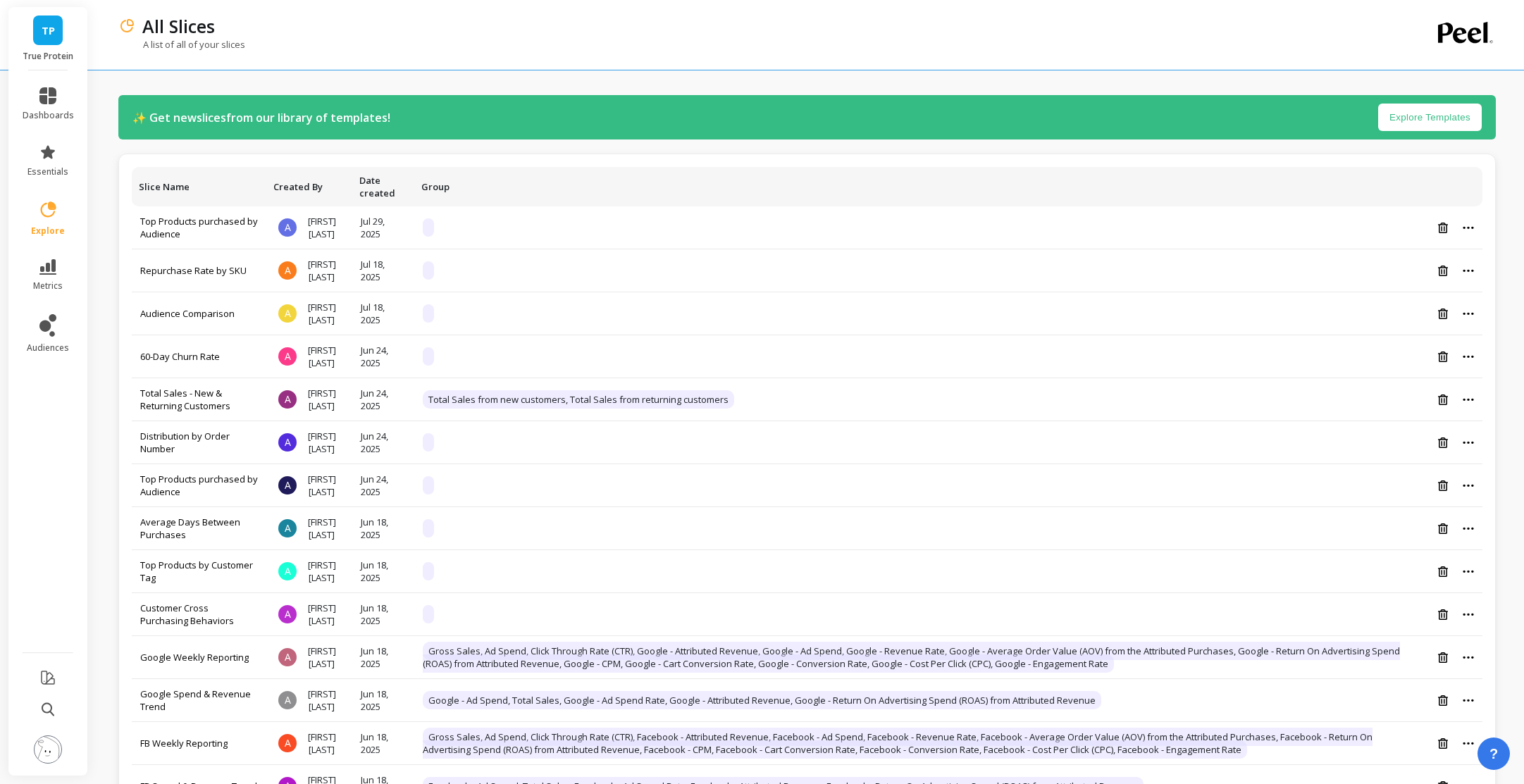 click on "Explore Templates" at bounding box center [1430, 117] 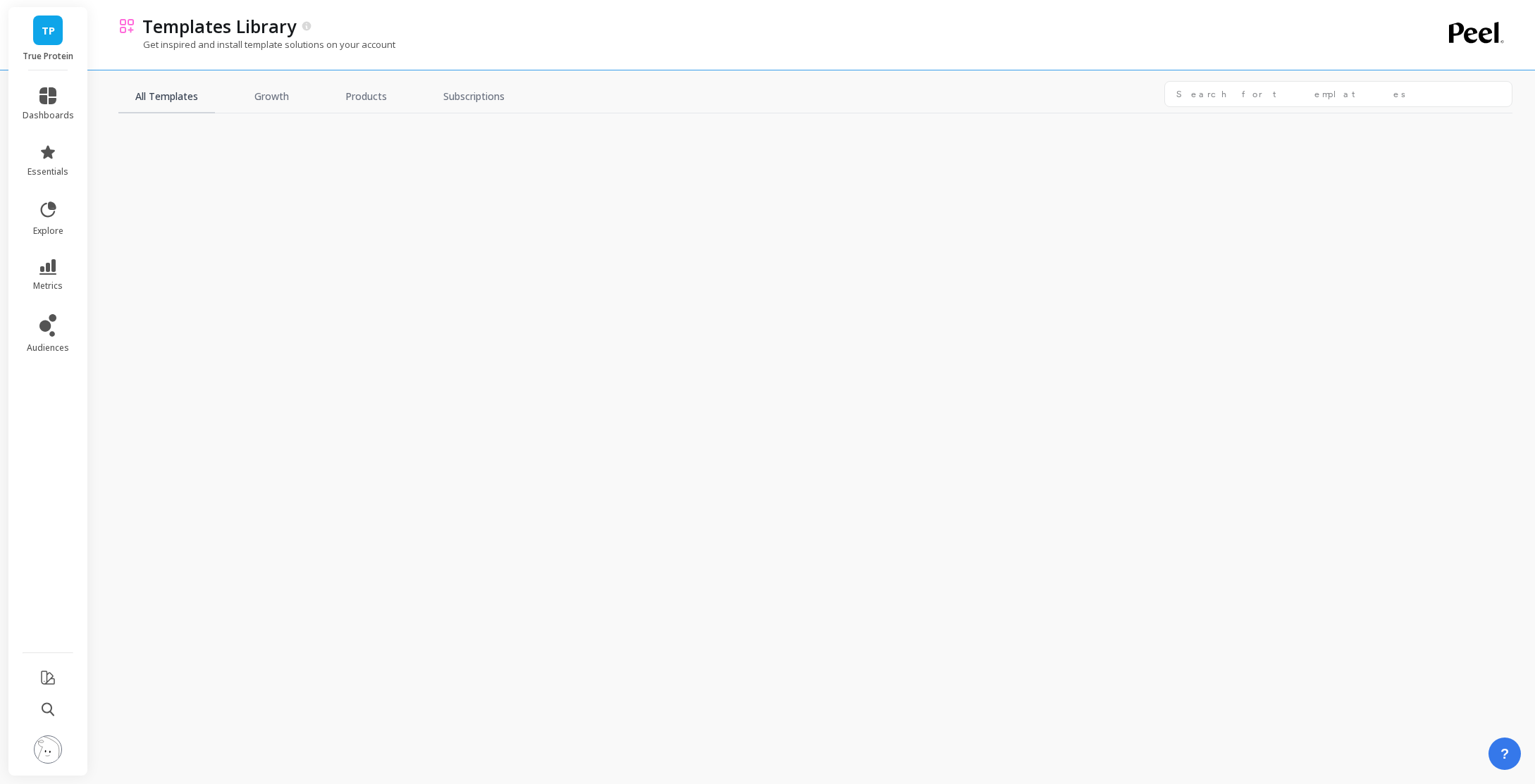 click on "All Templates" at bounding box center [166, 97] 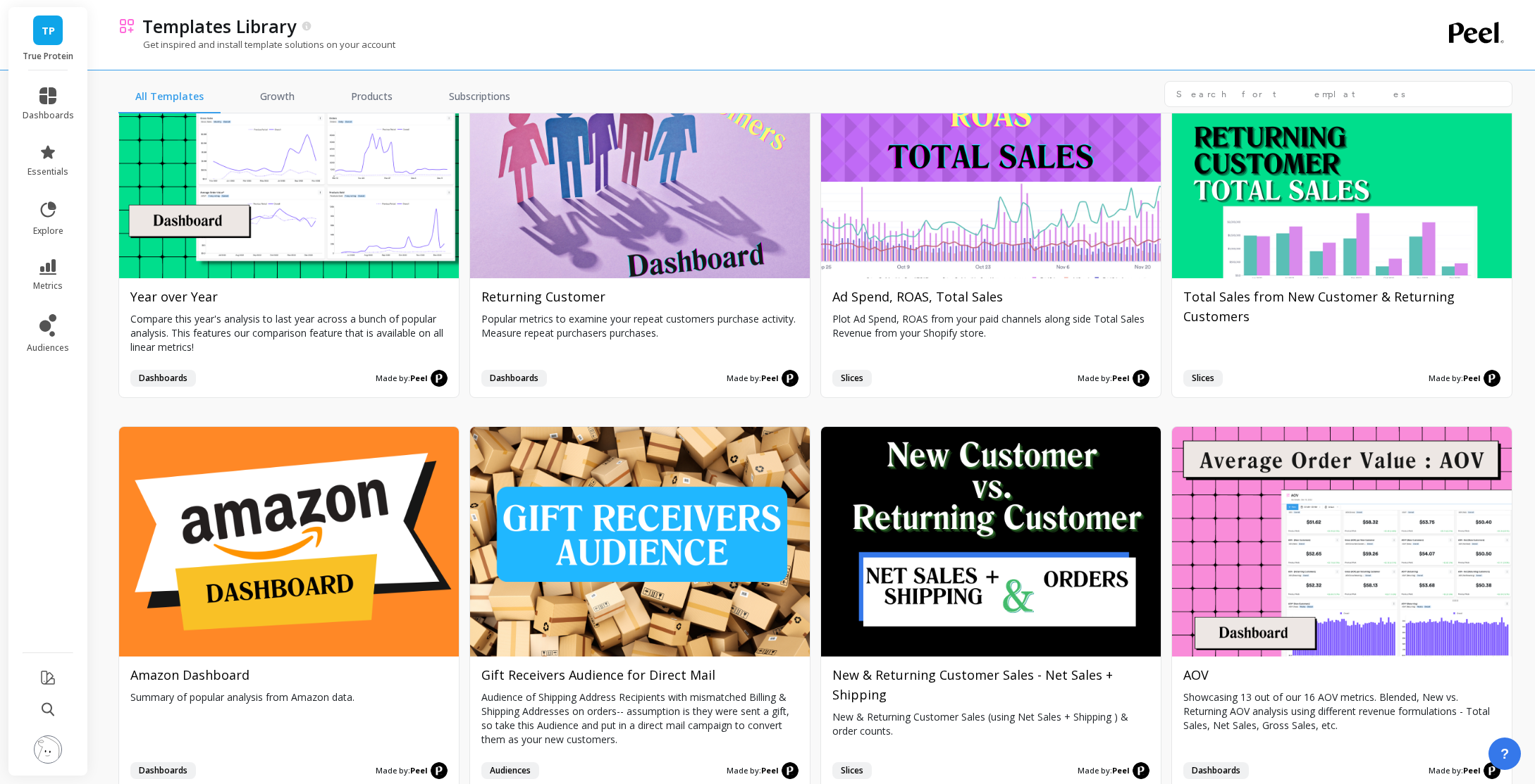 scroll, scrollTop: 0, scrollLeft: 0, axis: both 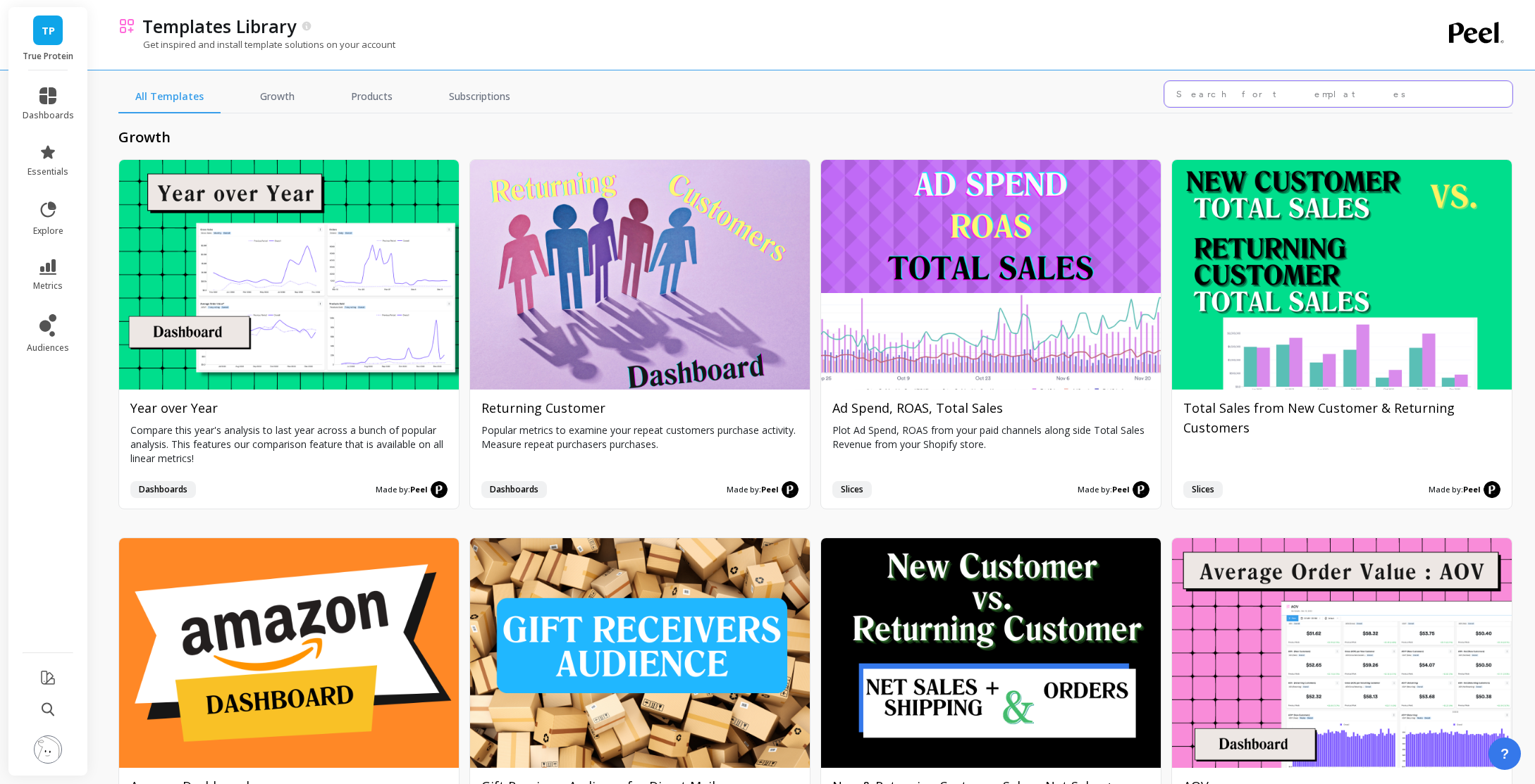 click at bounding box center (1338, 94) 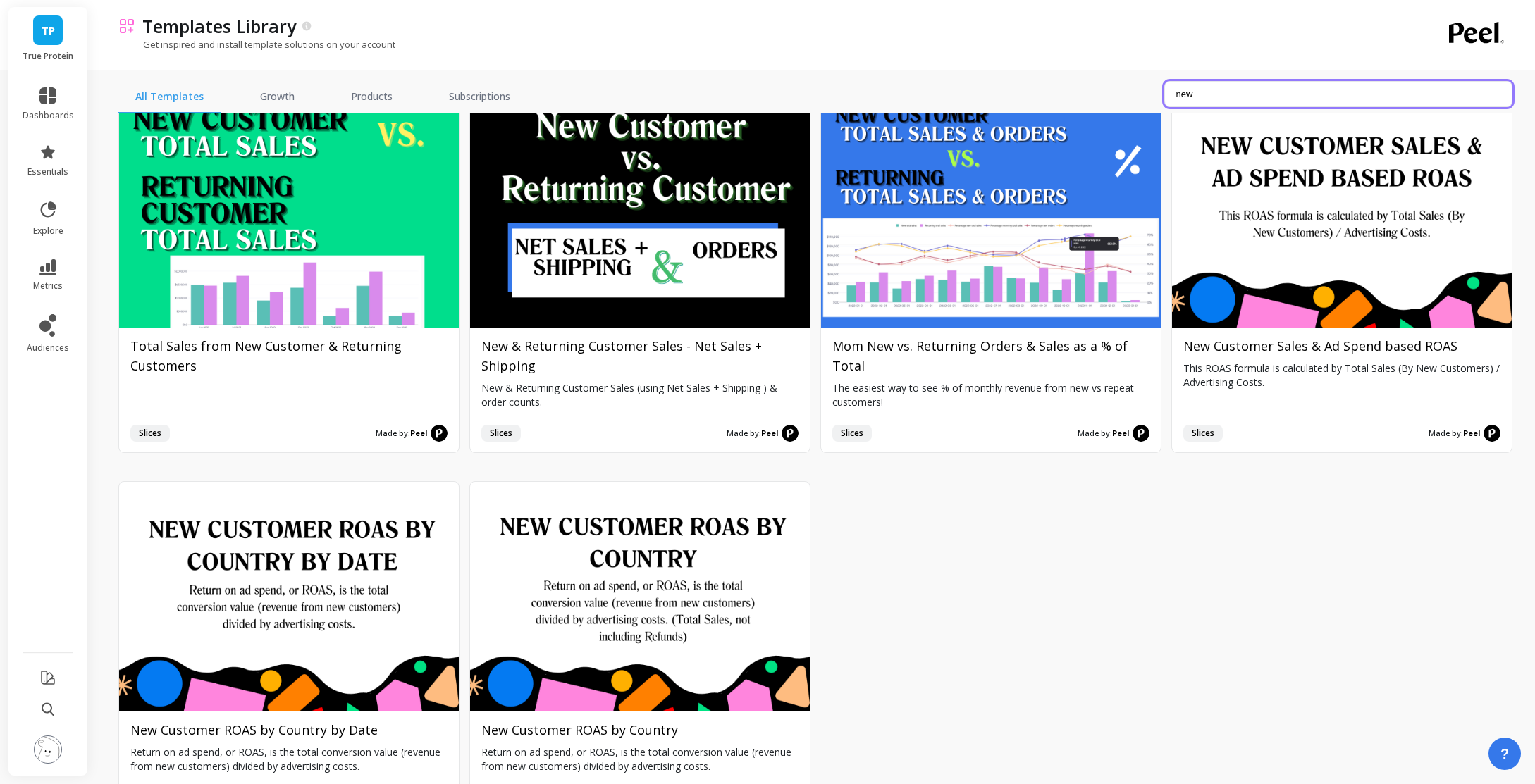 scroll, scrollTop: 0, scrollLeft: 0, axis: both 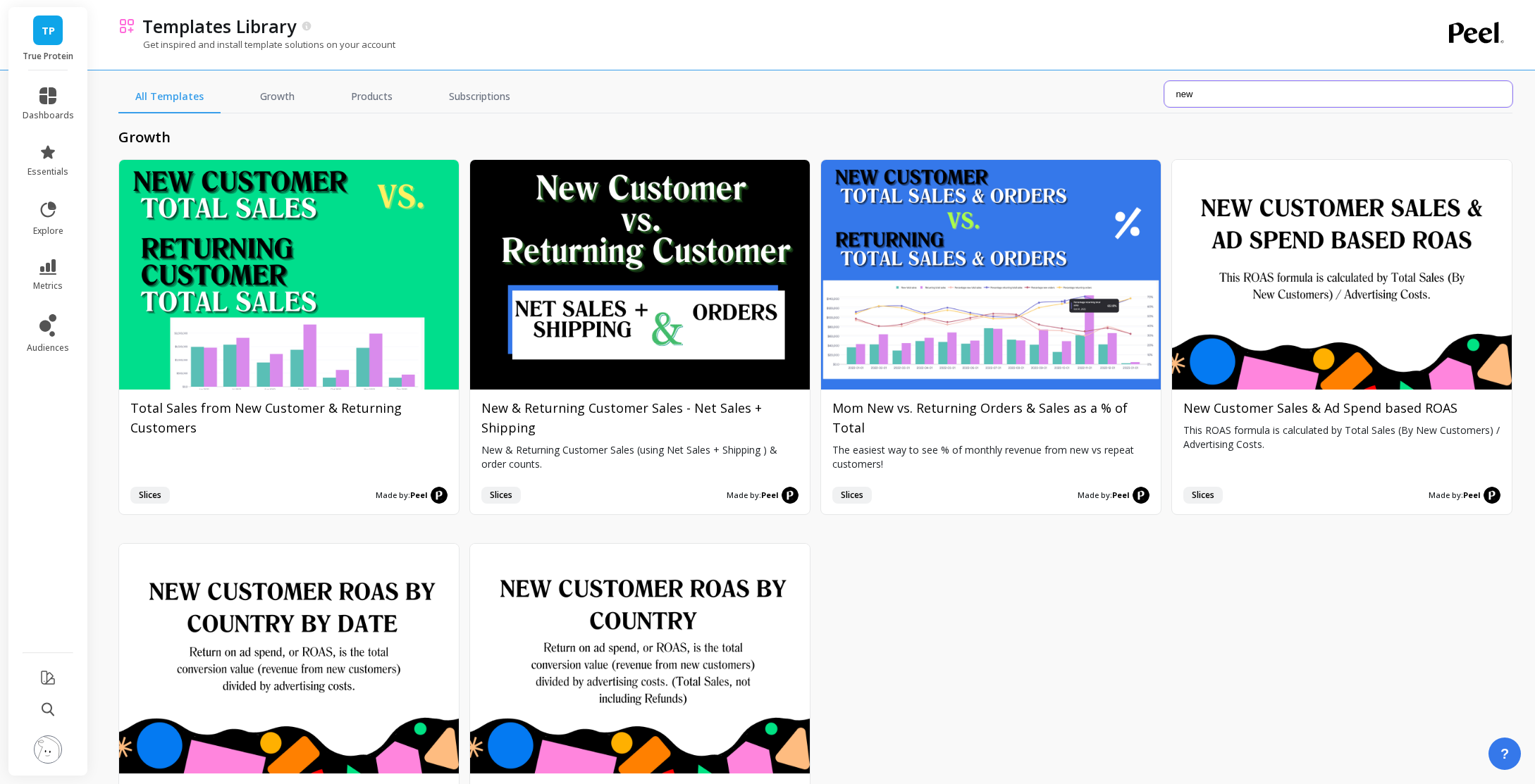 click on "new" at bounding box center (1338, 94) 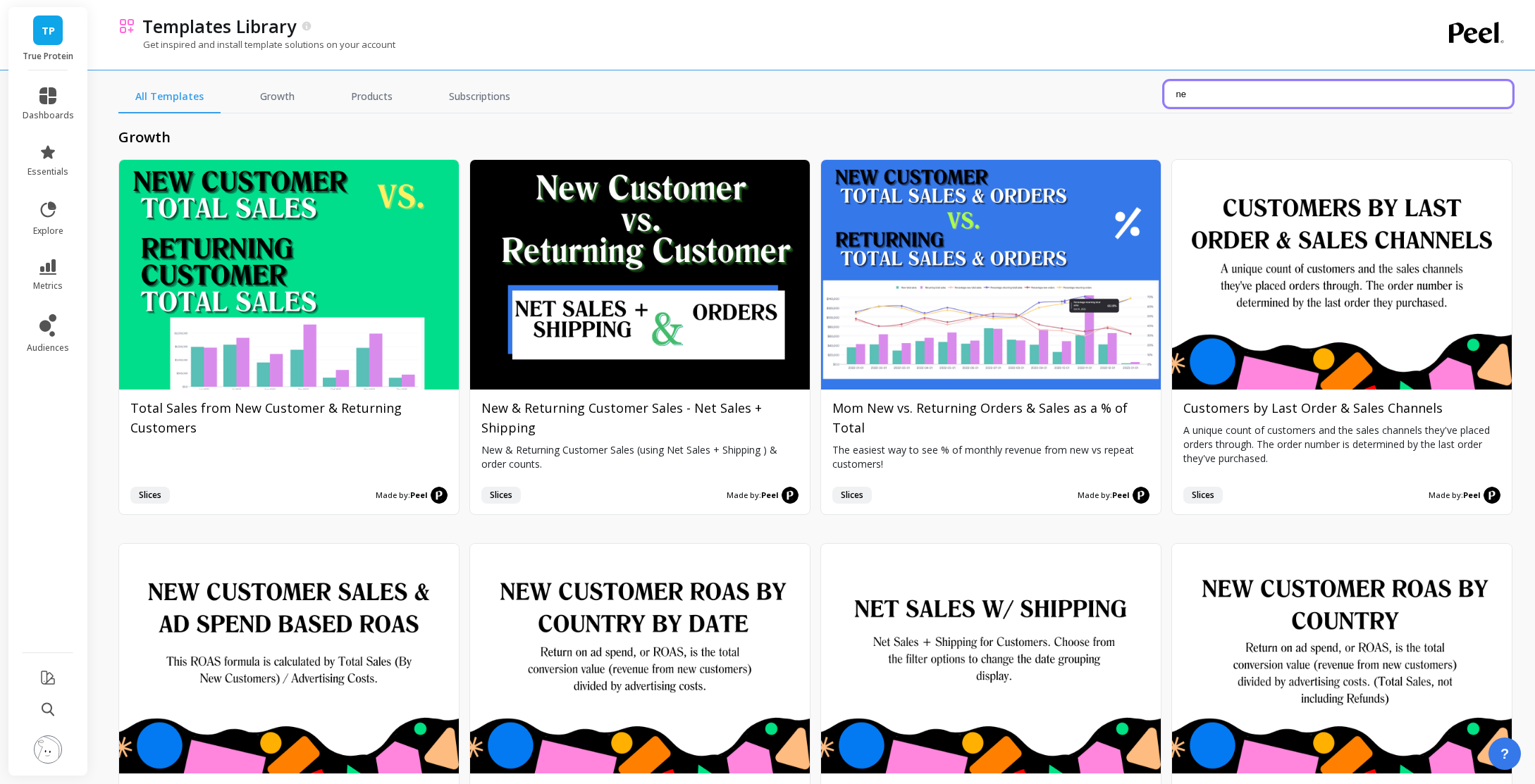 type on "ne" 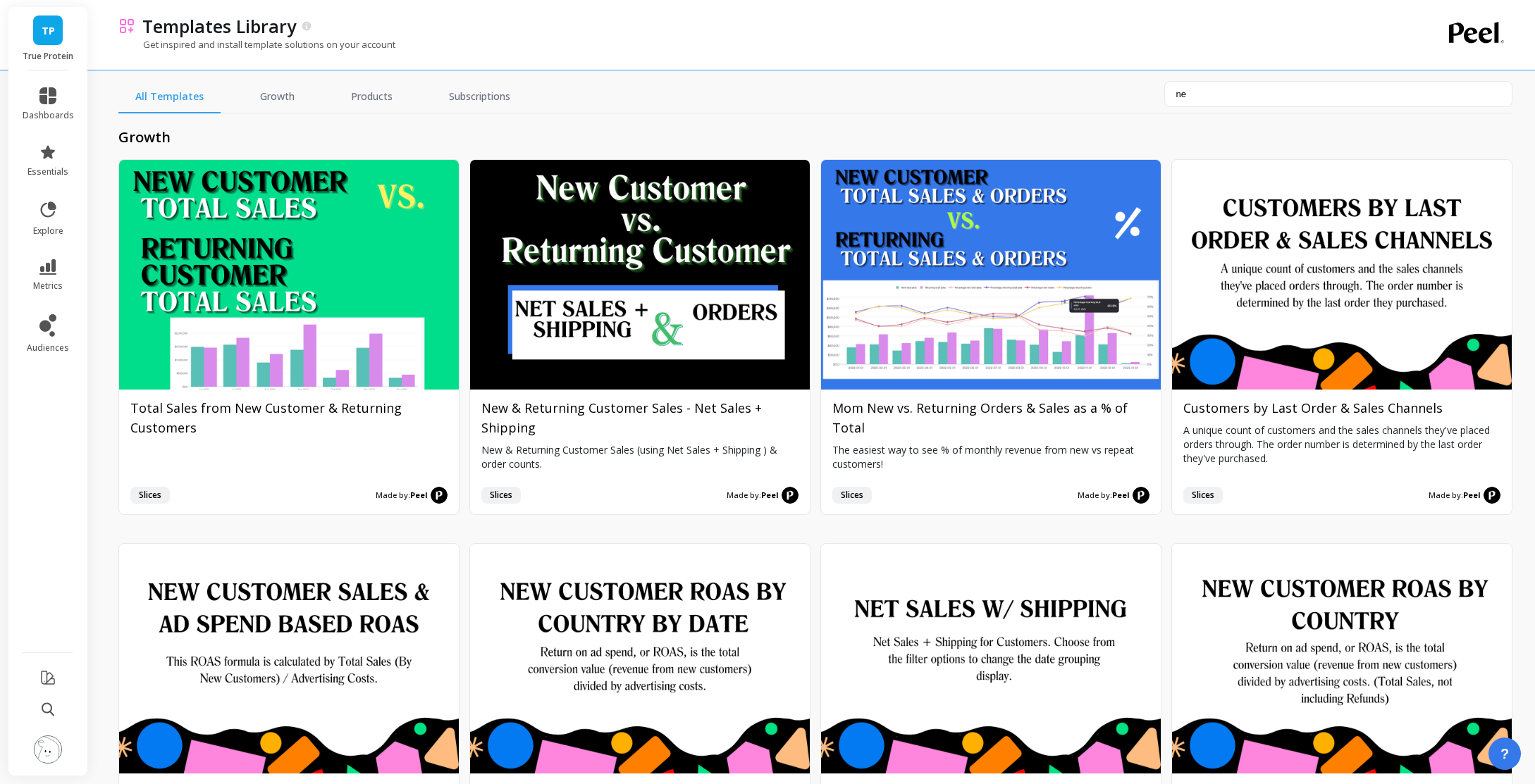 click on "All Templates Growth Products Subscriptions ne" at bounding box center (815, 97) 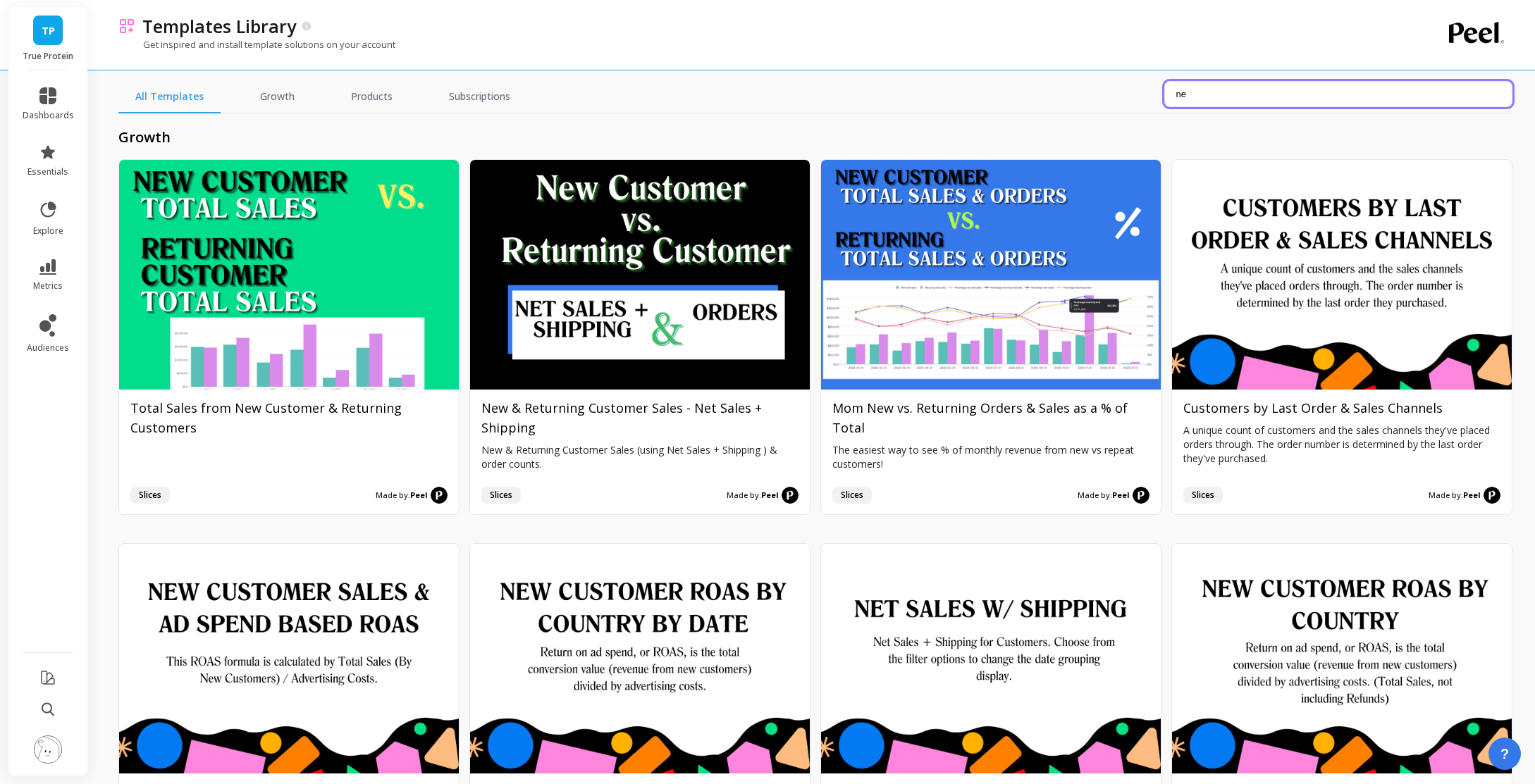 drag, startPoint x: 1187, startPoint y: 89, endPoint x: 1158, endPoint y: 89, distance: 29 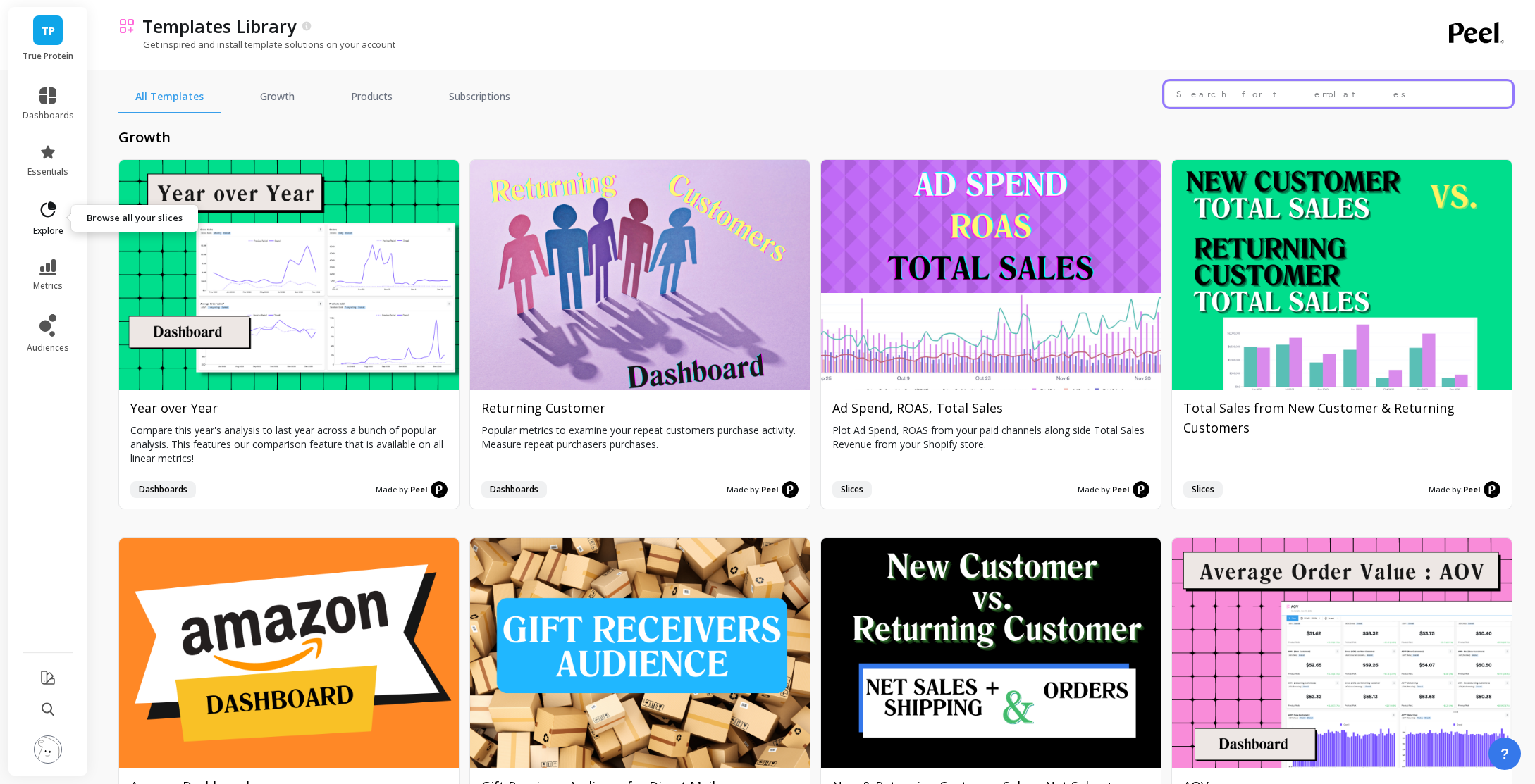 type 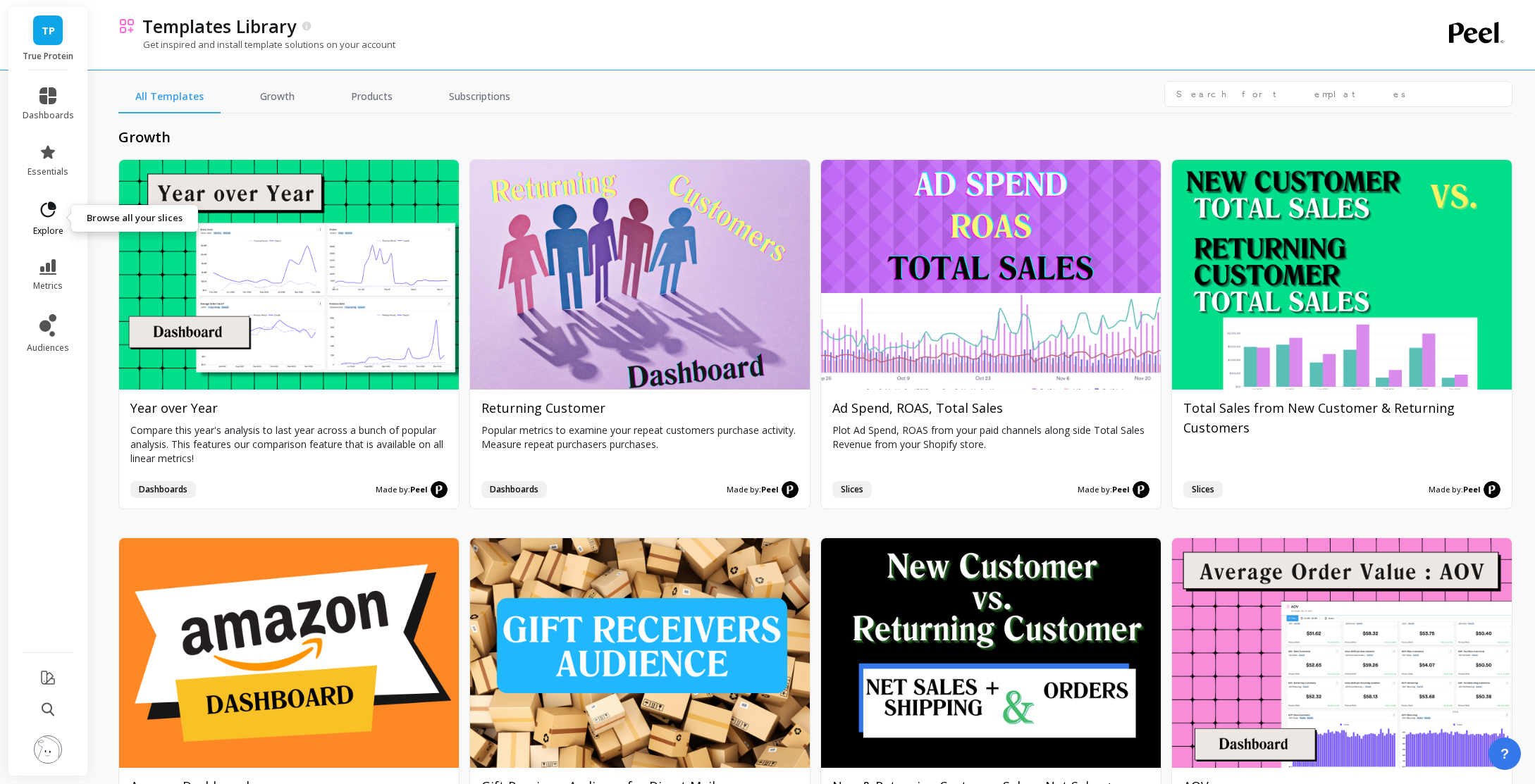 click 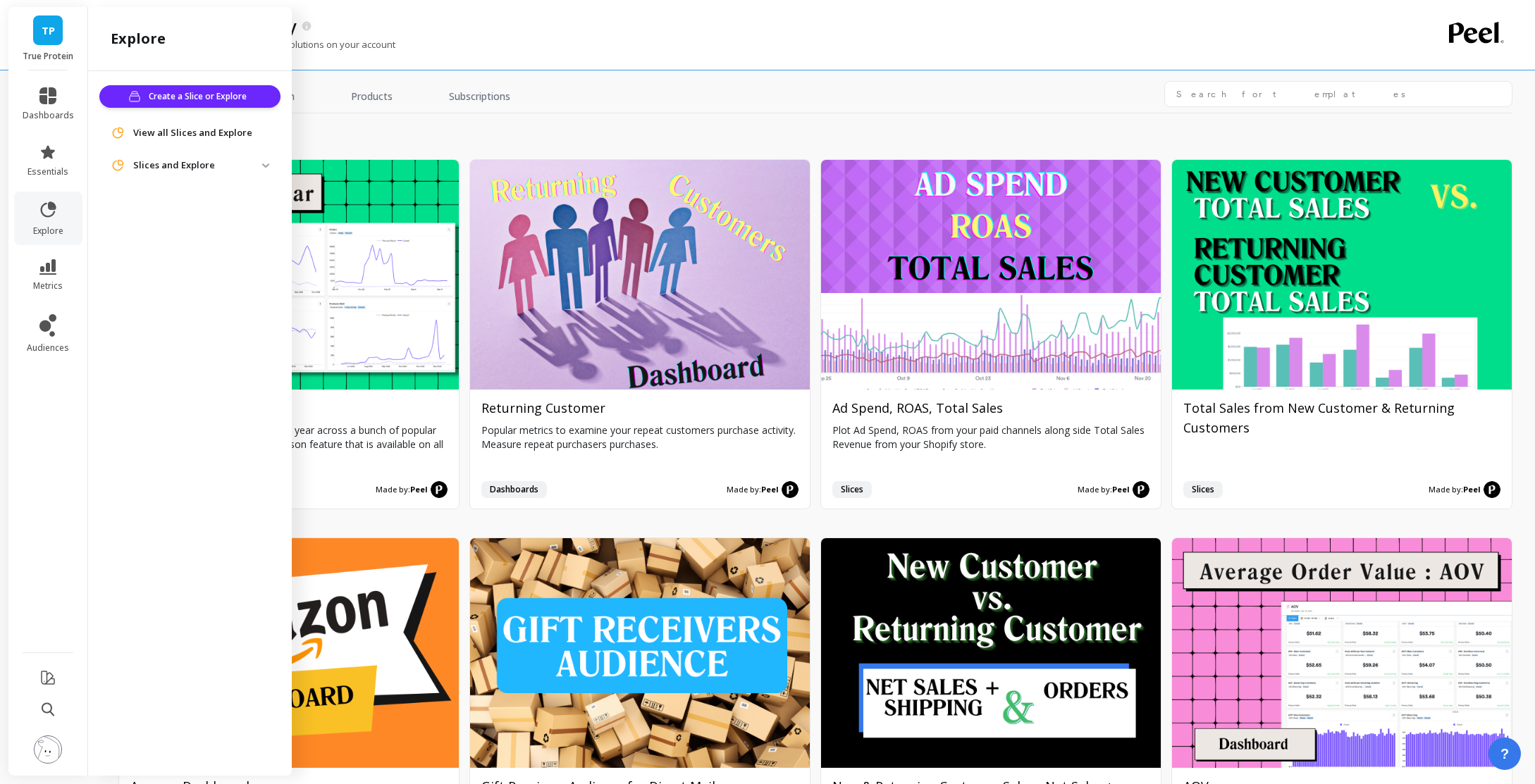 click on "View all Slices and Explore" at bounding box center (192, 133) 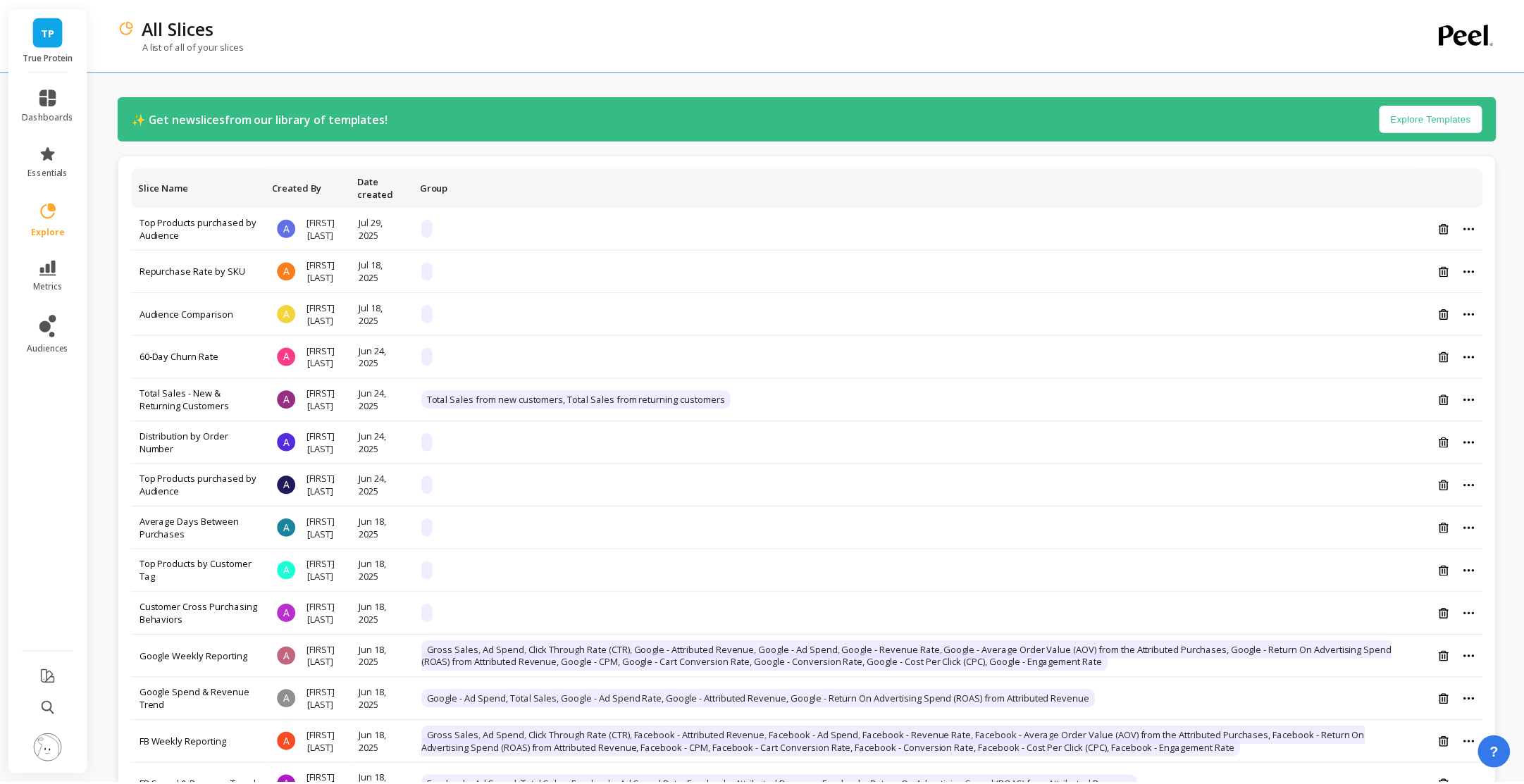 scroll, scrollTop: 0, scrollLeft: 0, axis: both 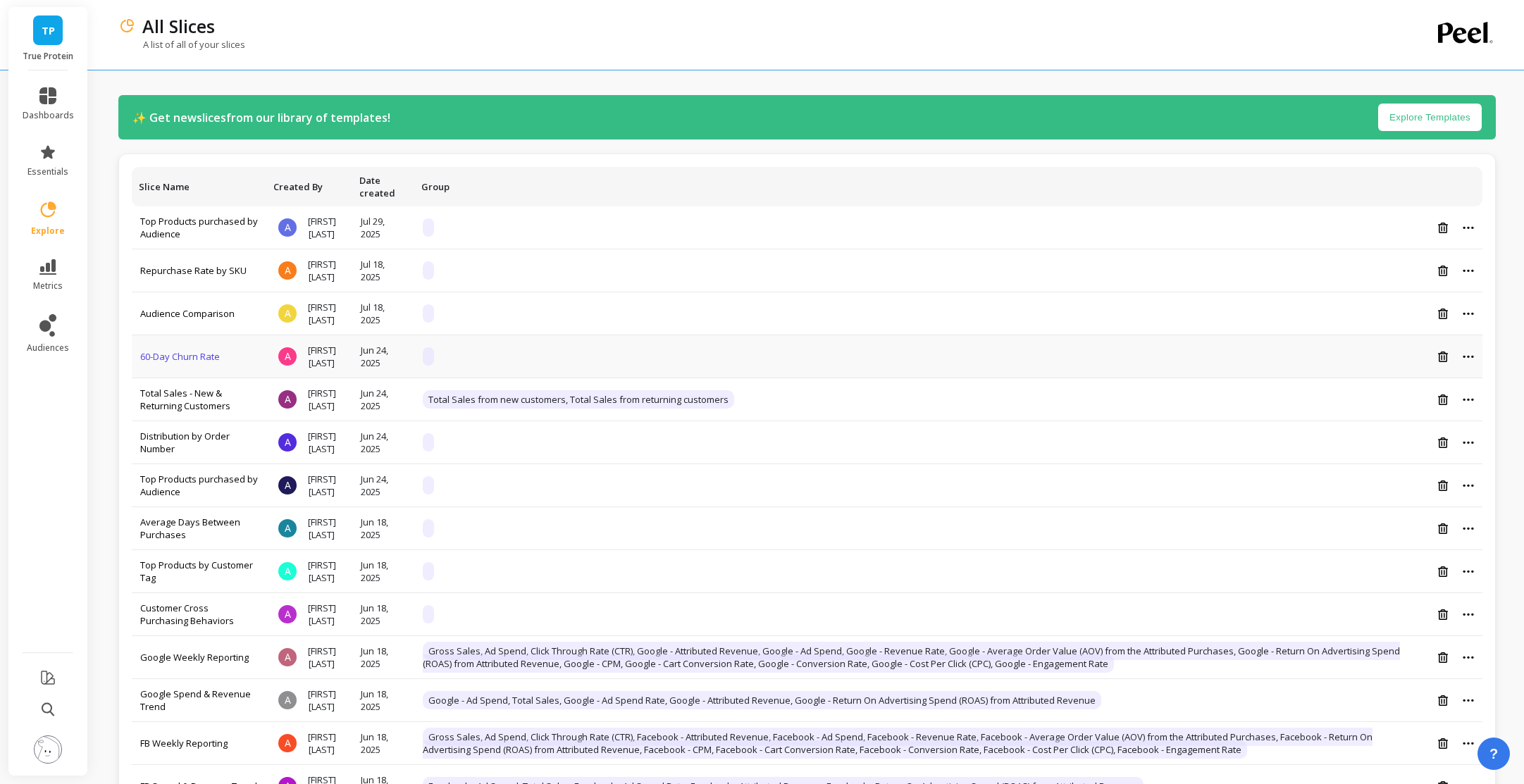 click on "60-Day Churn Rate" at bounding box center (180, 356) 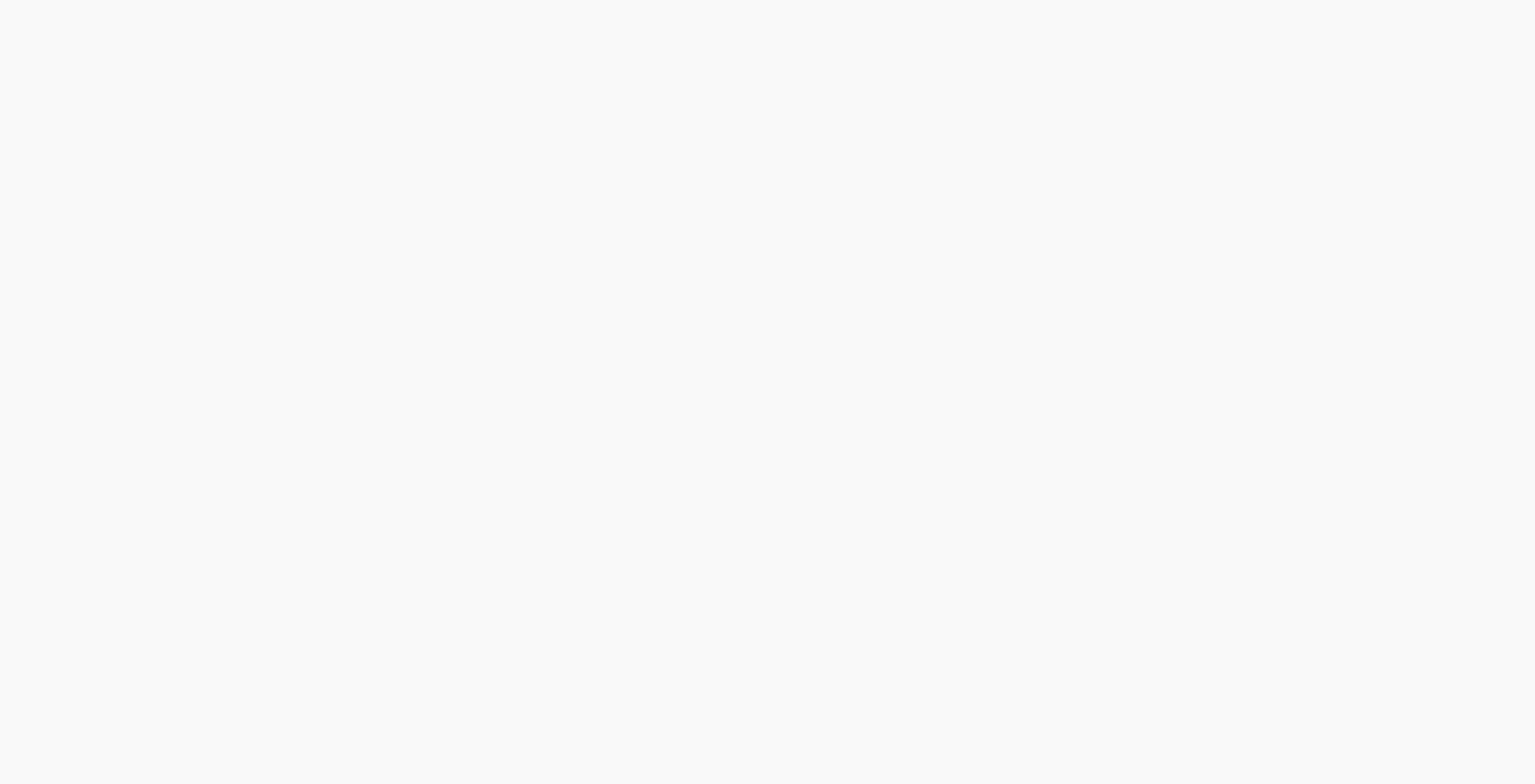 scroll, scrollTop: 0, scrollLeft: 0, axis: both 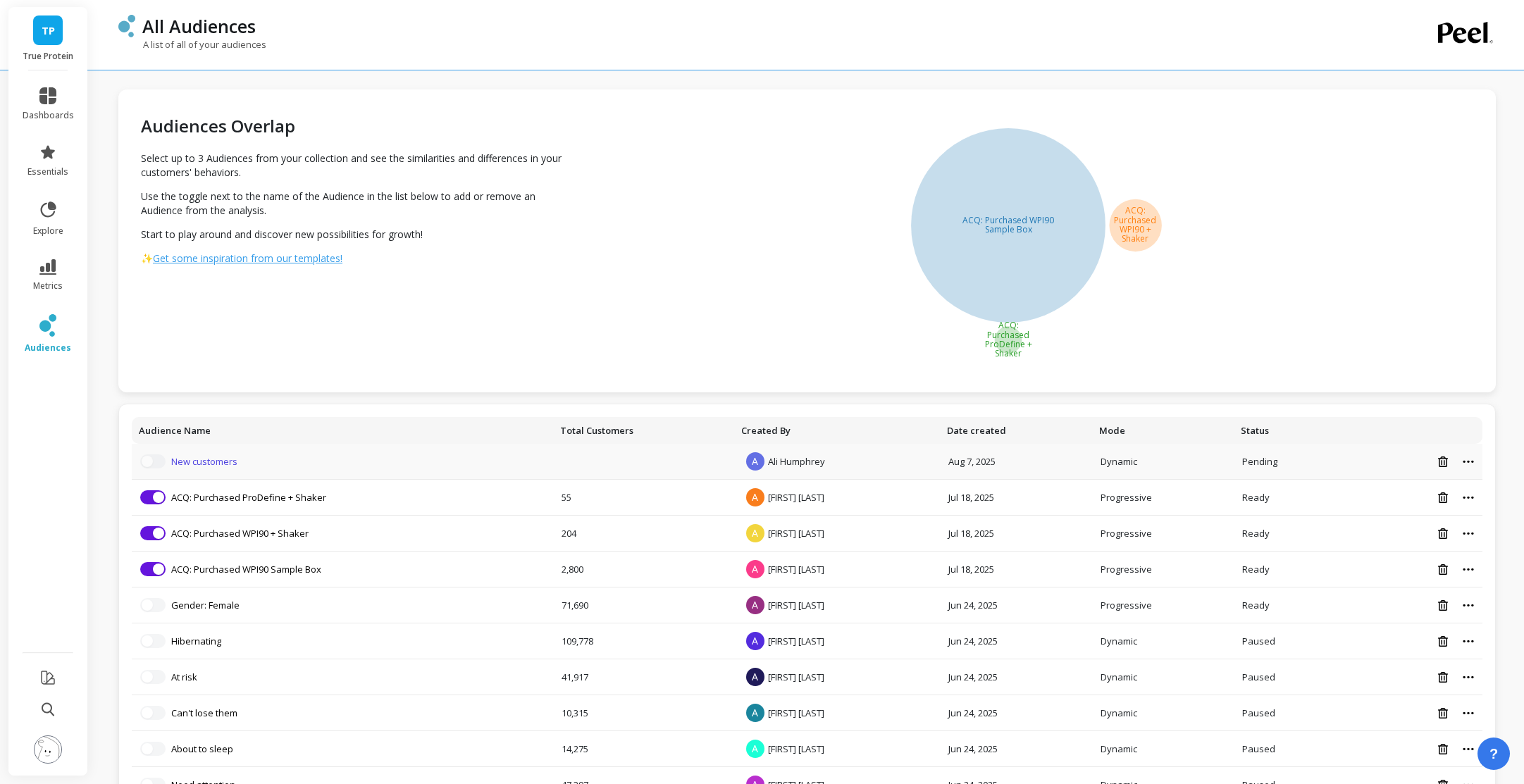 click on "New customers" at bounding box center (204, 461) 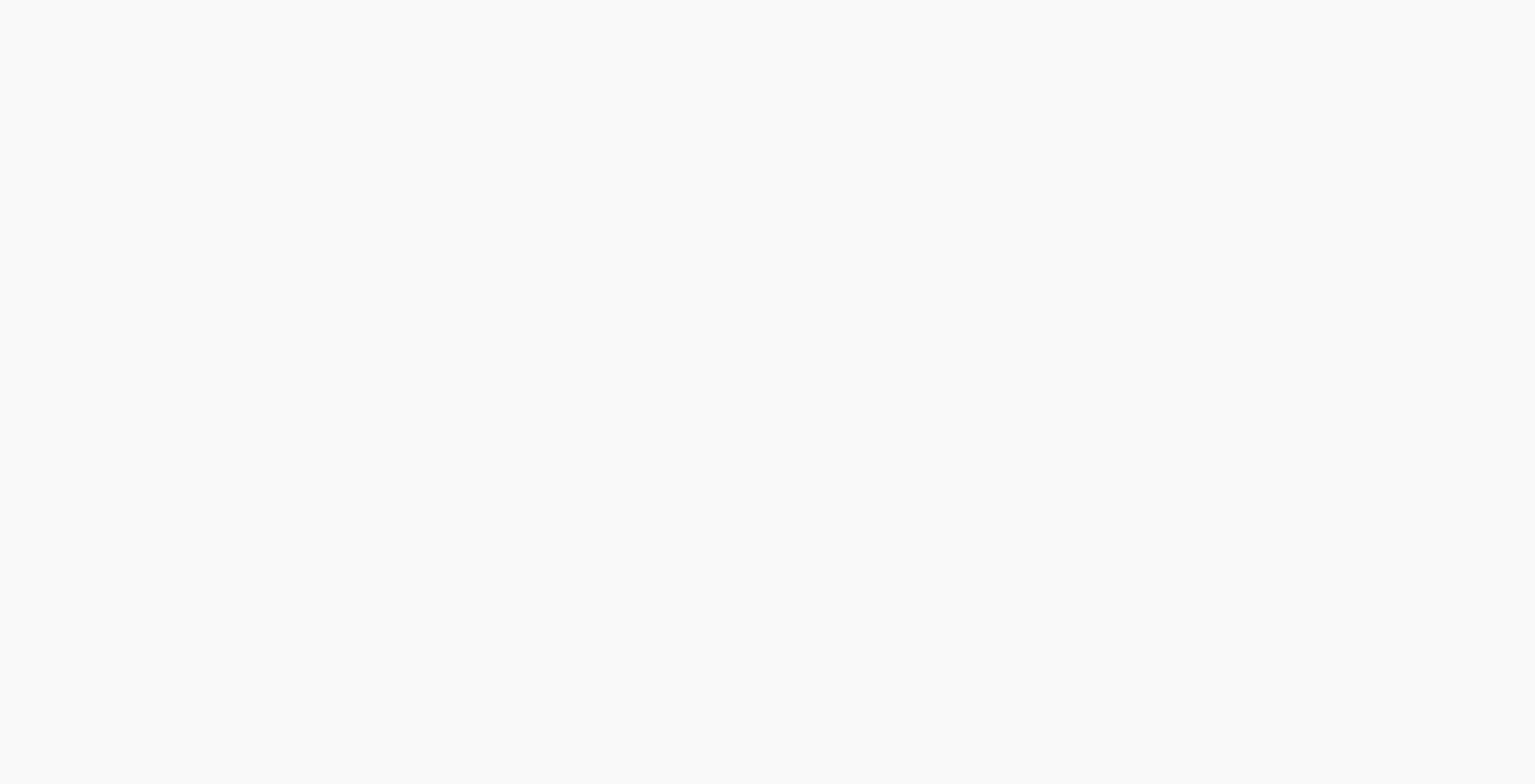 scroll, scrollTop: 0, scrollLeft: 0, axis: both 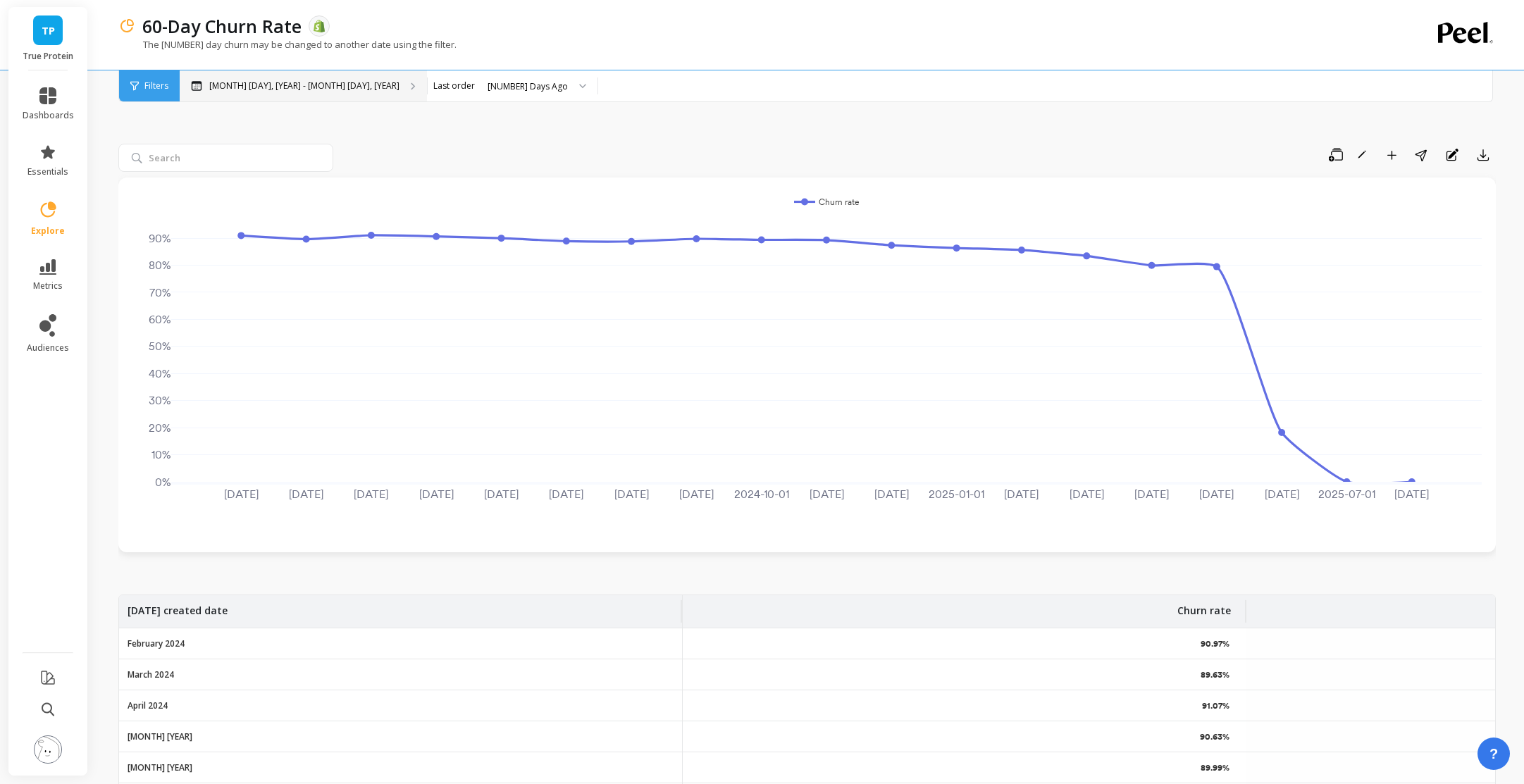 click on "[MONTH] [DAY], [YEAR] - [MONTH] [DAY], [YEAR]" at bounding box center (304, 86) 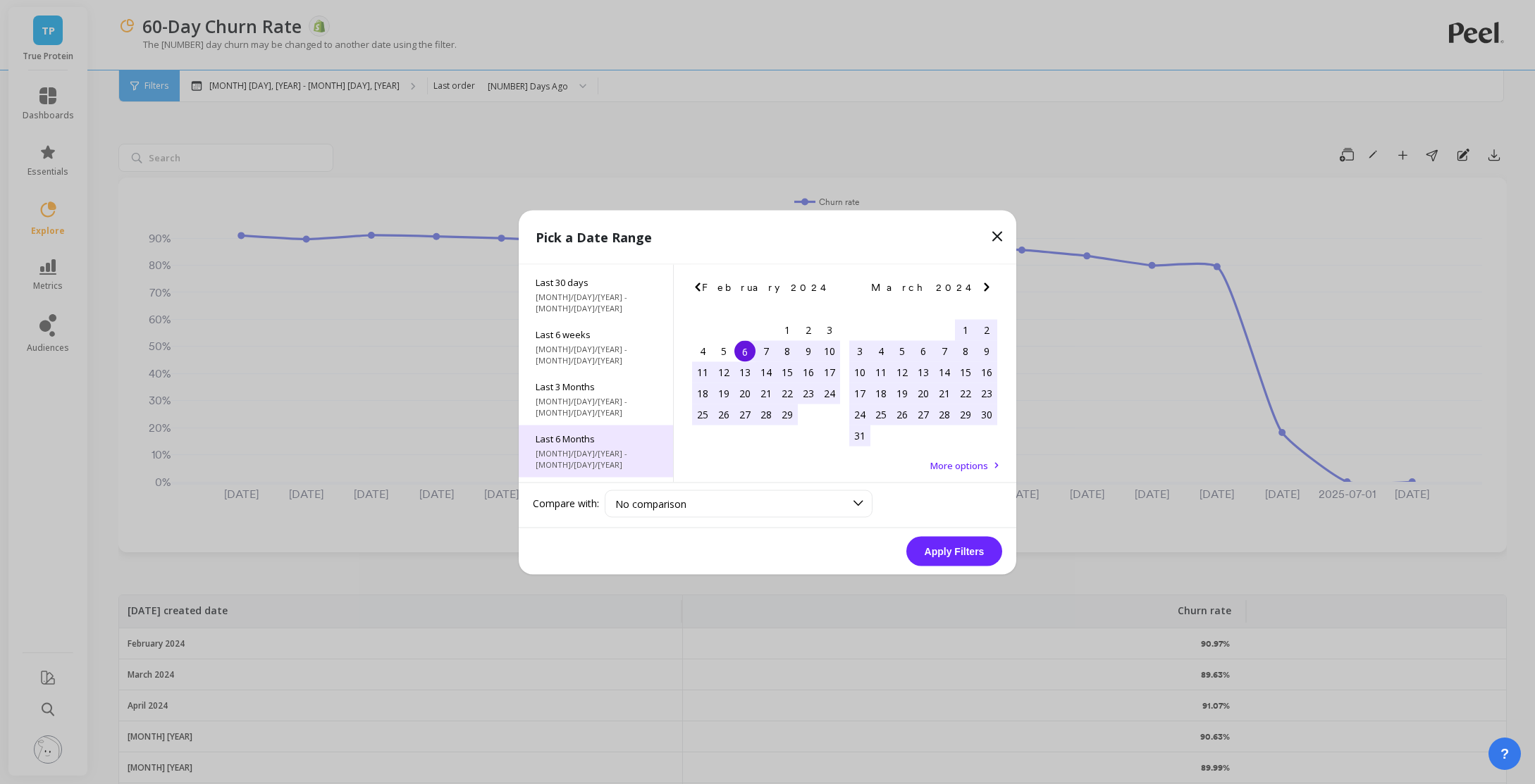scroll, scrollTop: 139, scrollLeft: 0, axis: vertical 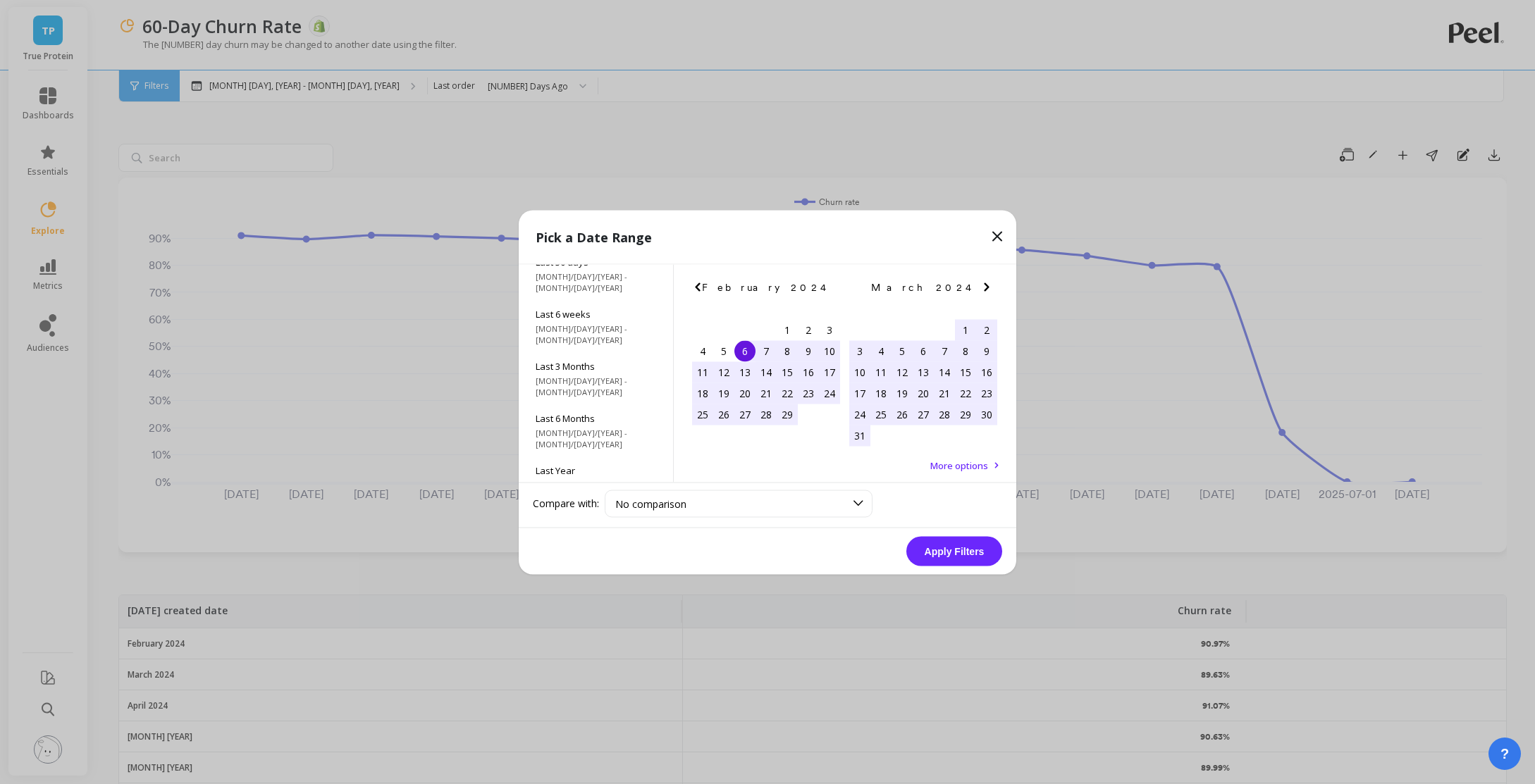 click 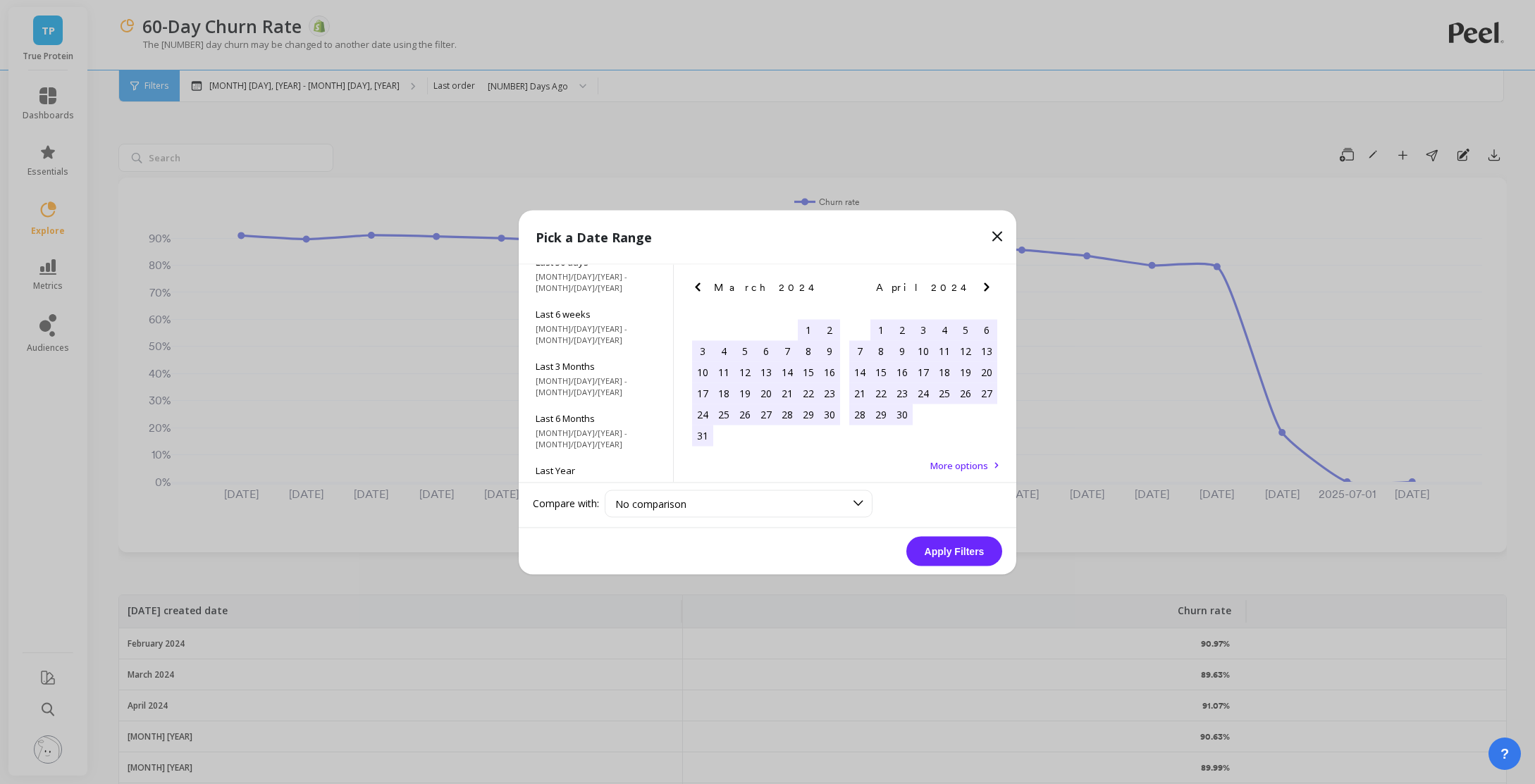click 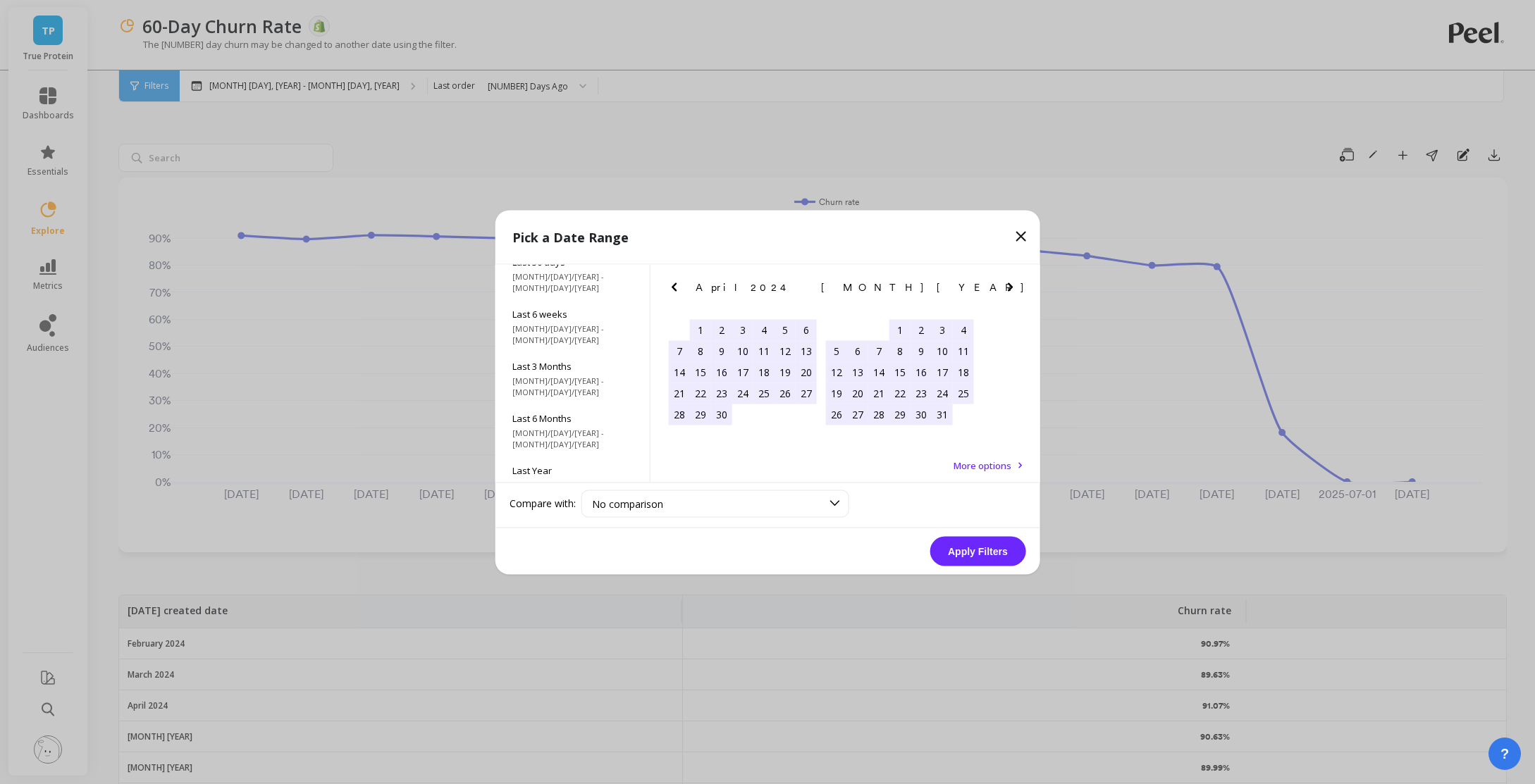 click 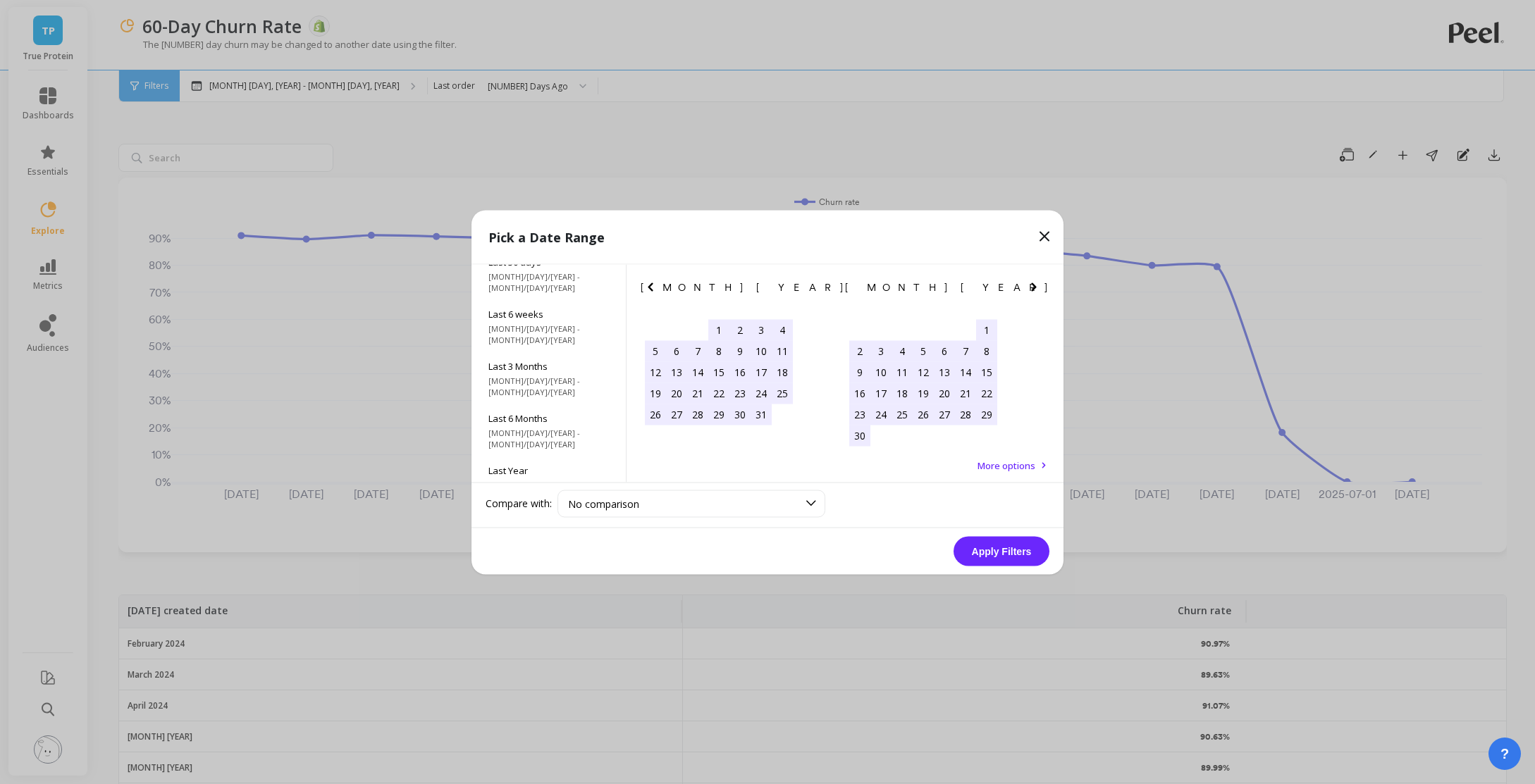 click 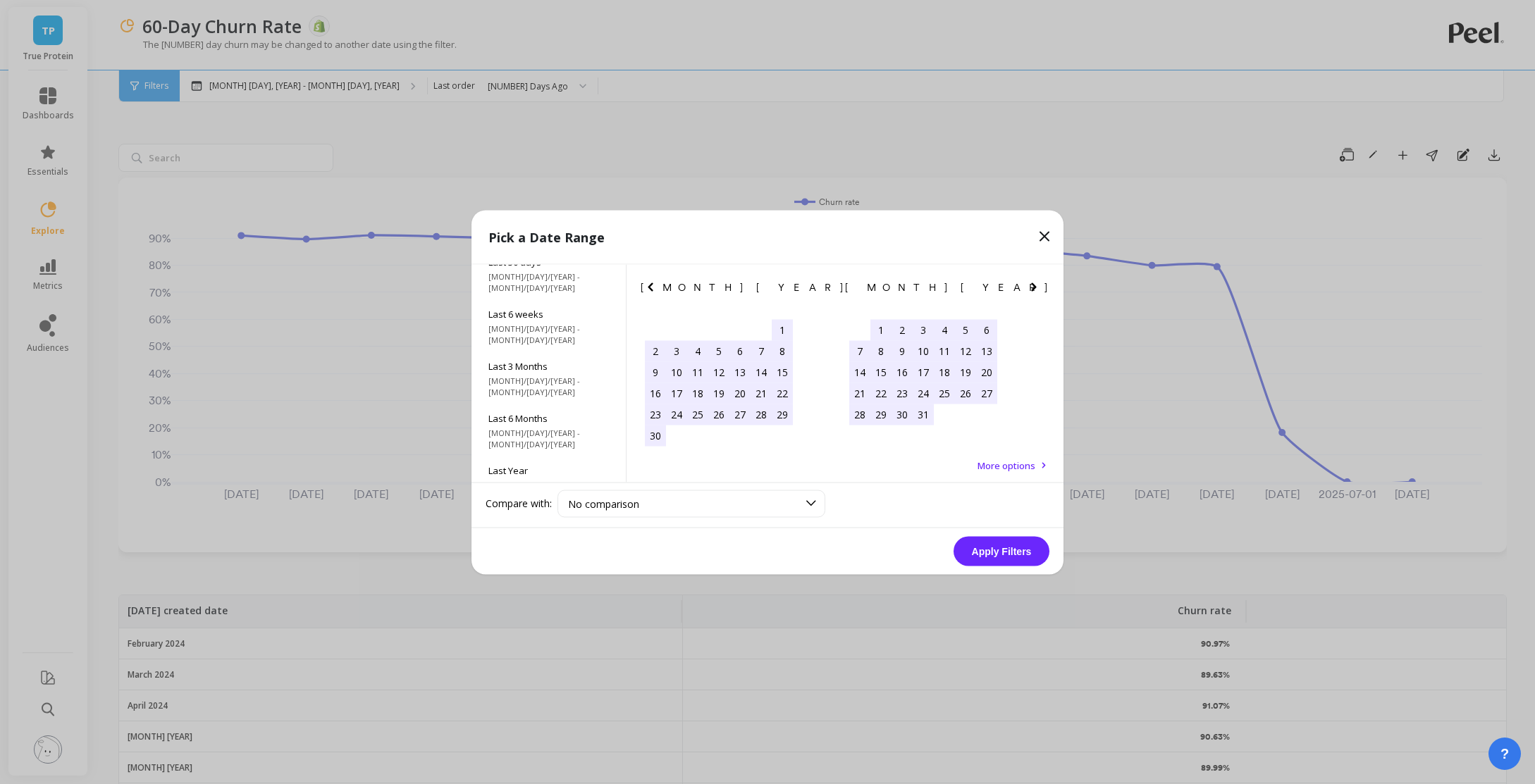 click 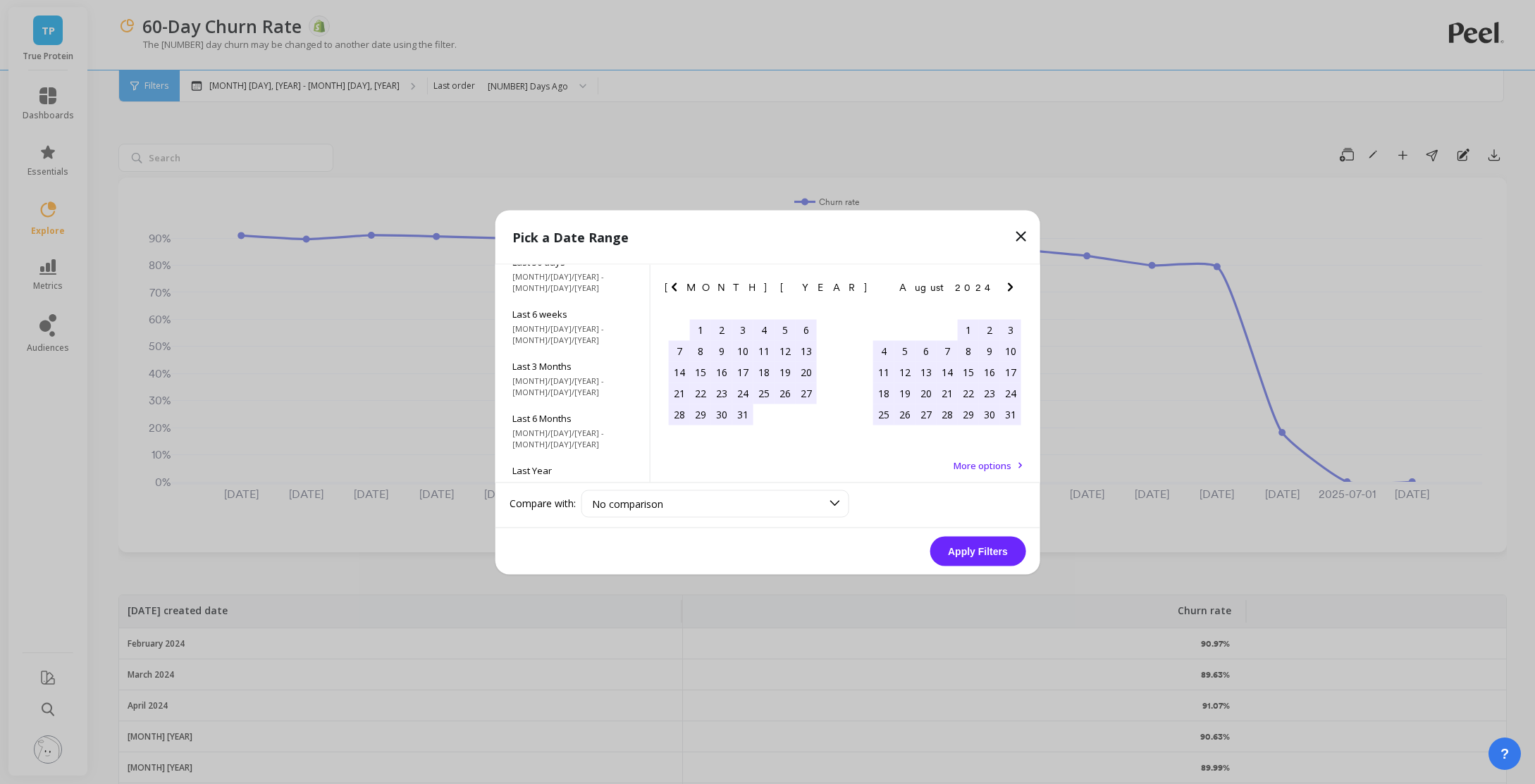 click 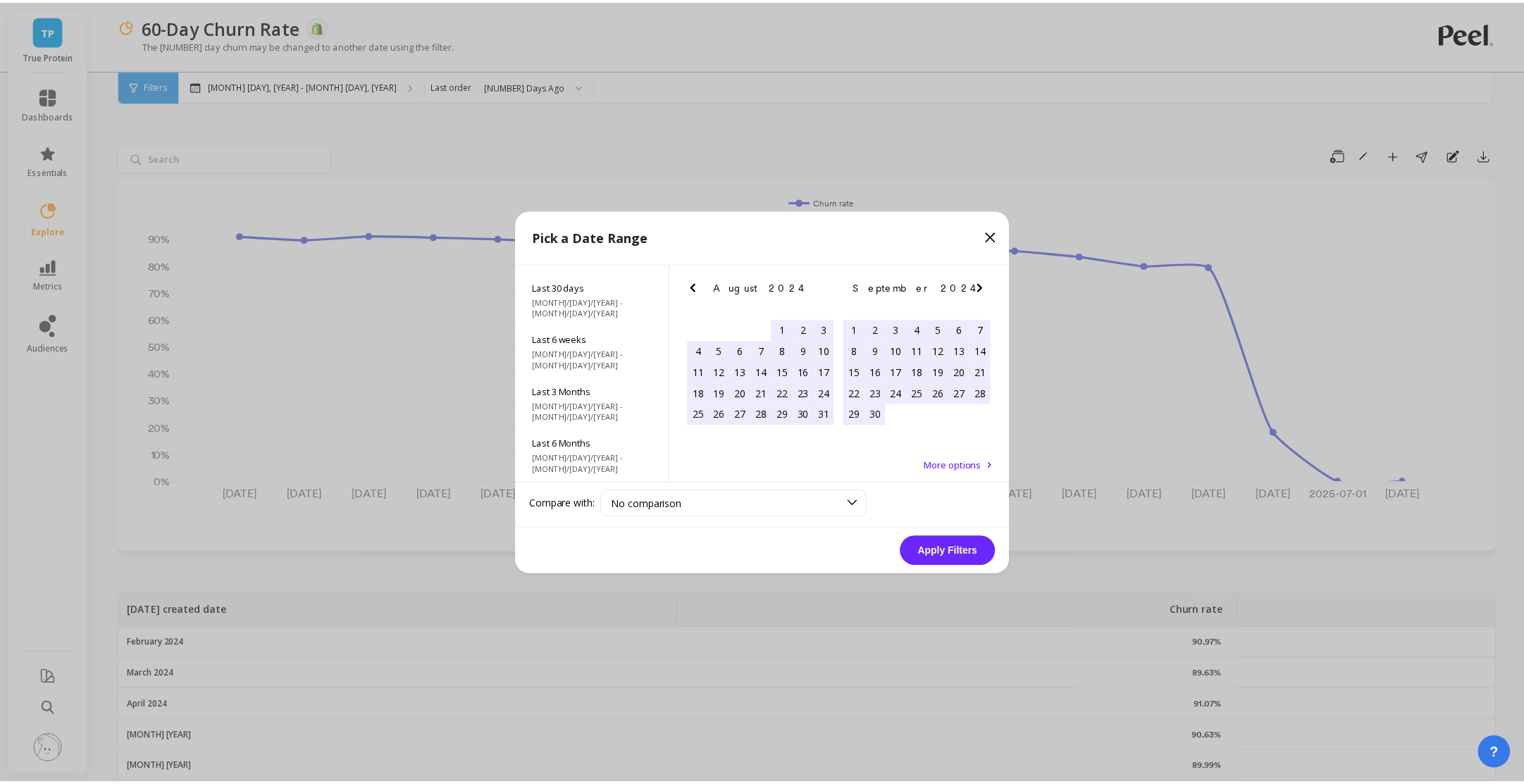 scroll, scrollTop: 0, scrollLeft: 0, axis: both 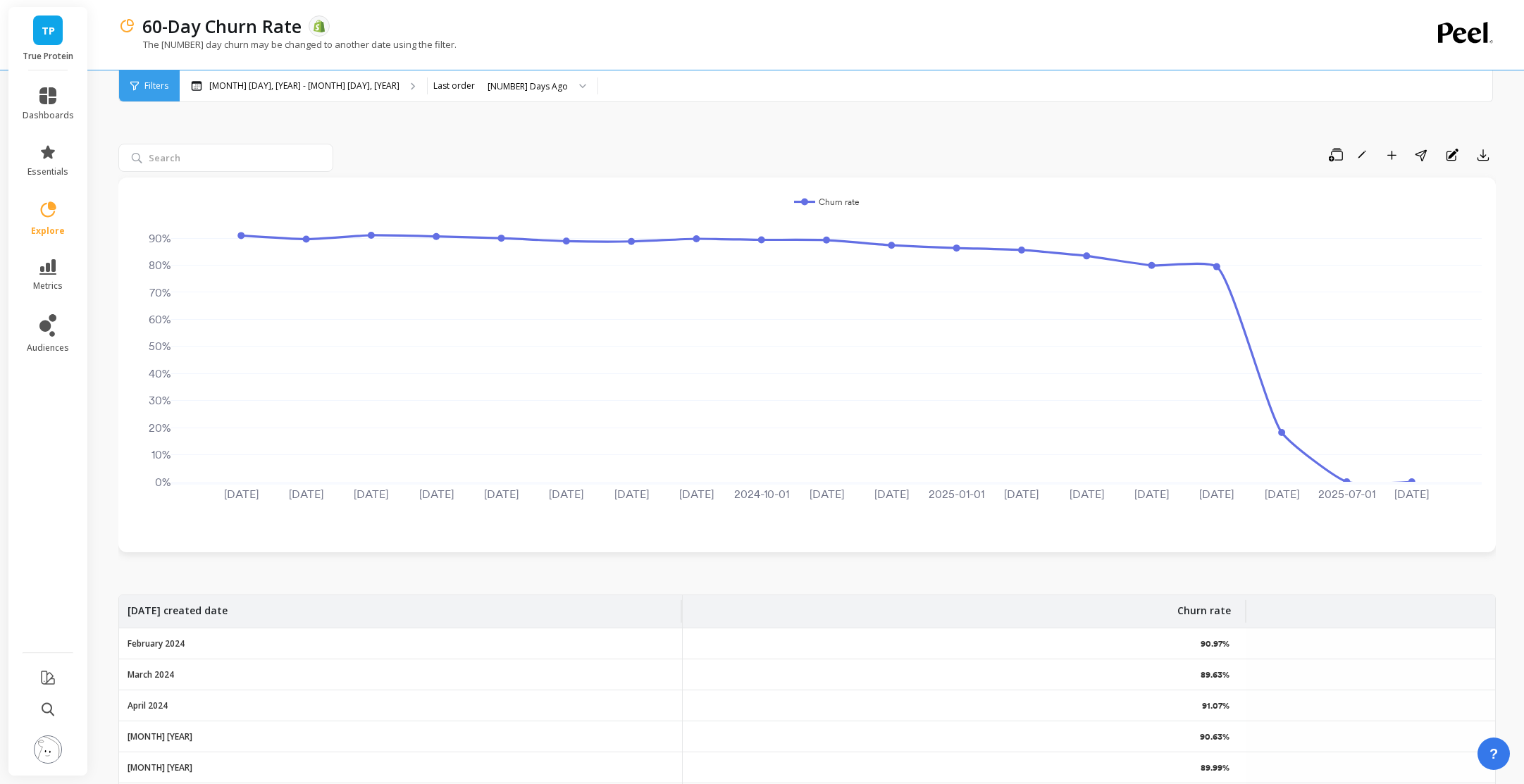 click 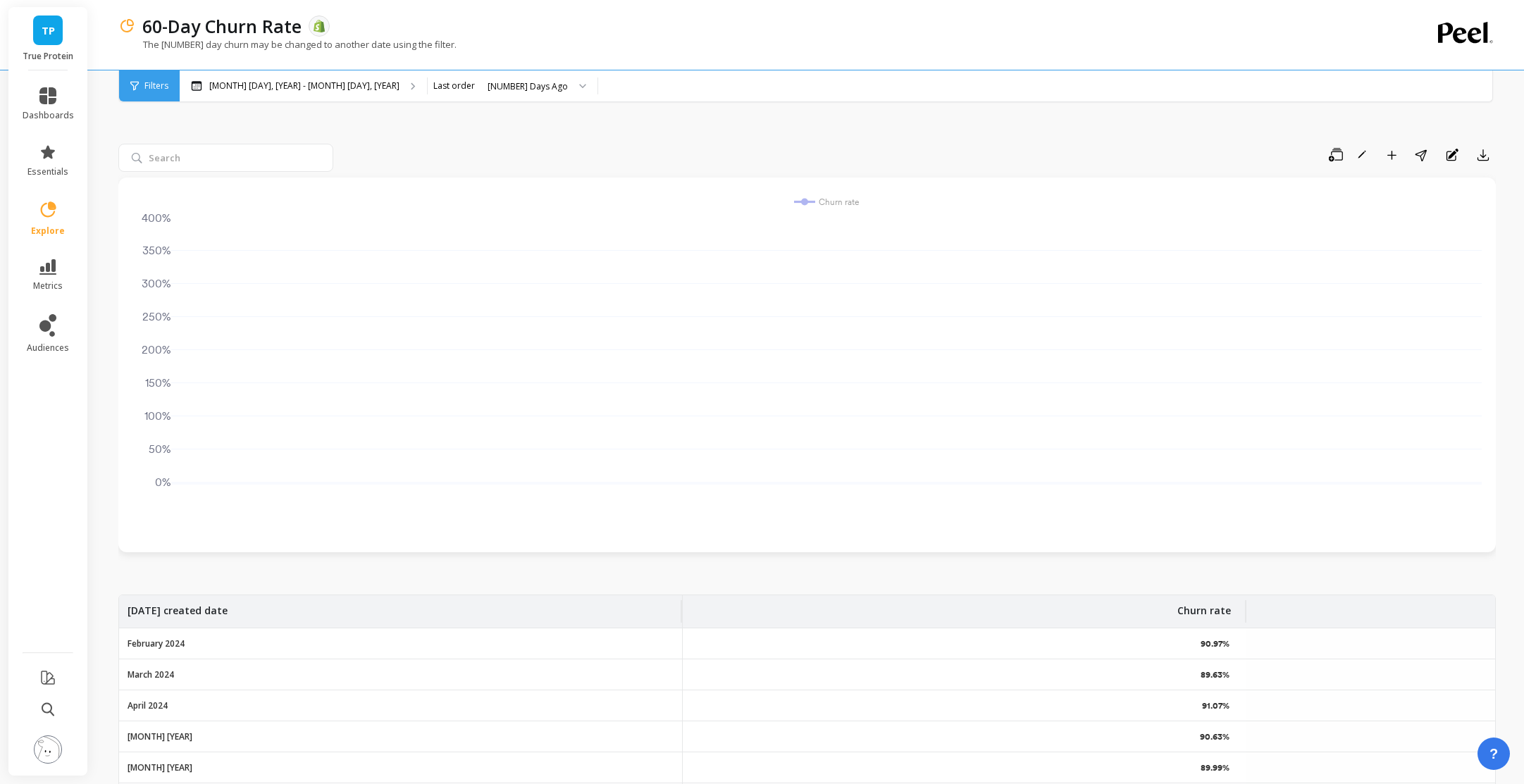 scroll, scrollTop: 3, scrollLeft: 0, axis: vertical 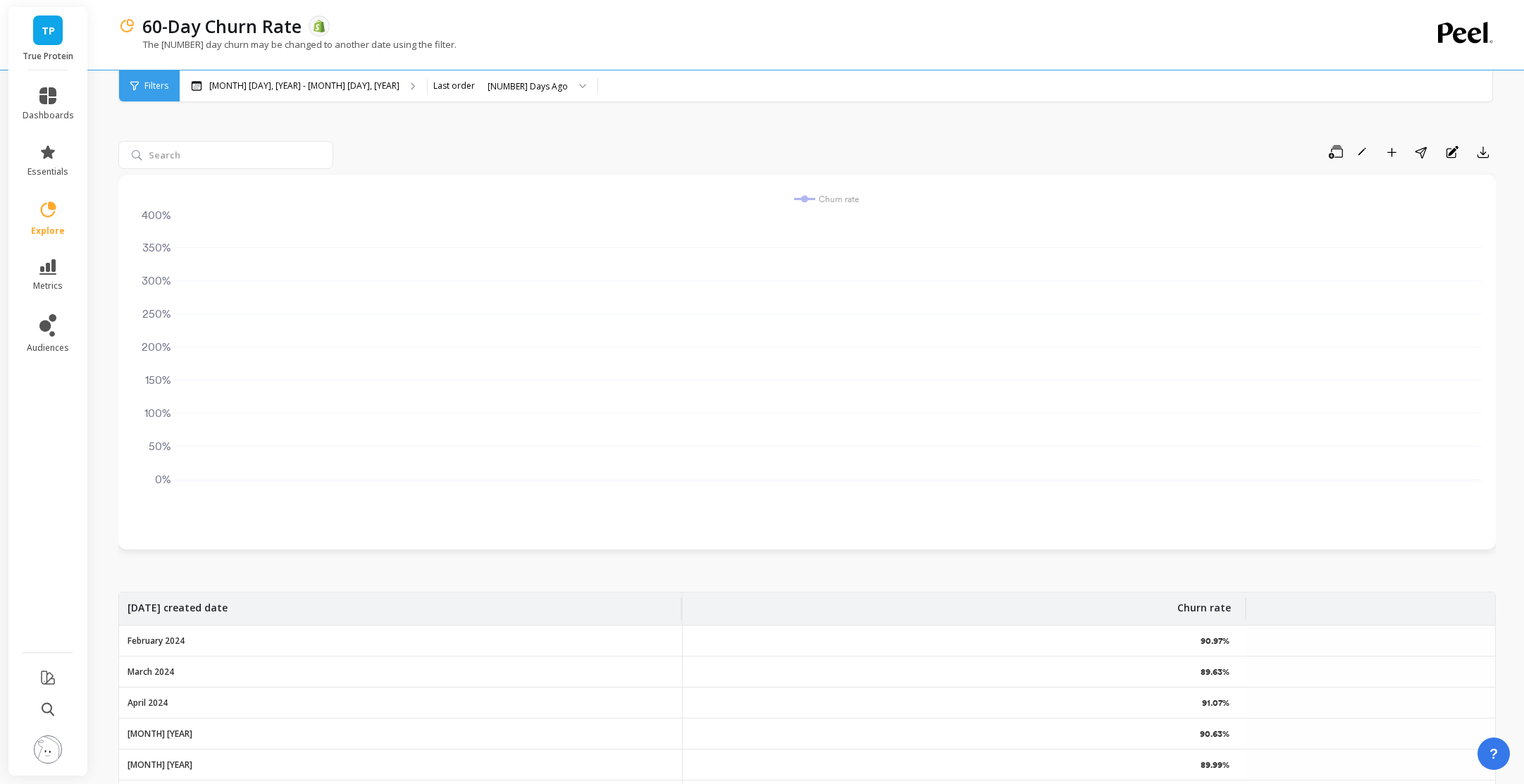 click 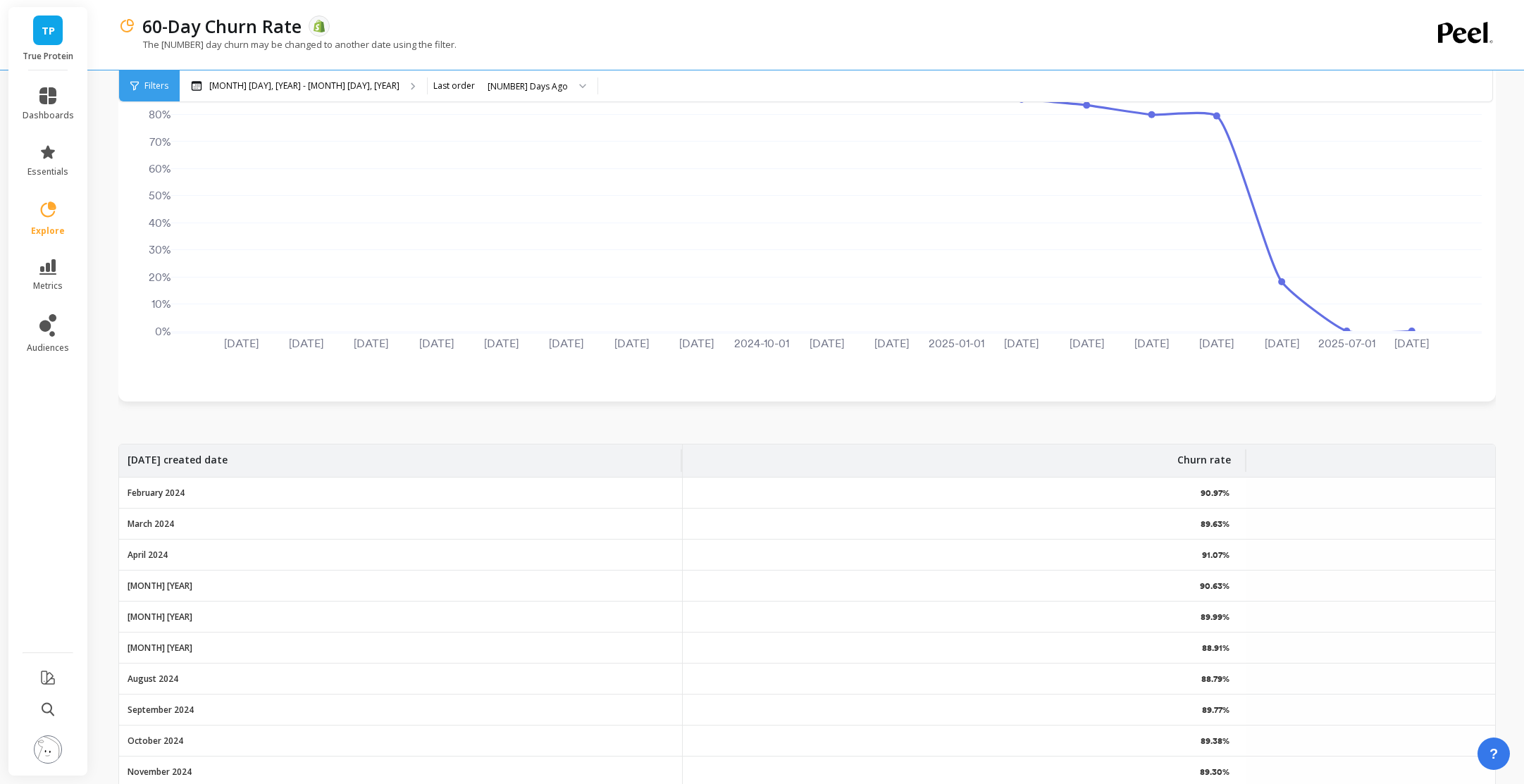 scroll, scrollTop: 281, scrollLeft: 0, axis: vertical 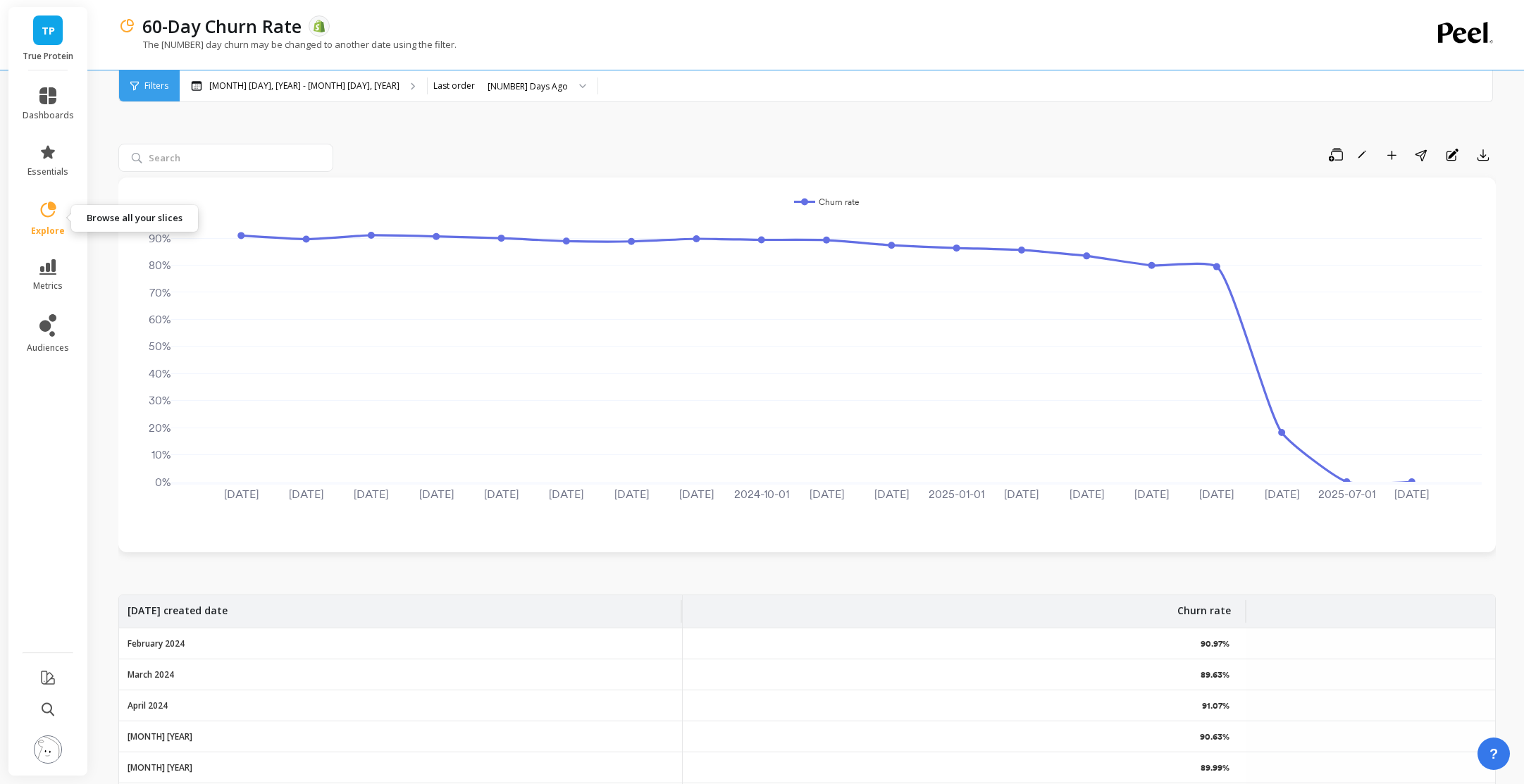 click 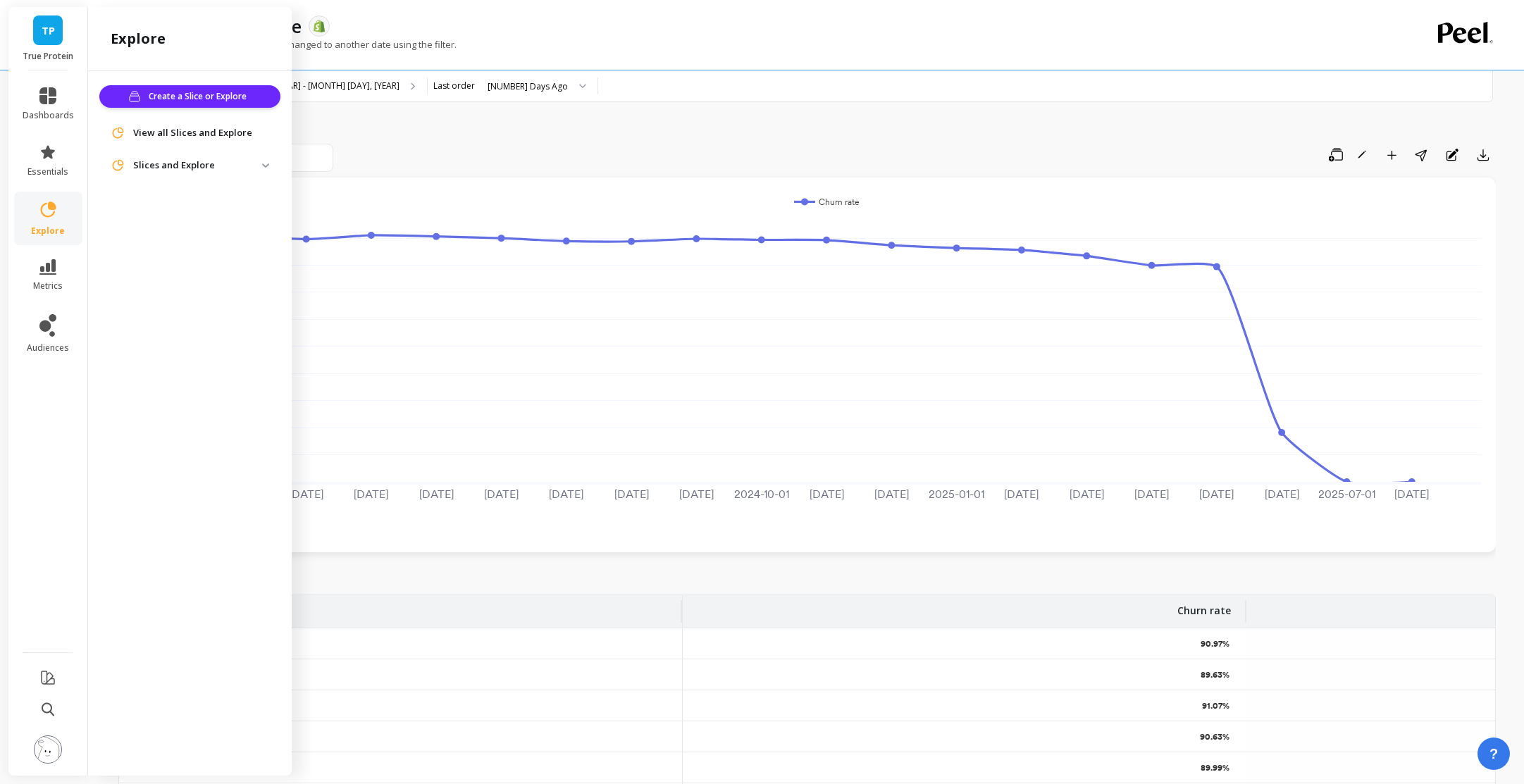 click on "Slices and Explore" at bounding box center (197, 166) 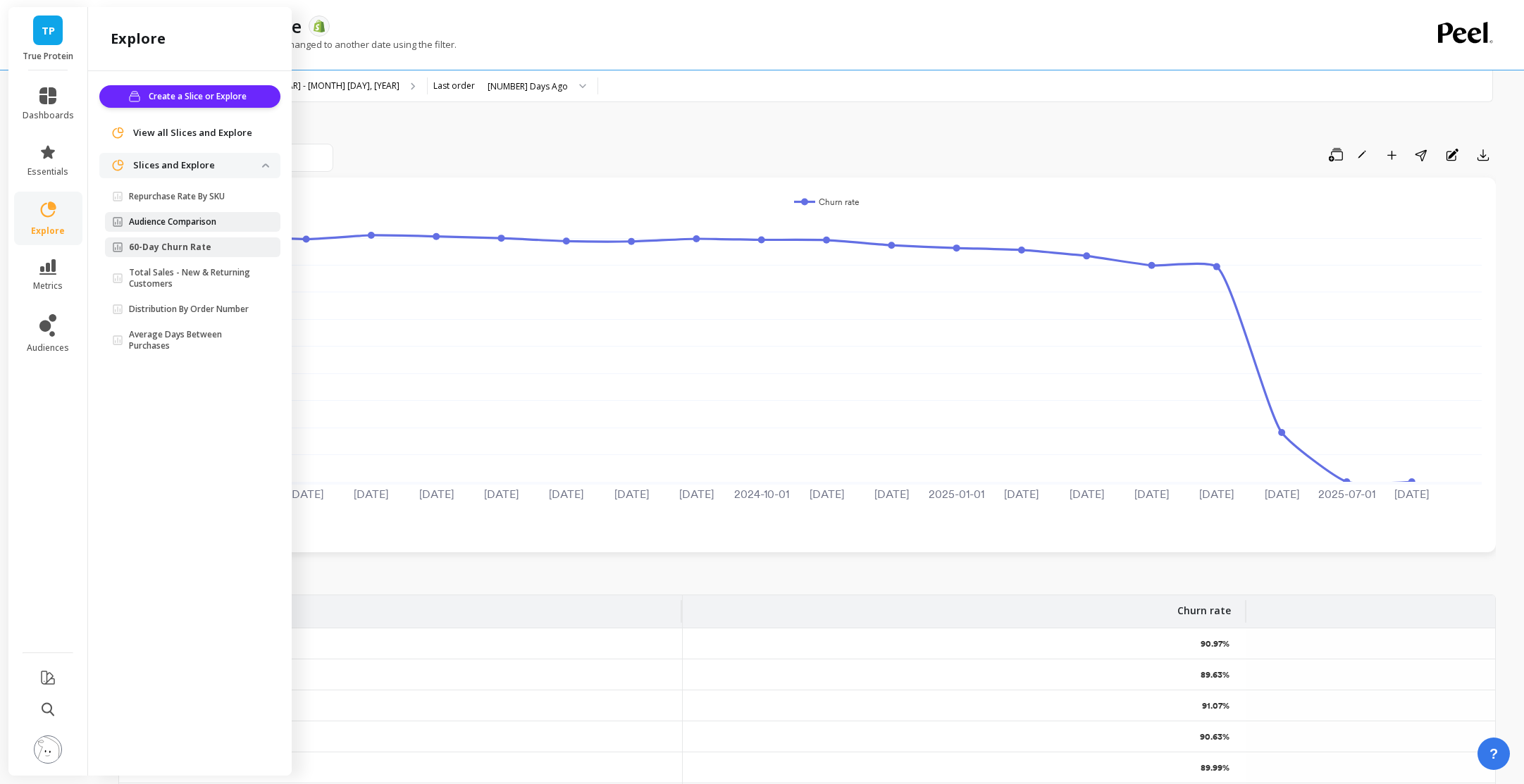 click on "Audience Comparison" at bounding box center (173, 222) 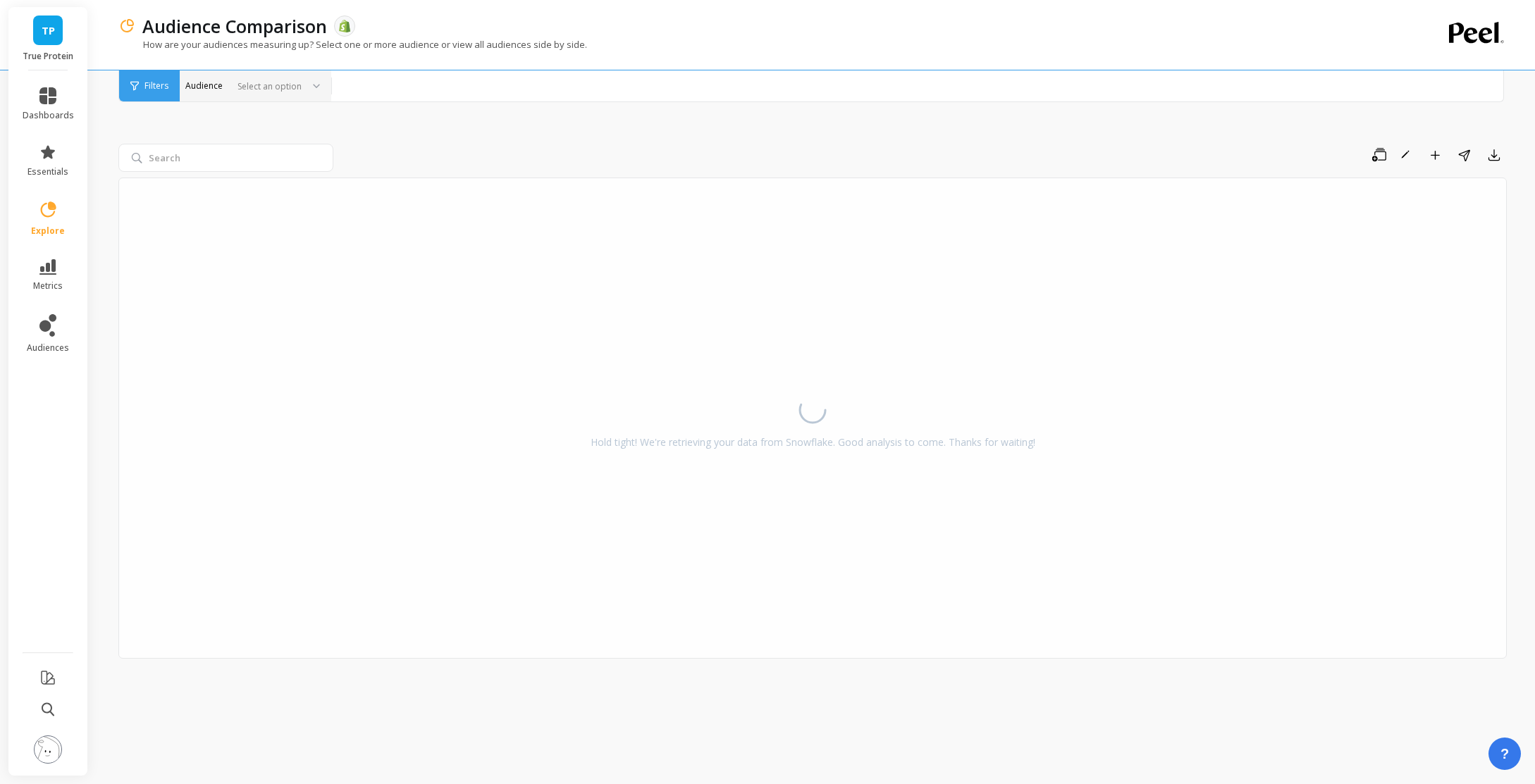 click at bounding box center (266, 86) 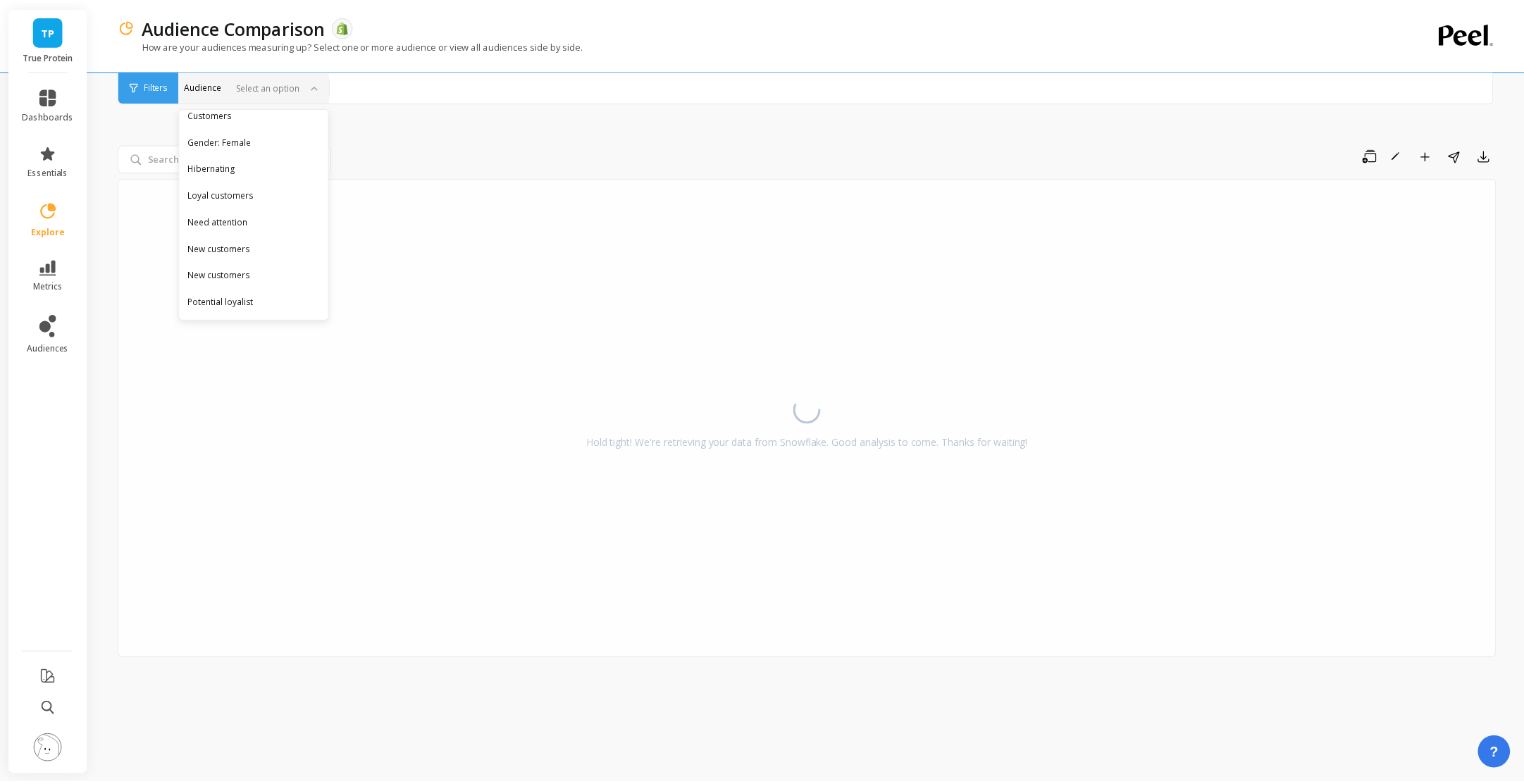 scroll, scrollTop: 332, scrollLeft: 0, axis: vertical 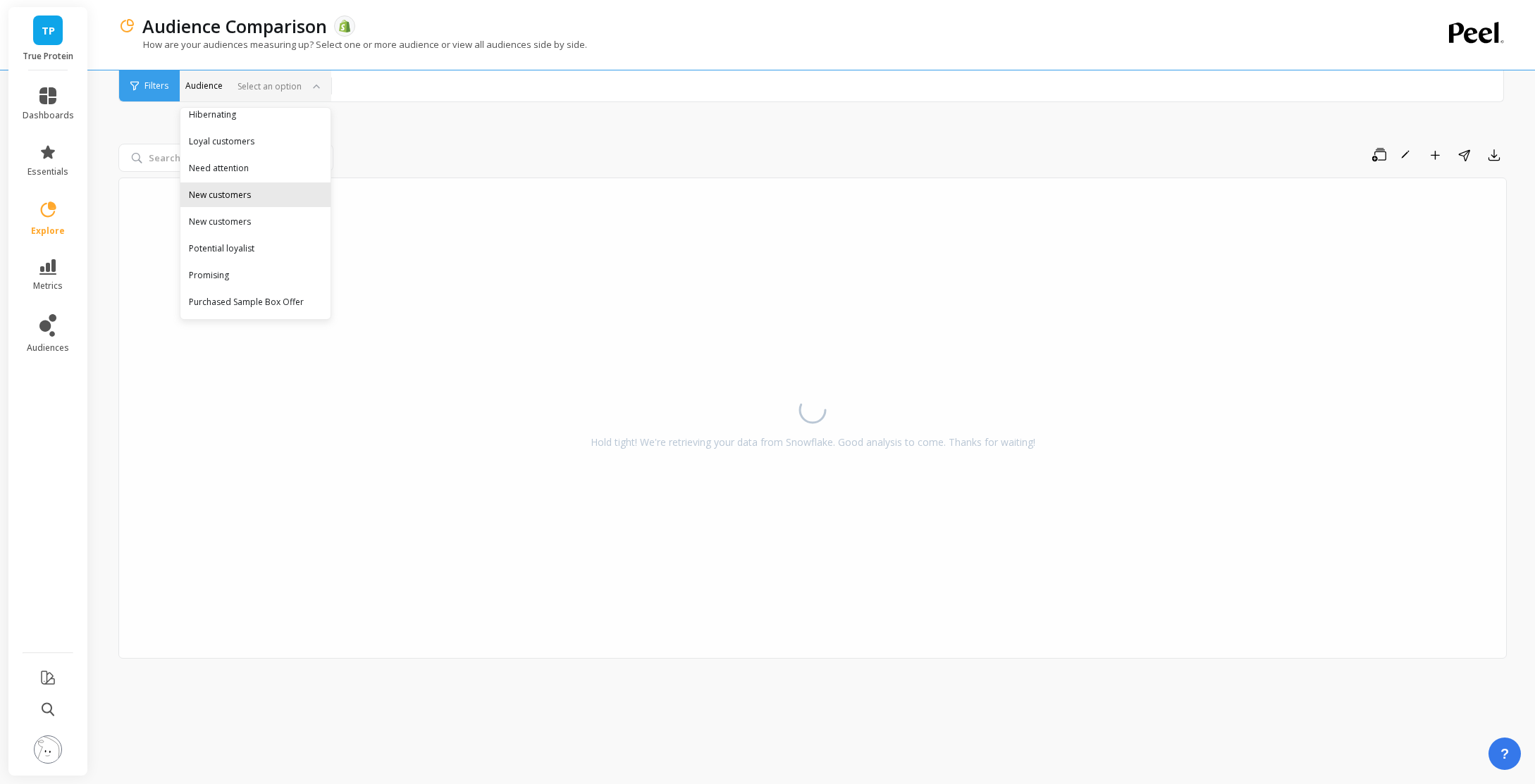 click on "New customers" at bounding box center (255, 194) 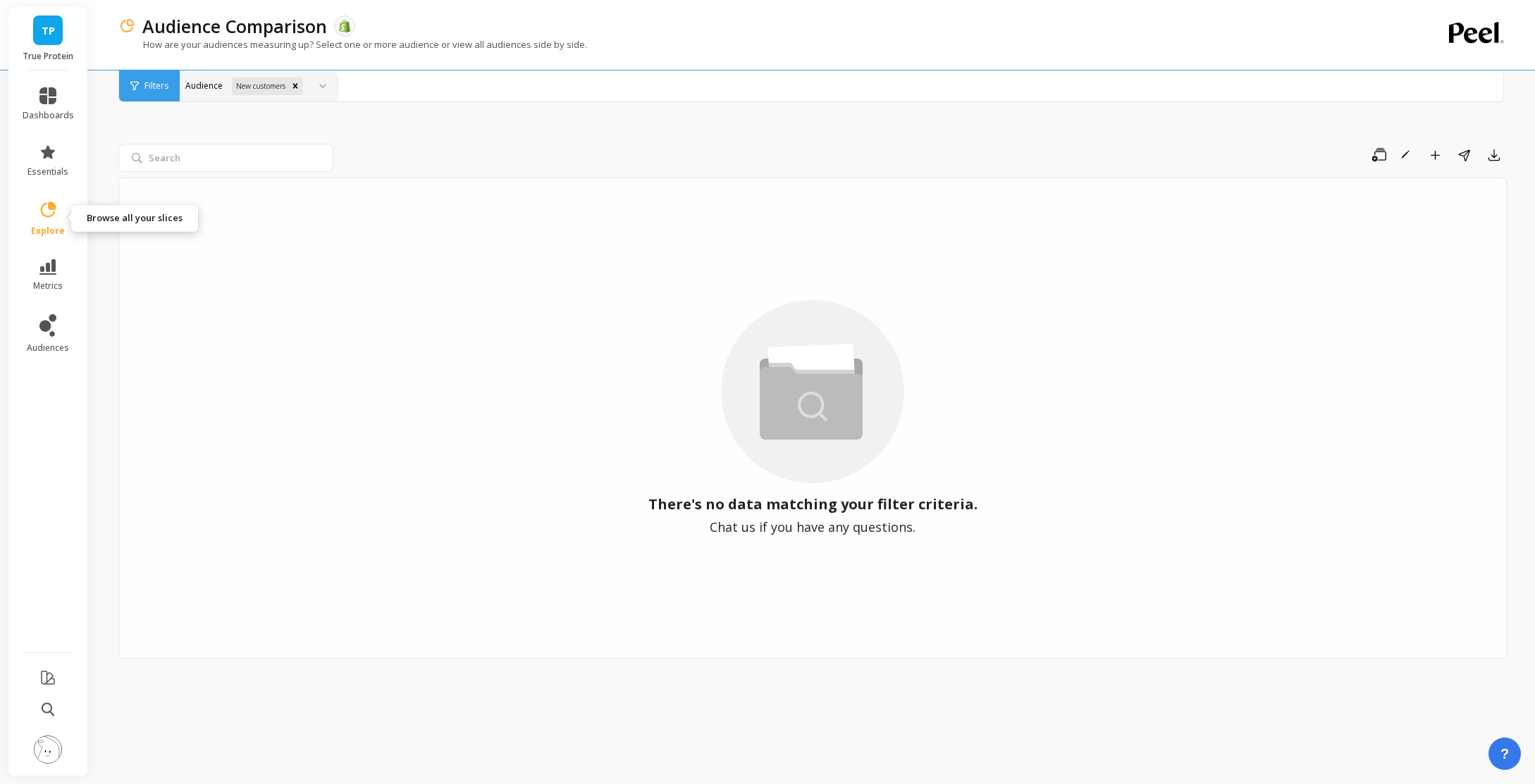 click on "explore" at bounding box center [48, 231] 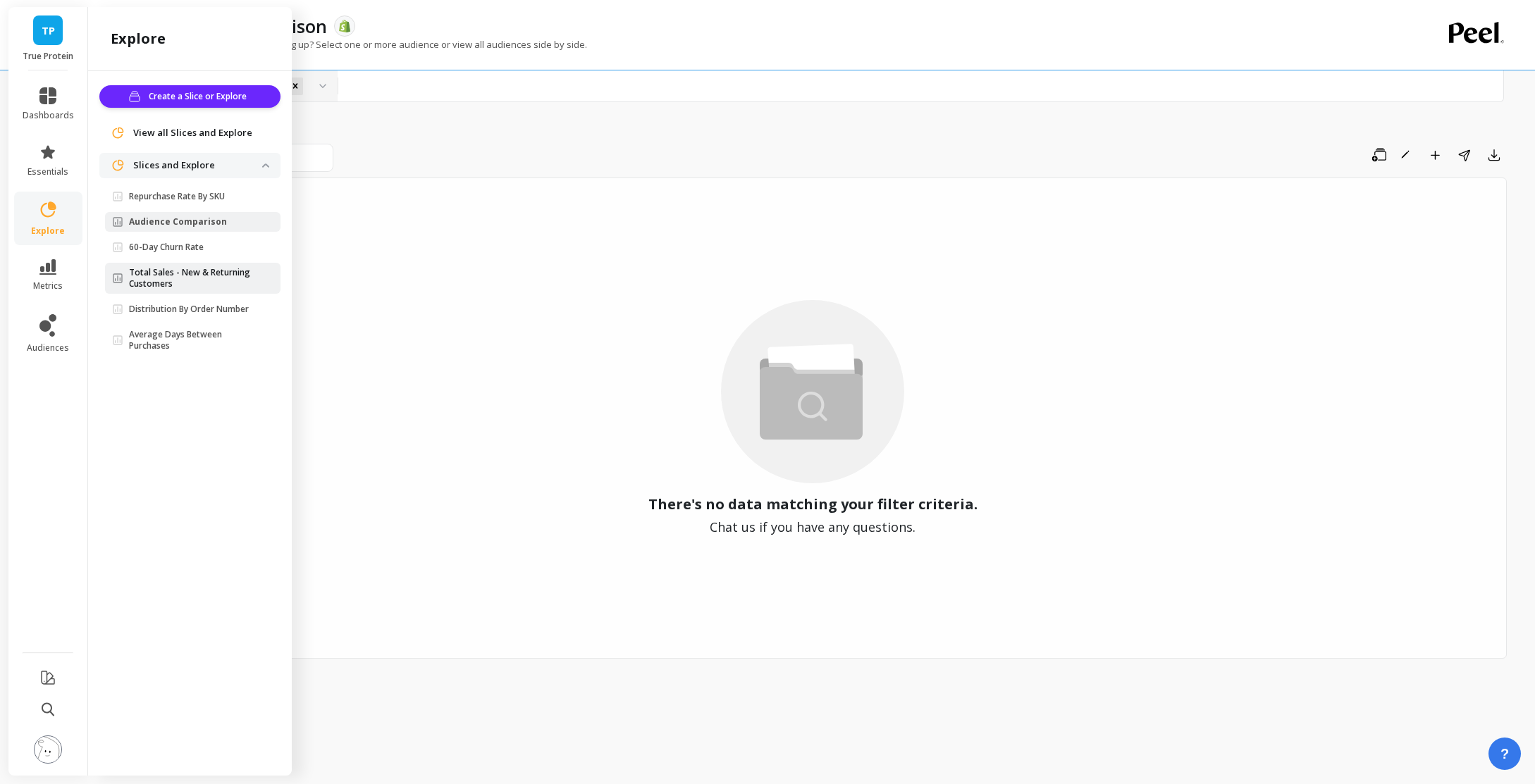 click on "Total Sales - New & Returning Customers" at bounding box center [195, 278] 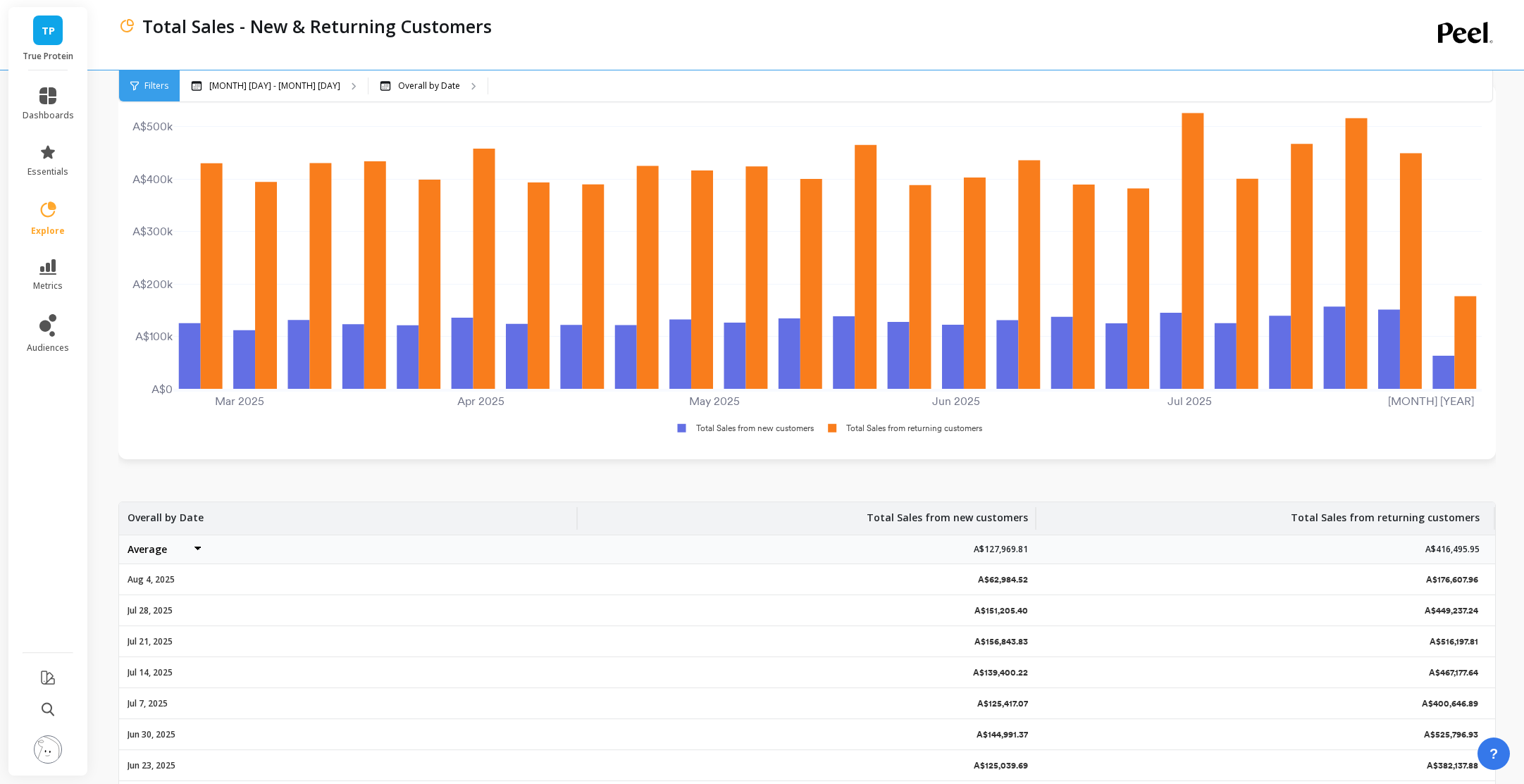 scroll, scrollTop: 0, scrollLeft: 0, axis: both 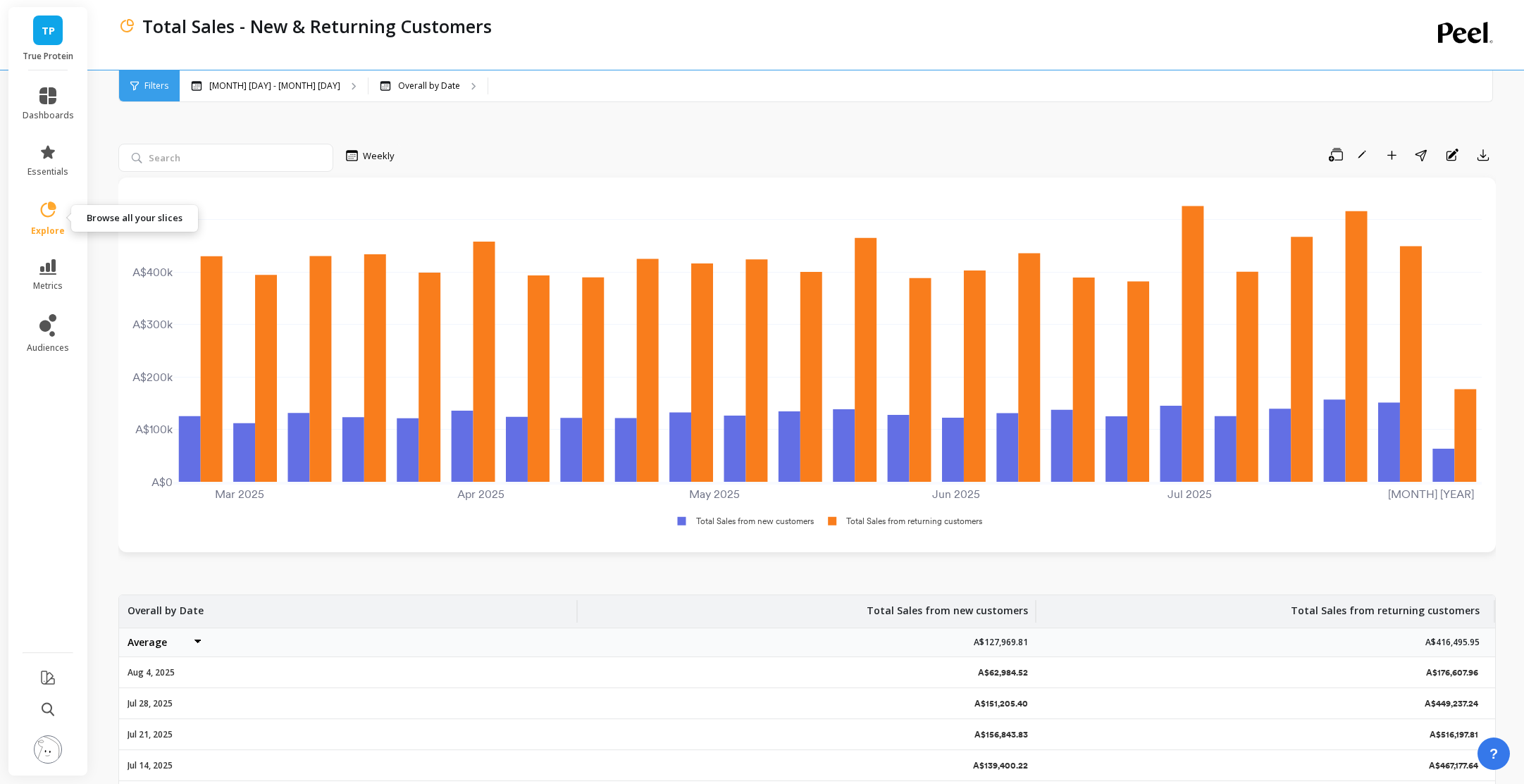 click 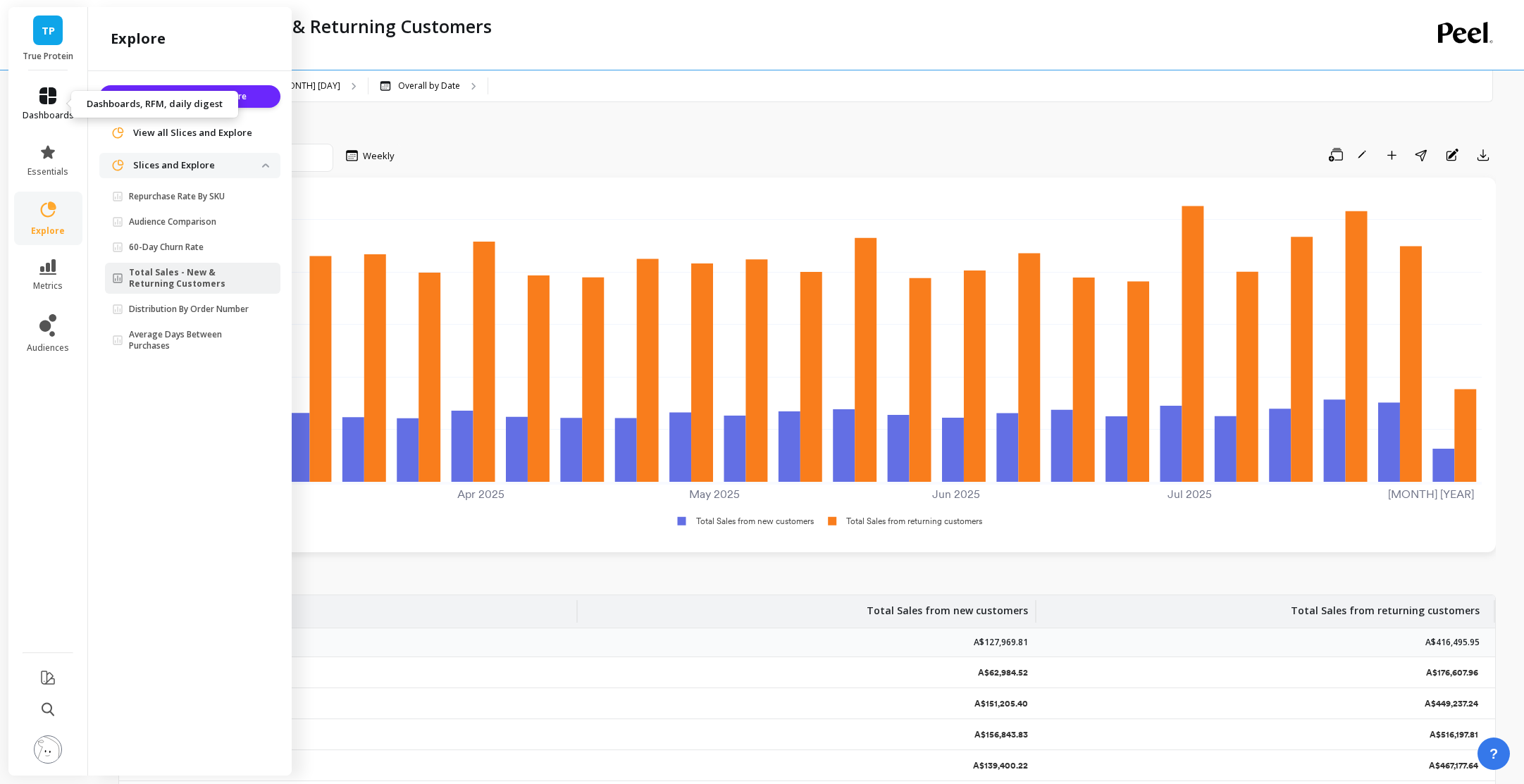click on "dashboards" at bounding box center [48, 116] 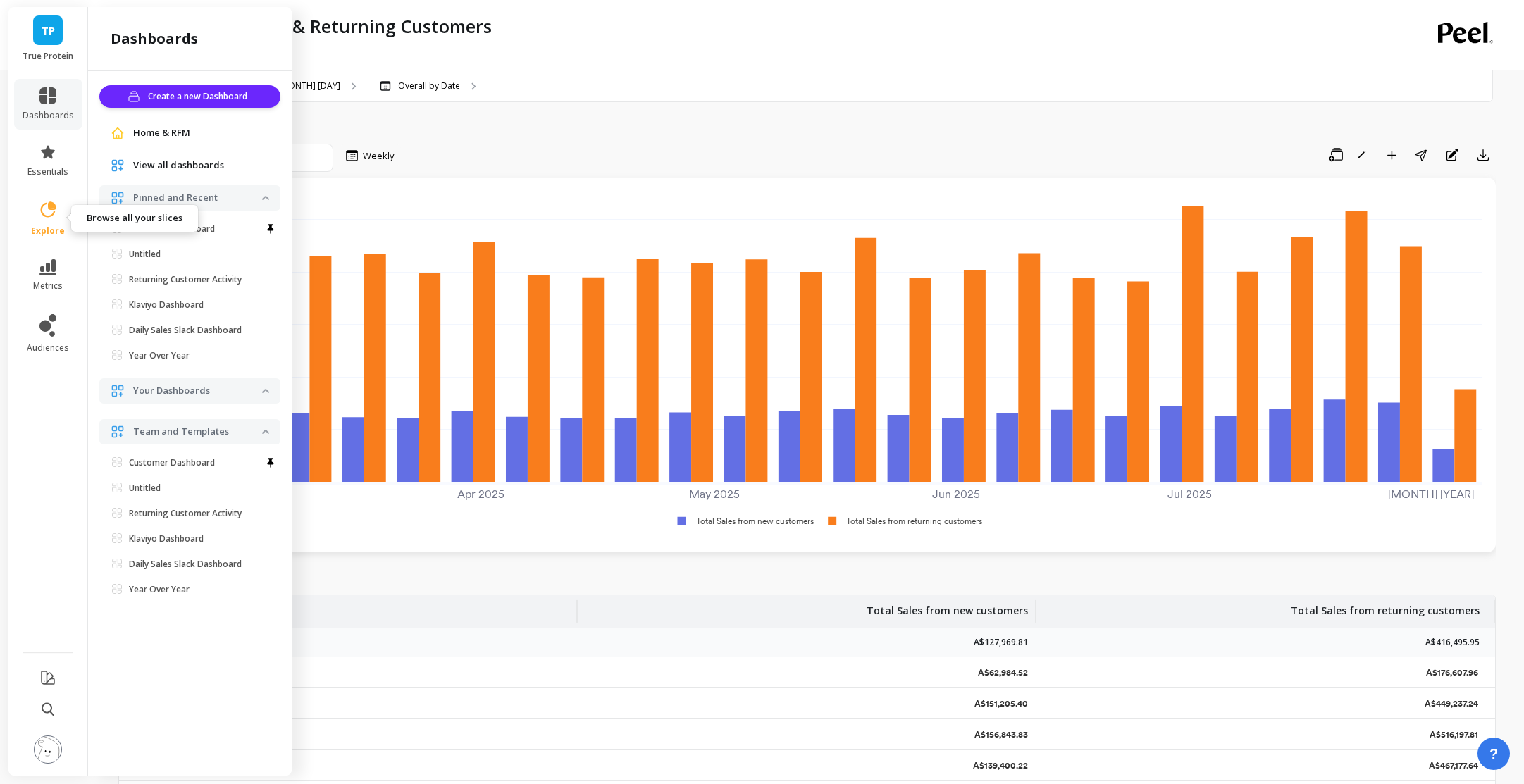 click on "explore" at bounding box center (48, 218) 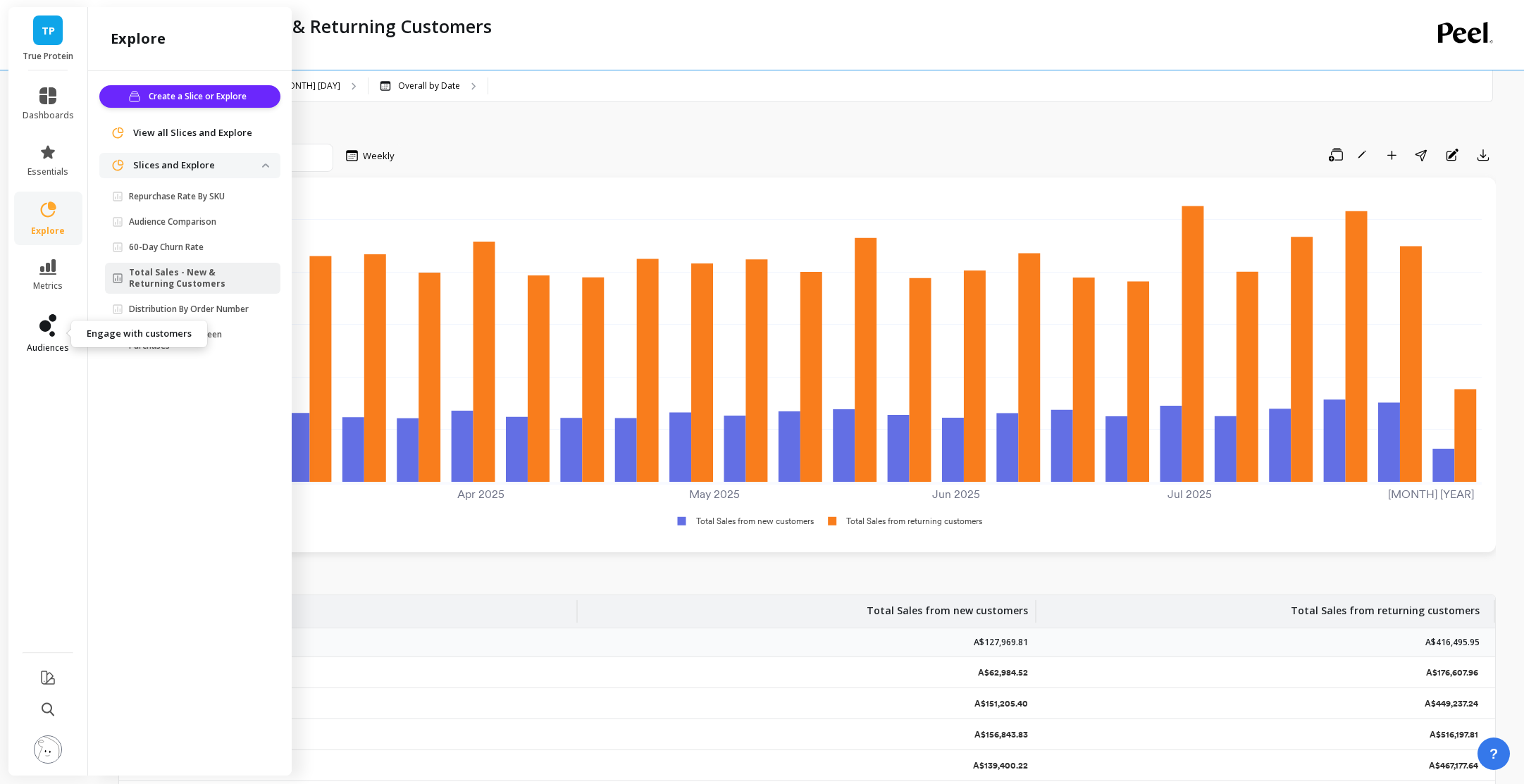 click 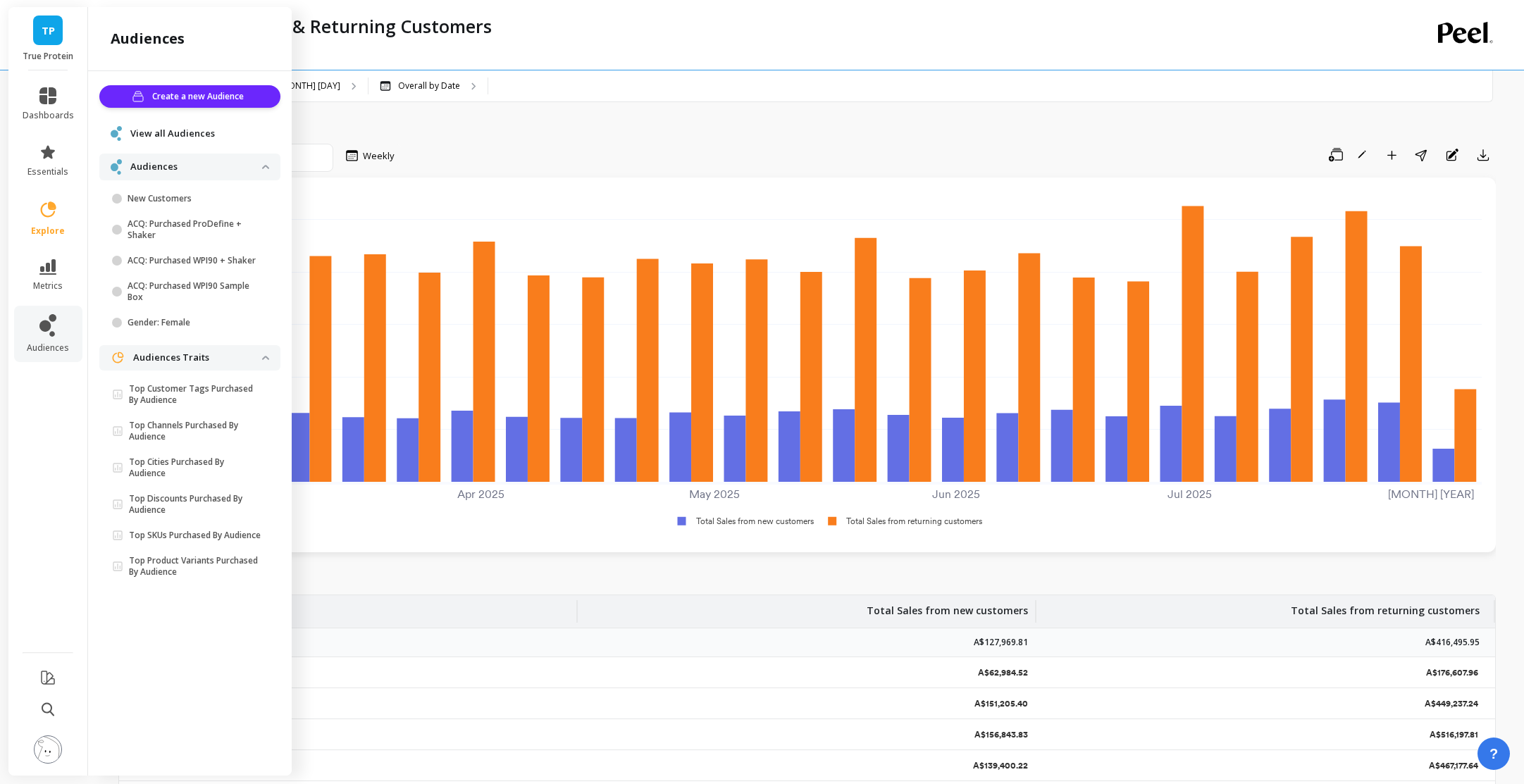 click on "metrics" at bounding box center [48, 275] 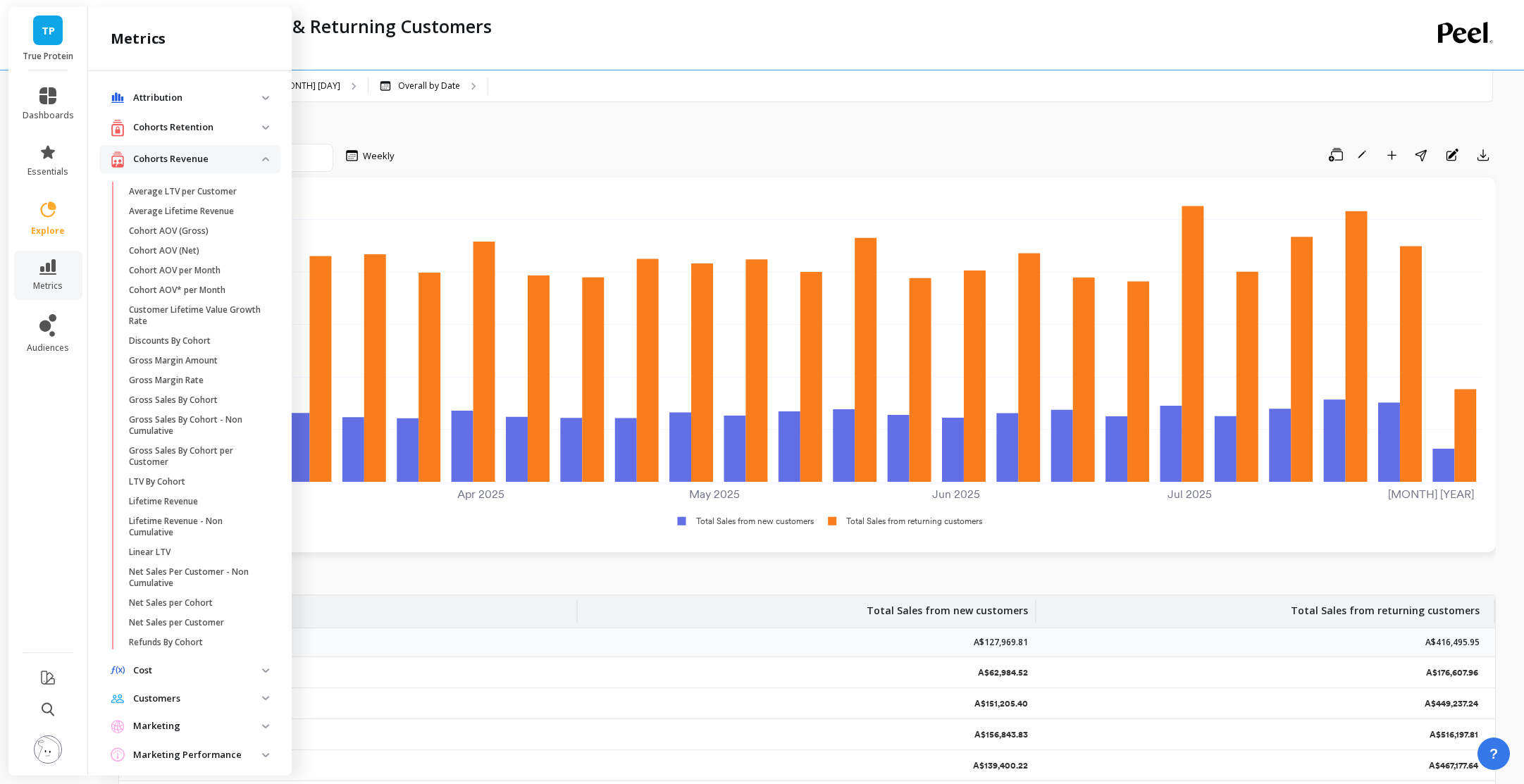 click on "Cohorts Revenue" at bounding box center [197, 159] 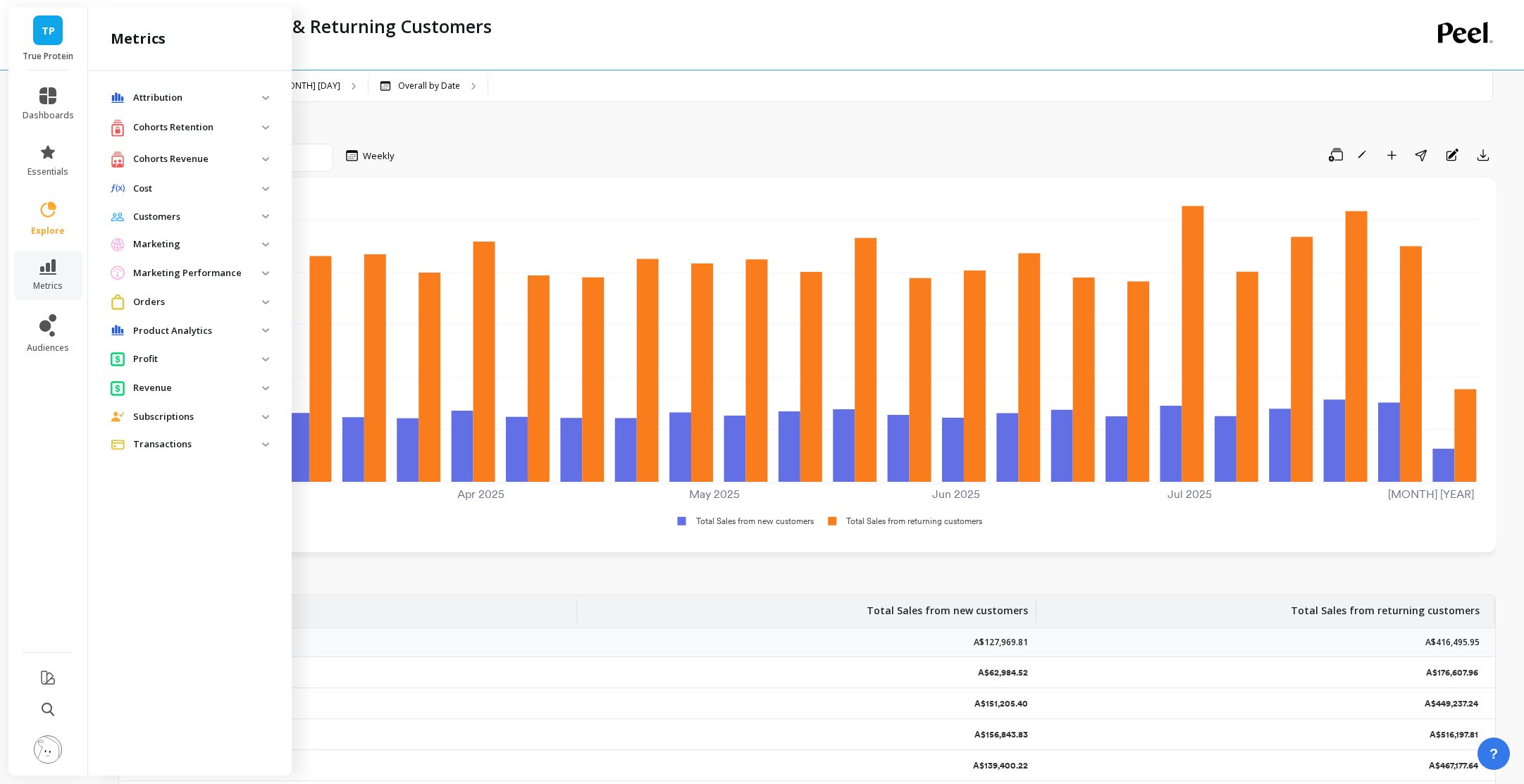 click on "Cohorts Retention" at bounding box center [197, 127] 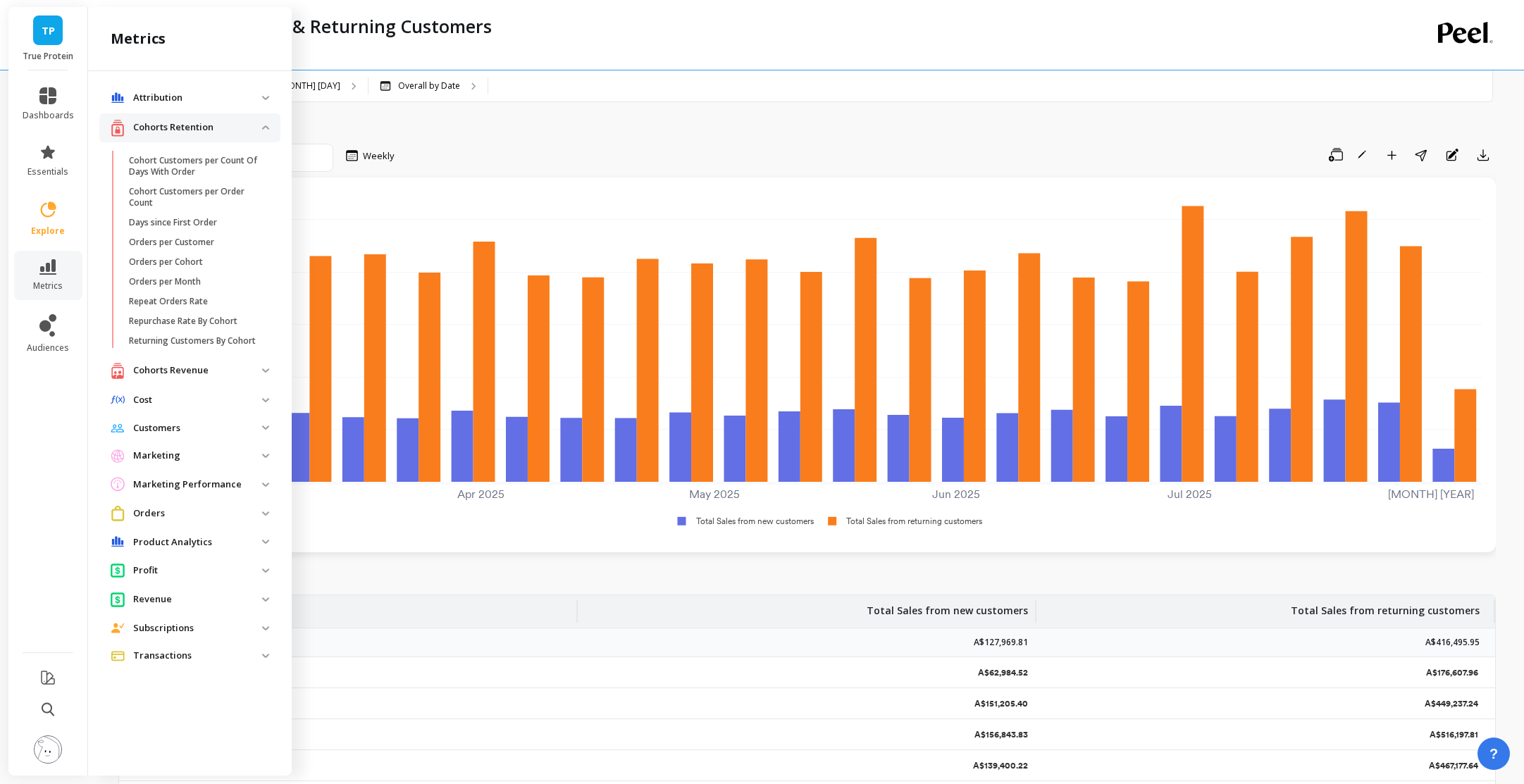 click on "Cohorts Retention" at bounding box center (197, 127) 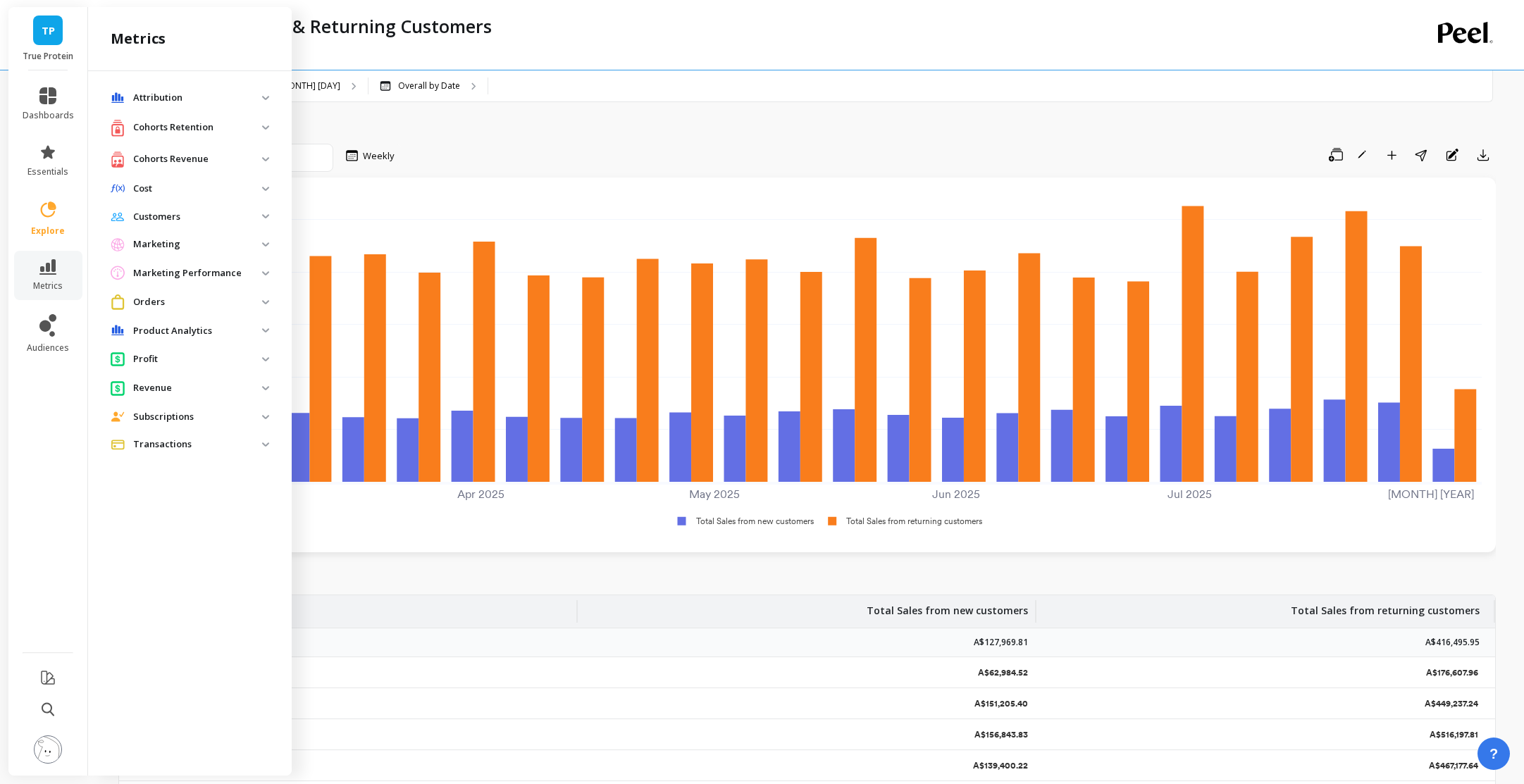 click on "Cohorts Retention" at bounding box center (197, 127) 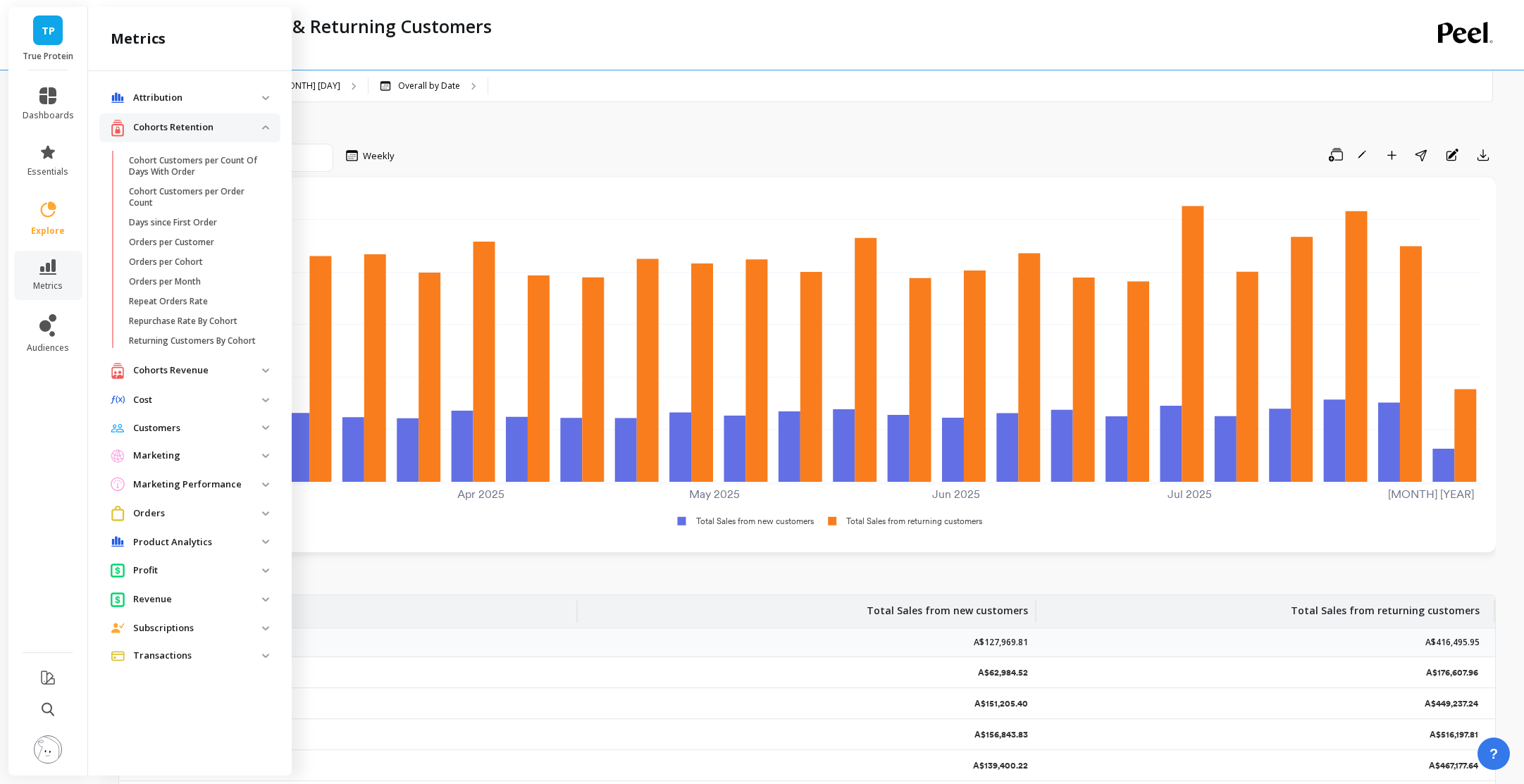 click on "Cohorts Retention" at bounding box center [197, 127] 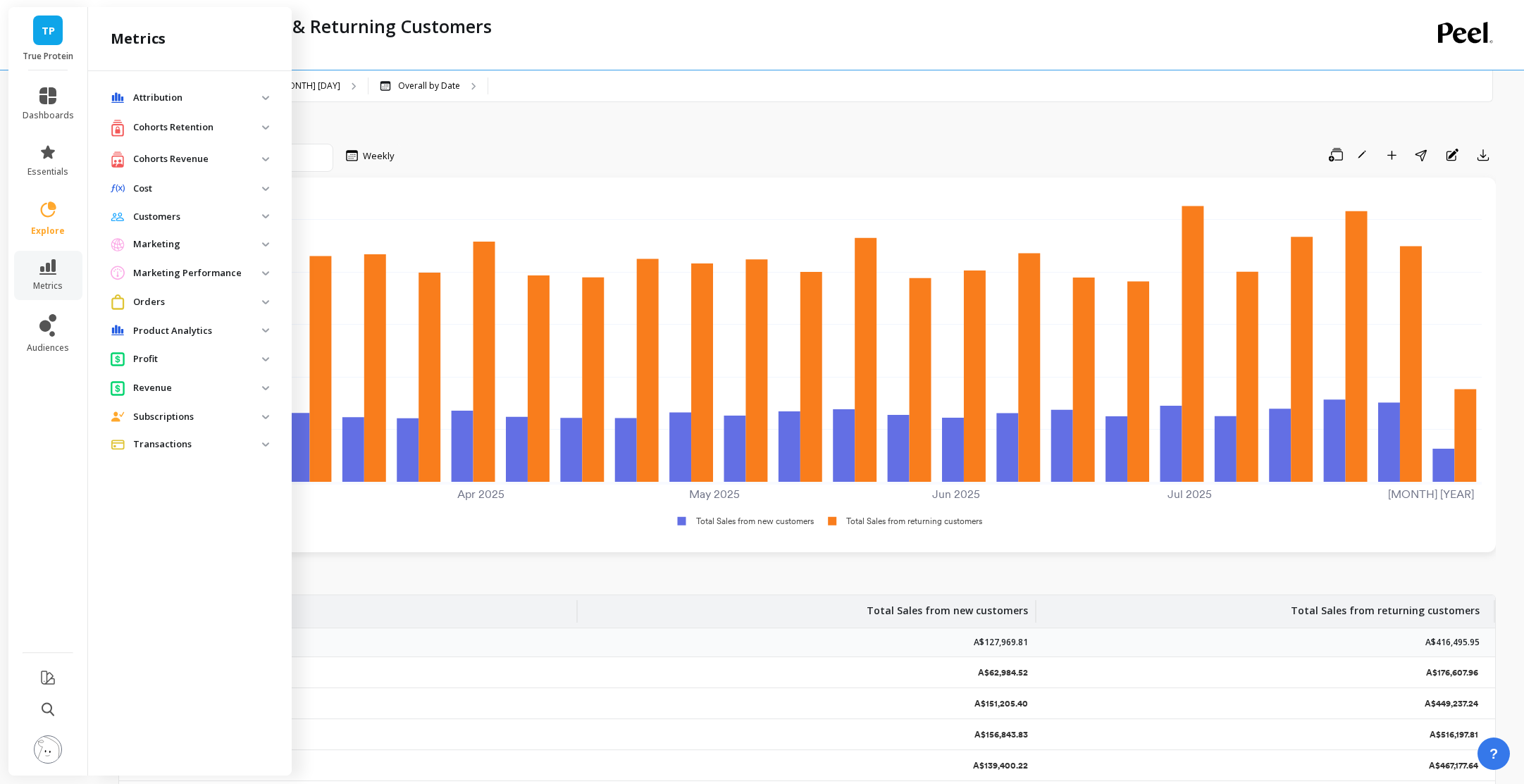 click on "Customers" at bounding box center [190, 217] 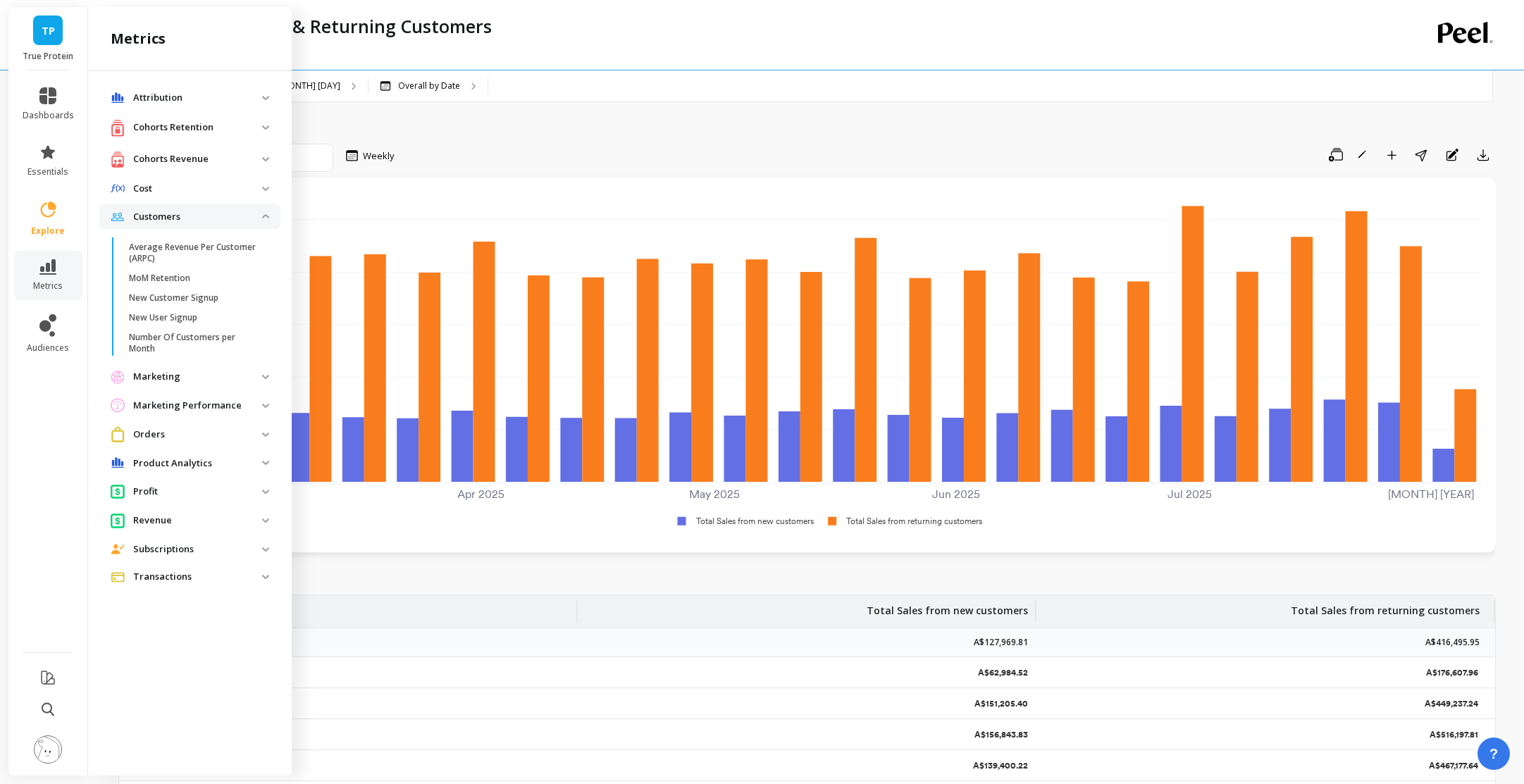 click on "Customers" at bounding box center [197, 217] 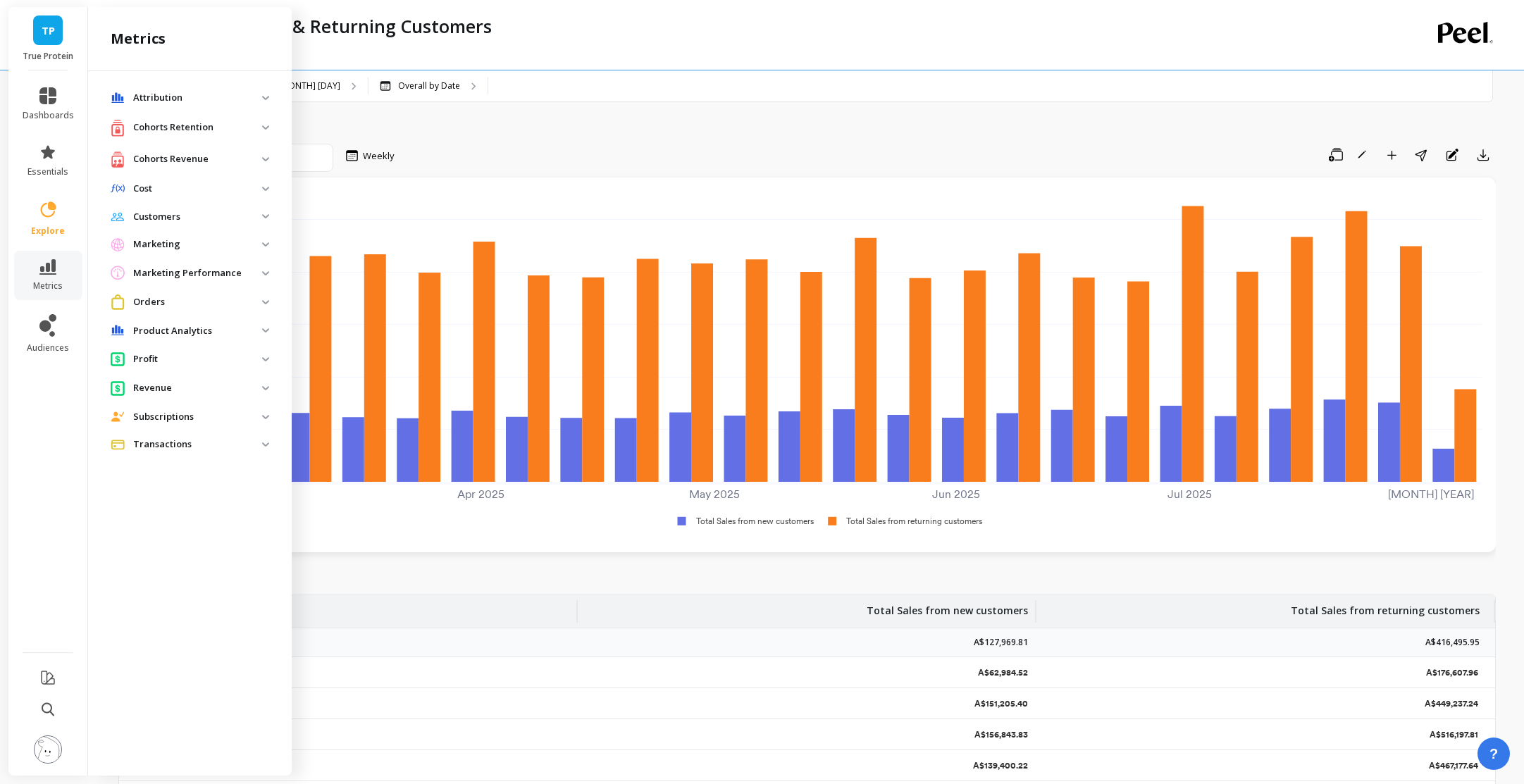 click on "Cohorts Retention" at bounding box center [197, 127] 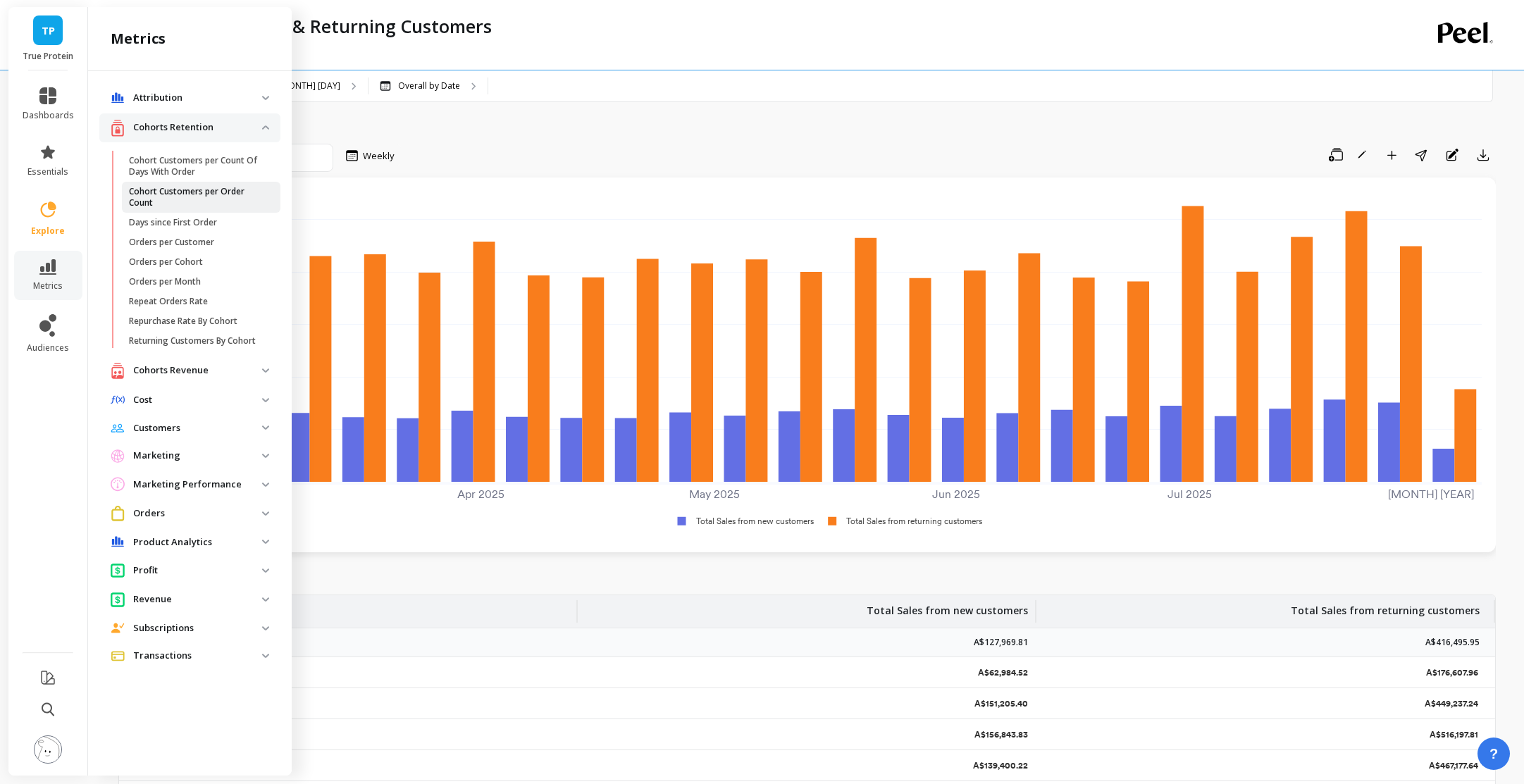 click on "Cohort Customers per Order Count" at bounding box center [196, 197] 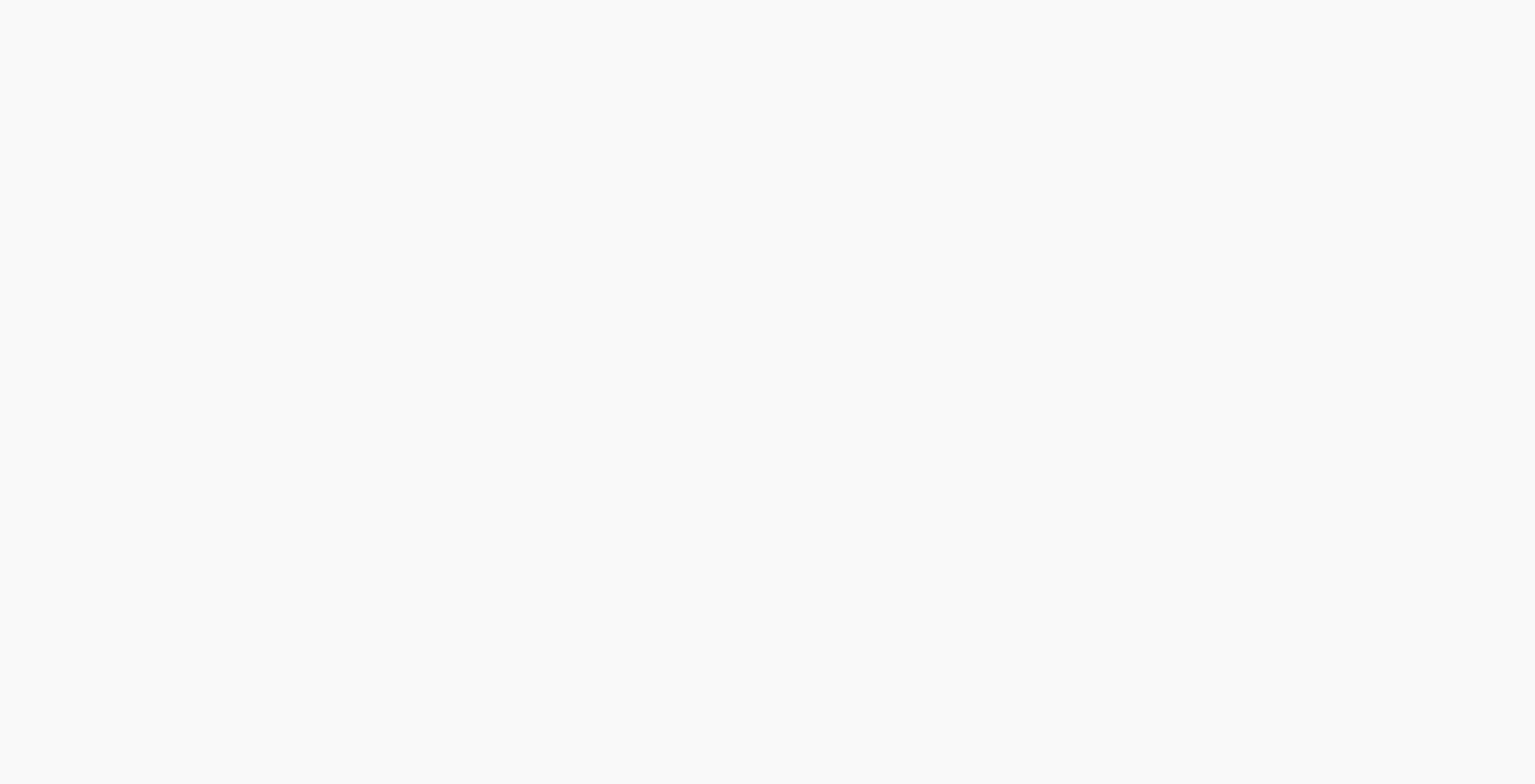 scroll, scrollTop: 0, scrollLeft: 0, axis: both 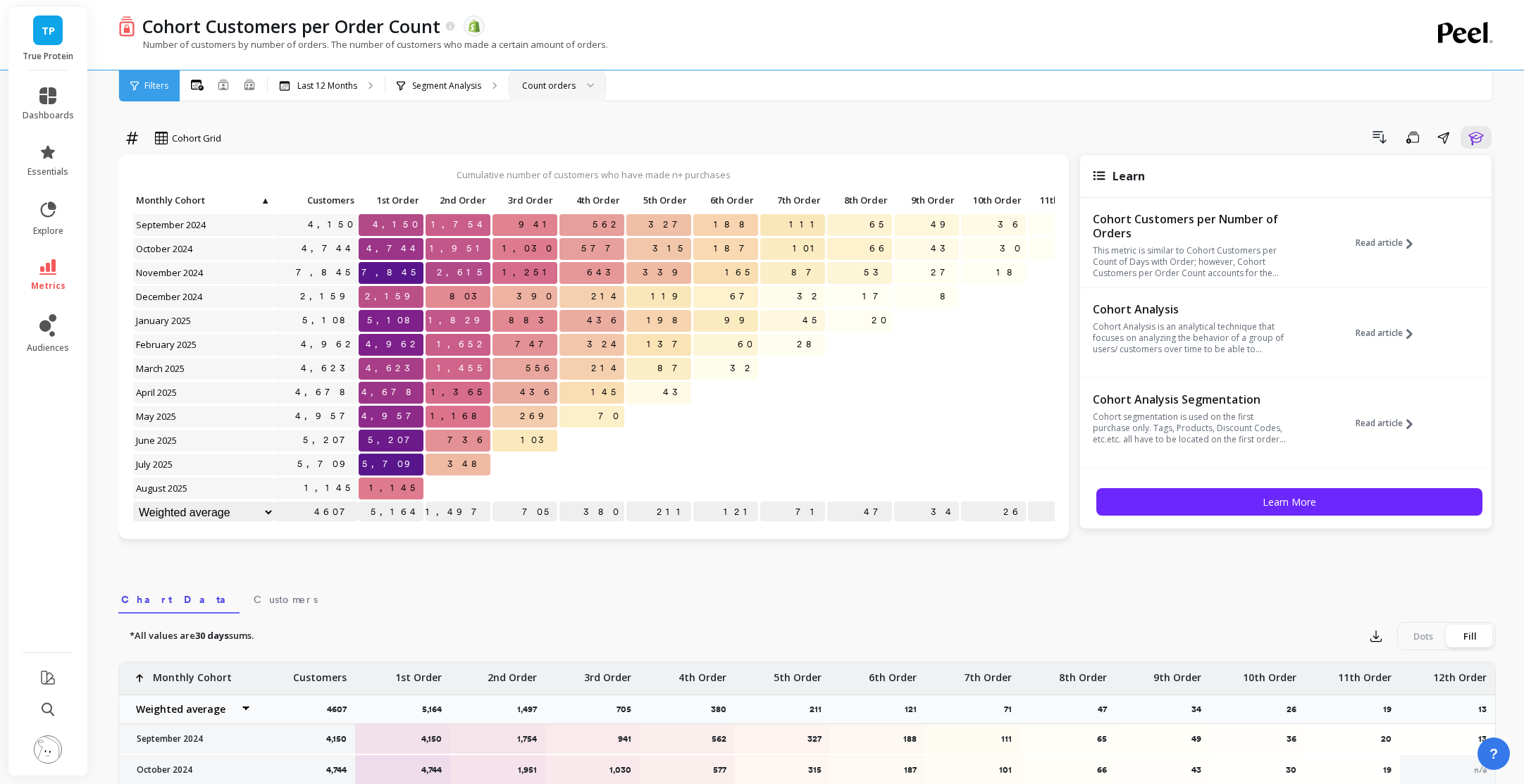 click on "Count orders" at bounding box center [549, 85] 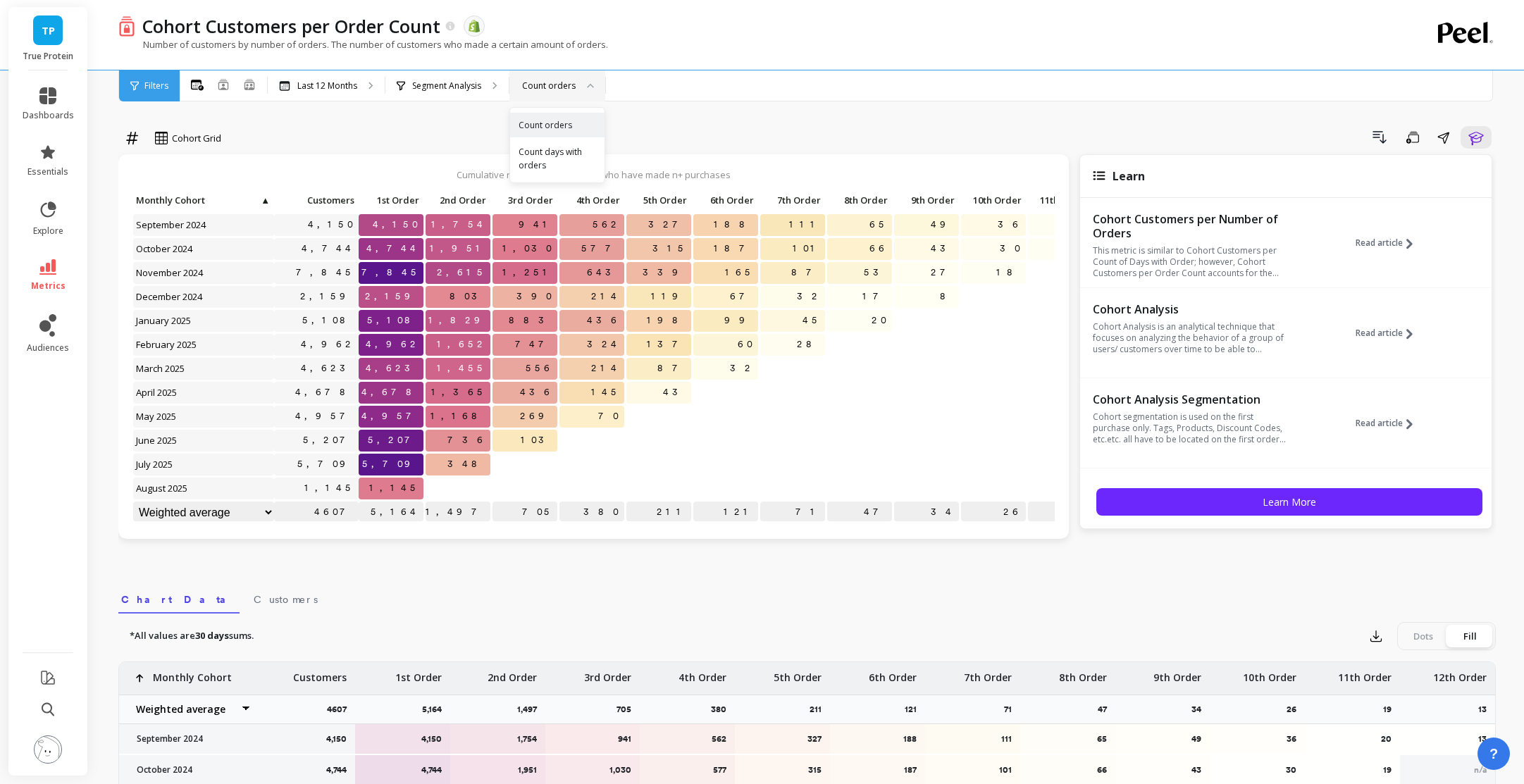 click on "Count orders" at bounding box center [549, 85] 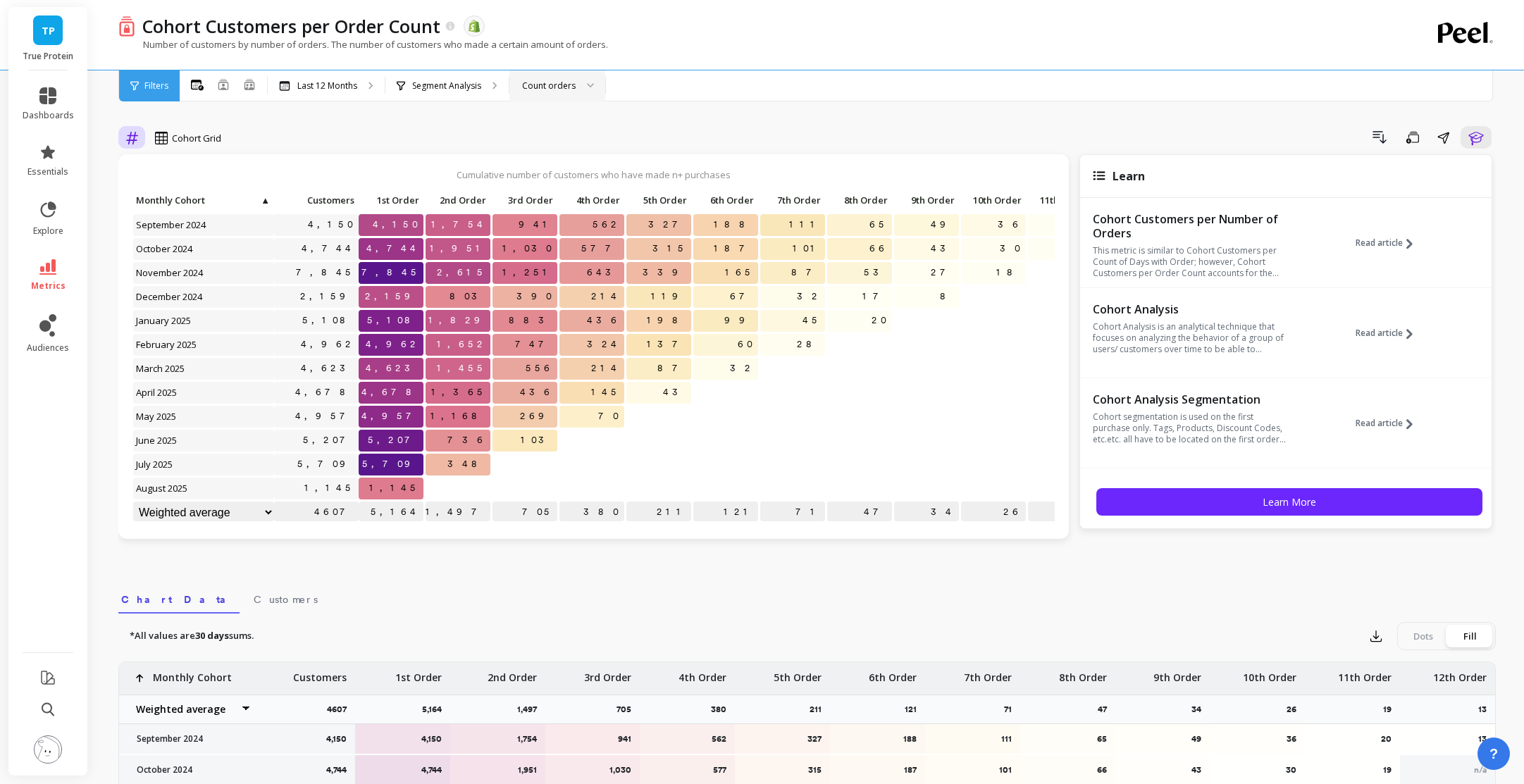 click at bounding box center [132, 137] 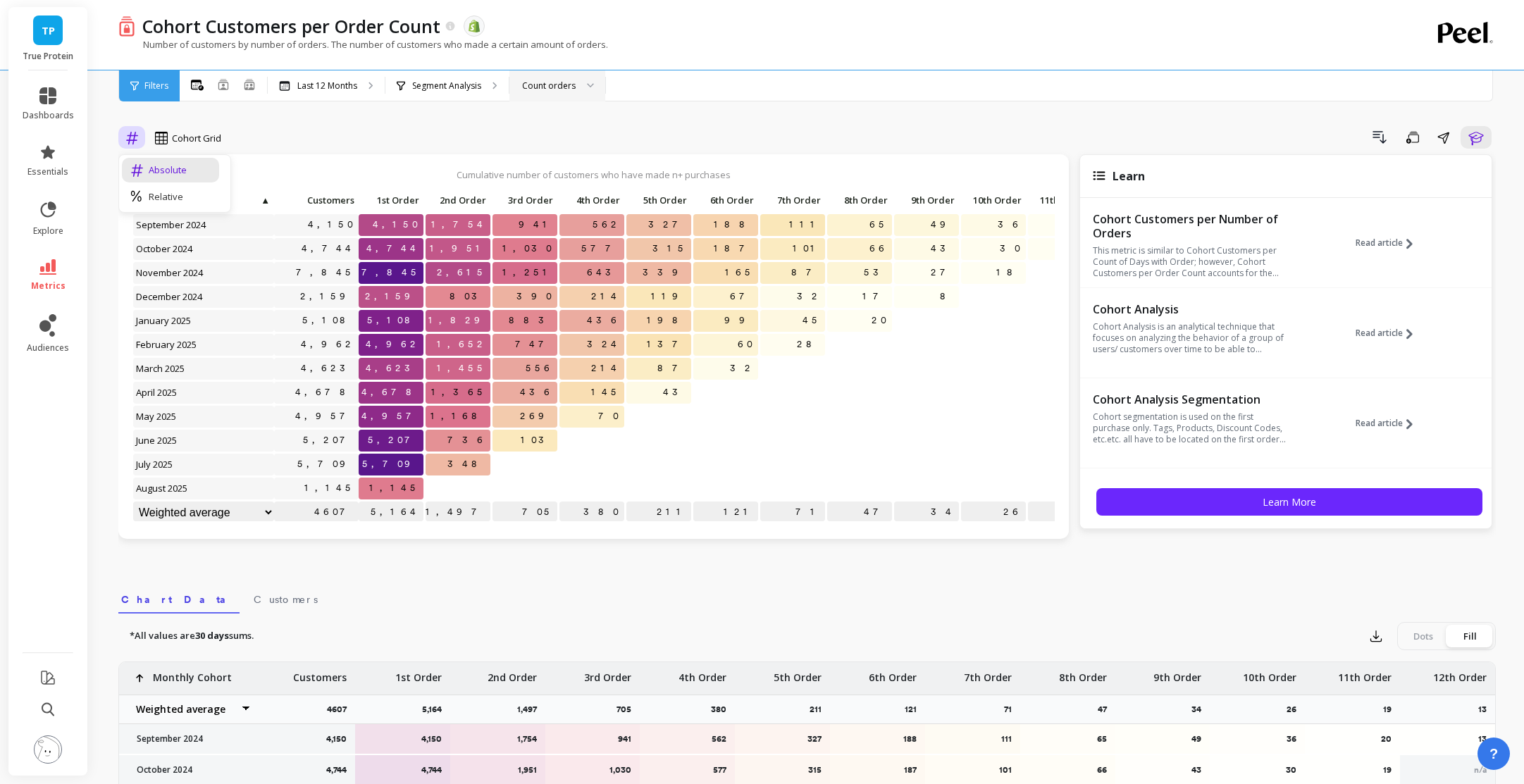 click at bounding box center (132, 137) 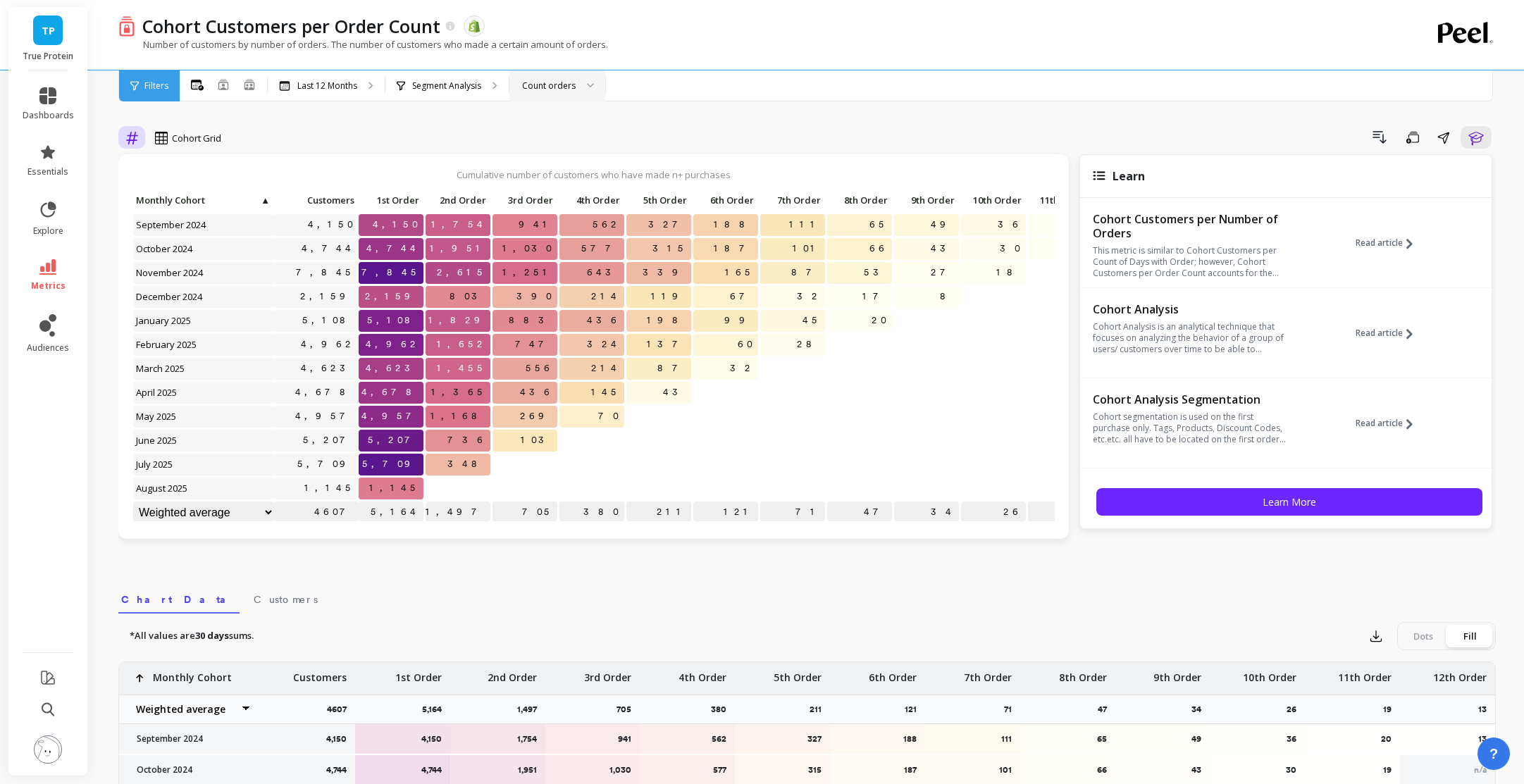 click 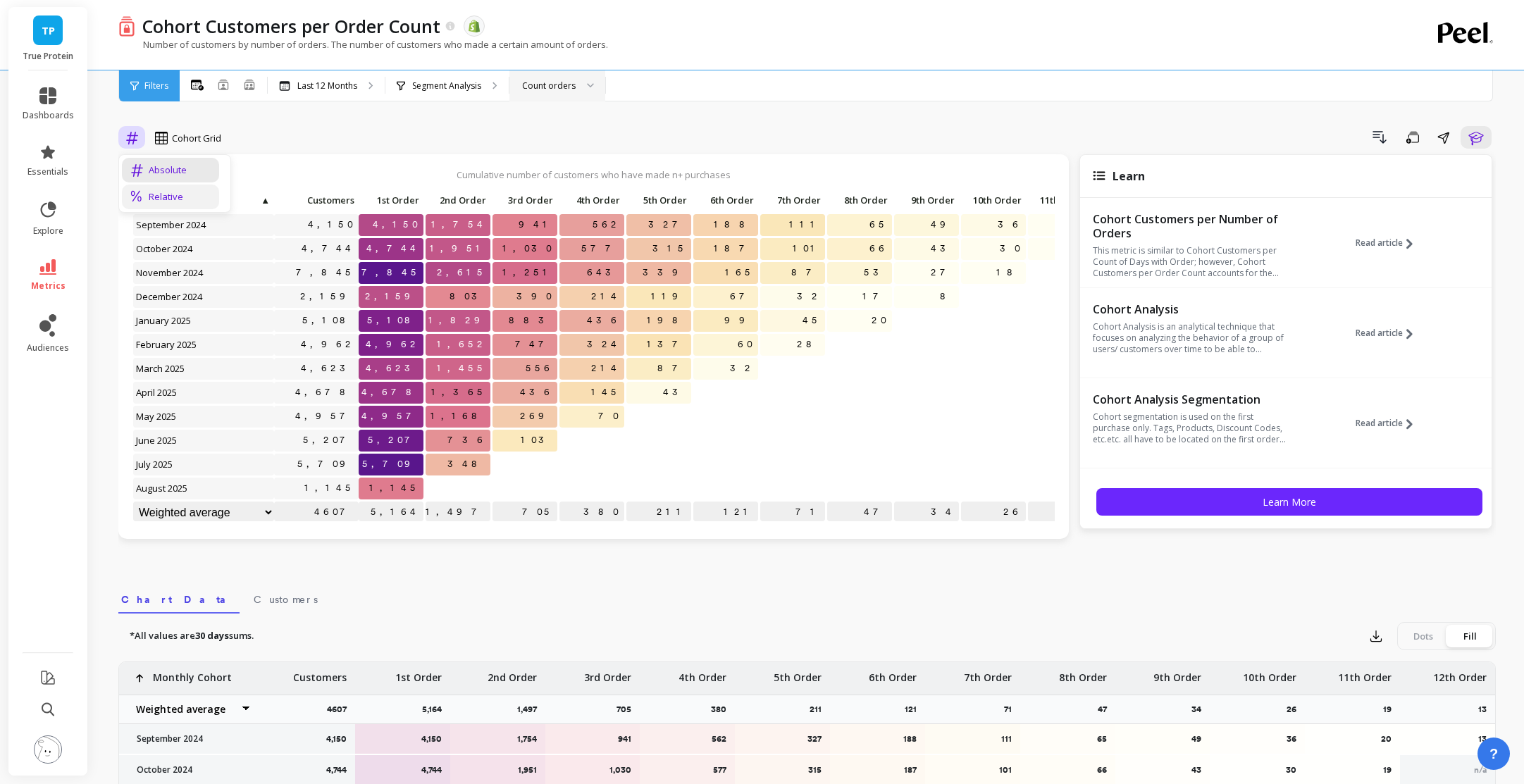 click on "Relative" at bounding box center (171, 197) 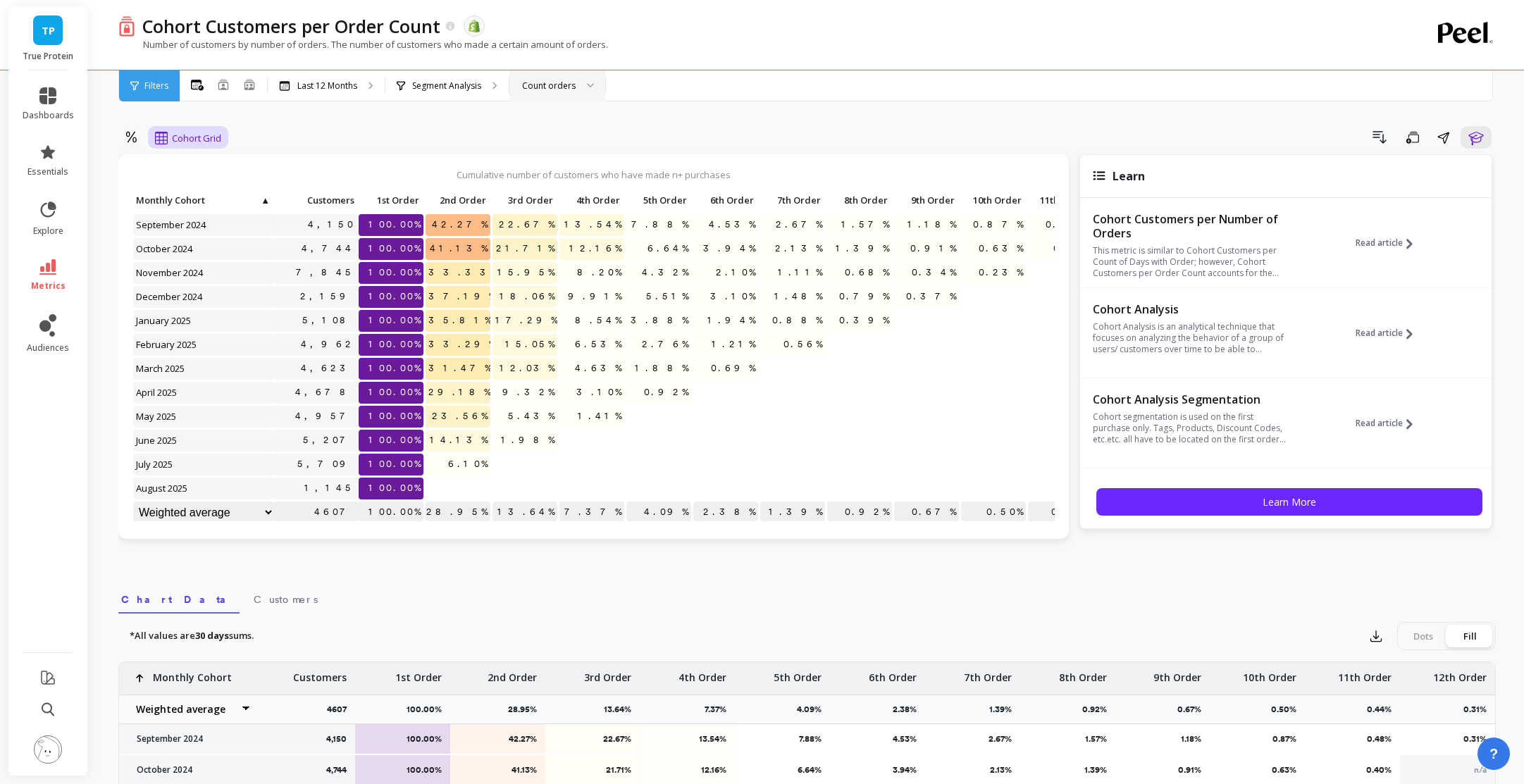 click on "Cohort Grid" at bounding box center [197, 138] 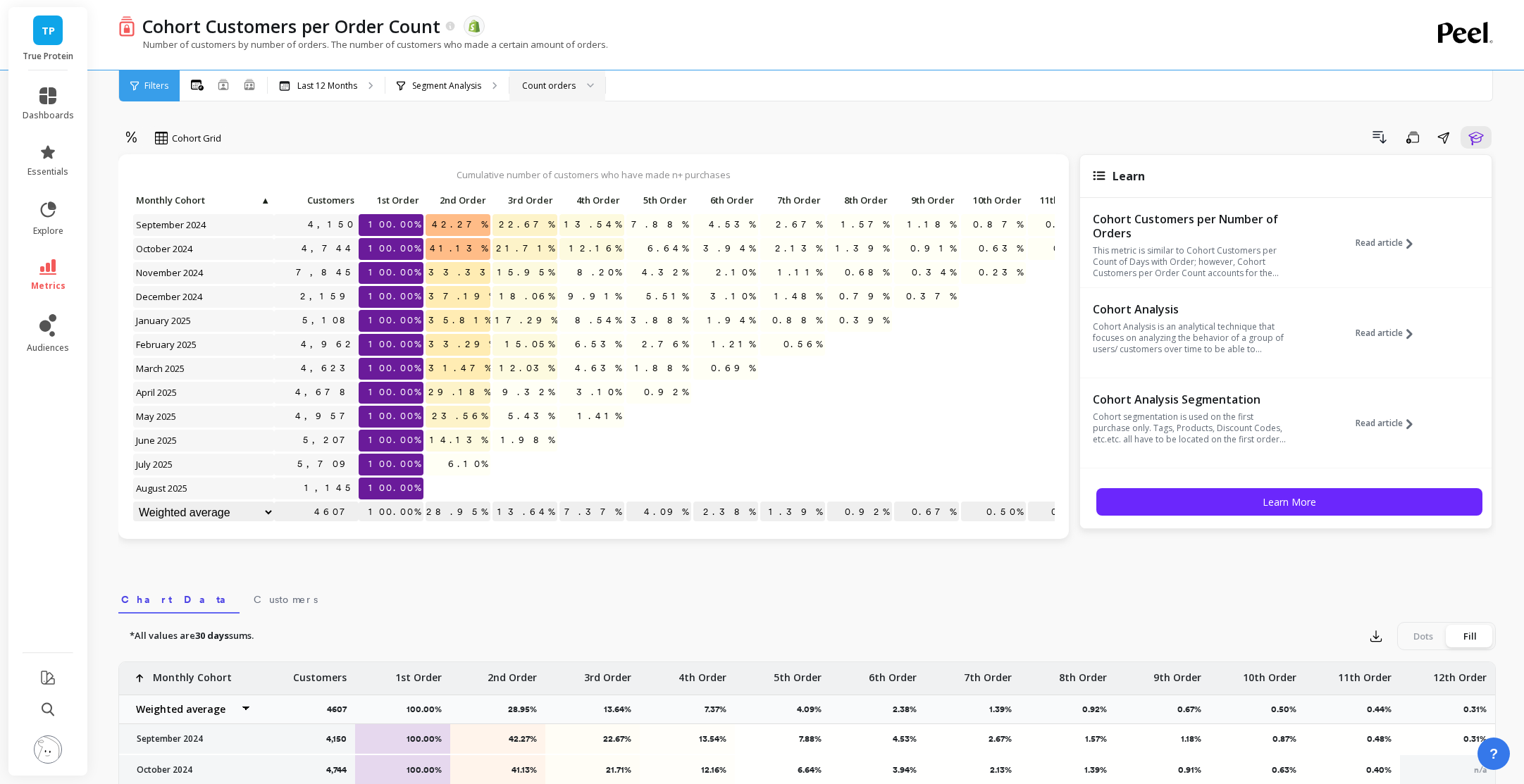 click on "Drill Down
Save
Share
Learn" at bounding box center (863, 137) 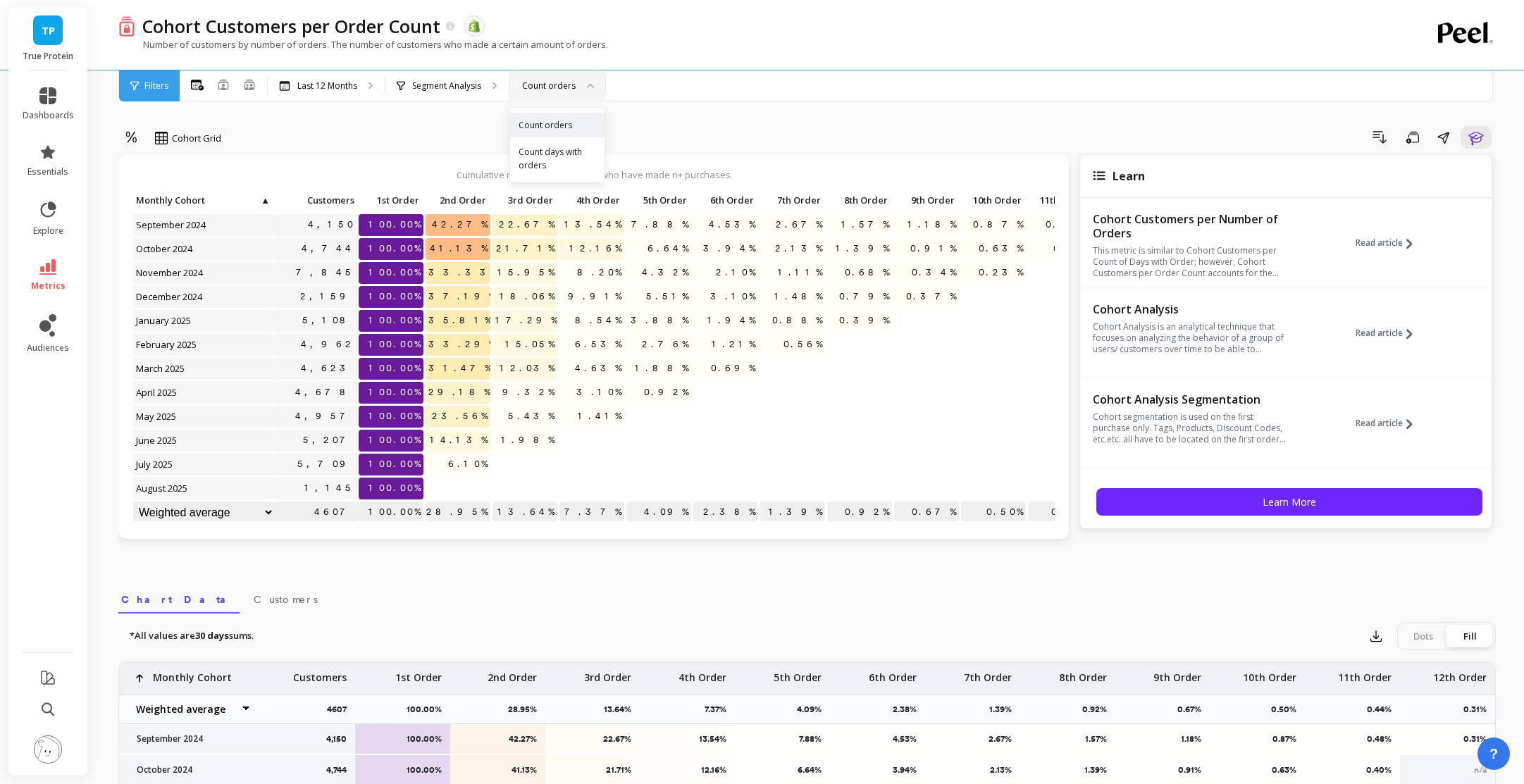 click on "Count orders" at bounding box center [549, 85] 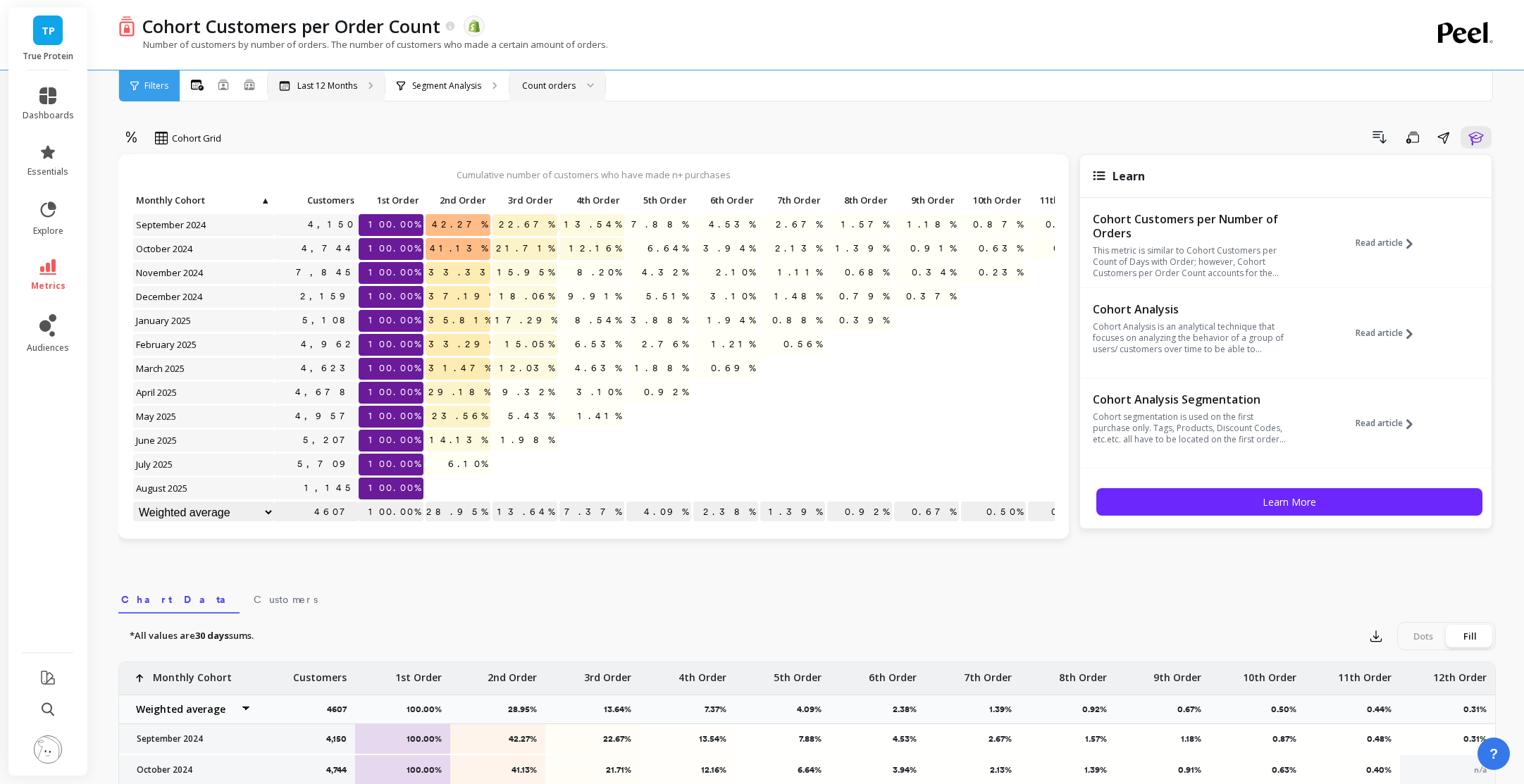 click on "Last 12 Months" at bounding box center [327, 86] 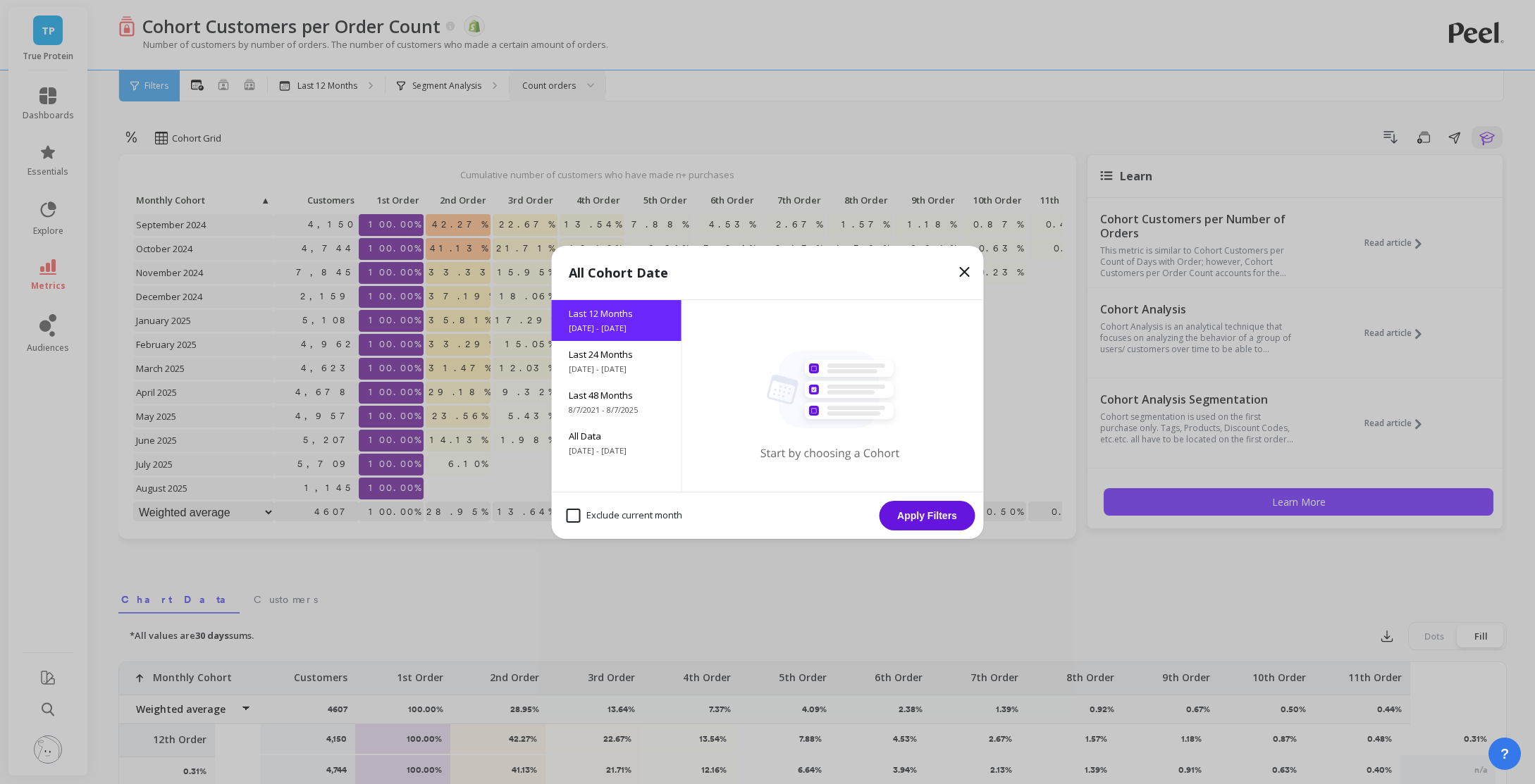 click 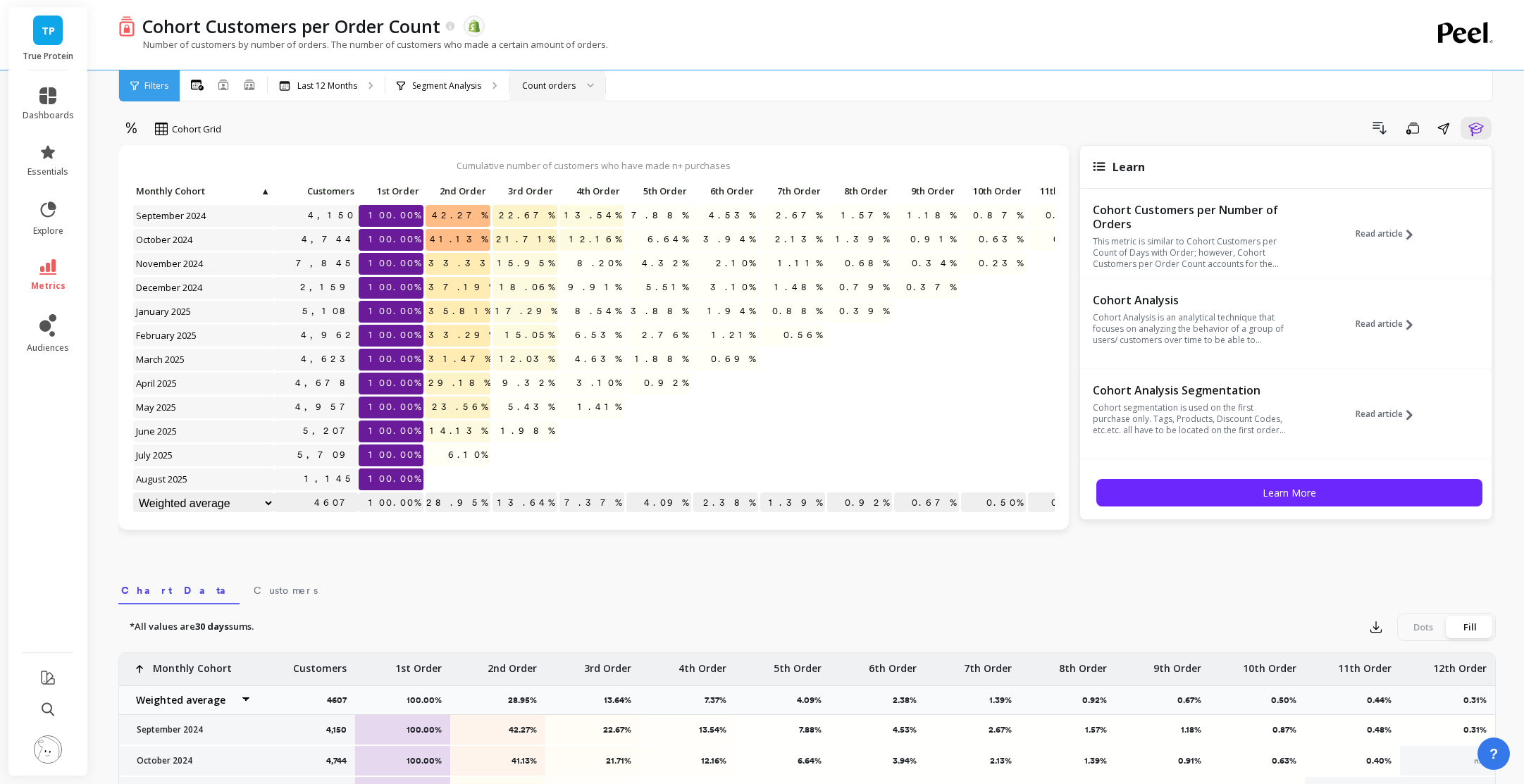 scroll, scrollTop: 0, scrollLeft: 0, axis: both 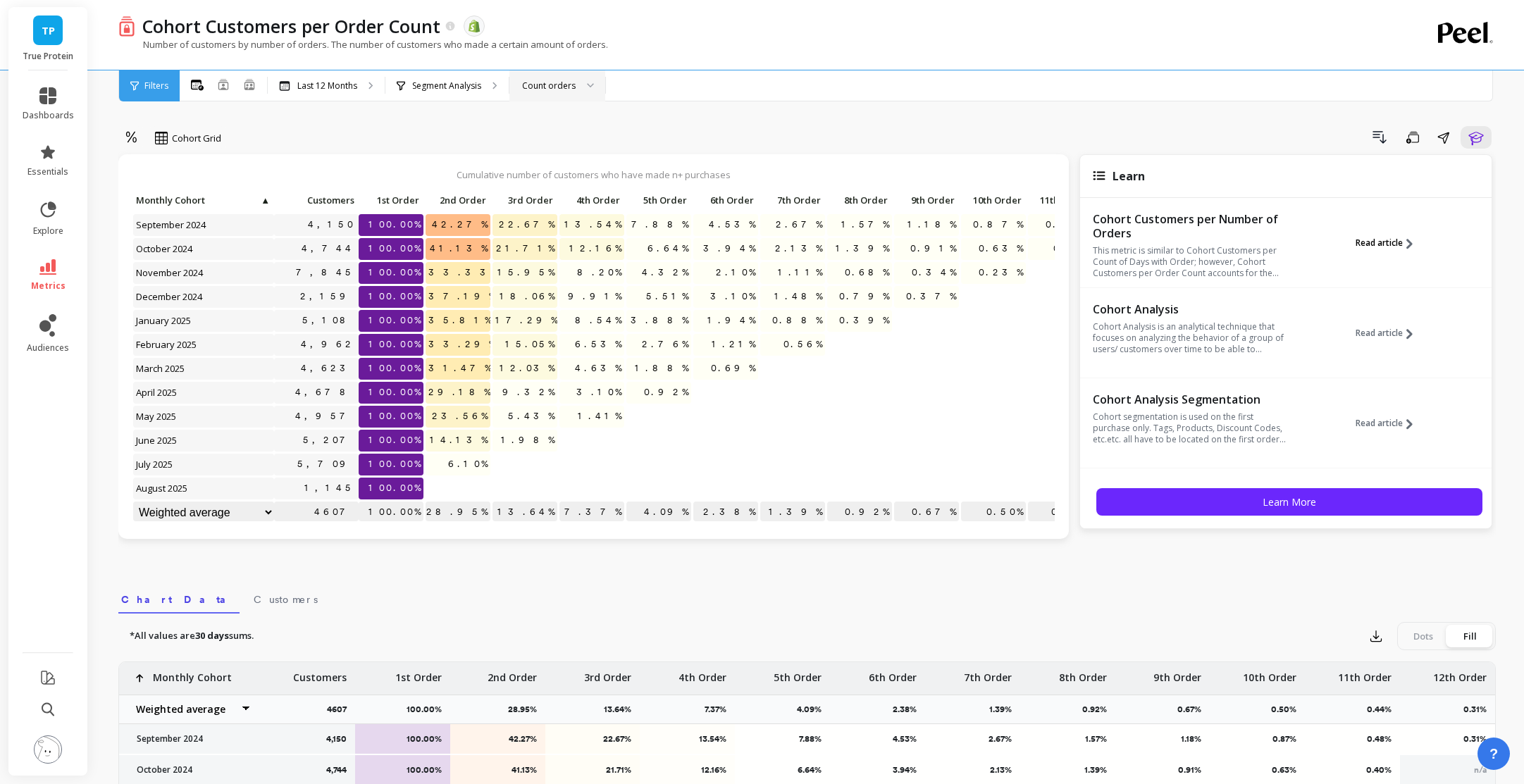 click on "Read article" at bounding box center (1379, 243) 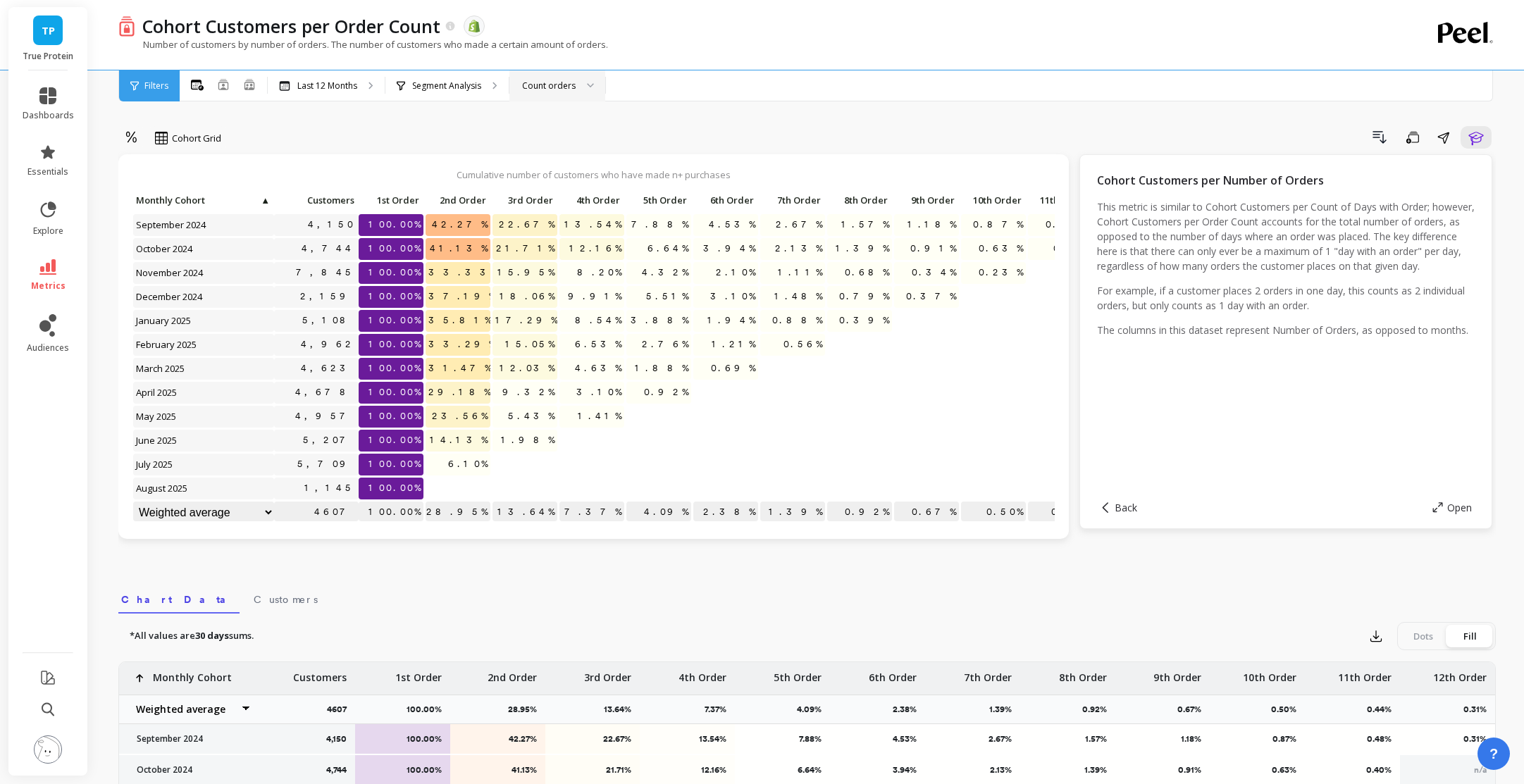 click on "Back
Open" at bounding box center (1286, 507) 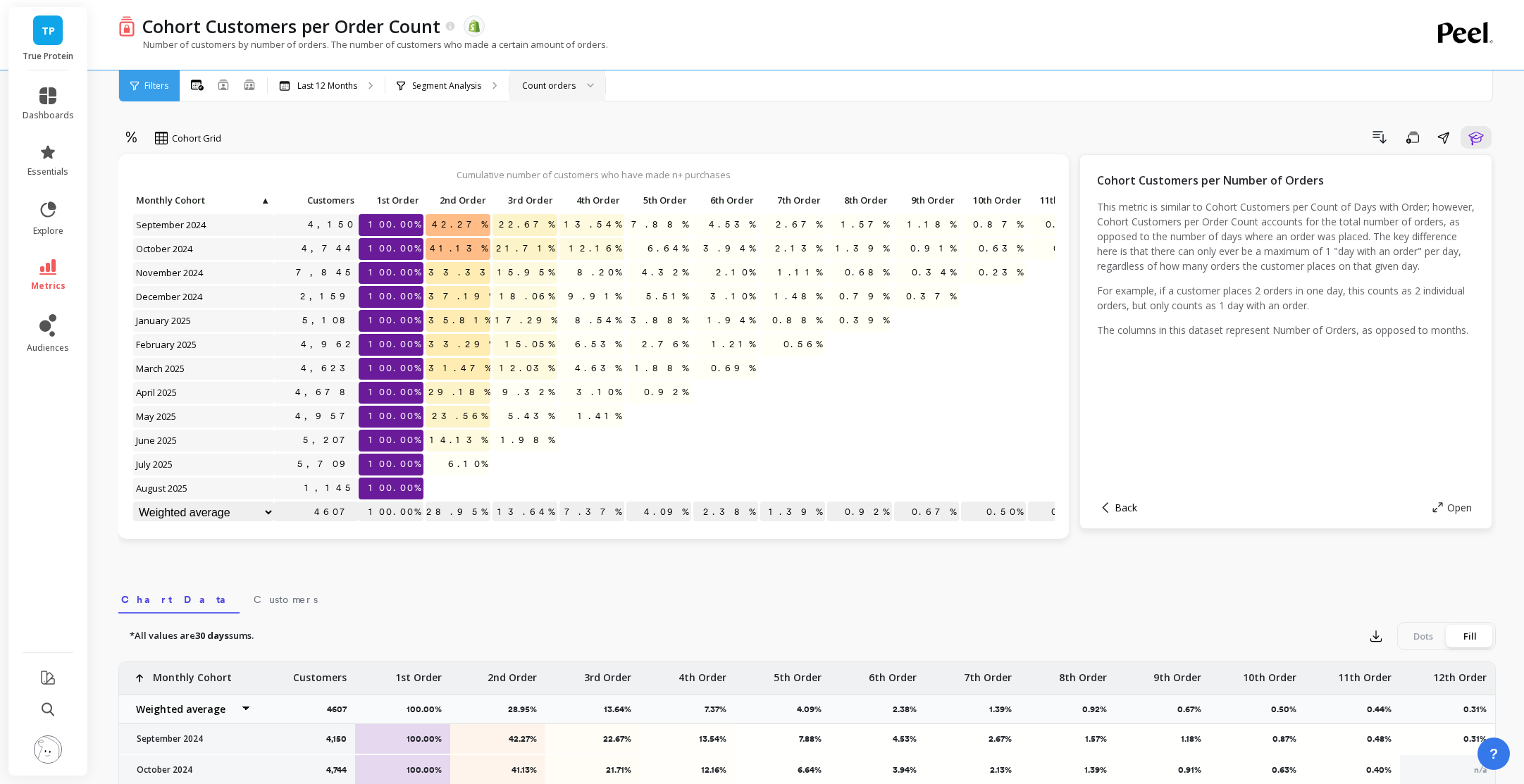 click on "Back" at bounding box center [1126, 507] 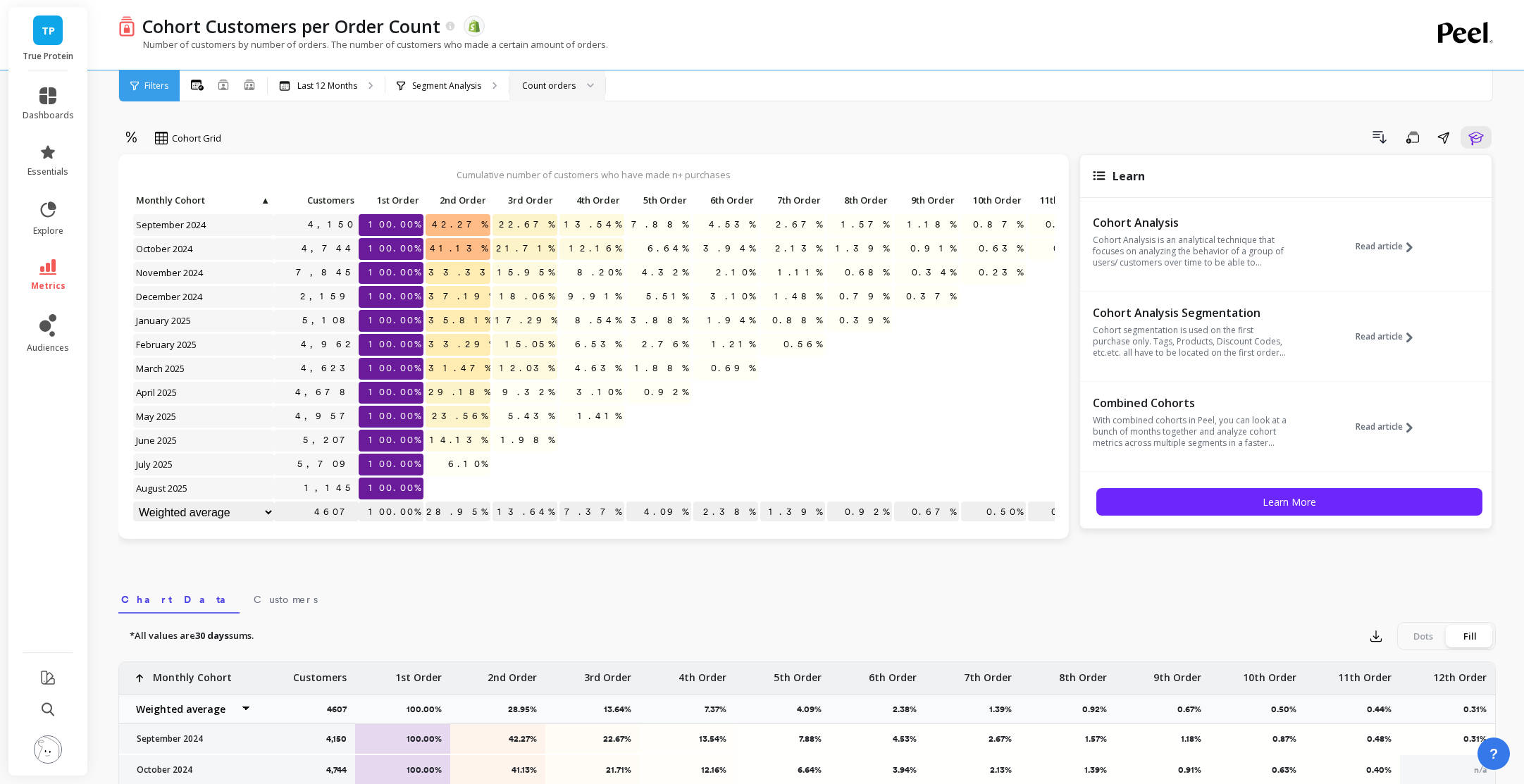 scroll, scrollTop: 97, scrollLeft: 0, axis: vertical 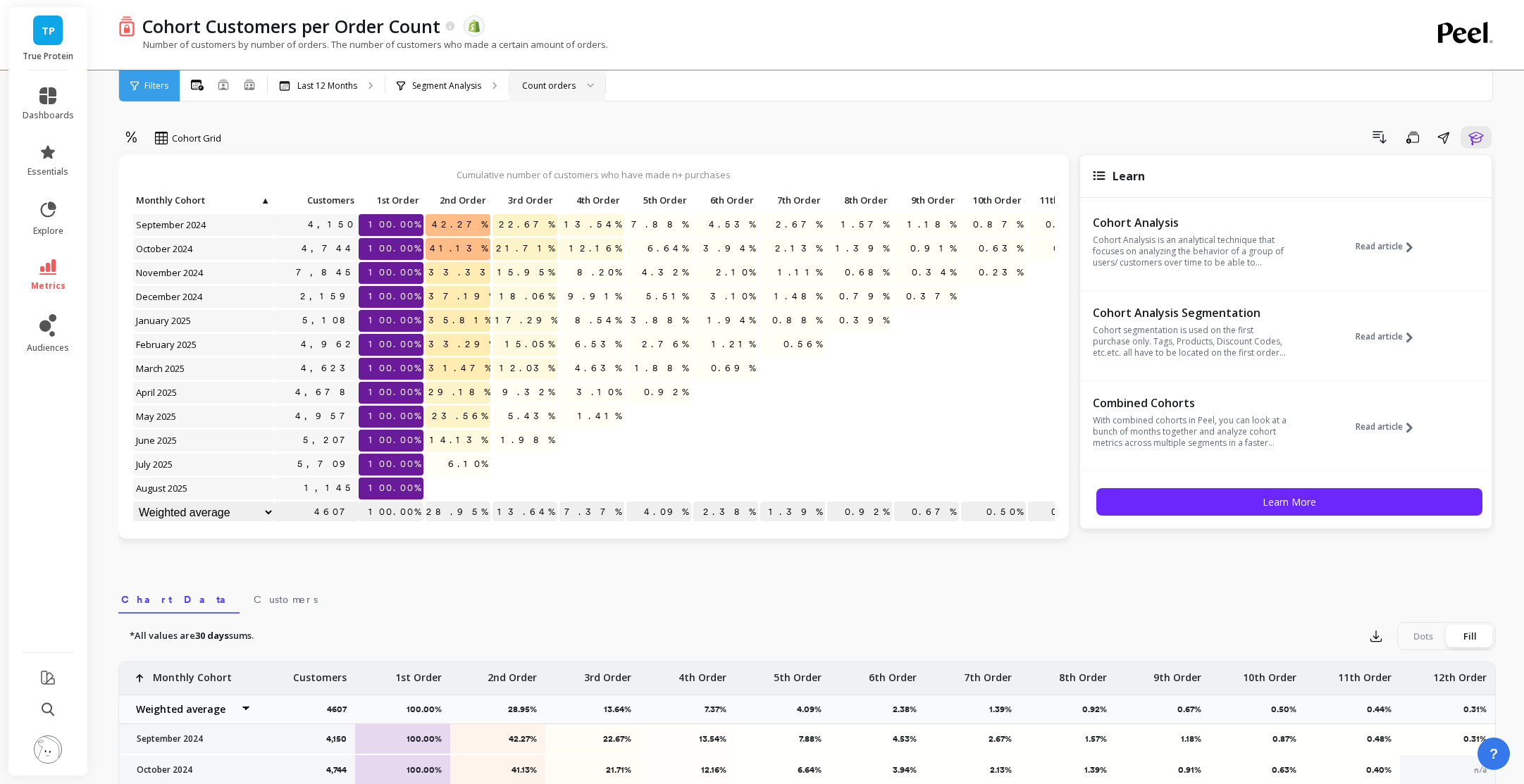 click on "Cumulative number of customers who have made n+ purchases Click to create an audience 4,150 100.00% 42.27% 22.67% 13.54% 7.88% 4.53% 2.67% 1.57% 1.18% 0.87% 0.48% 0.31% Click to create an audience 4,744 100.00% 41.13% 21.71% 12.16% 6.64% 3.94% 2.13% 1.39% 0.91% 0.63% 0.40% Click to create an audience 7,845 100.00% 33.33% 15.95% 8.20% 4.32% 2.10% 1.11% 0.68% 0.34% 0.23% Click to create an audience 2,159 100.00% 37.19% 18.06% 9.91% 5.51% 3.10% 1.48% 0.79% 0.37% Click to create an audience 5,108 100.00% 35.81% 17.29% 8.54% 3.88% 1.94% 0.88% 0.39% Click to create an audience 4,962 100.00% 33.29% 15.05% 6.53% 2.76% 1.21% 0.56% Click to create an audience 4,623 100.00% 31.47% 12.03% 4.63% 1.88% 0.69% Click to create an audience 4,678 100.00% 29.18% 9.32% 3.10% 0.92% Click to create an audience 4,957 100.00% 23.56% 5.43% 1.41% Click to create an audience 5,207 100.00% 14.13% 1.98% Click to create an audience 5,709 100.00% 6.10% Click to create an audience 1,145 100.00% 4607 100.00% 28.95% 13.64% 7.37% 4.09% 2.38%" at bounding box center (593, 347) 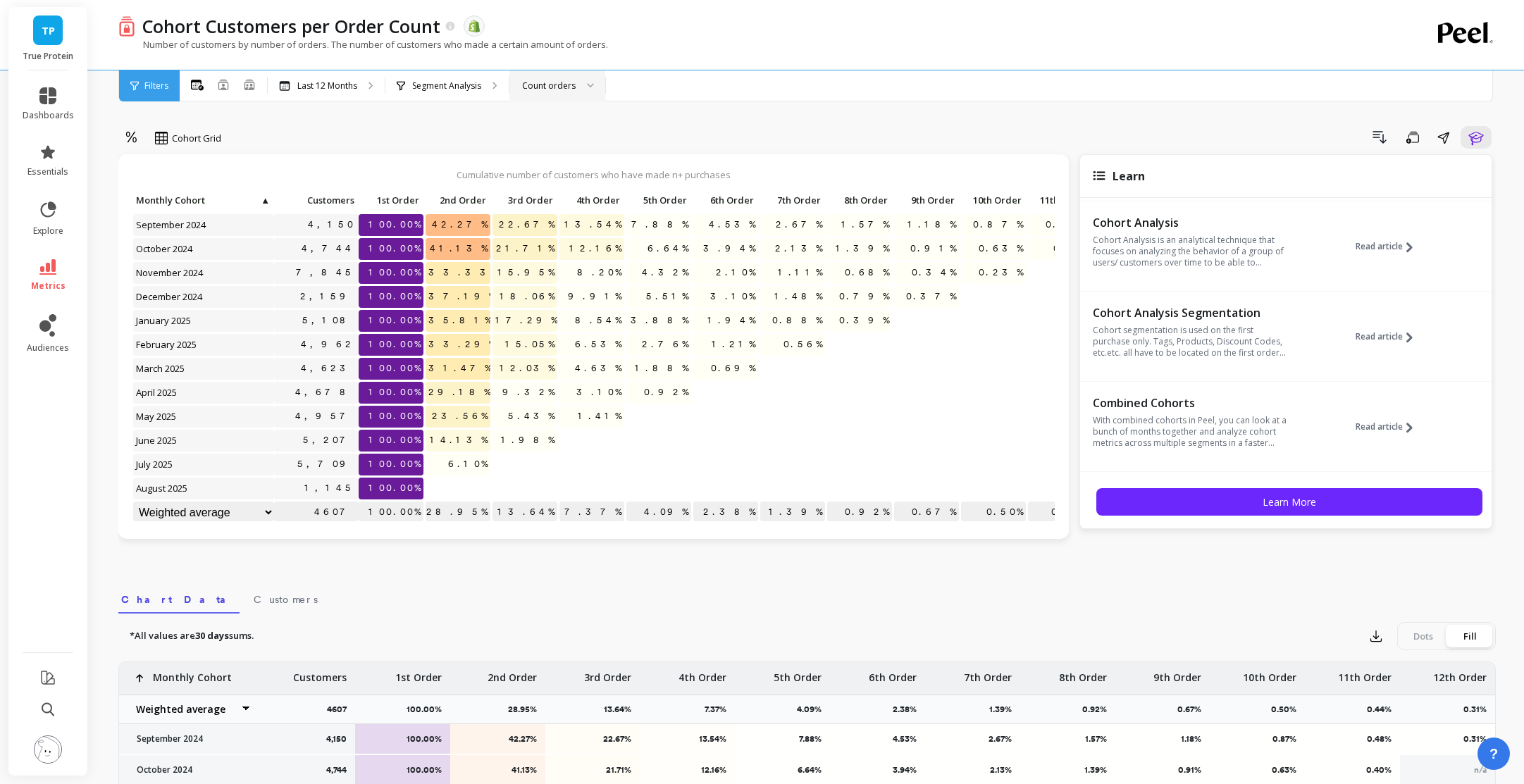click on "1st Order" at bounding box center (390, 200) 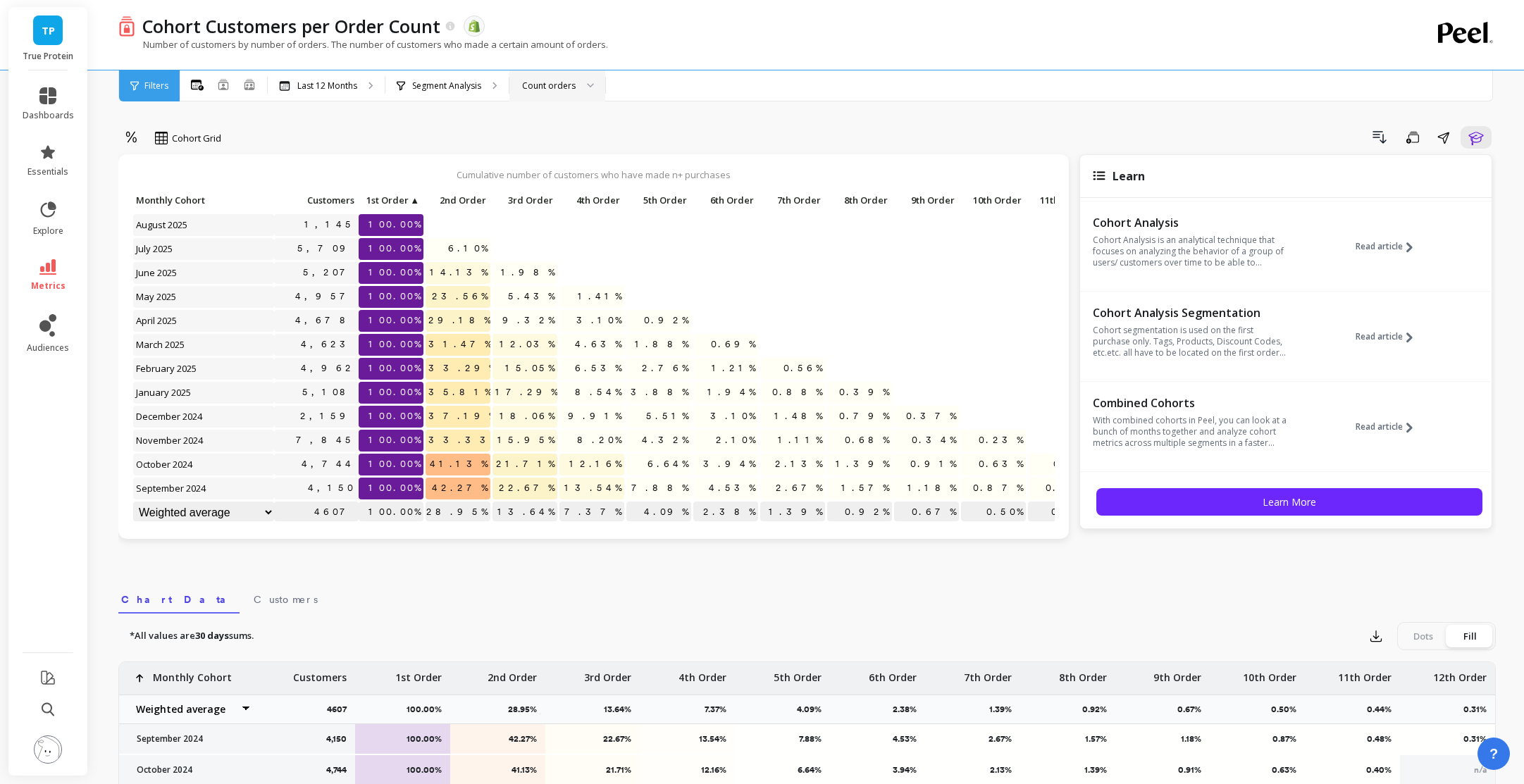 click on "1st Order" at bounding box center [385, 200] 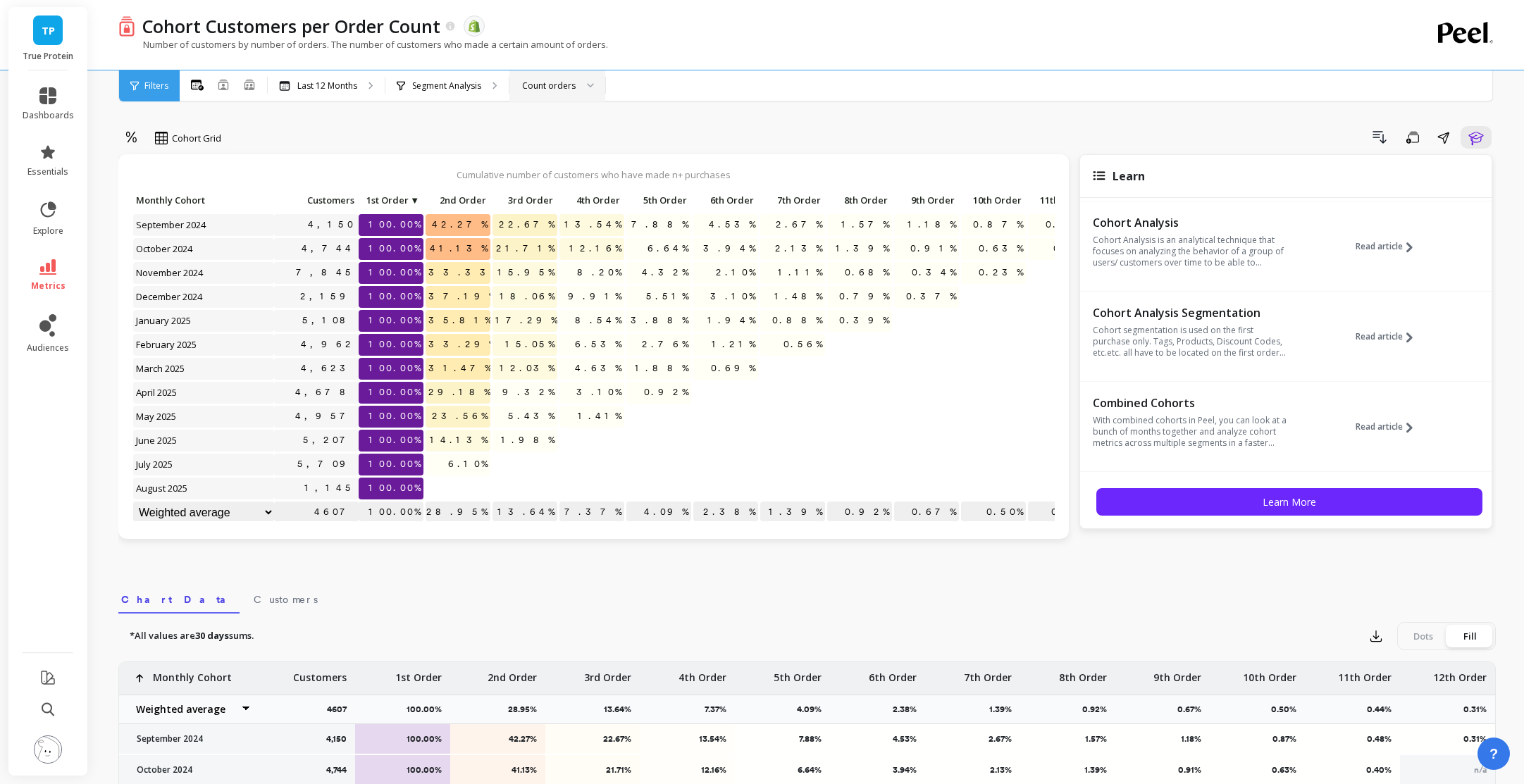 scroll, scrollTop: 232, scrollLeft: 0, axis: vertical 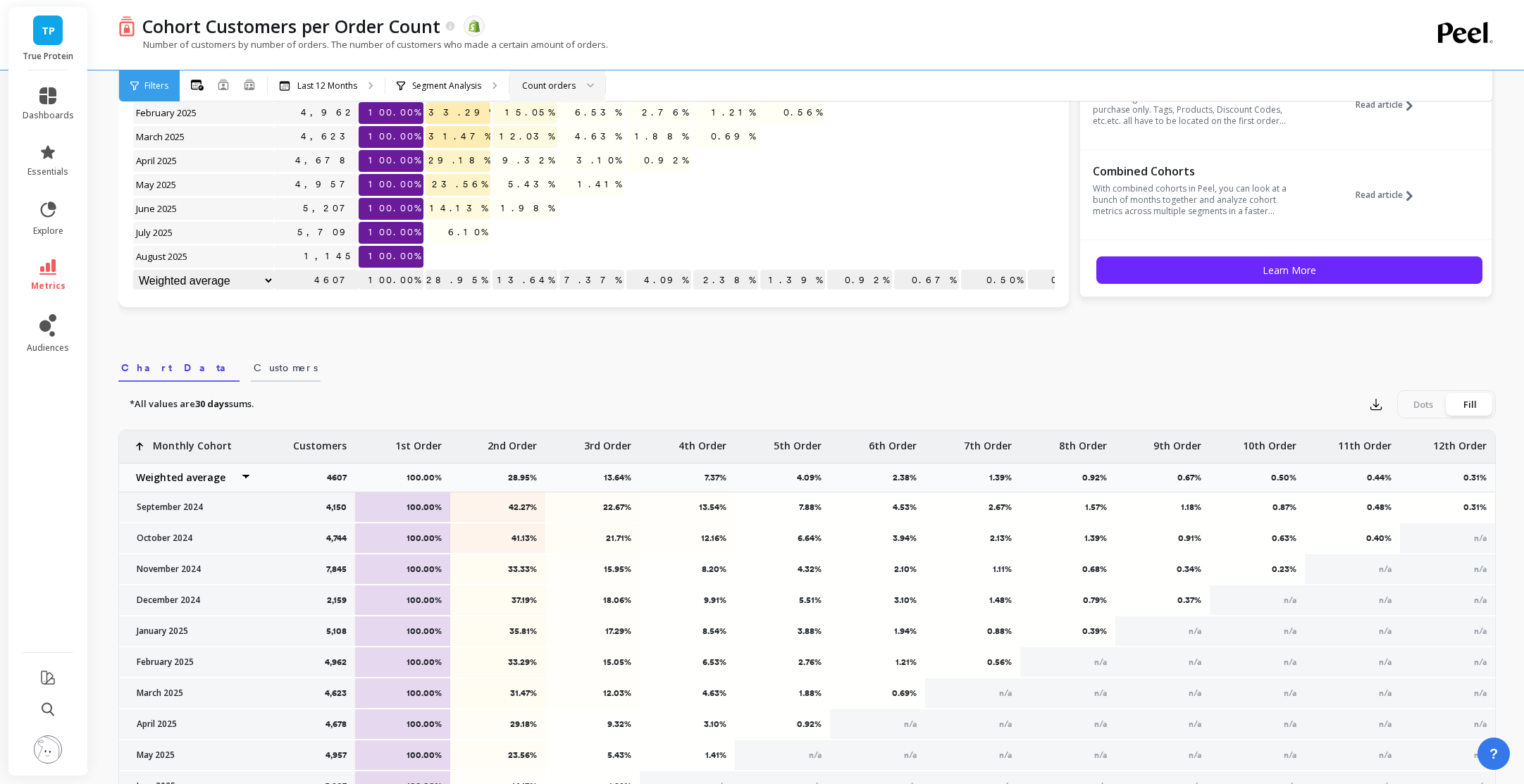 click on "Customers" at bounding box center (285, 366) 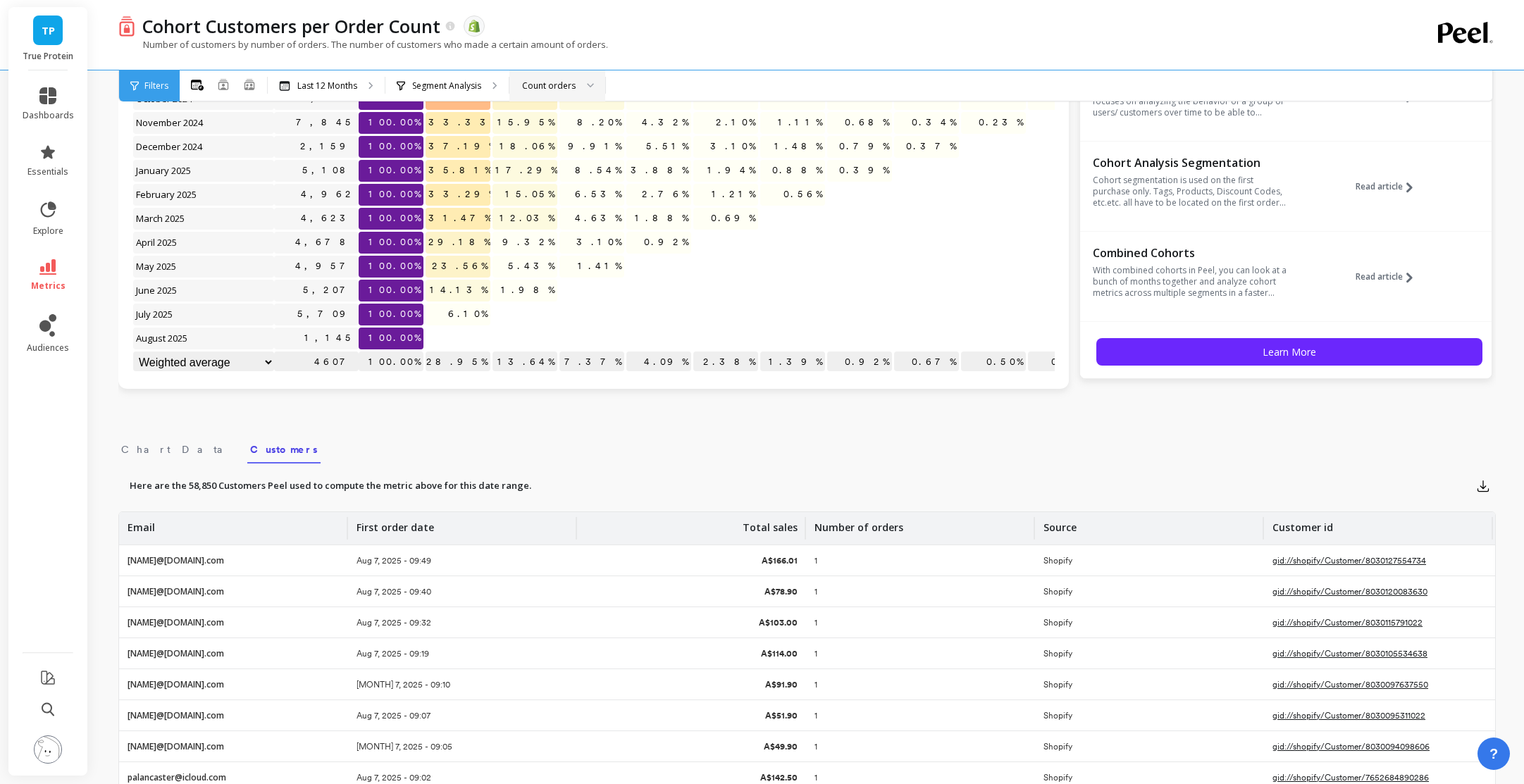 scroll, scrollTop: 0, scrollLeft: 0, axis: both 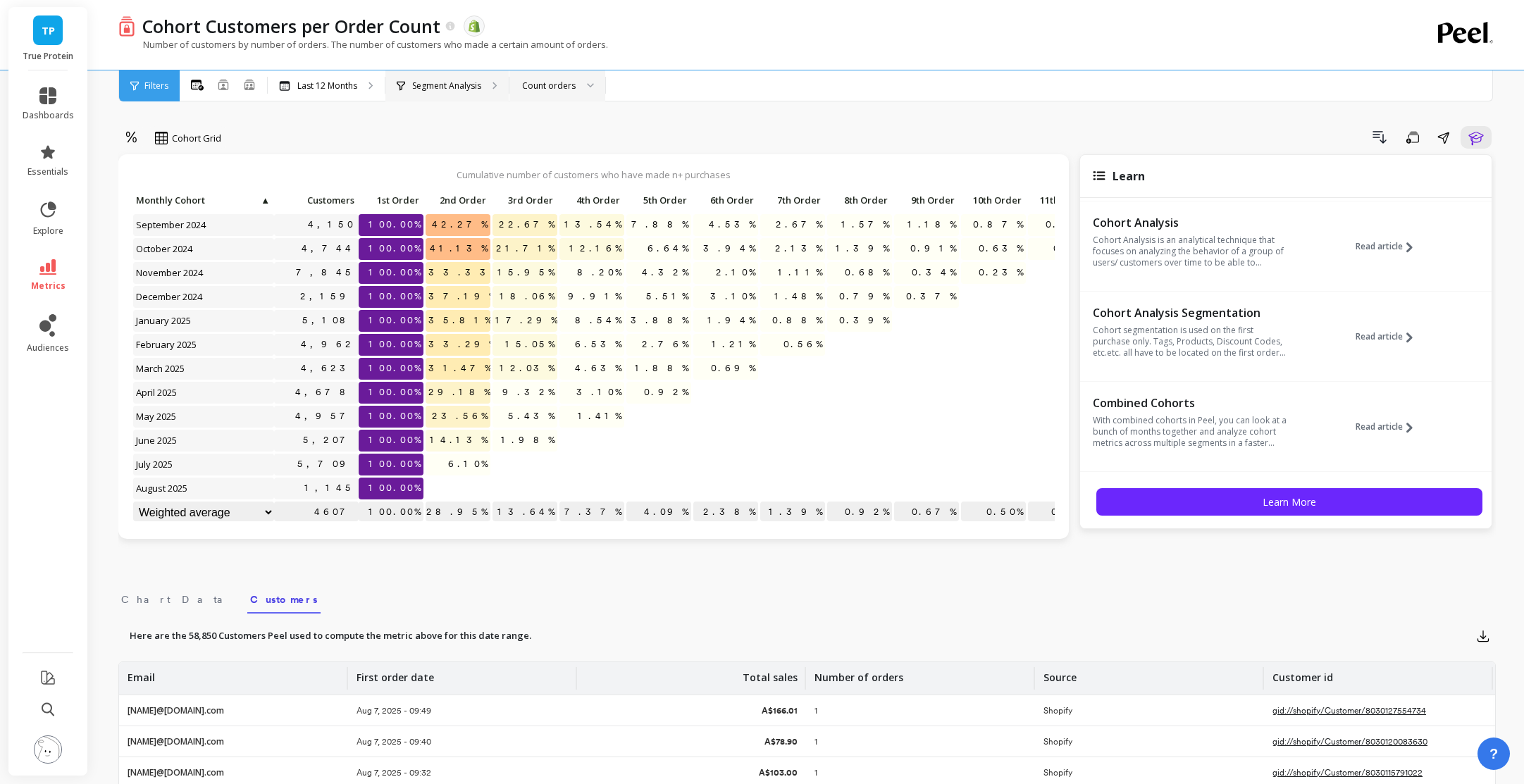 click on "Segment Analysis" at bounding box center (447, 86) 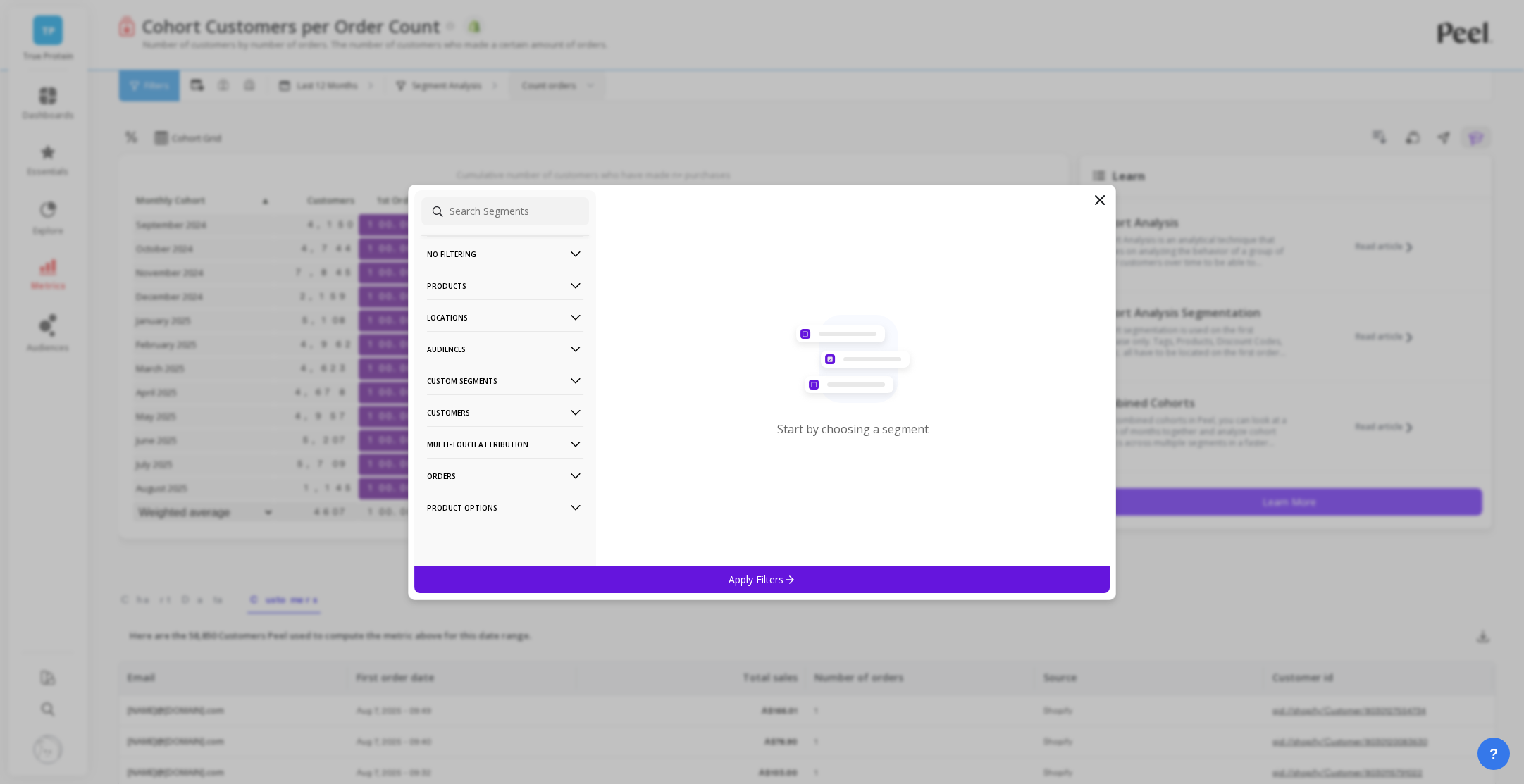 click on "Customers" at bounding box center (505, 412) 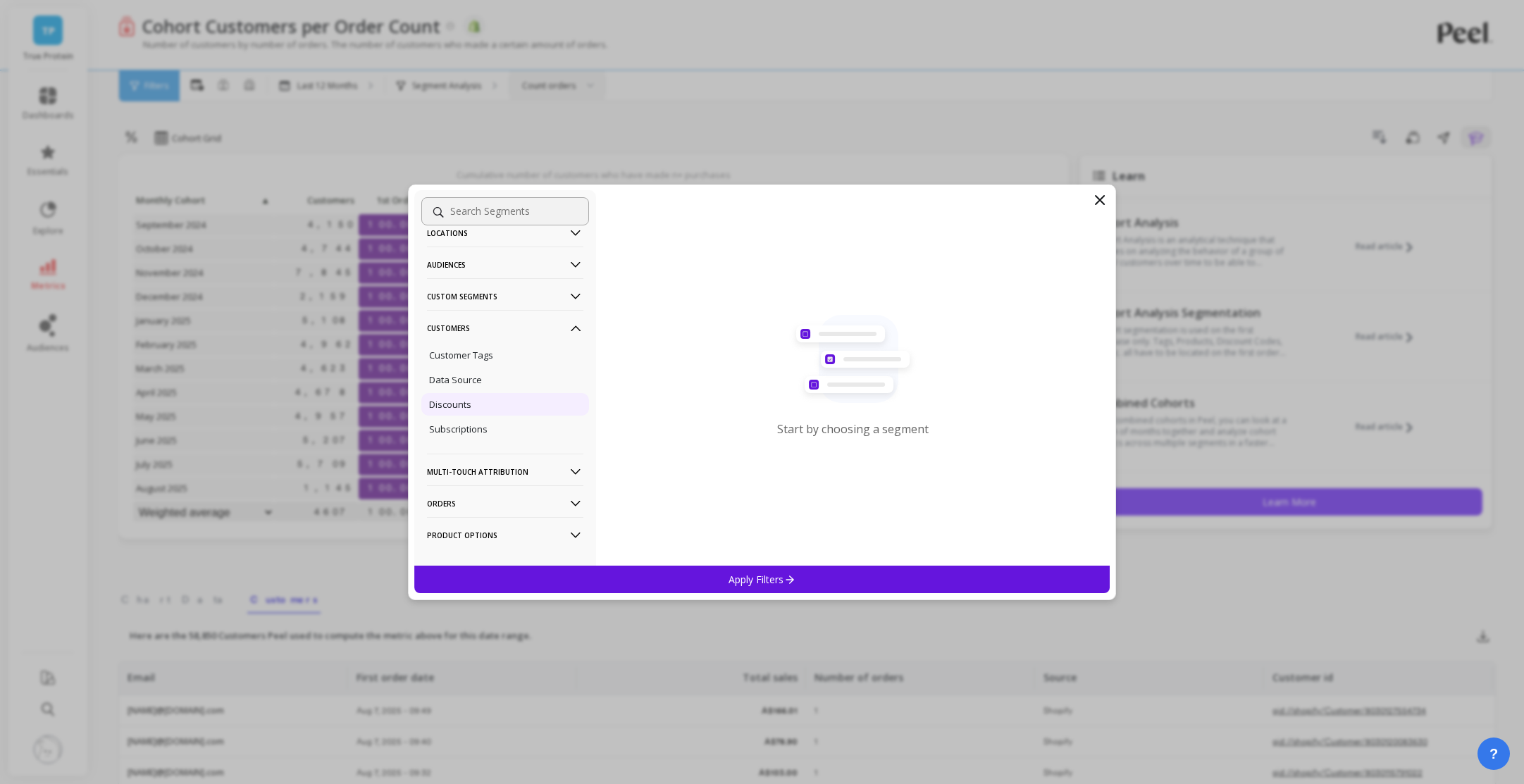 scroll, scrollTop: 91, scrollLeft: 0, axis: vertical 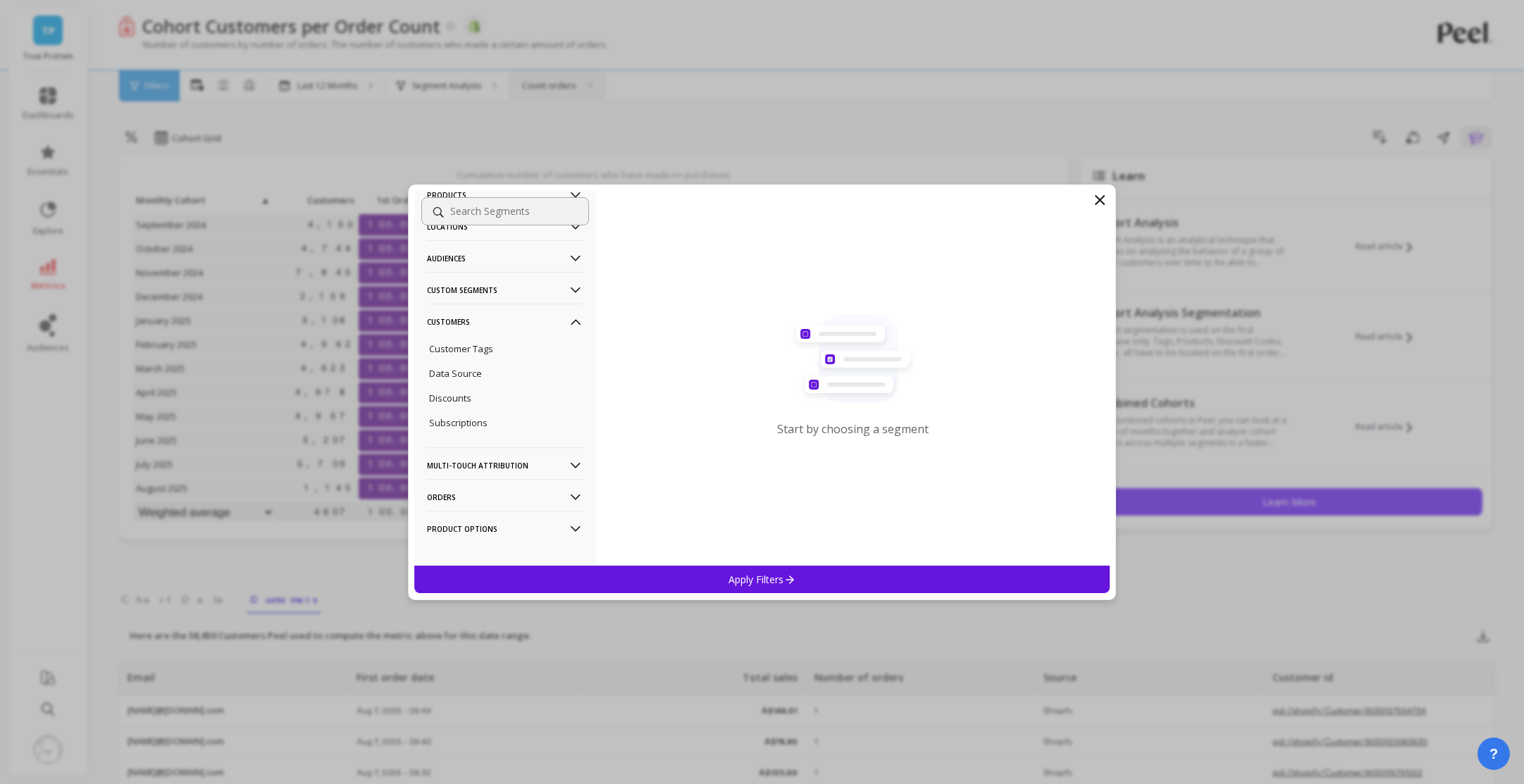 click on "Customers" at bounding box center [505, 321] 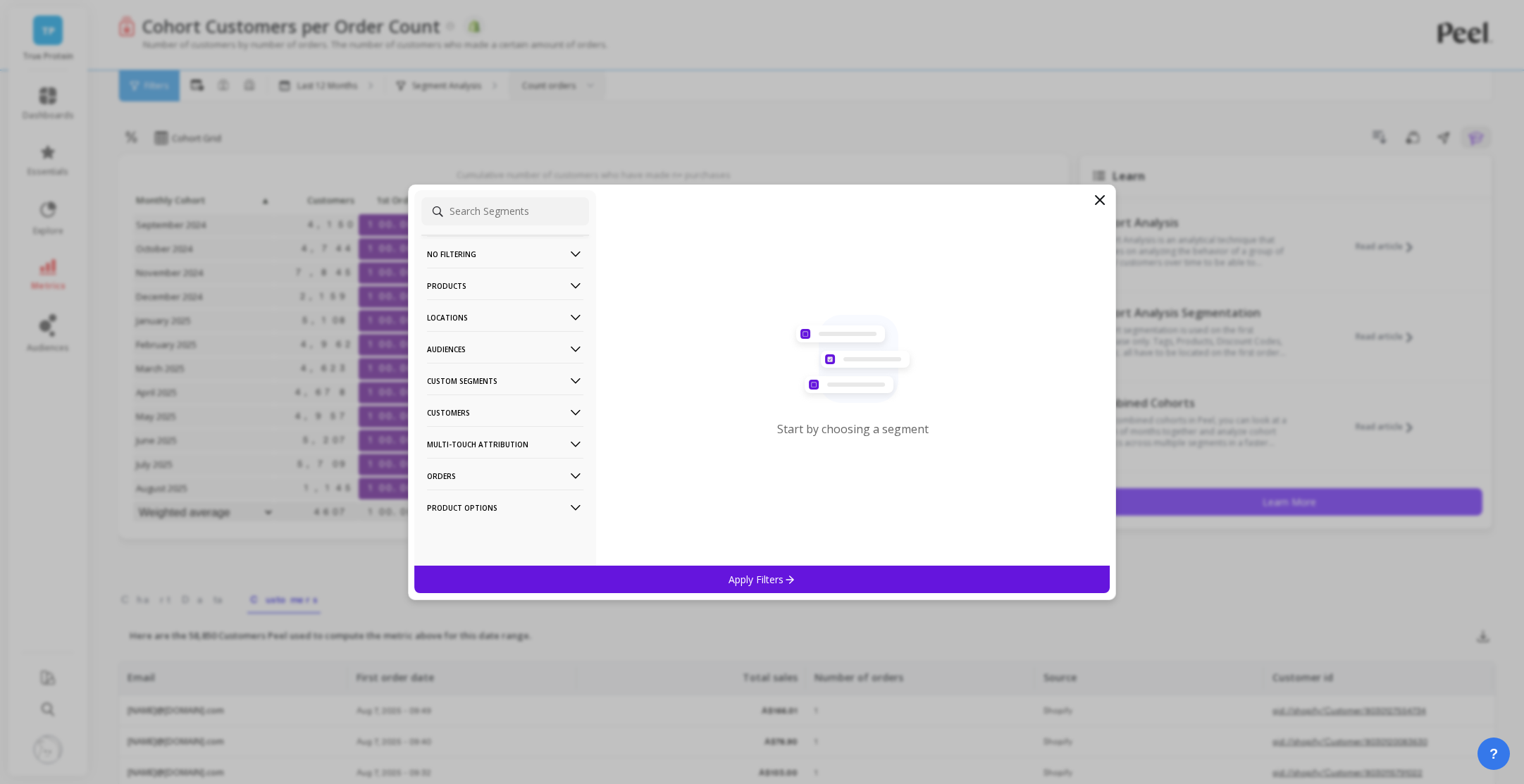 click on "Orders" at bounding box center (505, 475) 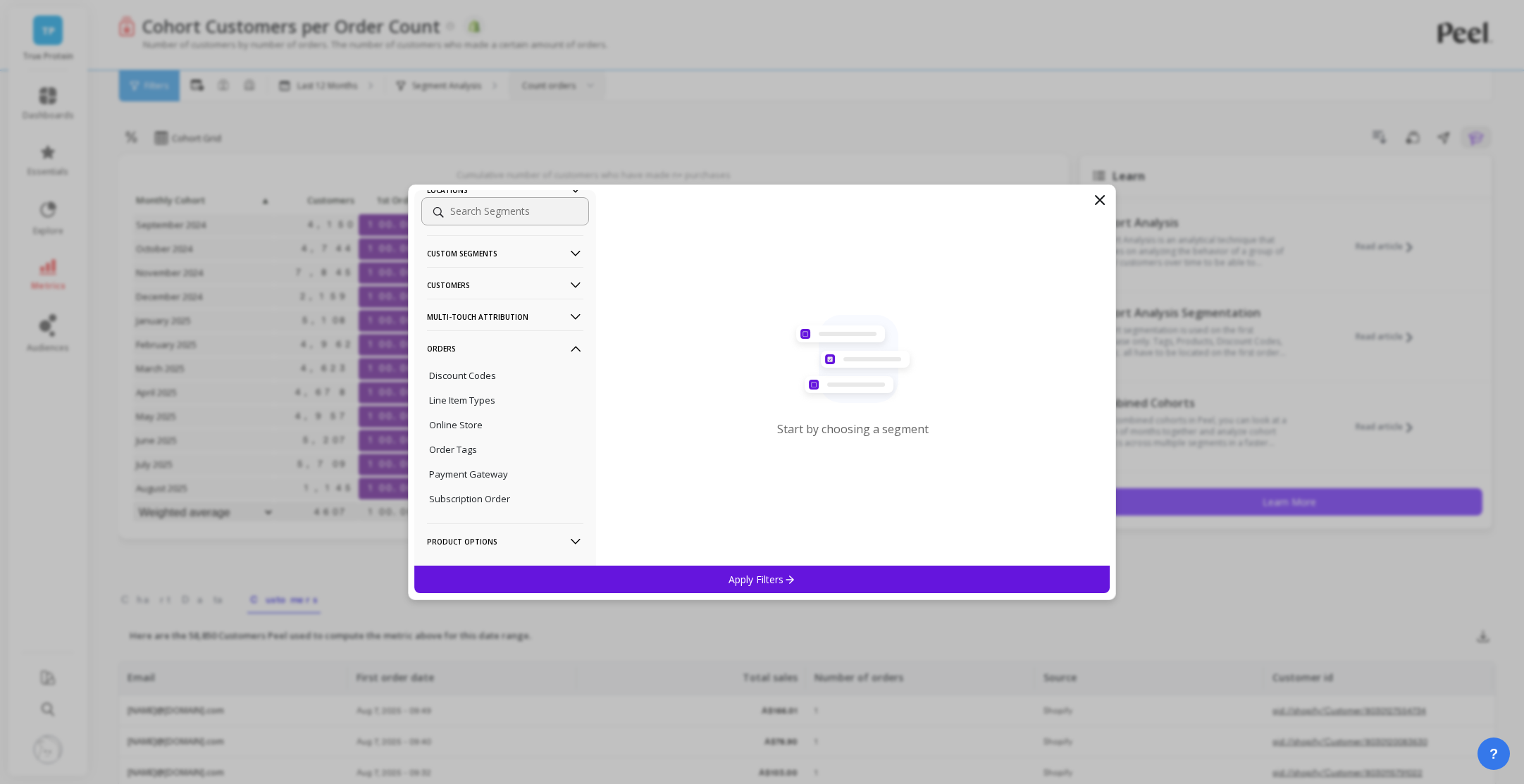 scroll, scrollTop: 130, scrollLeft: 0, axis: vertical 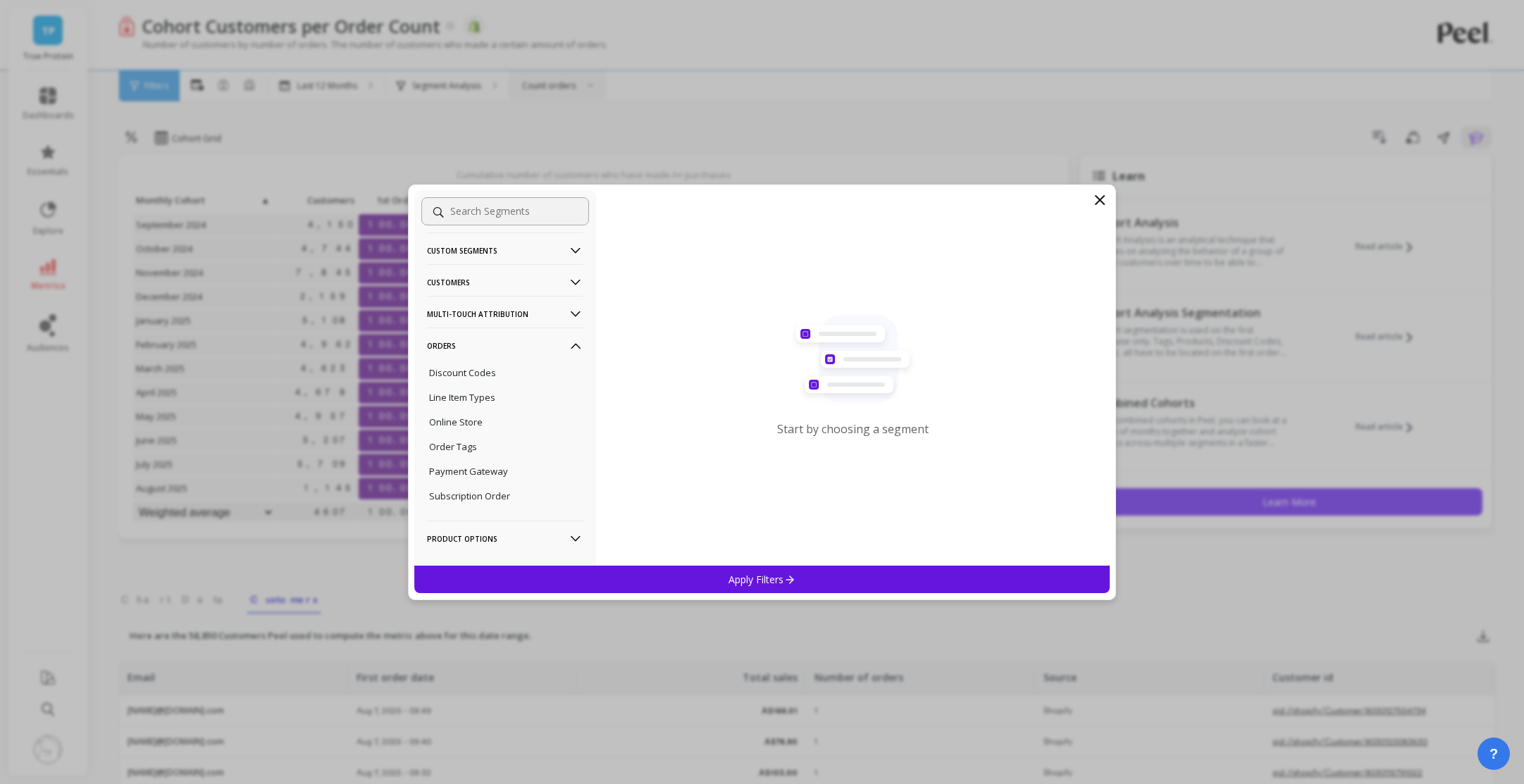 click on "Orders" at bounding box center [505, 345] 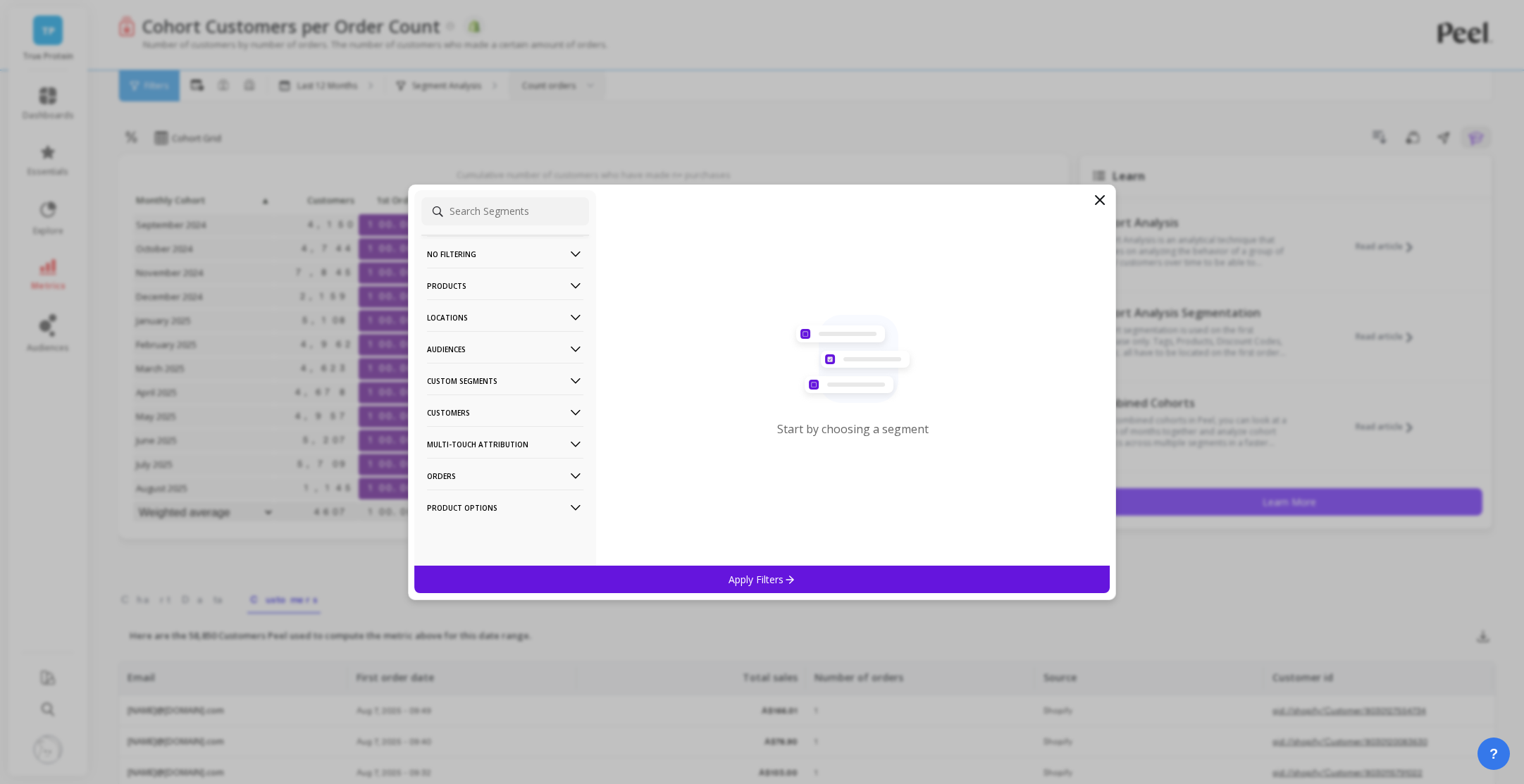 scroll, scrollTop: 0, scrollLeft: 0, axis: both 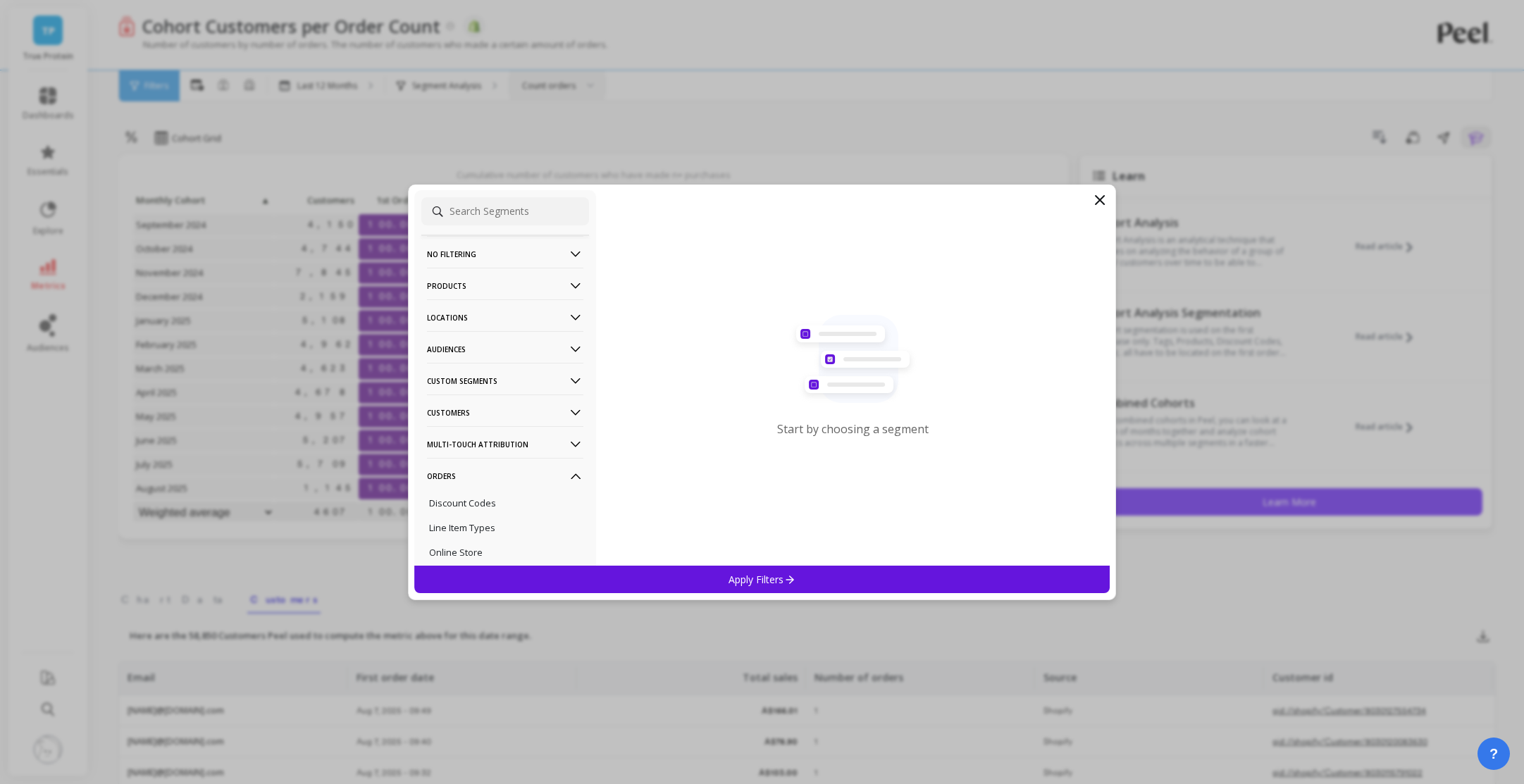 click on "Orders" at bounding box center (505, 475) 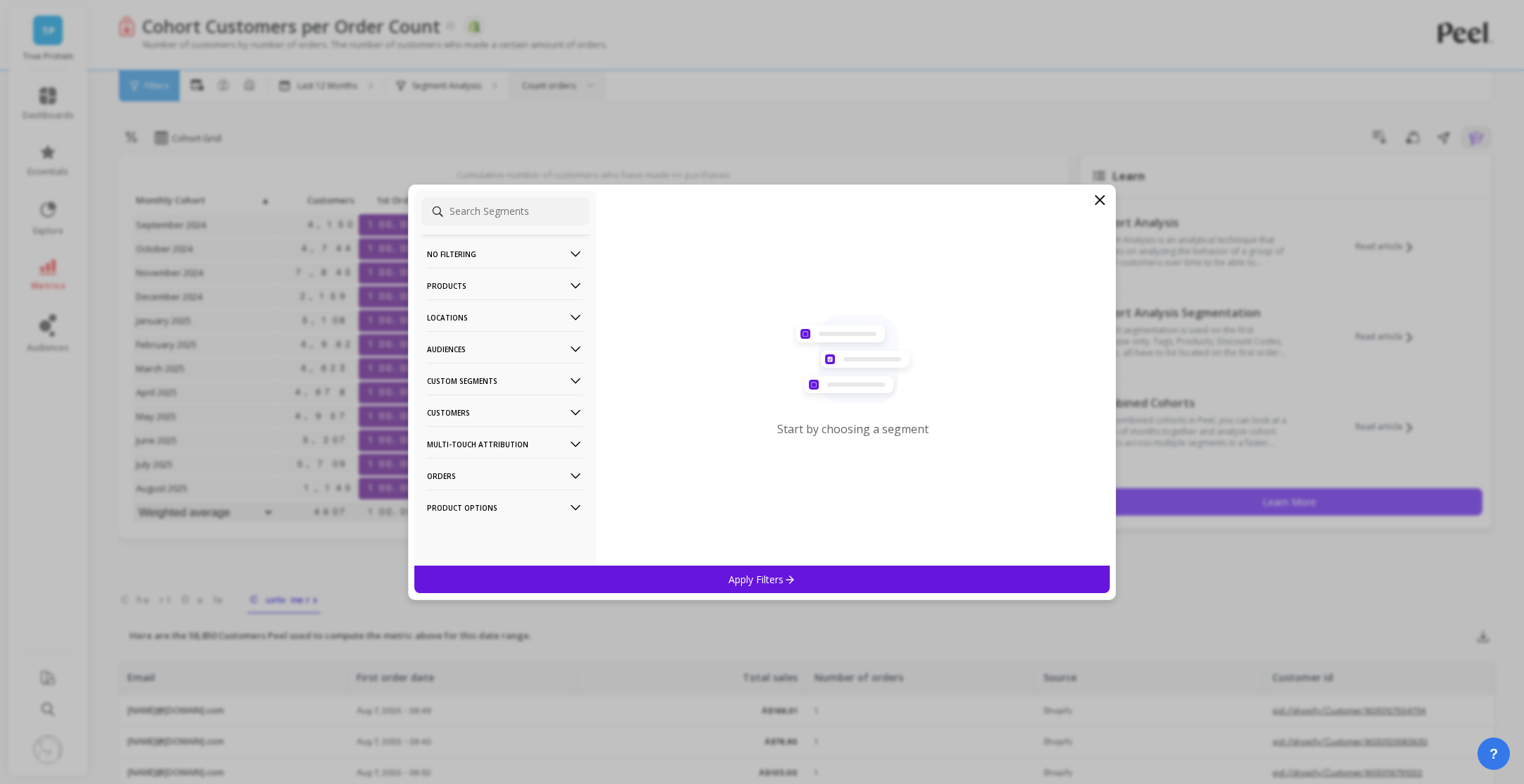click at bounding box center (505, 211) 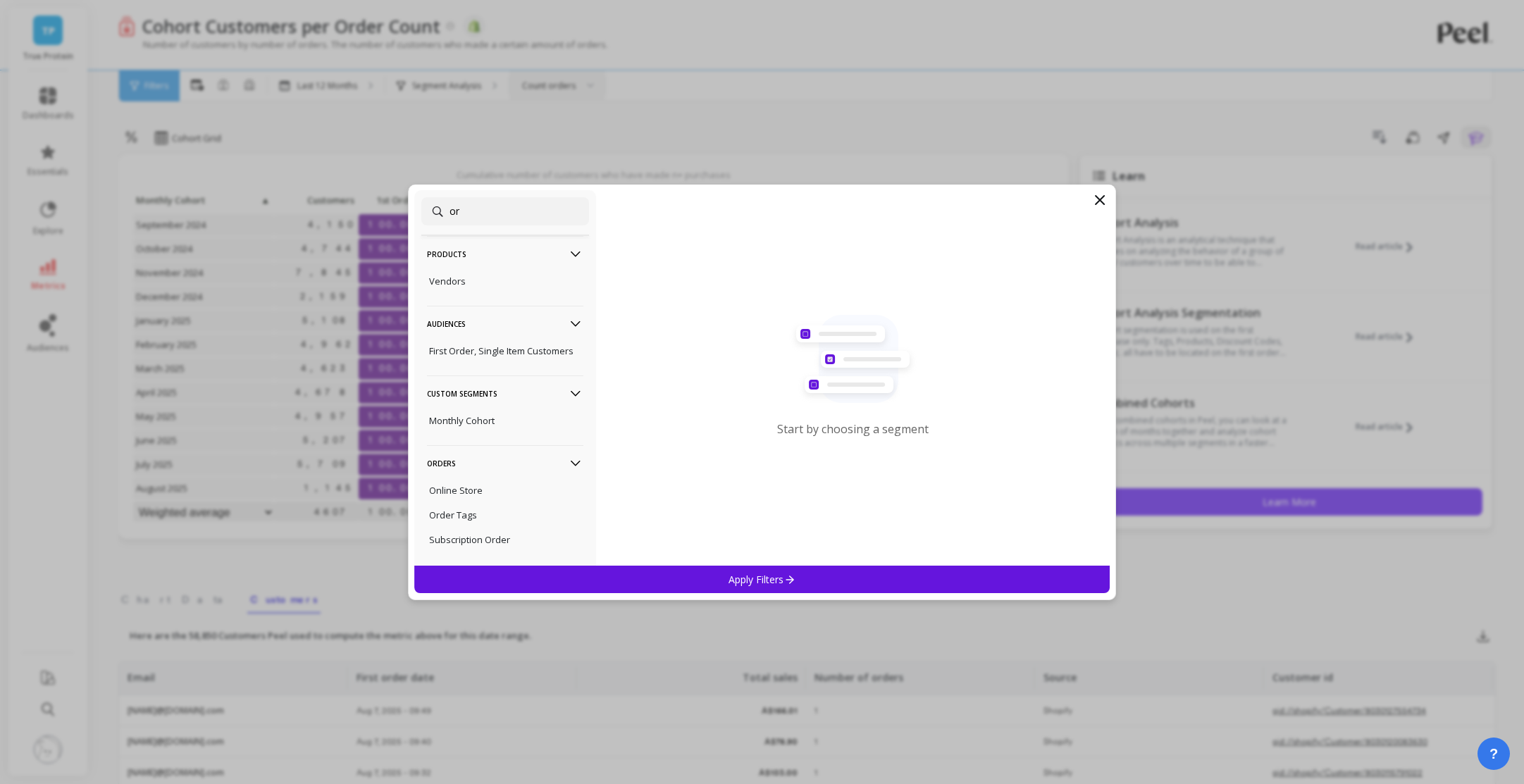 type on "o" 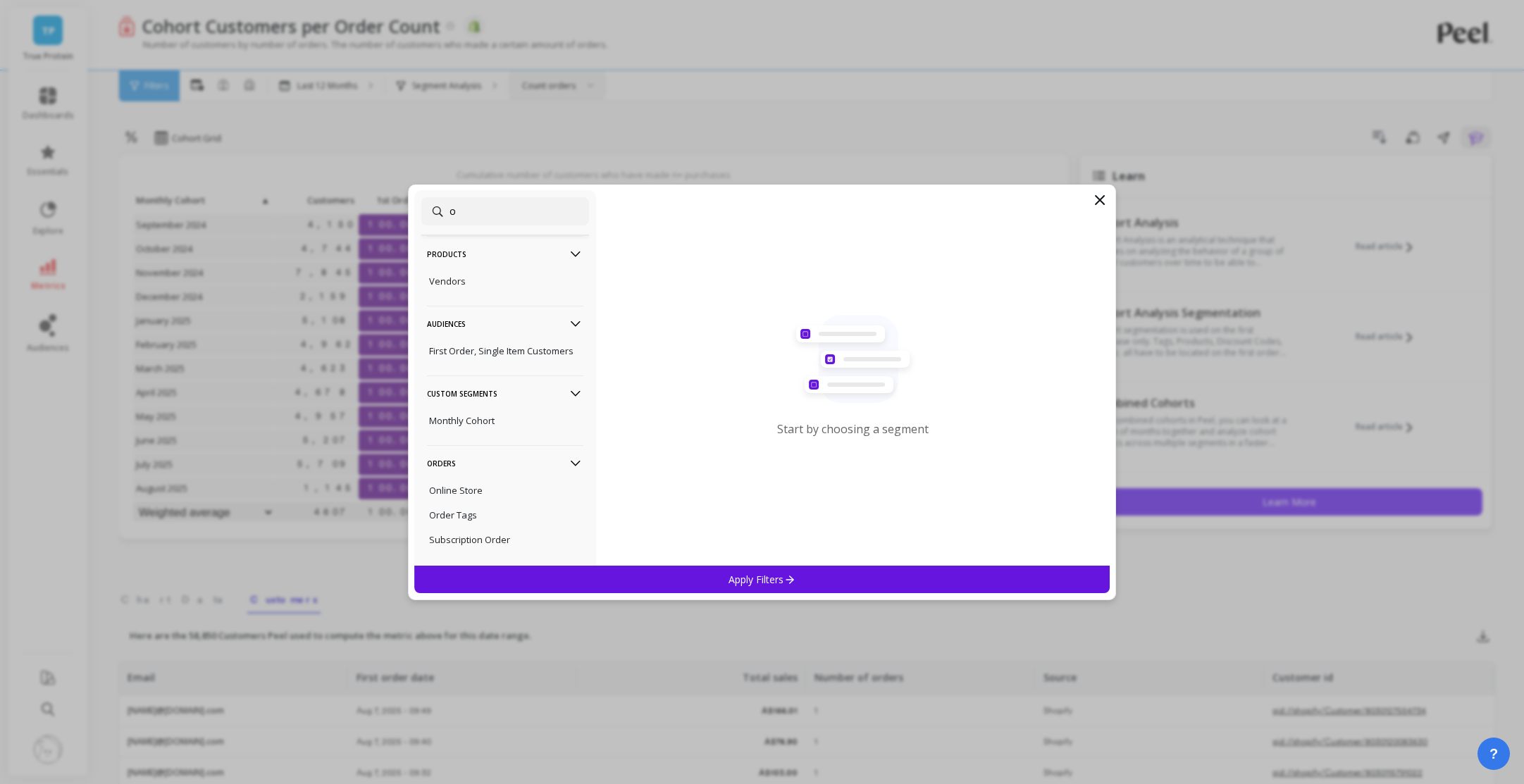 type 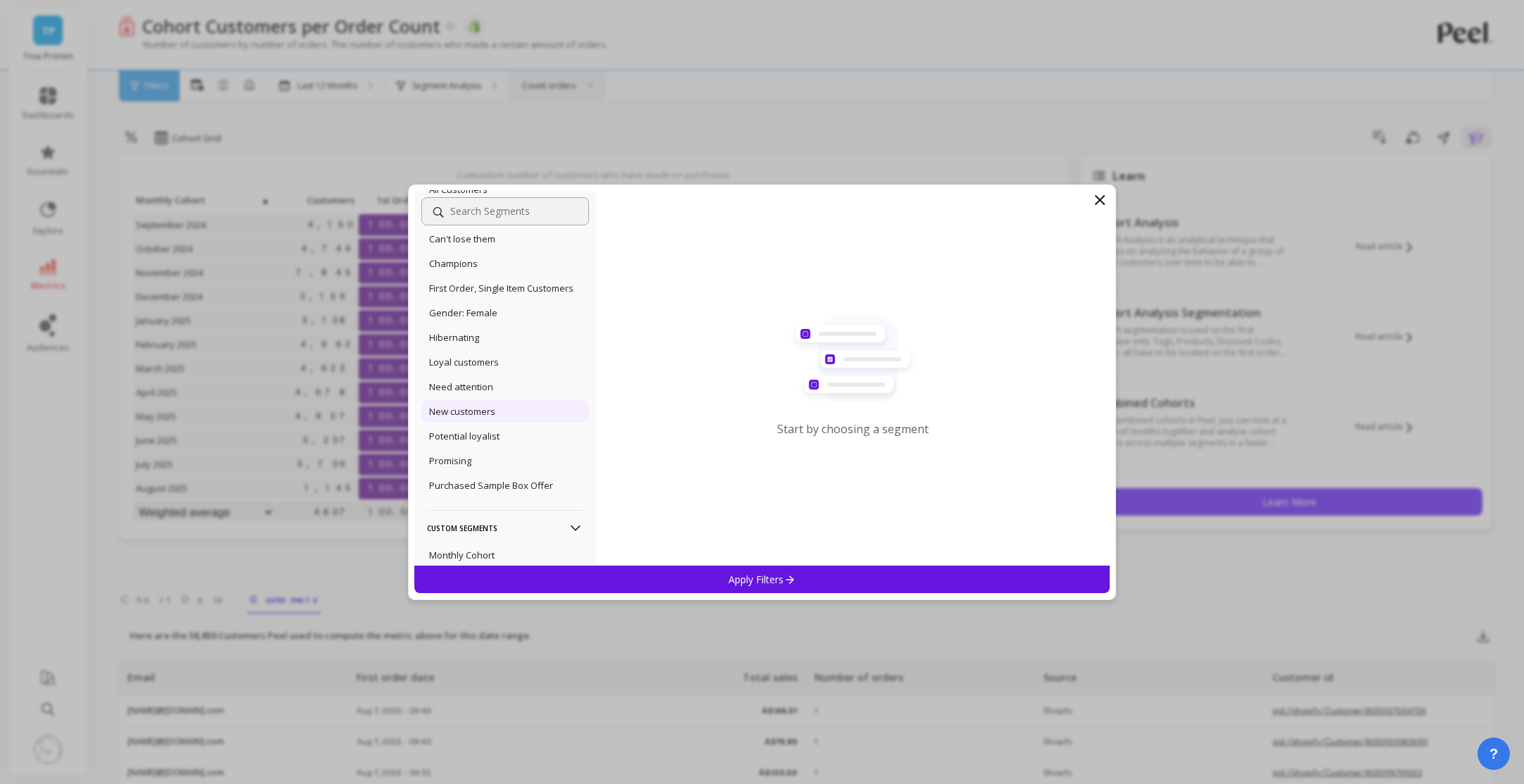 scroll, scrollTop: 686, scrollLeft: 0, axis: vertical 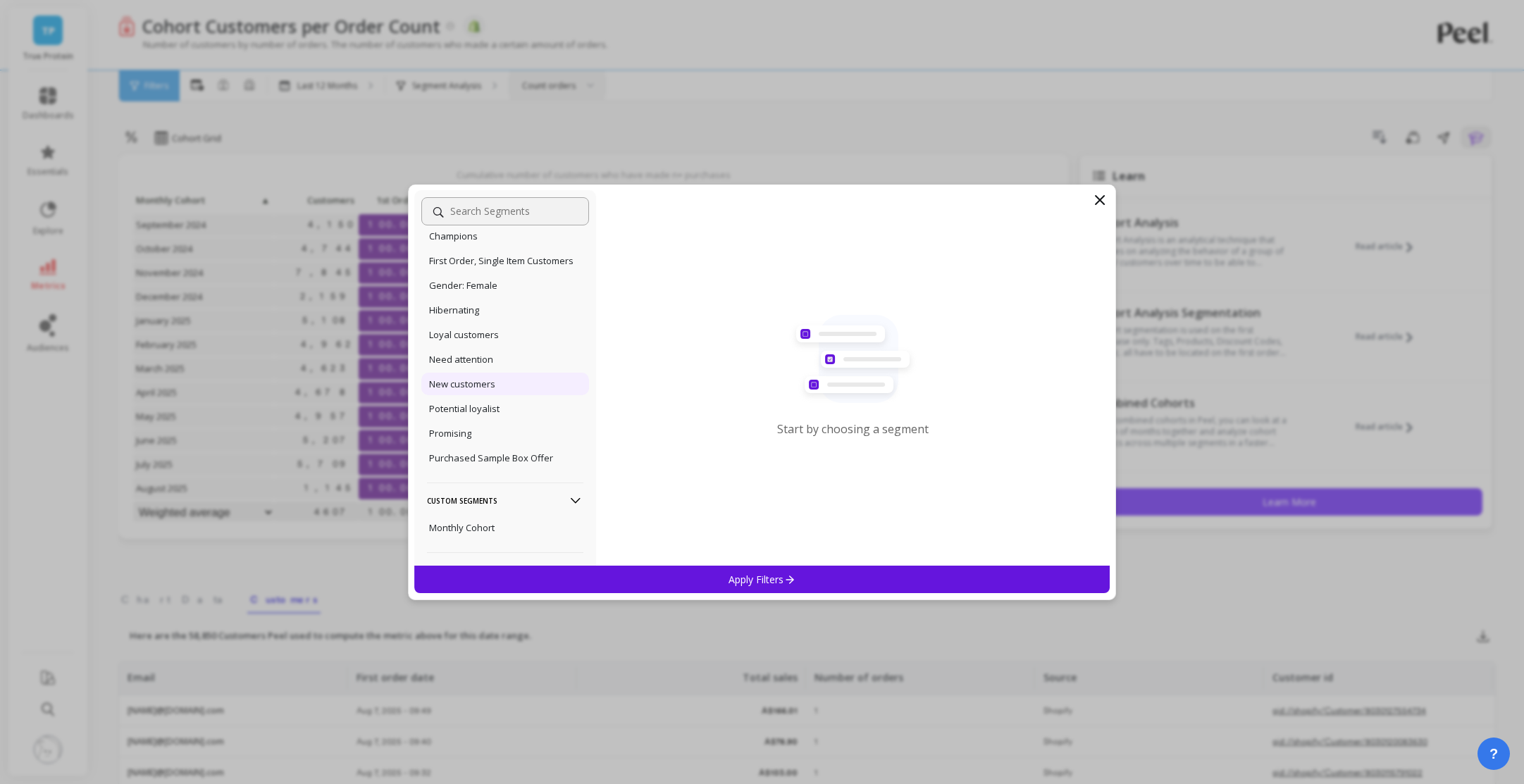click on "New customers" at bounding box center (505, 384) 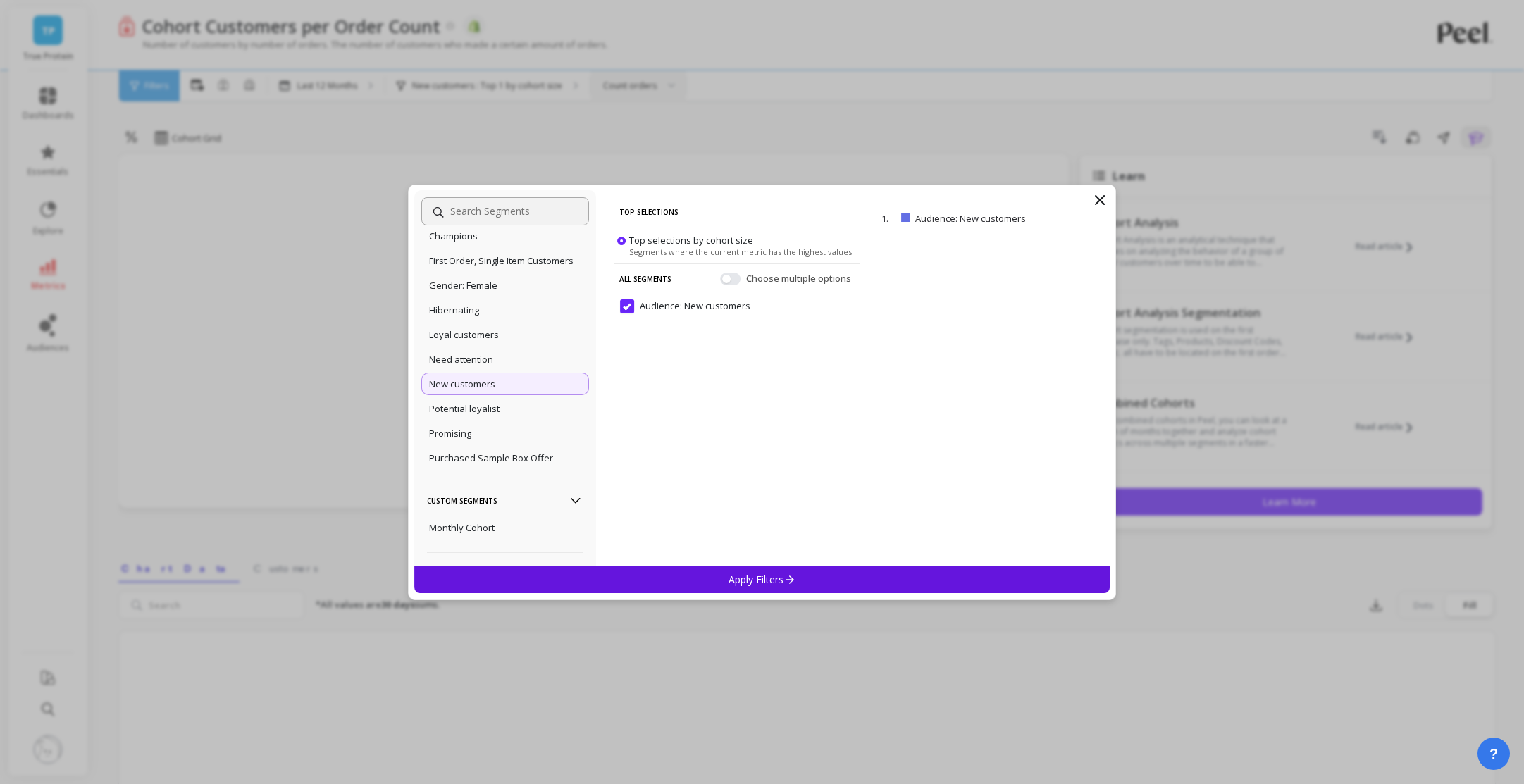 scroll, scrollTop: 199, scrollLeft: 0, axis: vertical 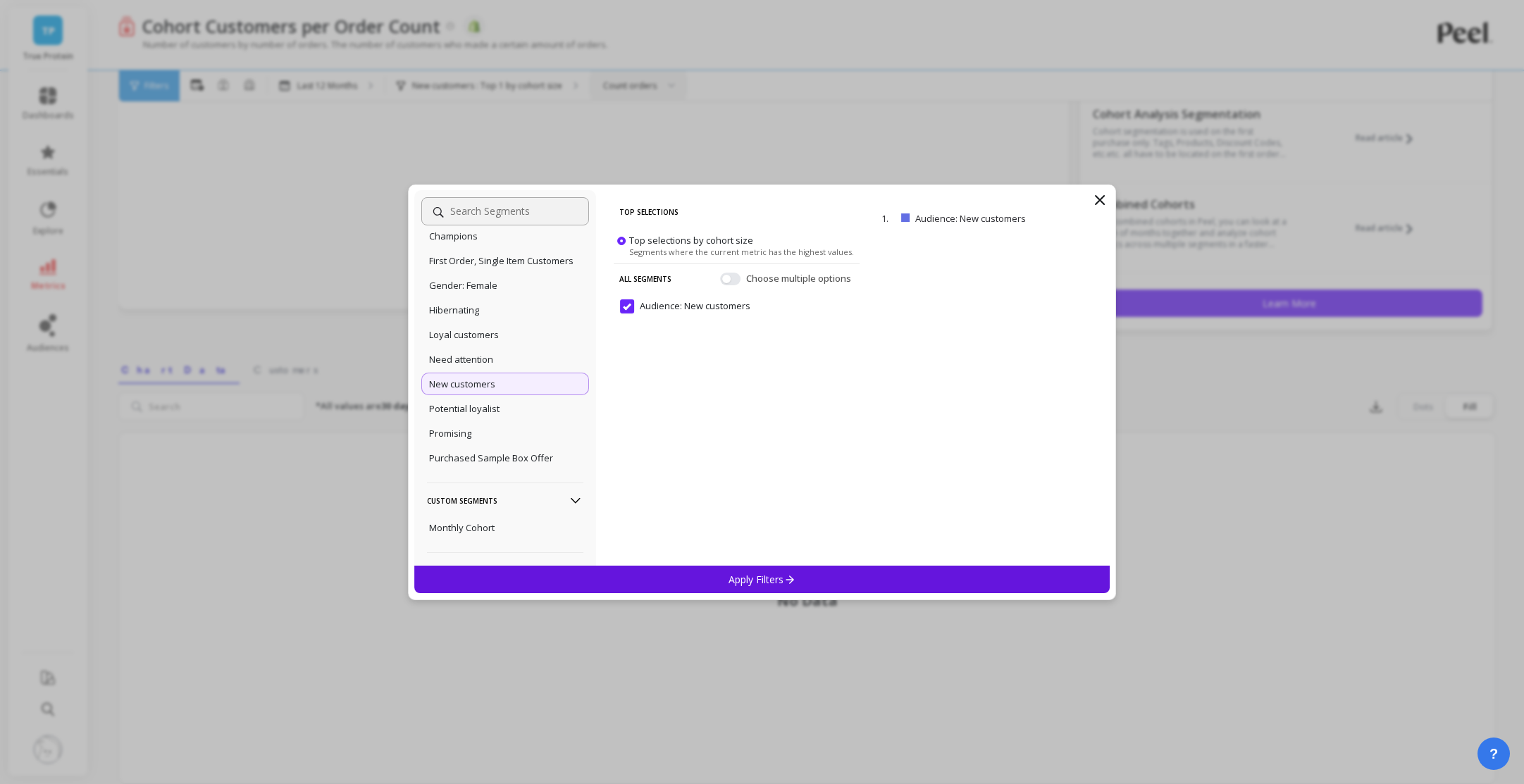 click on "Apply Filters" at bounding box center (762, 579) 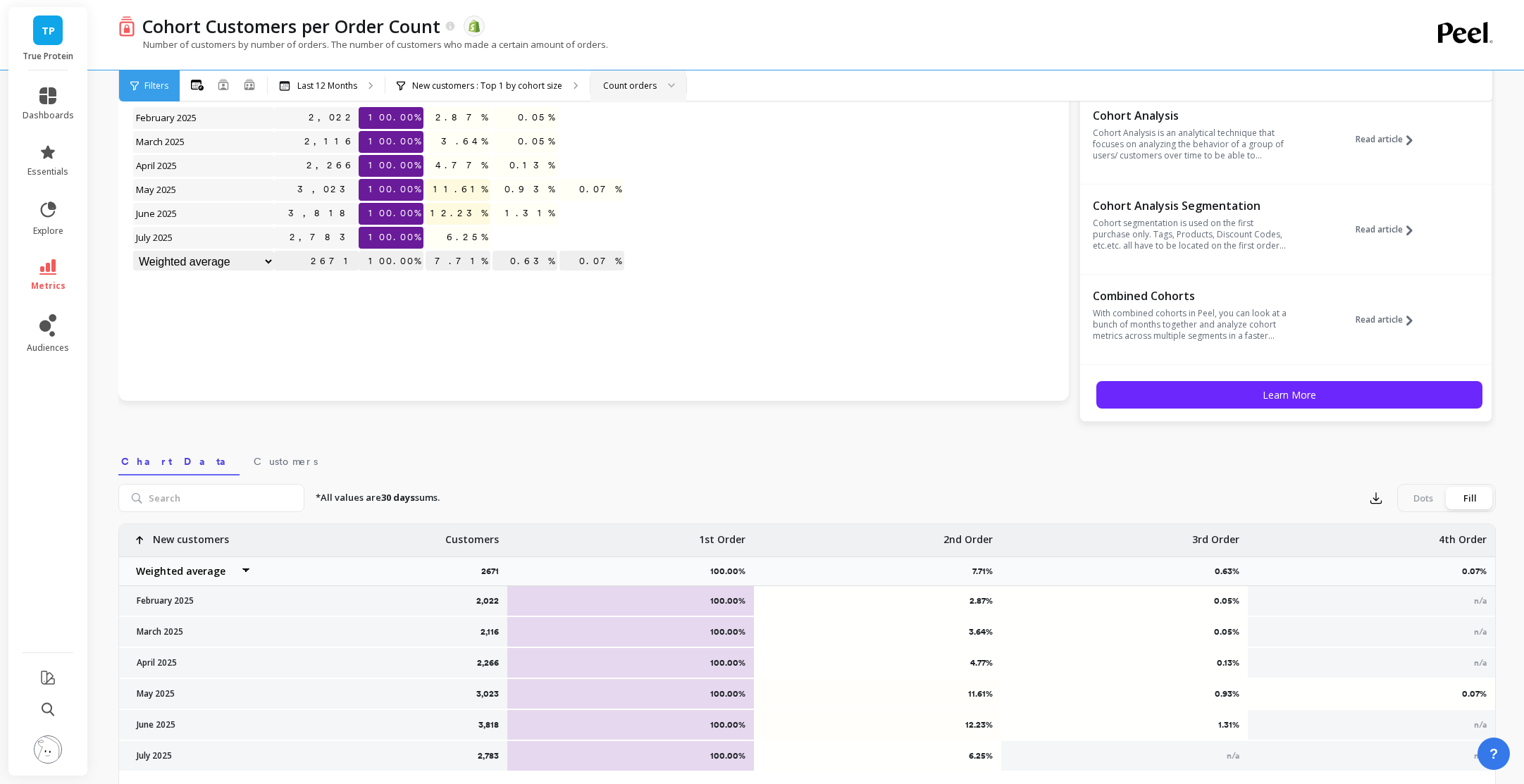 scroll, scrollTop: 0, scrollLeft: 0, axis: both 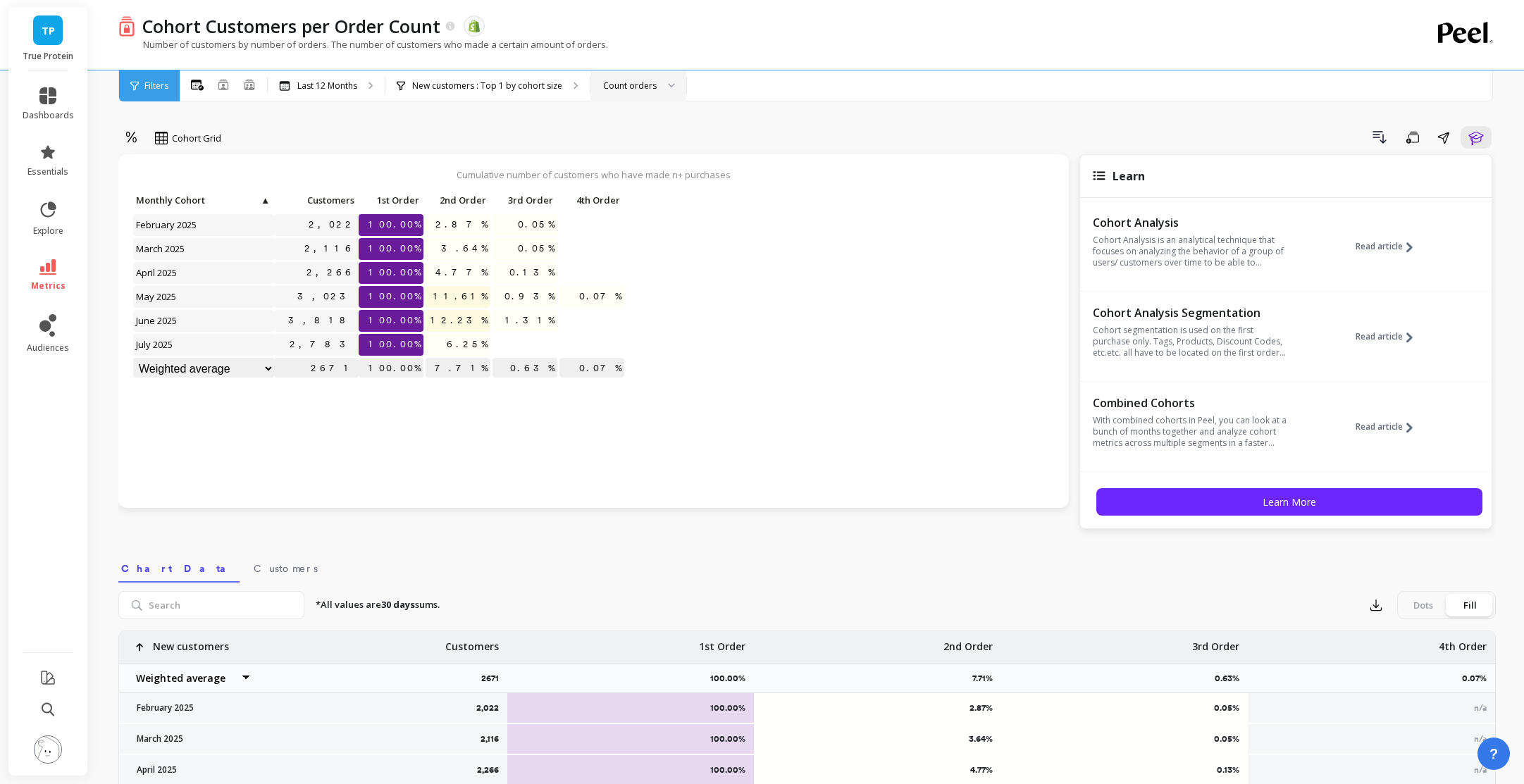 click on "3.64%" at bounding box center (464, 249) 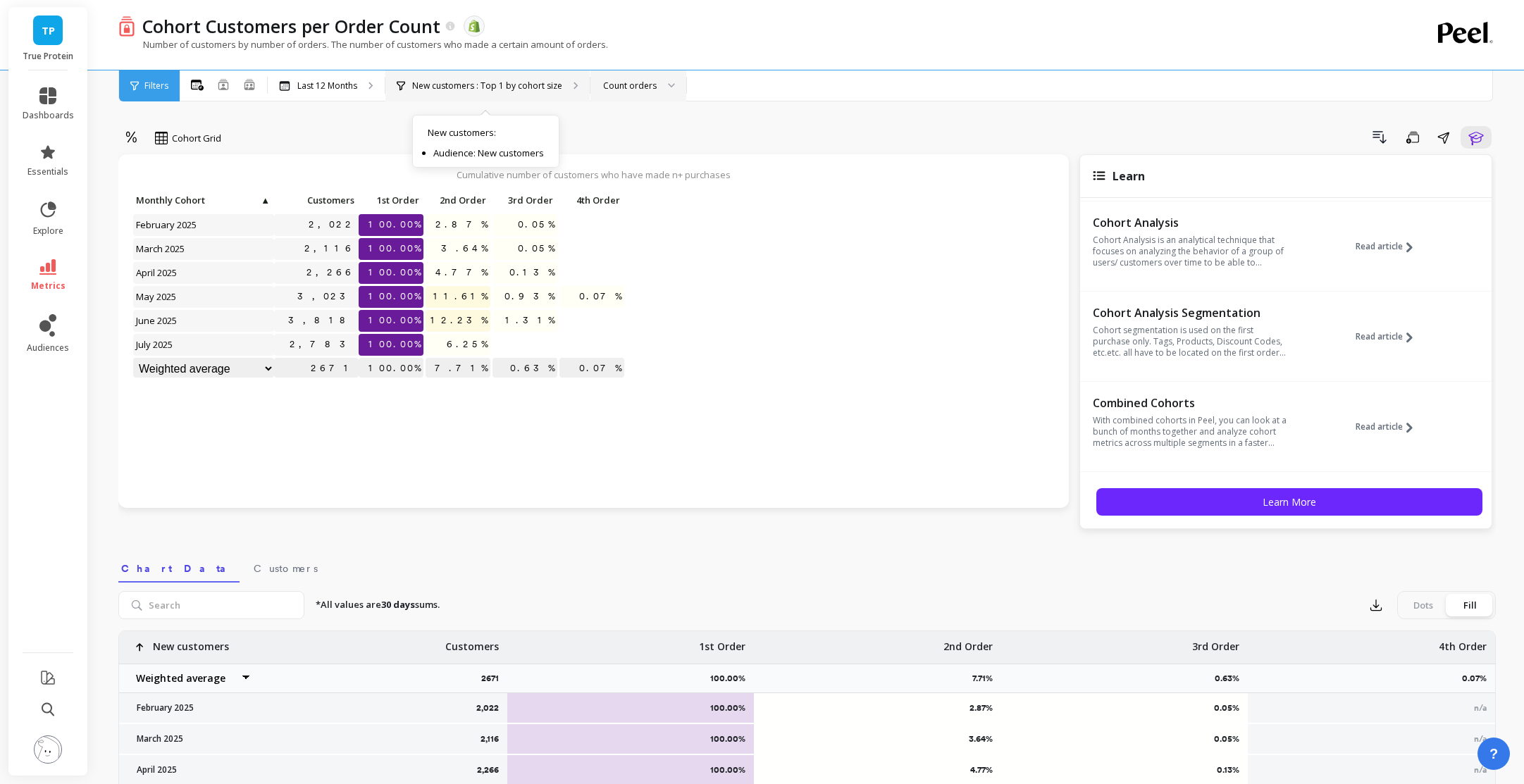 click on "New customers : Top 1 by cohort size" at bounding box center (487, 86) 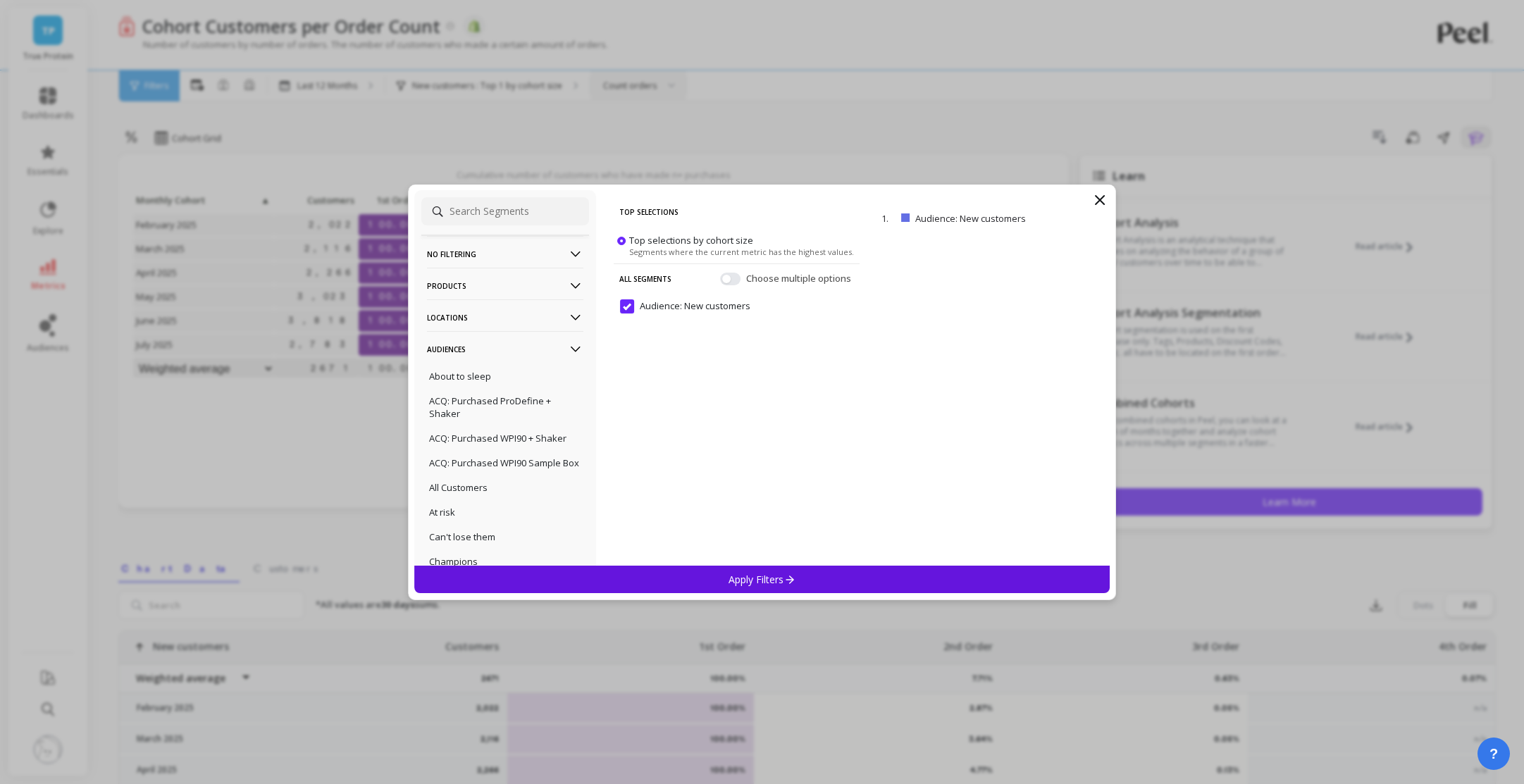 click on "Audience: New customers" at bounding box center [685, 306] 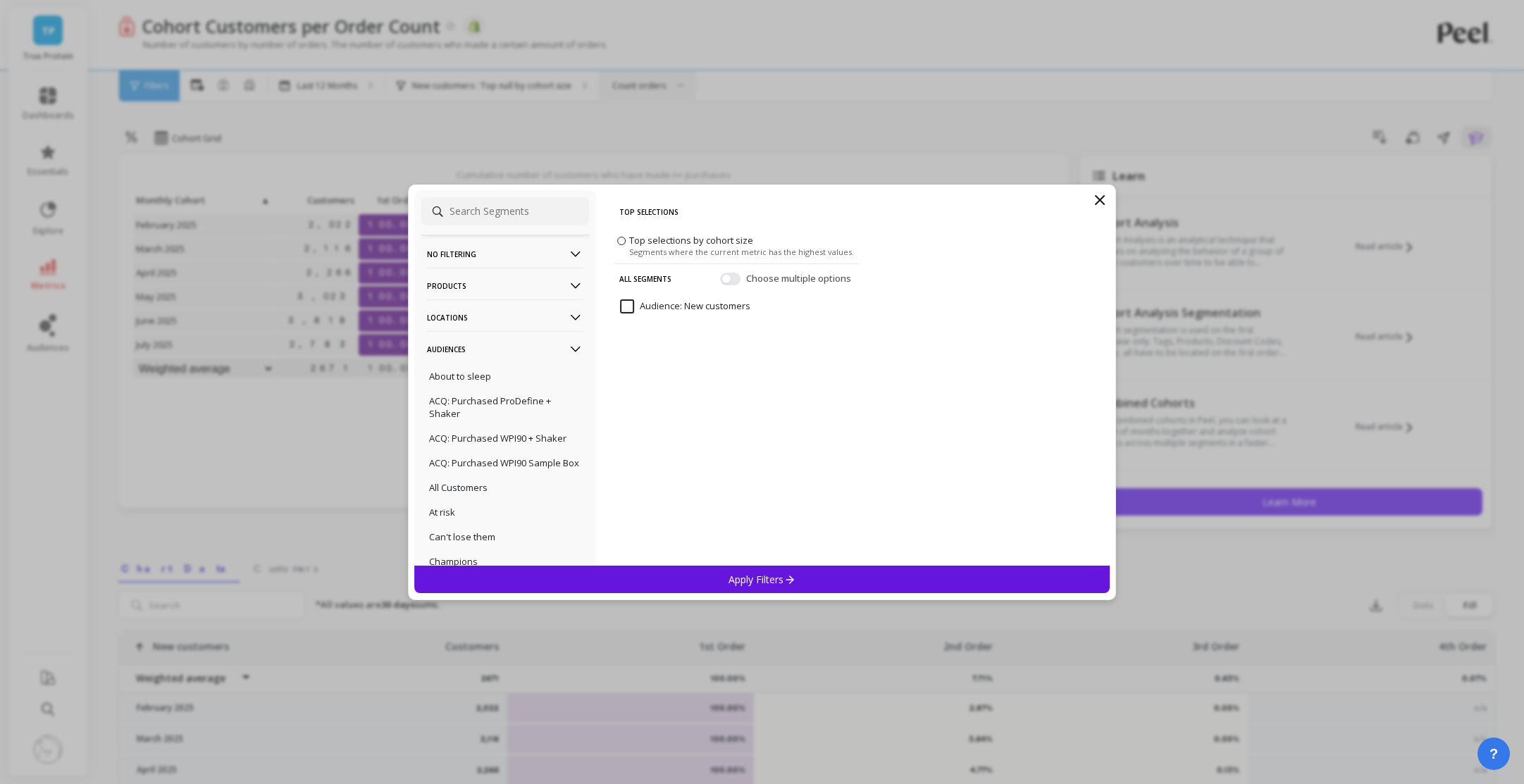 click on "Audiences" at bounding box center (505, 349) 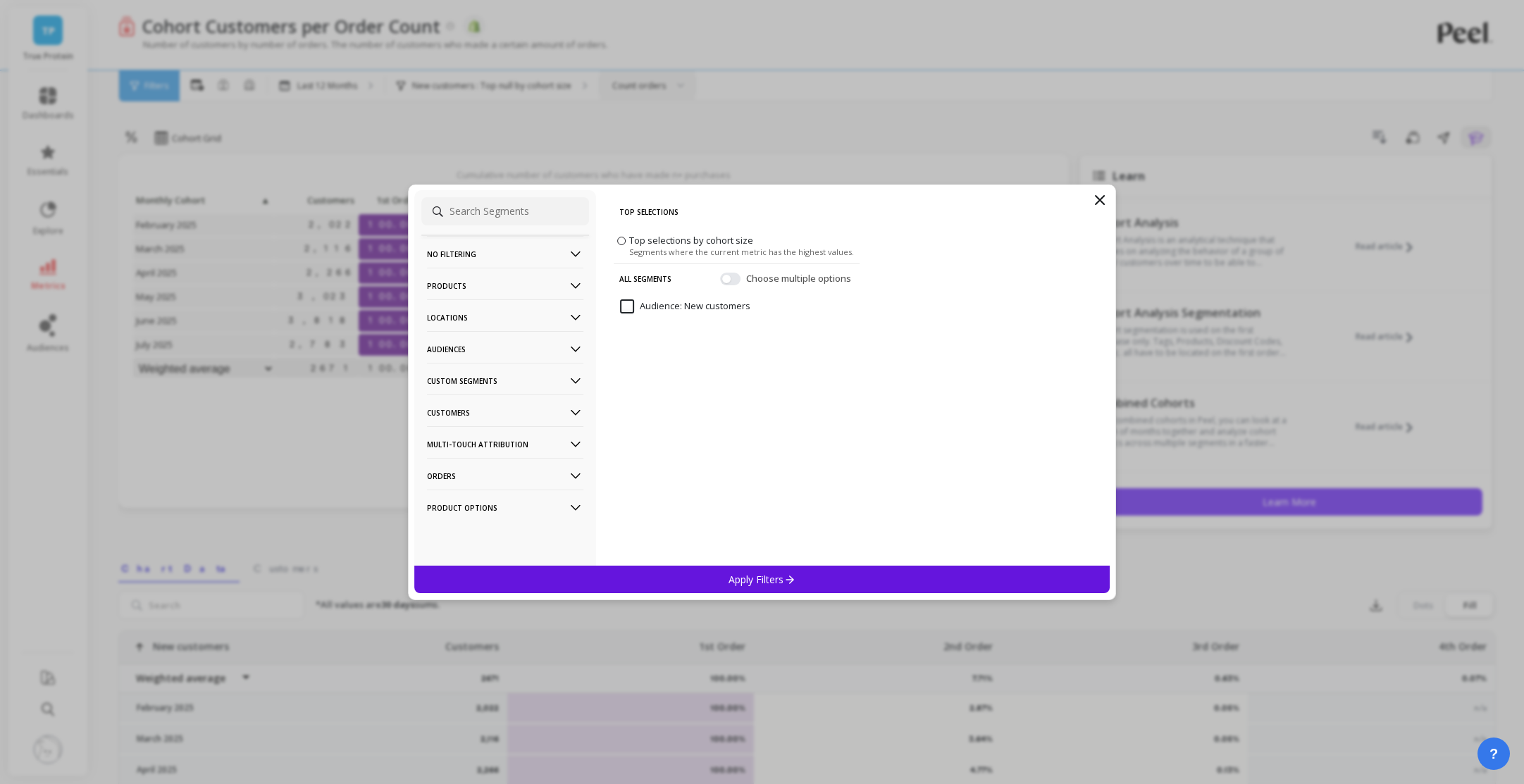 click on "No filtering" at bounding box center [505, 254] 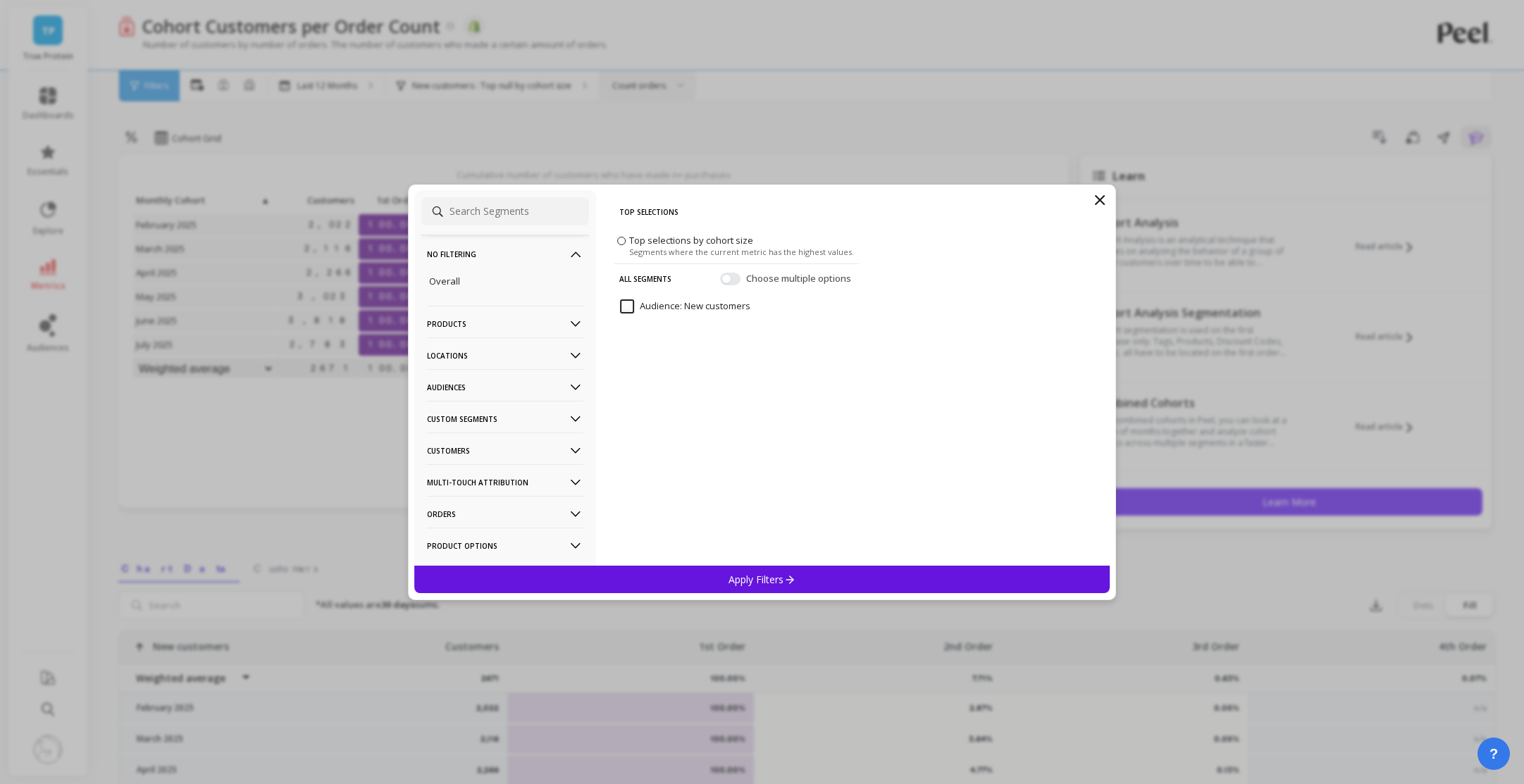 click on "No filtering" at bounding box center (505, 254) 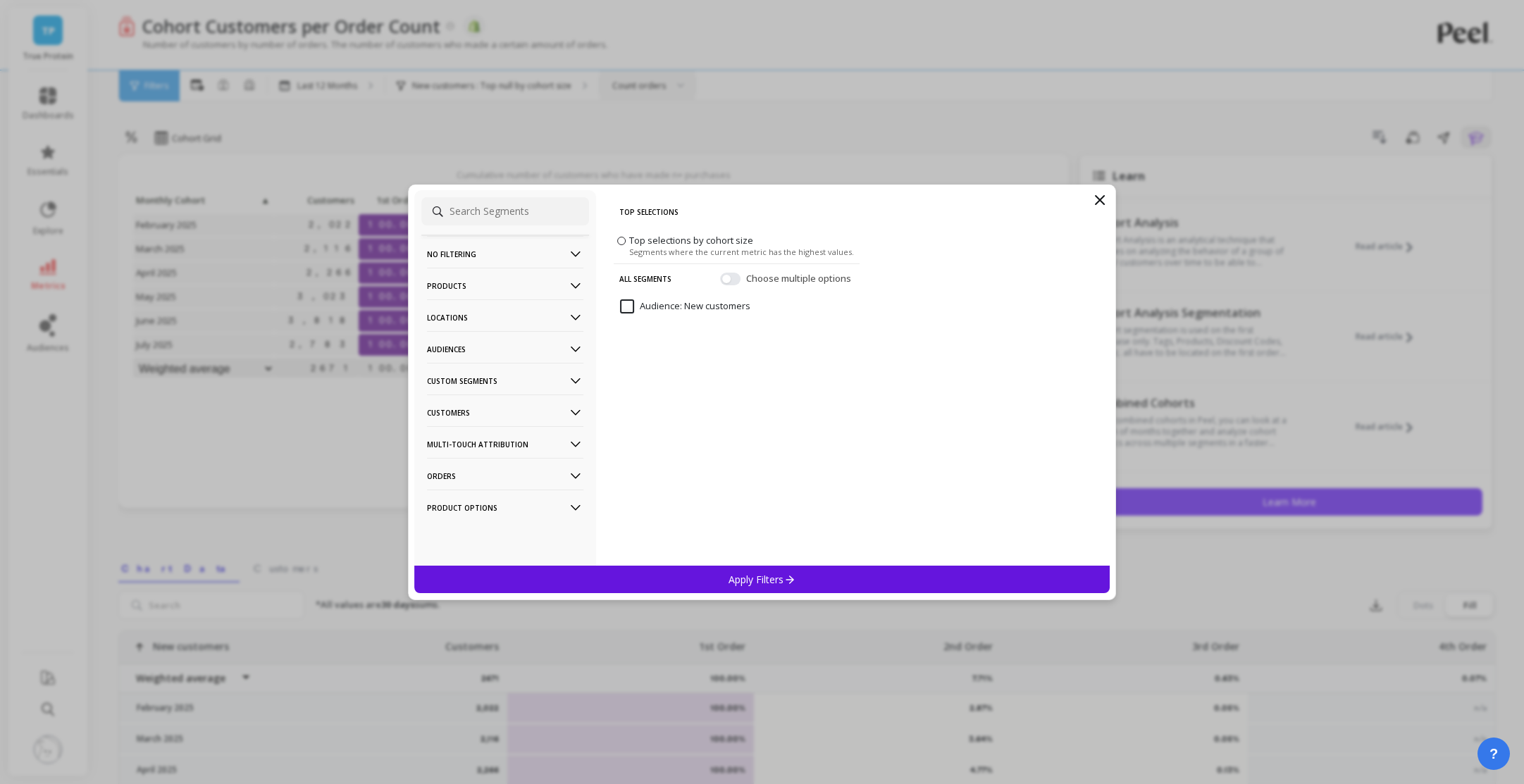 click on "Products" at bounding box center (505, 285) 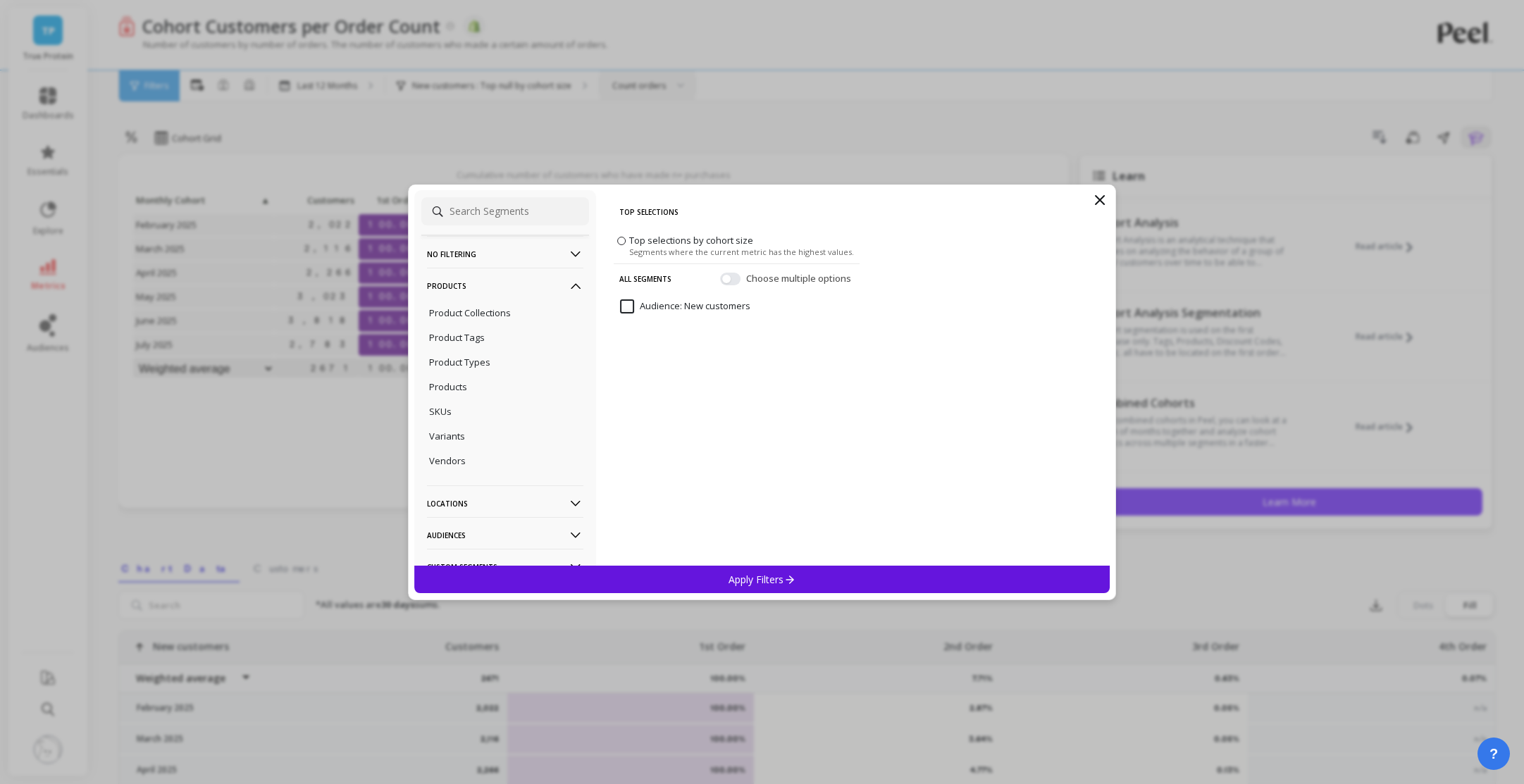 click on "Products" at bounding box center (505, 285) 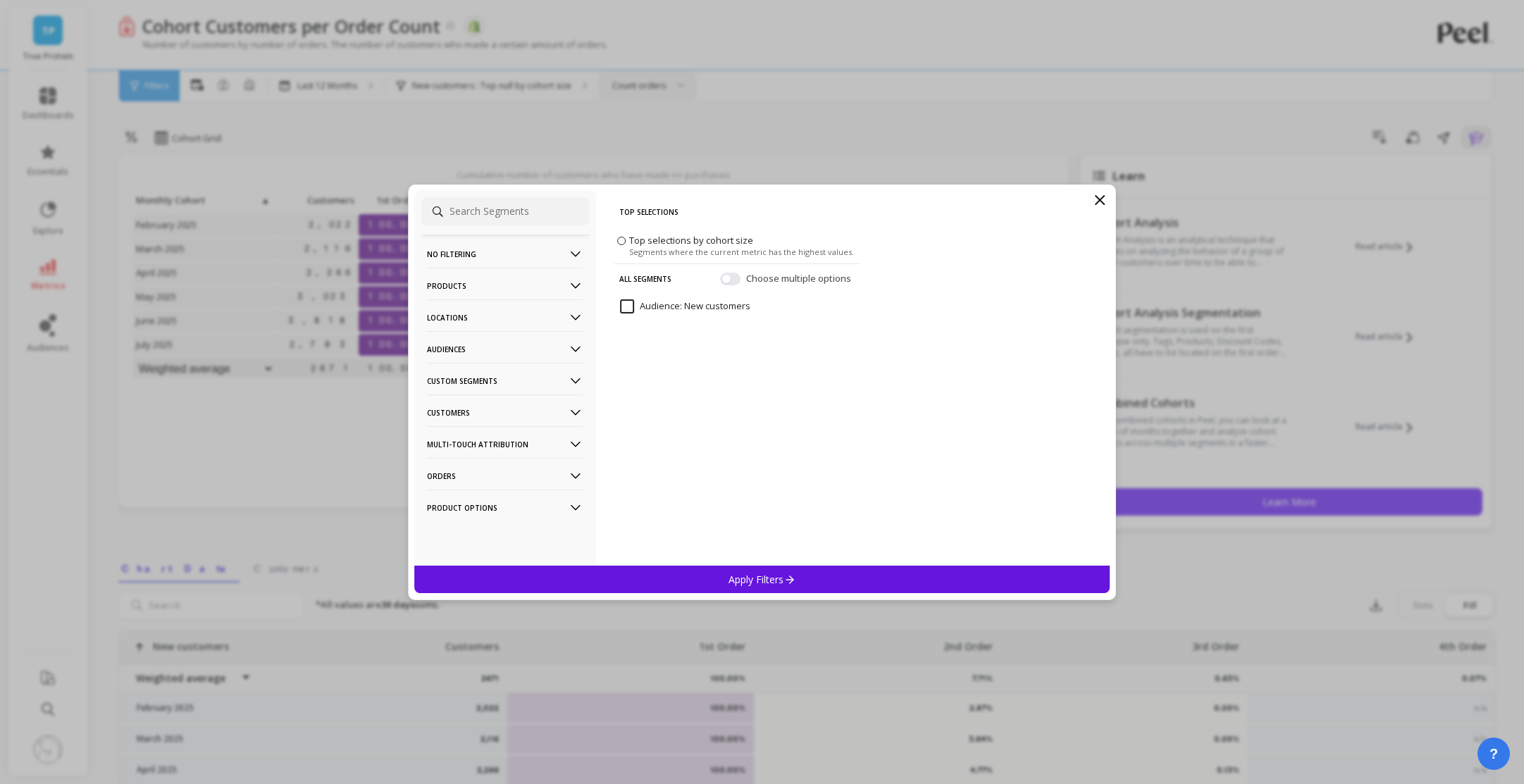 click on "Top Selections" at bounding box center (736, 212) 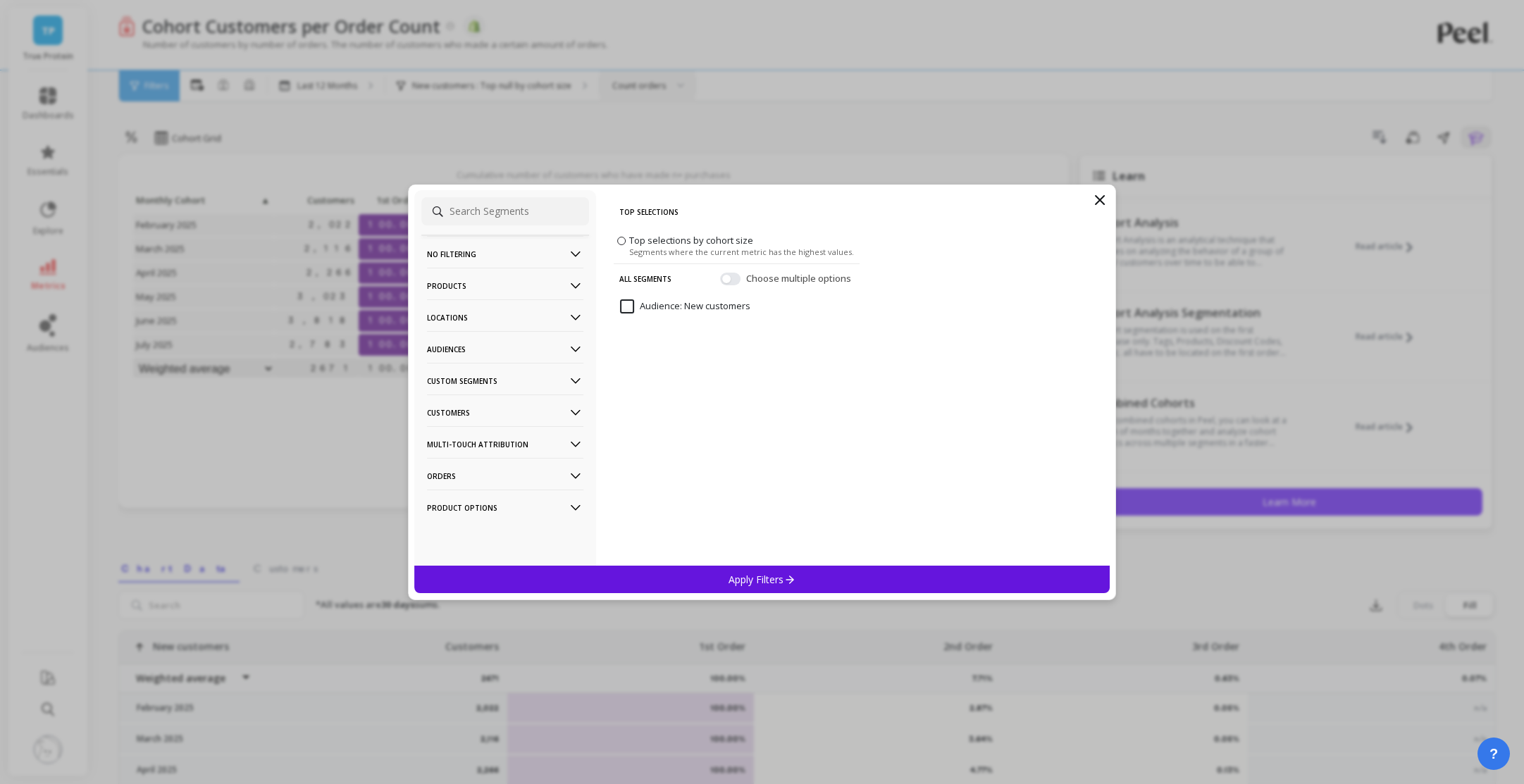 scroll, scrollTop: 3, scrollLeft: 0, axis: vertical 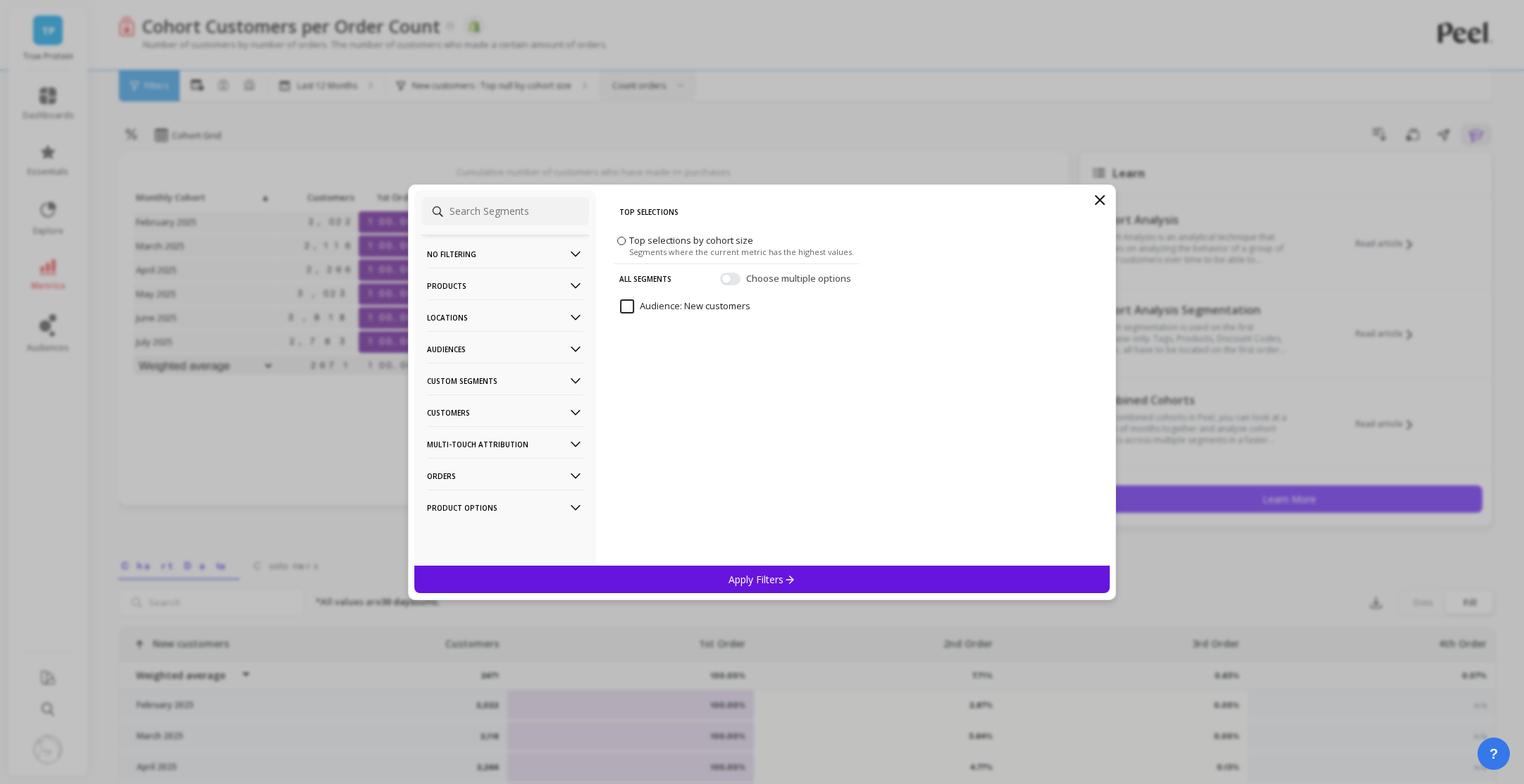click 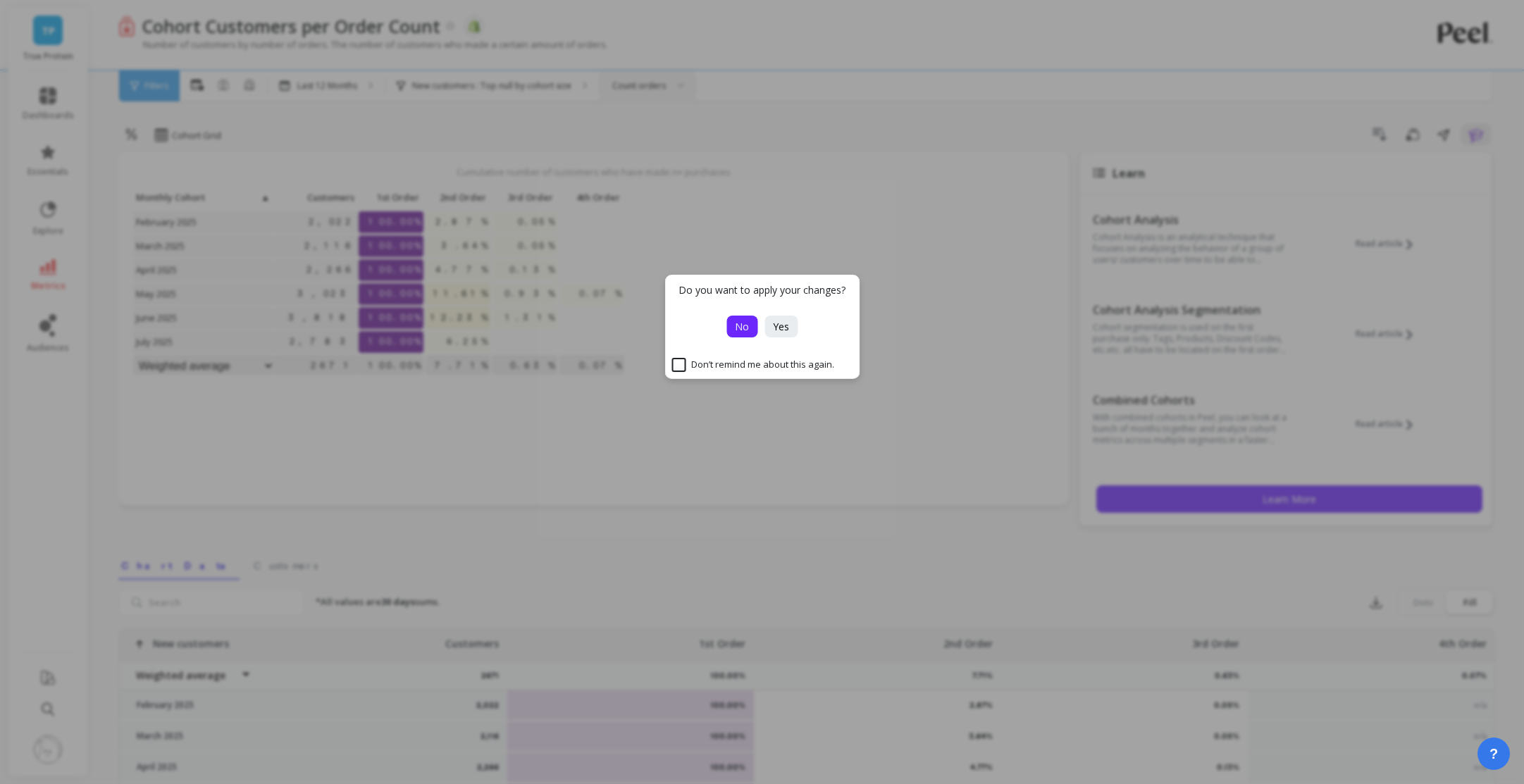 click on "No" at bounding box center [742, 326] 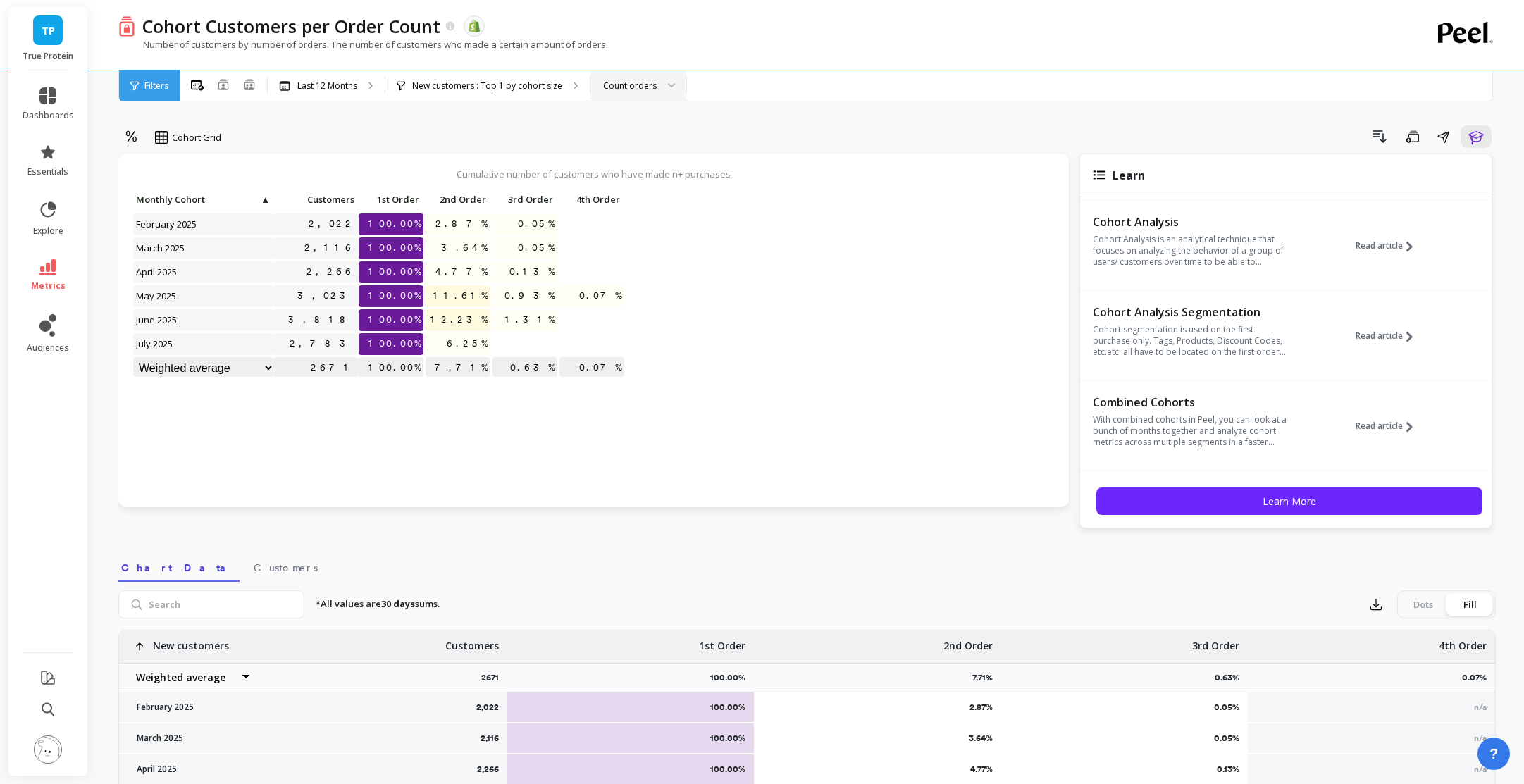 scroll, scrollTop: 0, scrollLeft: 0, axis: both 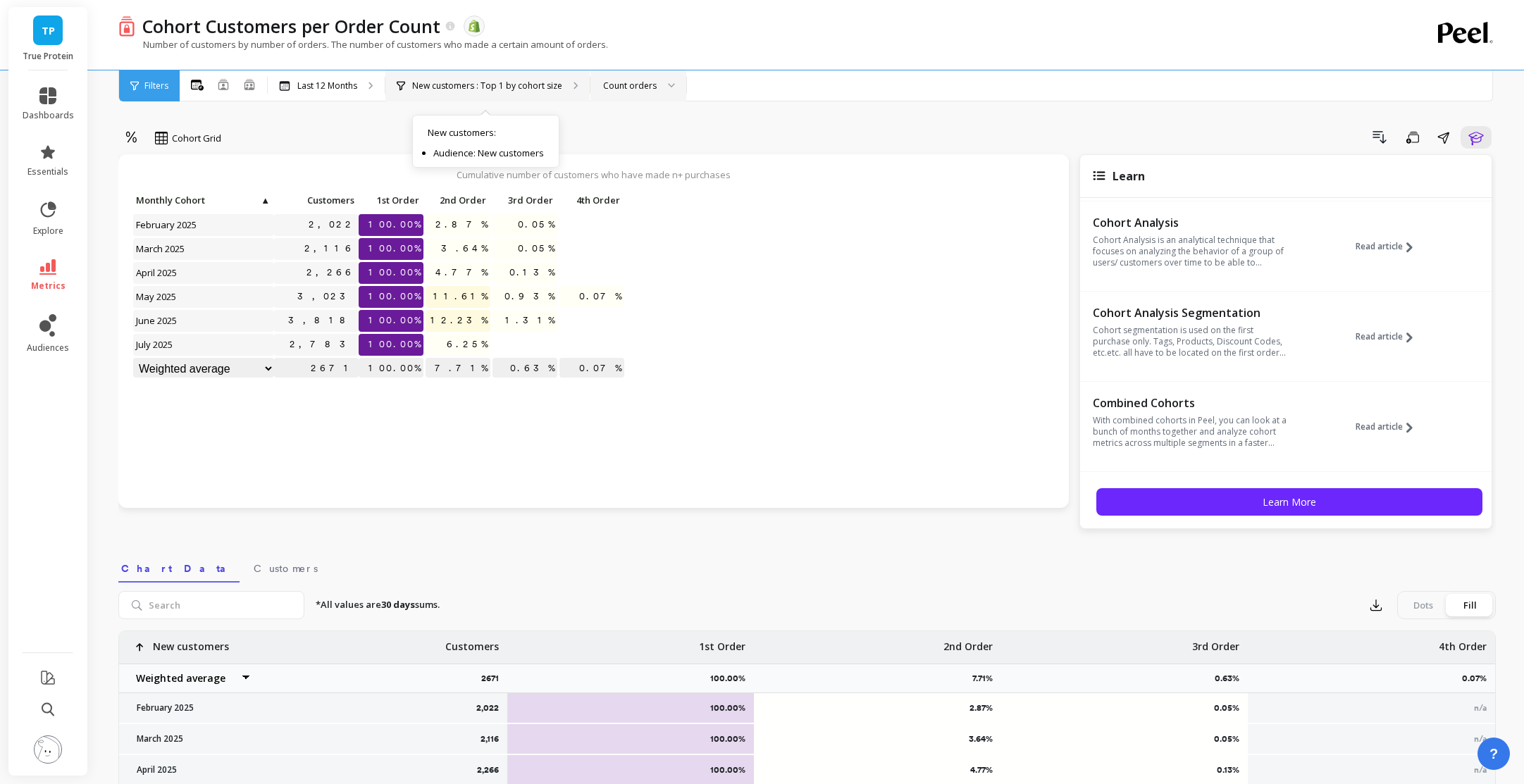 click on "New customers : Top 1 by cohort size" at bounding box center (487, 86) 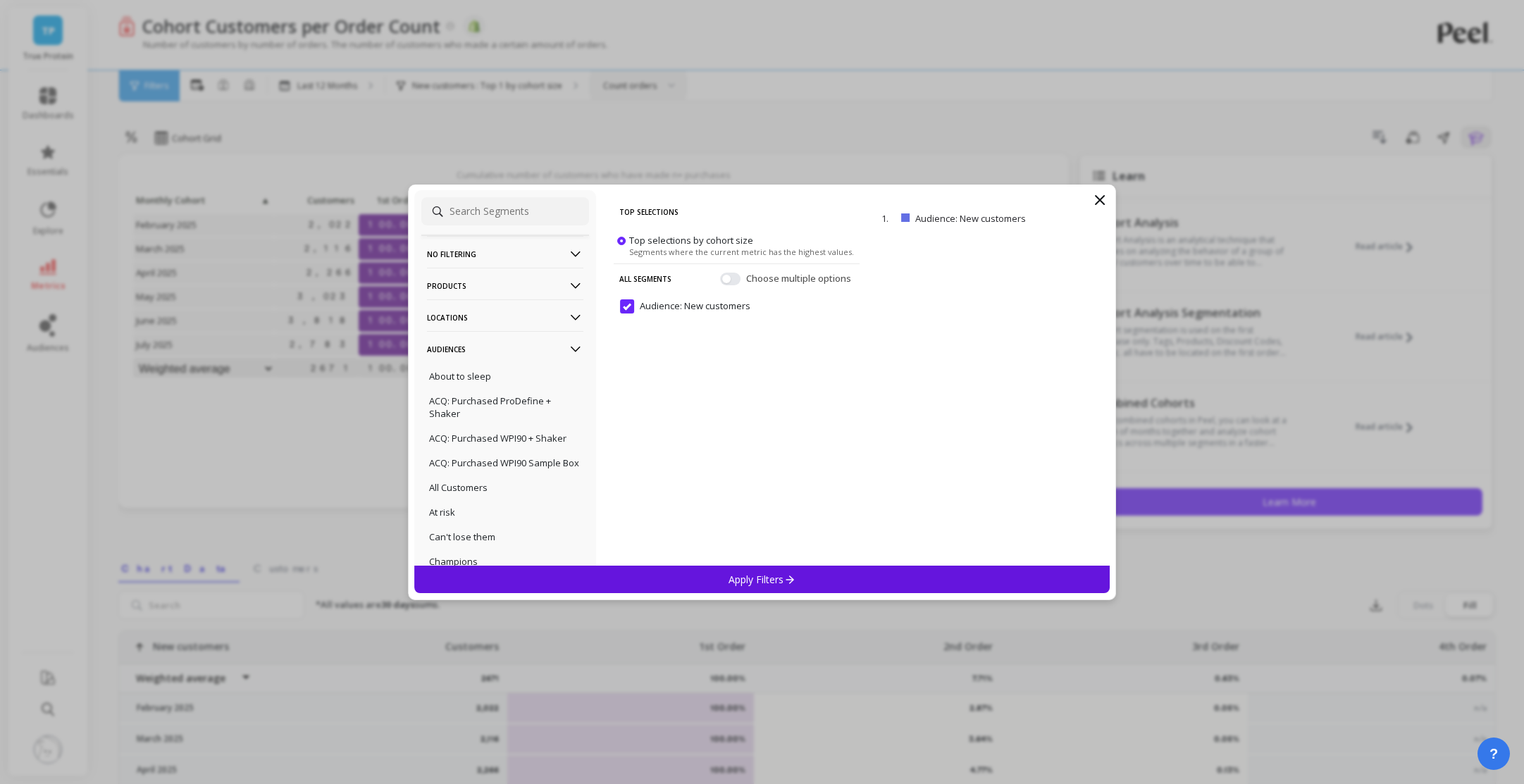 click on "Segments where the current metric has the highest values." at bounding box center [741, 251] 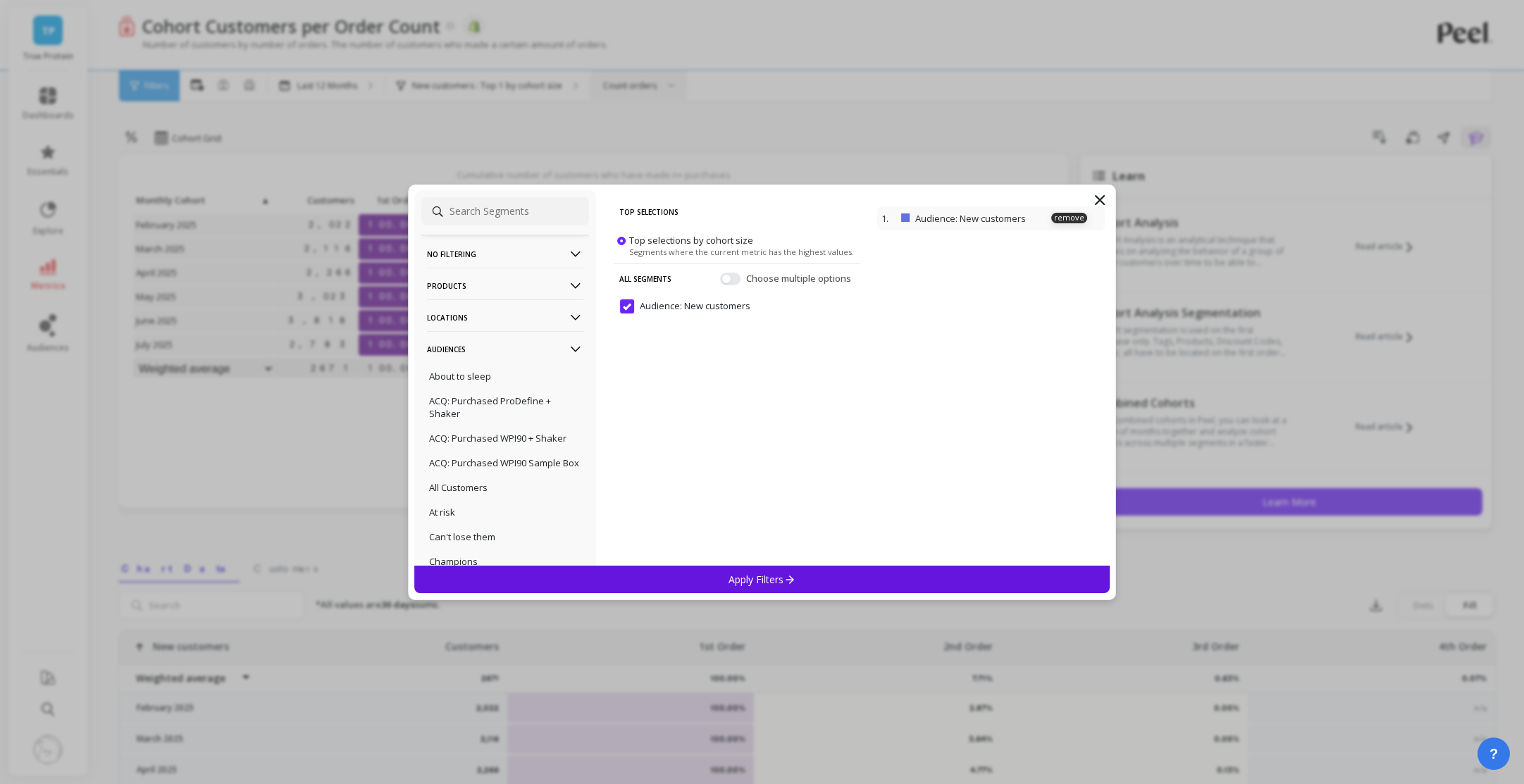 drag, startPoint x: 750, startPoint y: 247, endPoint x: 924, endPoint y: 221, distance: 175.9318 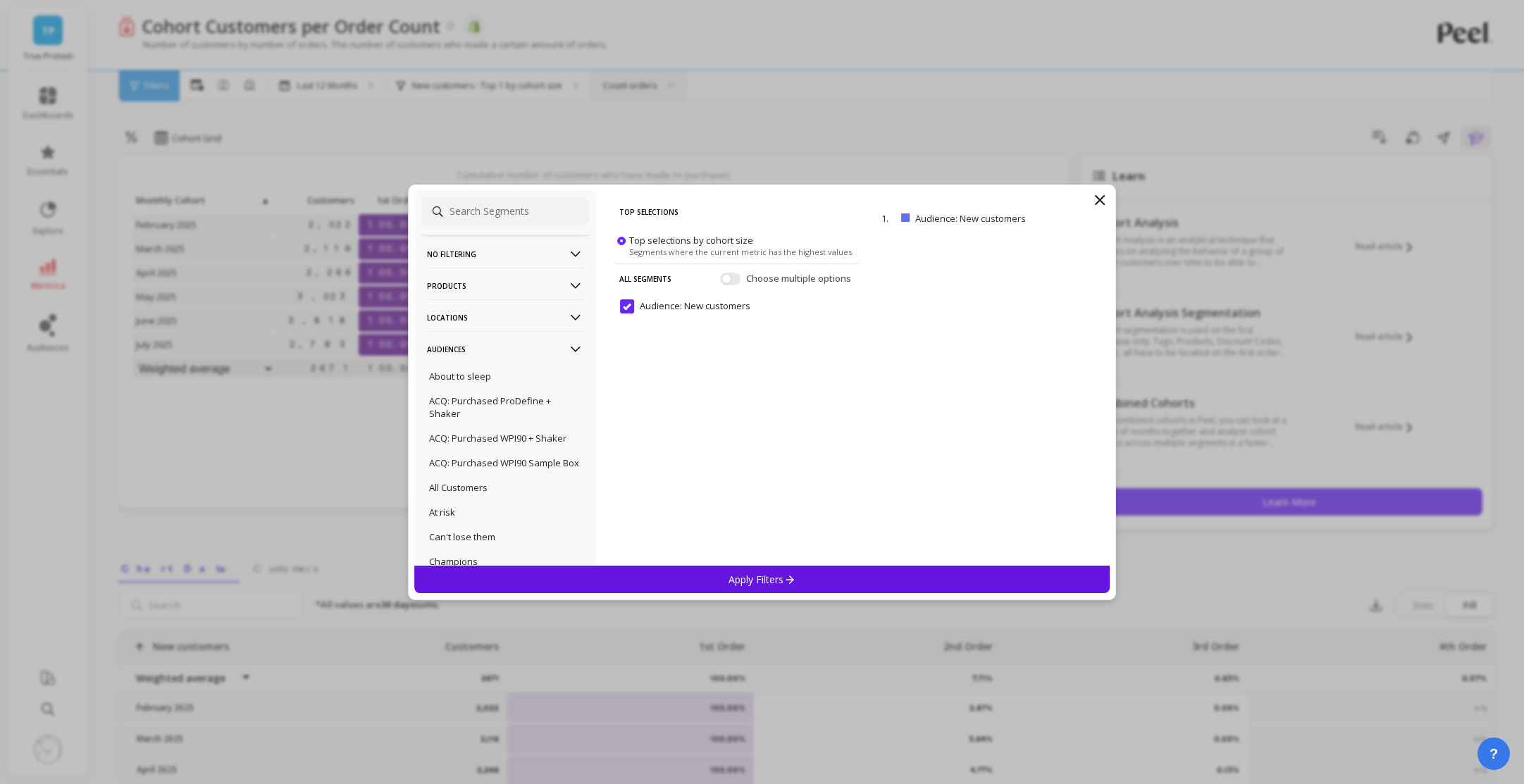 click 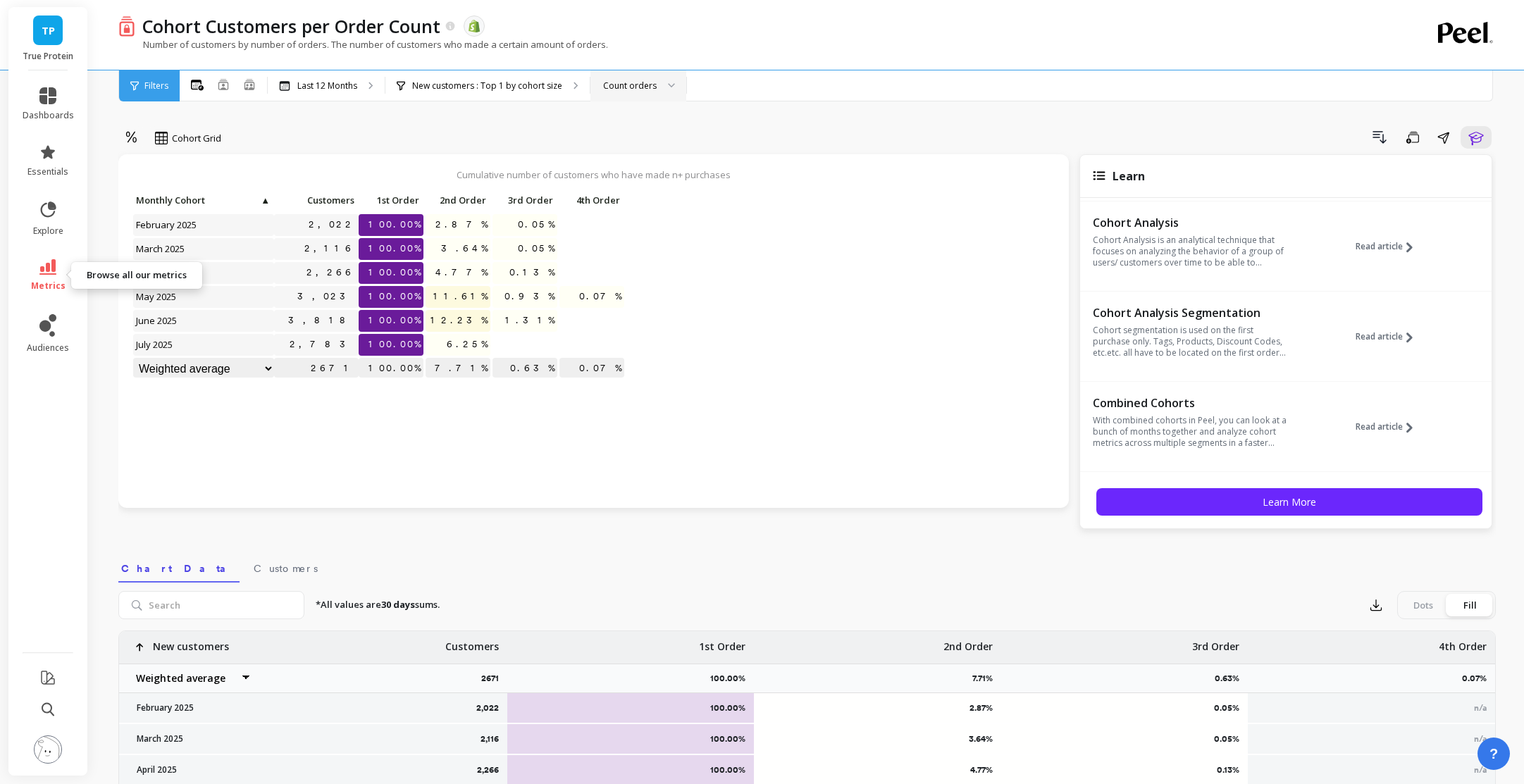 click 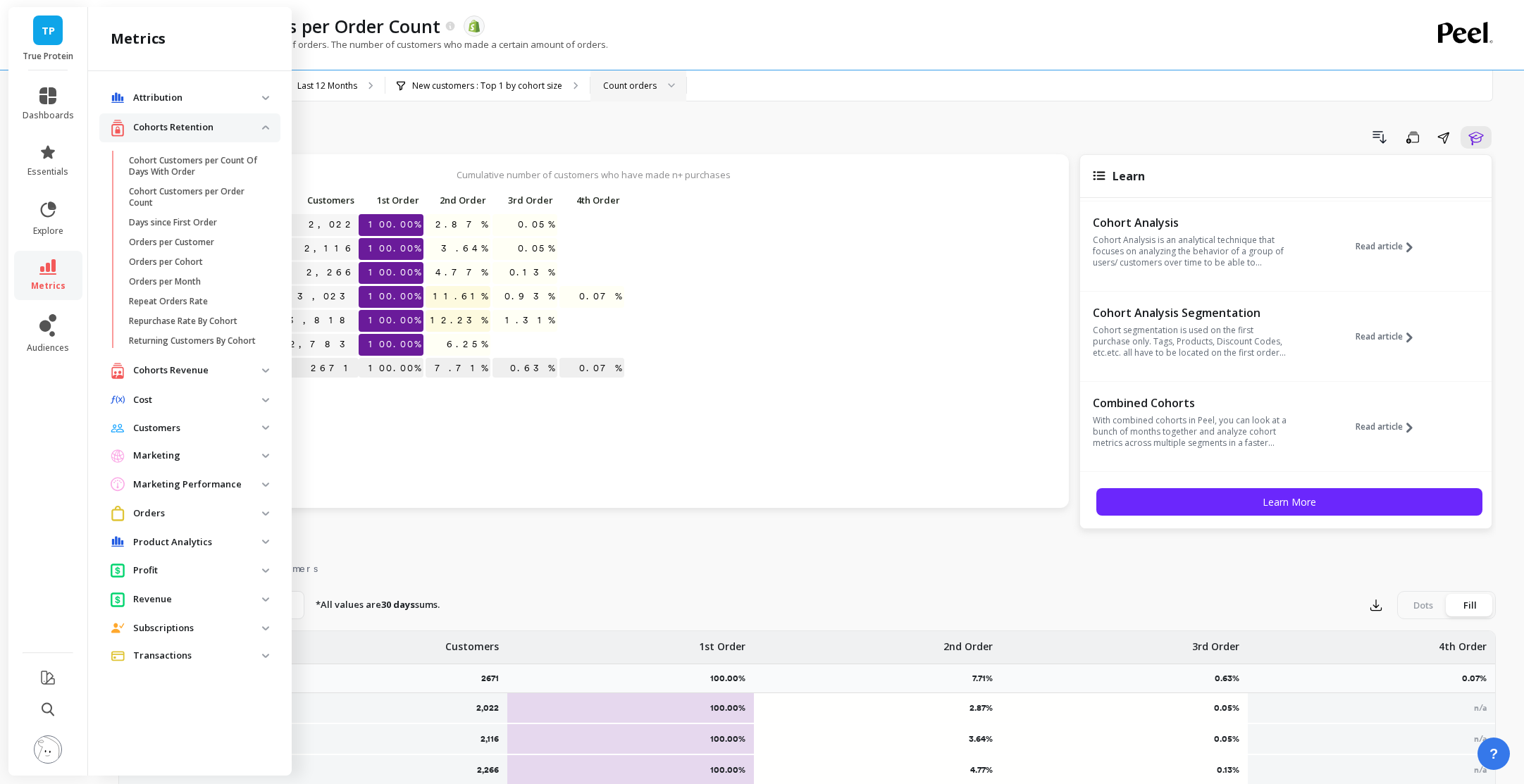click on "Customers" at bounding box center [197, 428] 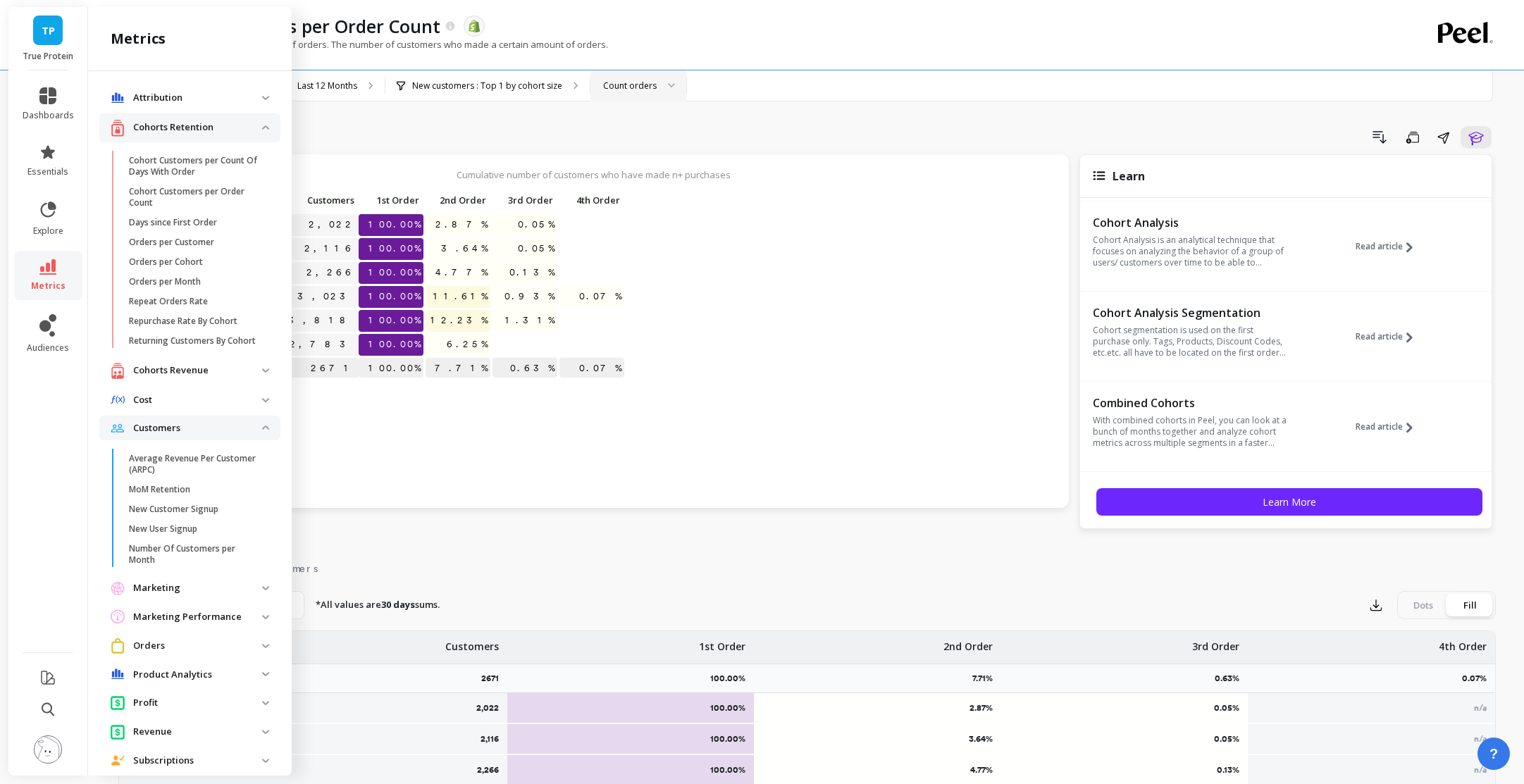 click on "Customers" at bounding box center (197, 428) 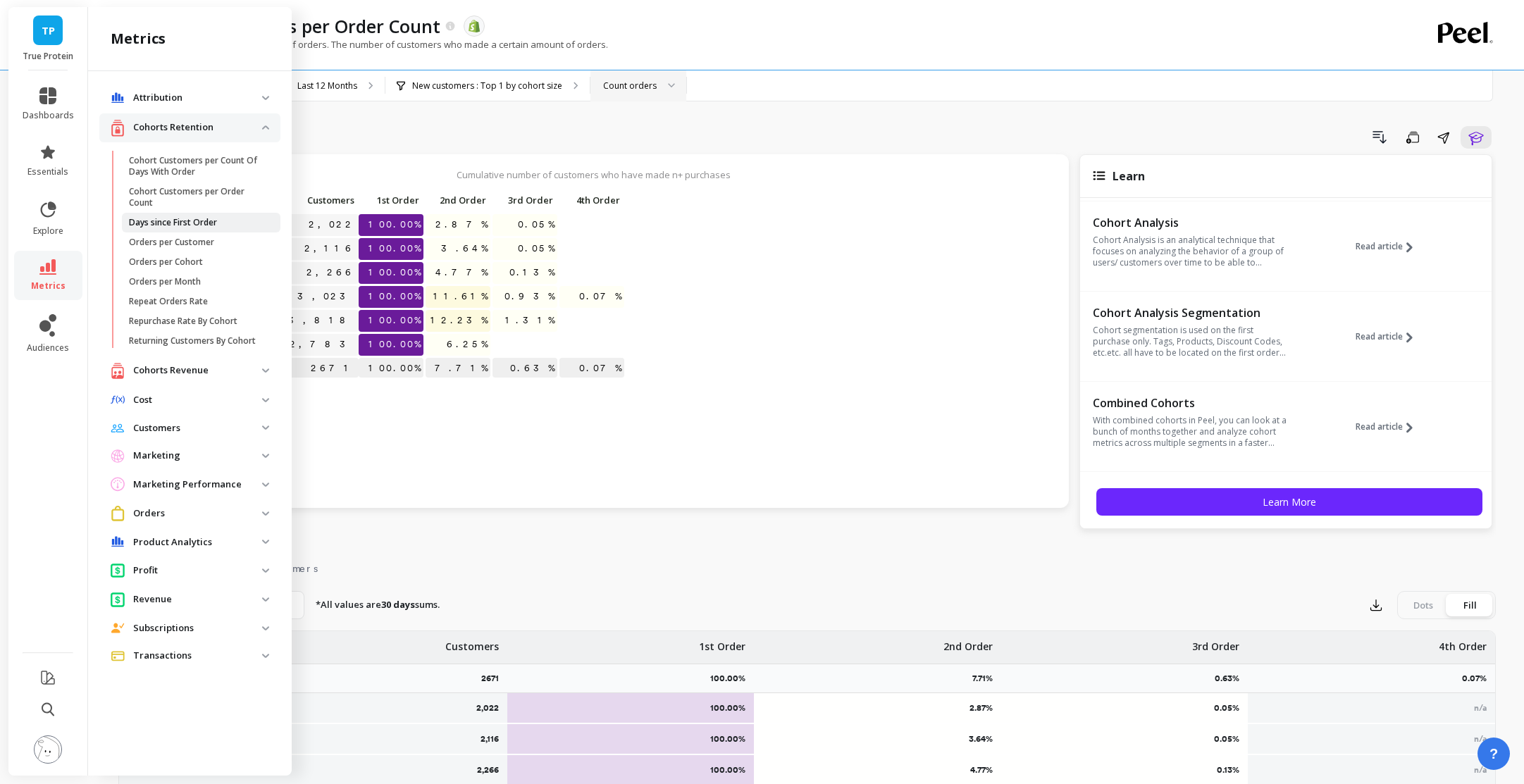 click on "Days since First Order" at bounding box center (196, 223) 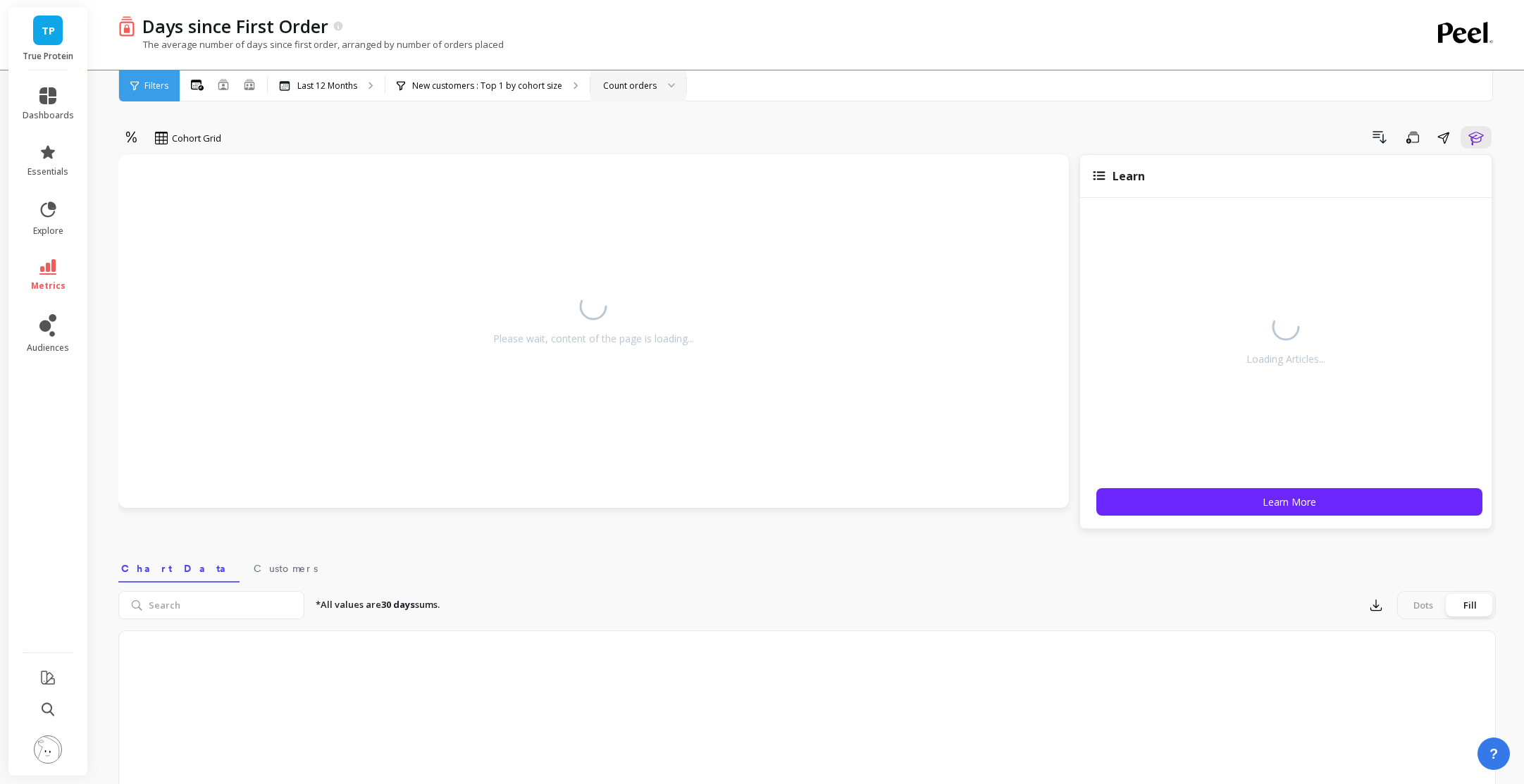 scroll, scrollTop: 0, scrollLeft: 0, axis: both 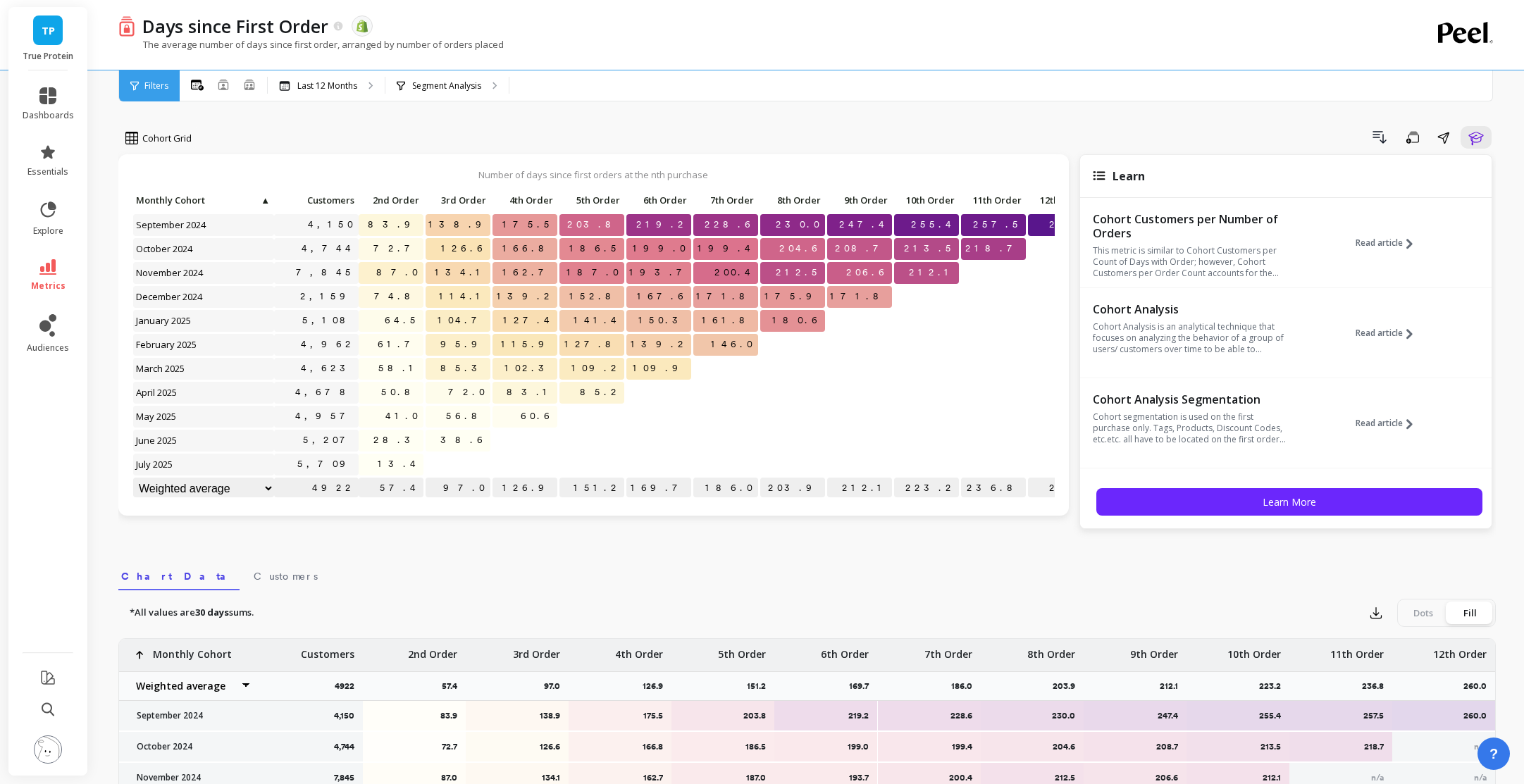 click 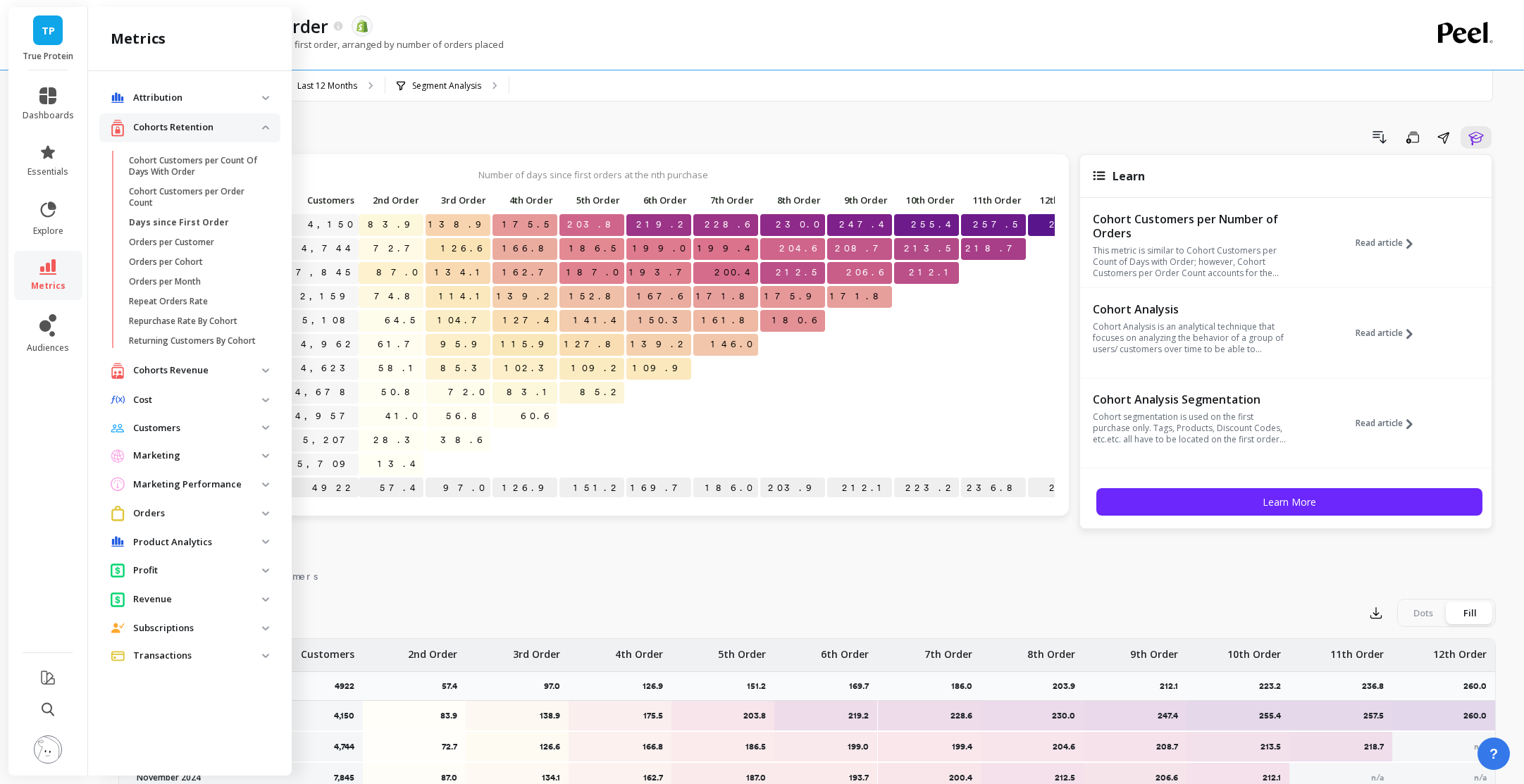 click on "Cohorts Retention" at bounding box center [197, 127] 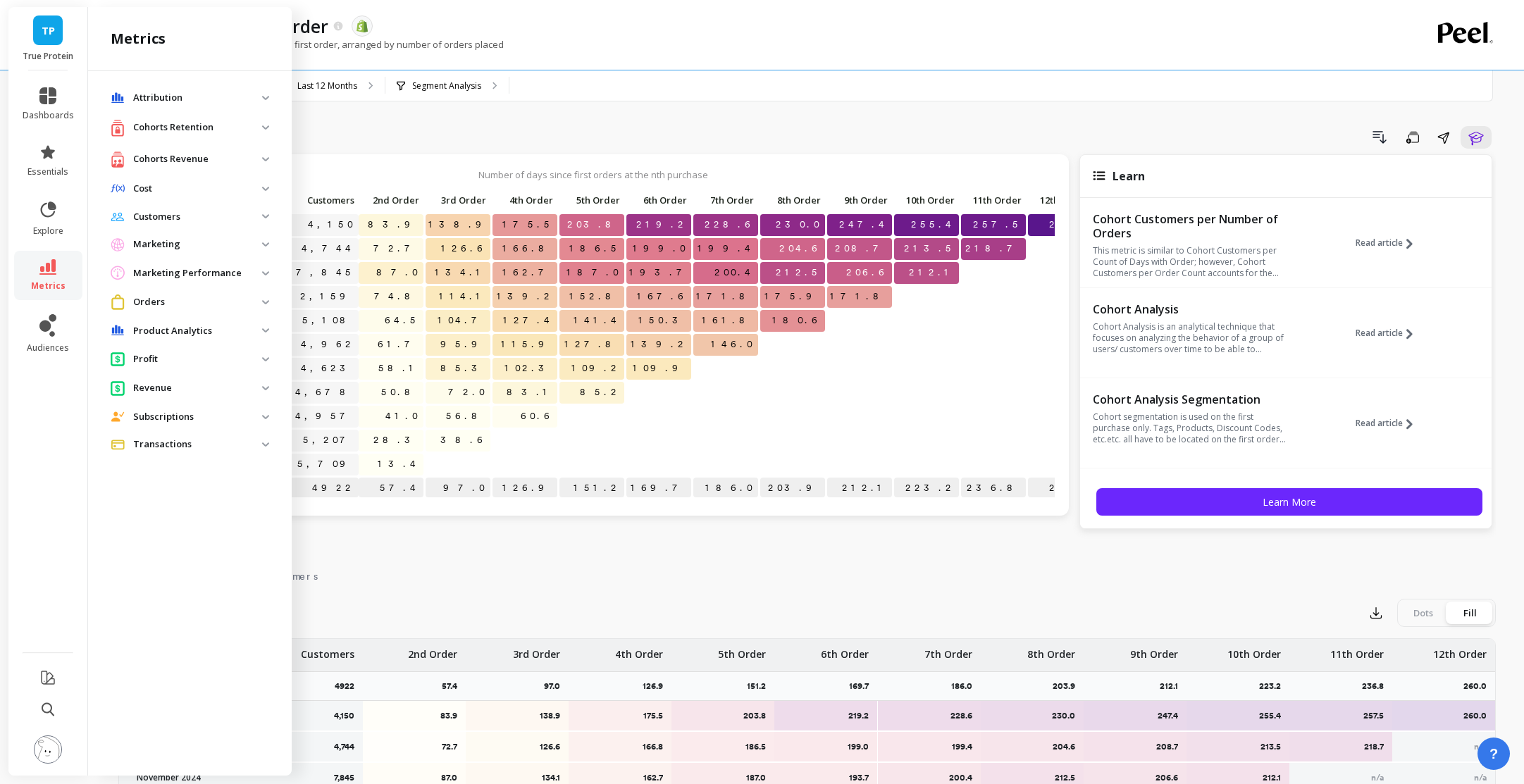 click on "Customers" at bounding box center (197, 217) 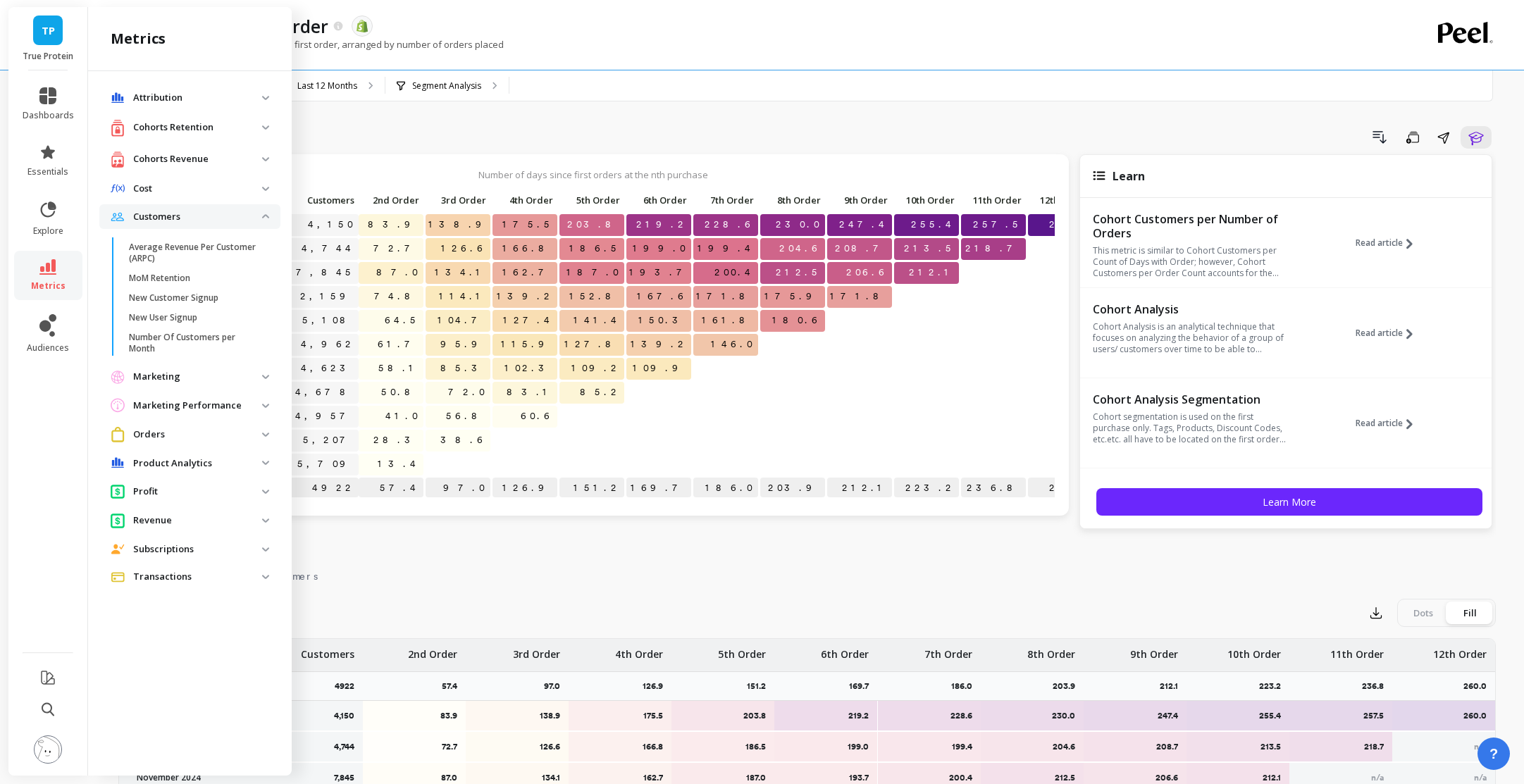 click on "Cohorts Retention" at bounding box center (197, 127) 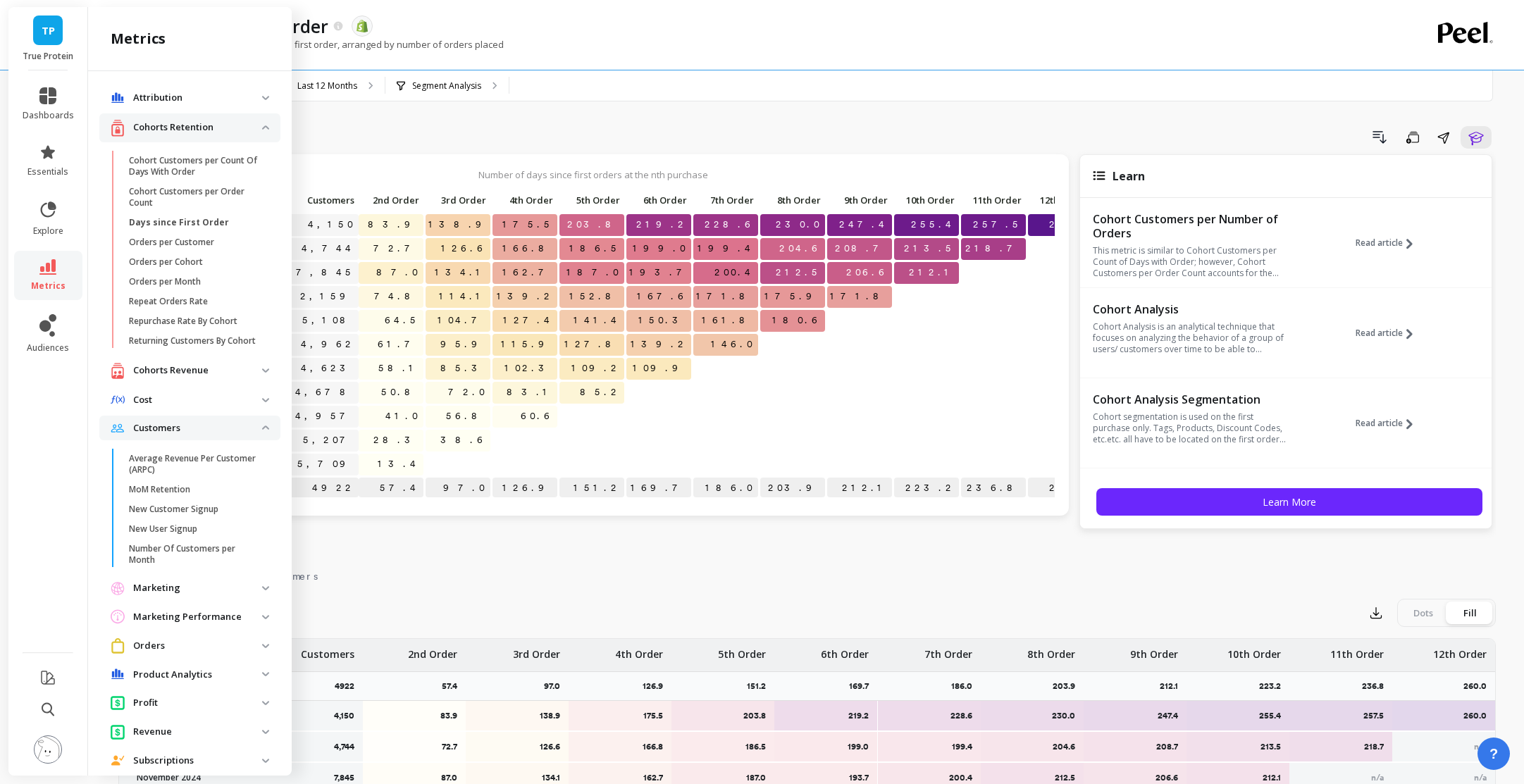 click on "Cohorts Retention" at bounding box center [197, 127] 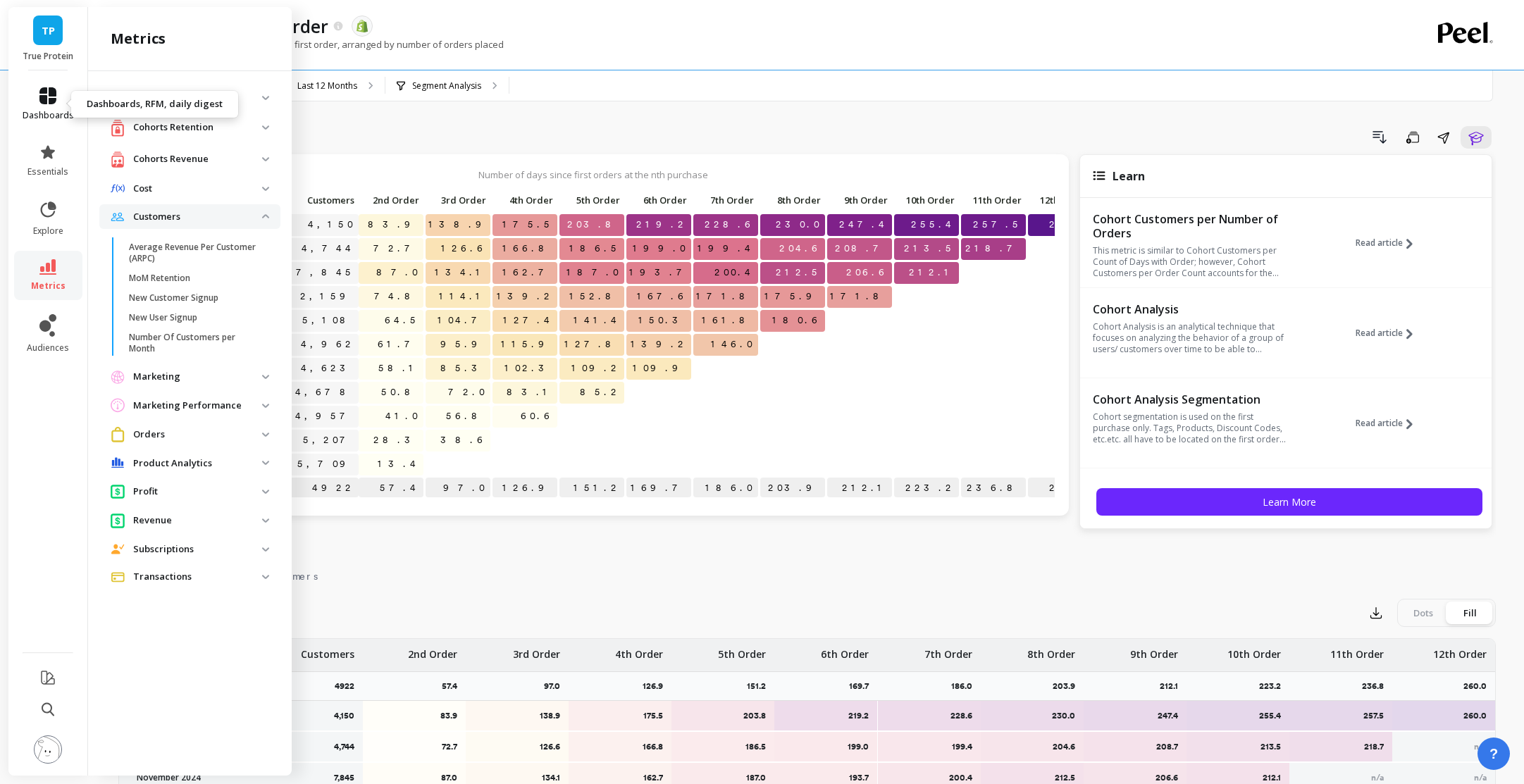 click on "dashboards" at bounding box center (48, 104) 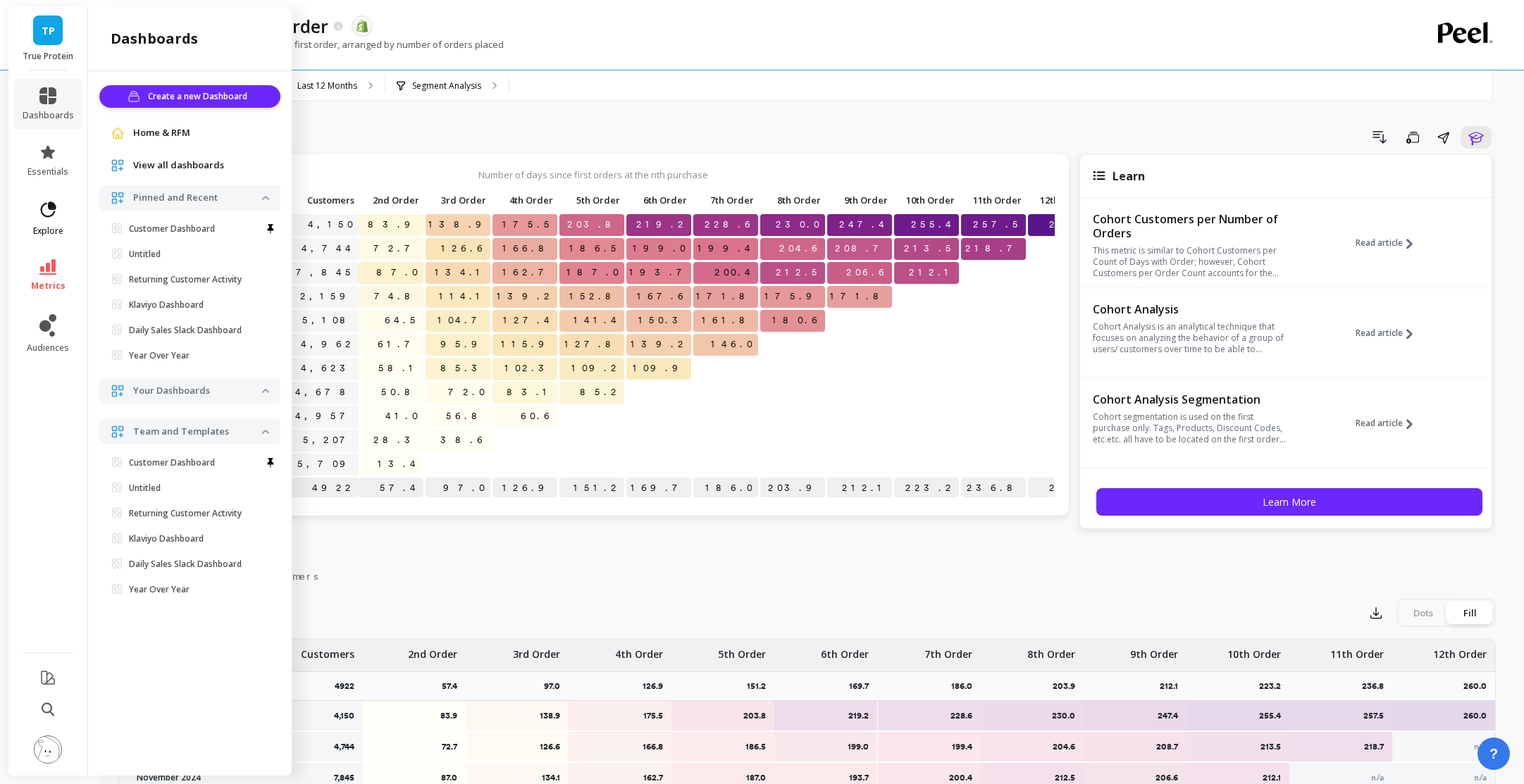 click on "explore" at bounding box center (48, 218) 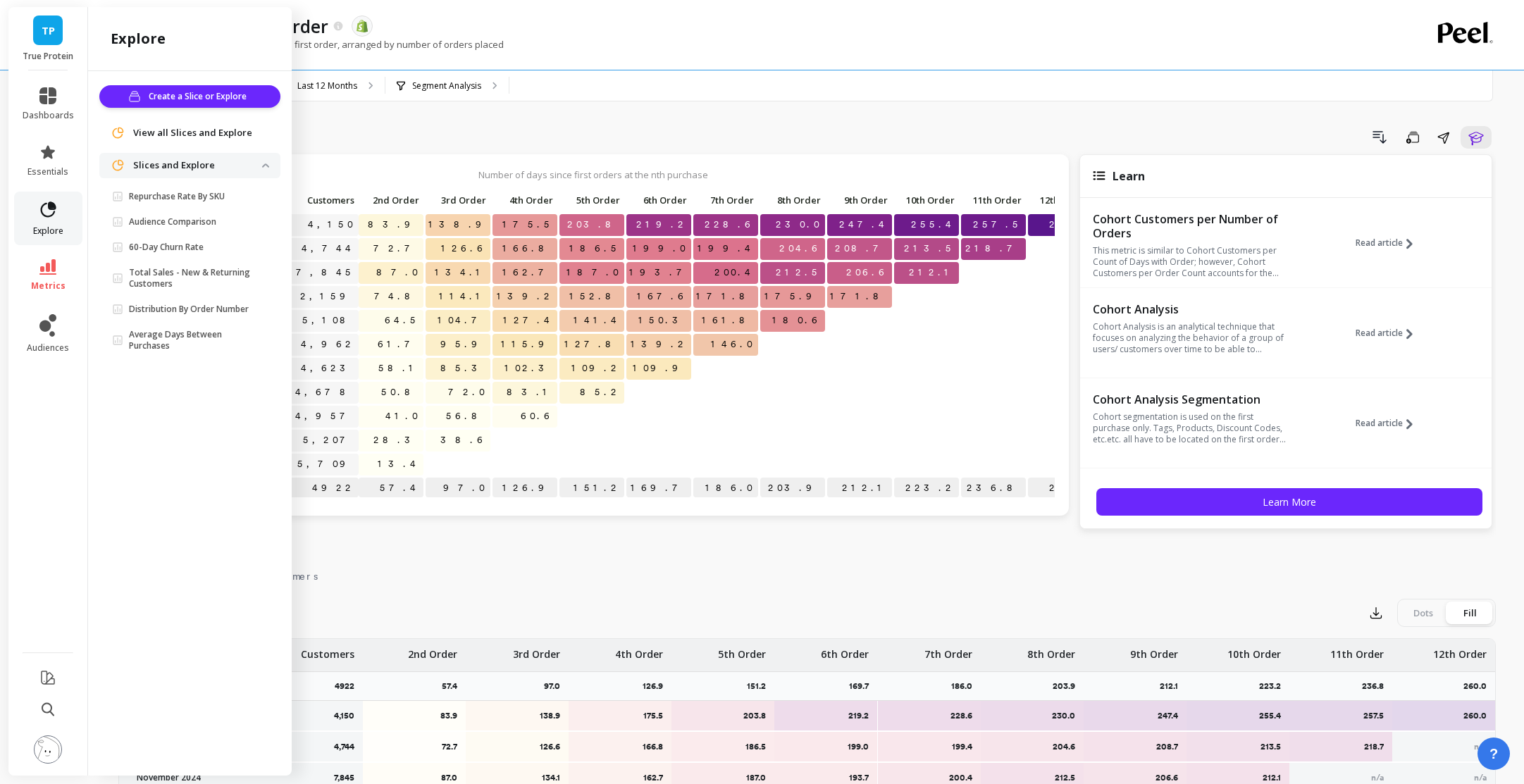 click on "explore" at bounding box center (48, 218) 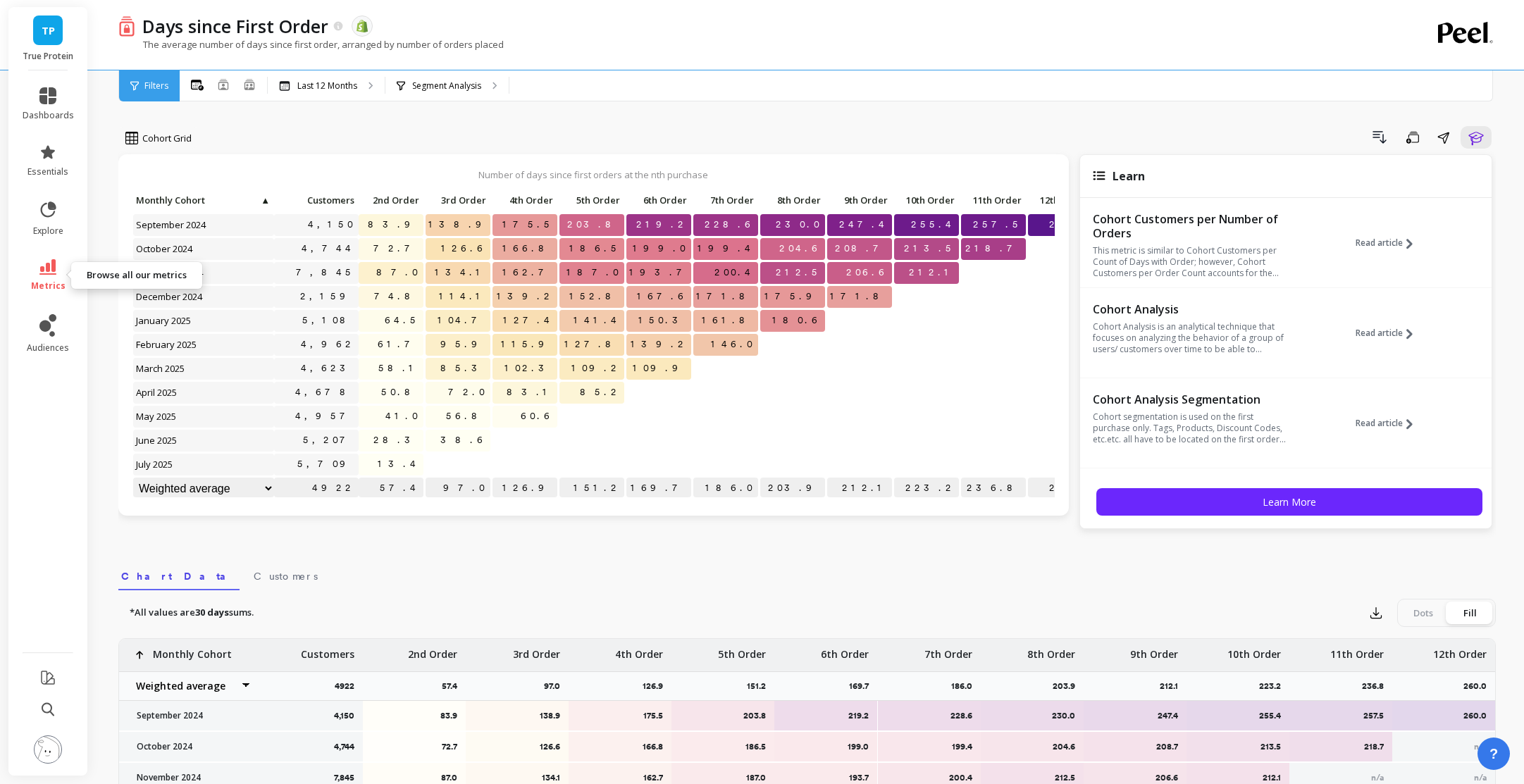click 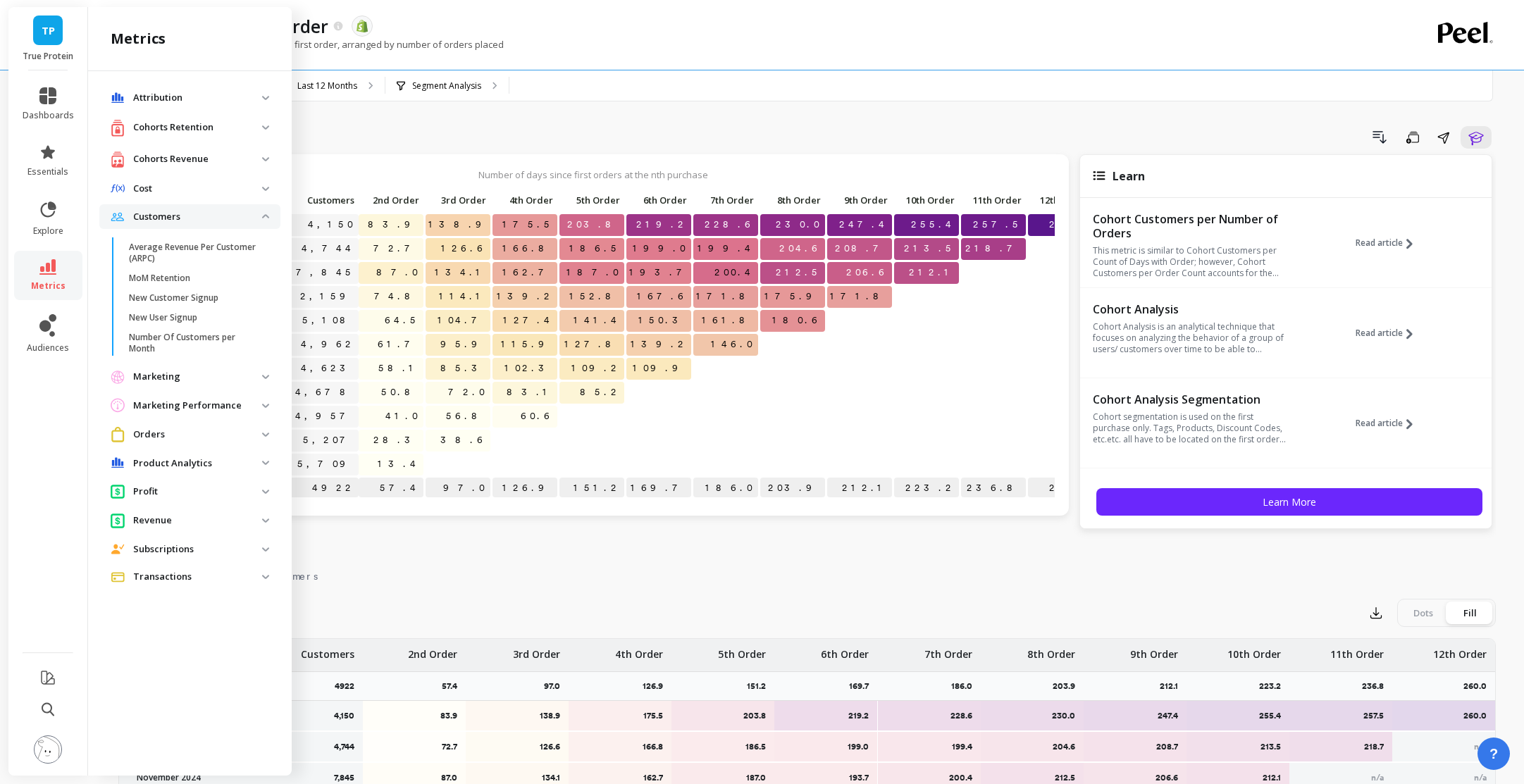 click on "Customers" at bounding box center [197, 217] 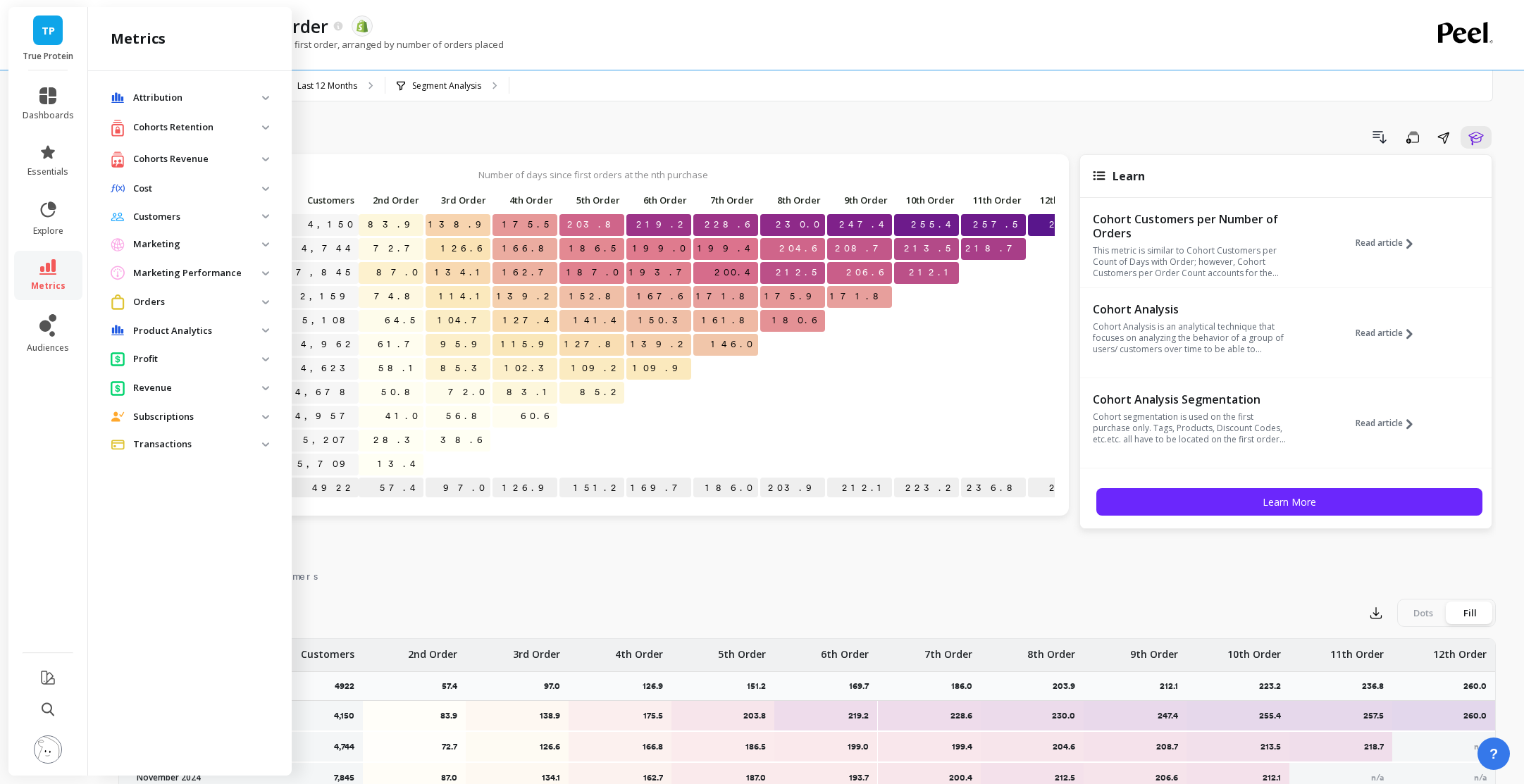 click on "Cohorts Retention" at bounding box center [197, 127] 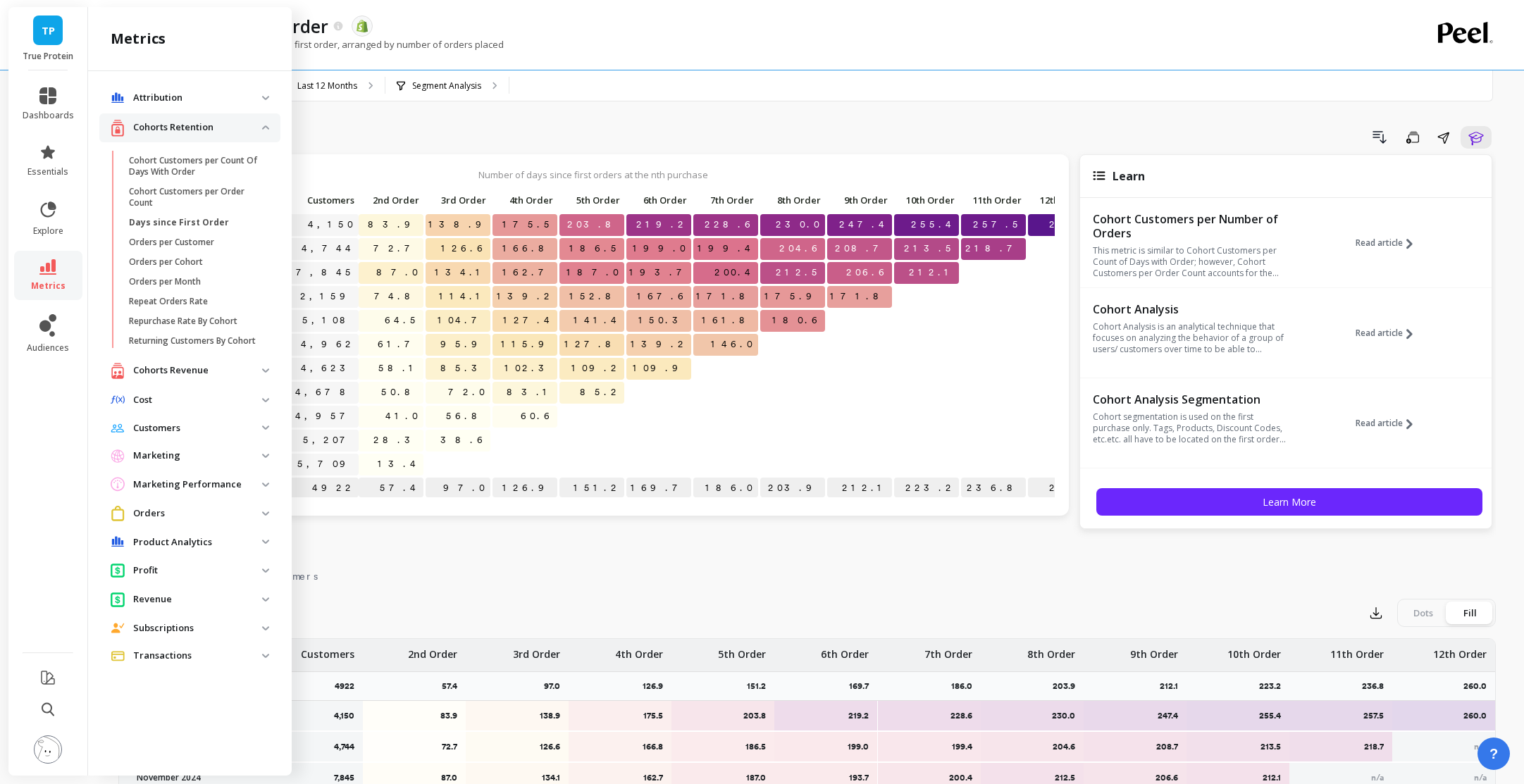 click on "Cohorts Retention" at bounding box center [186, 127] 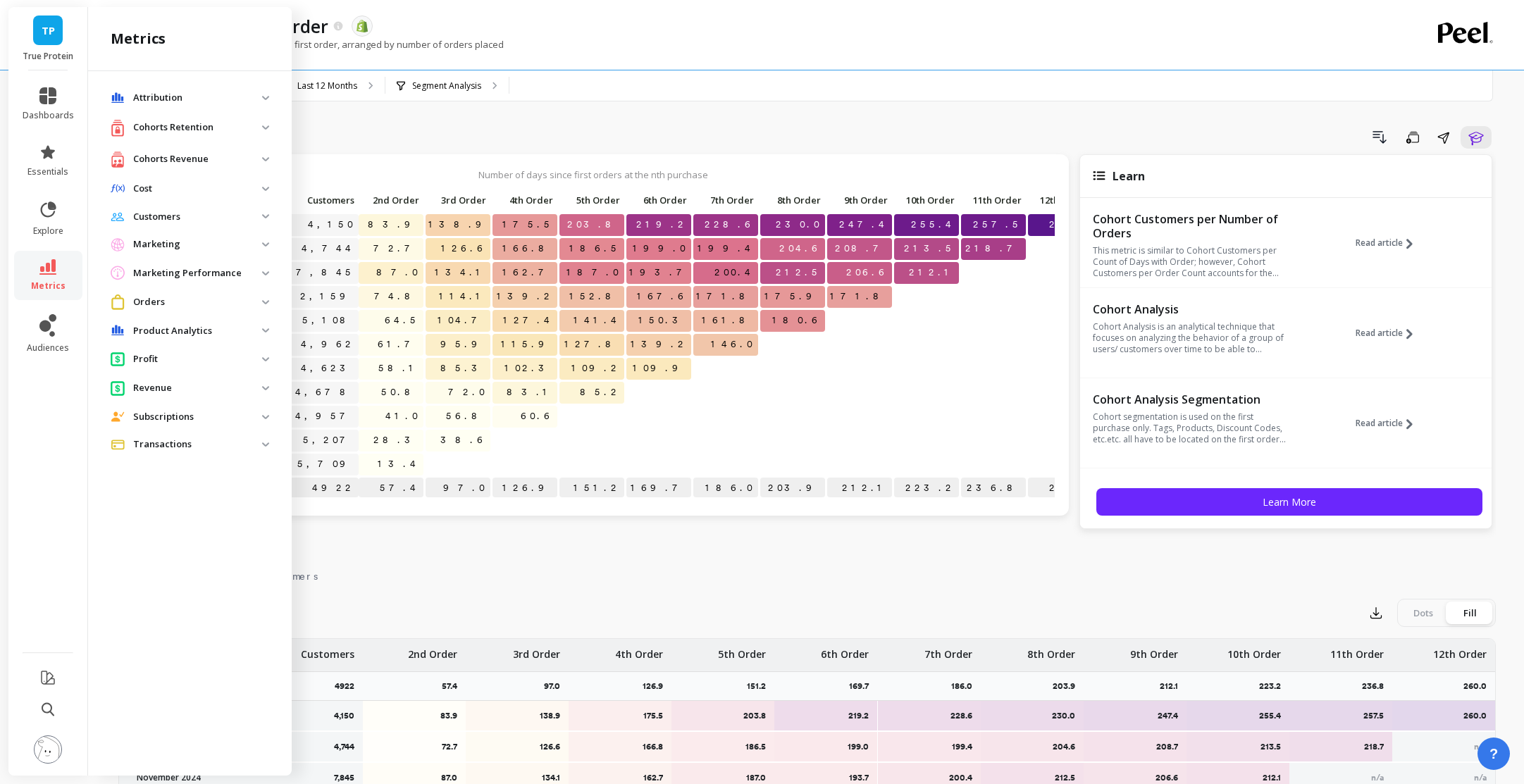 click on "Cohorts Revenue" at bounding box center [197, 159] 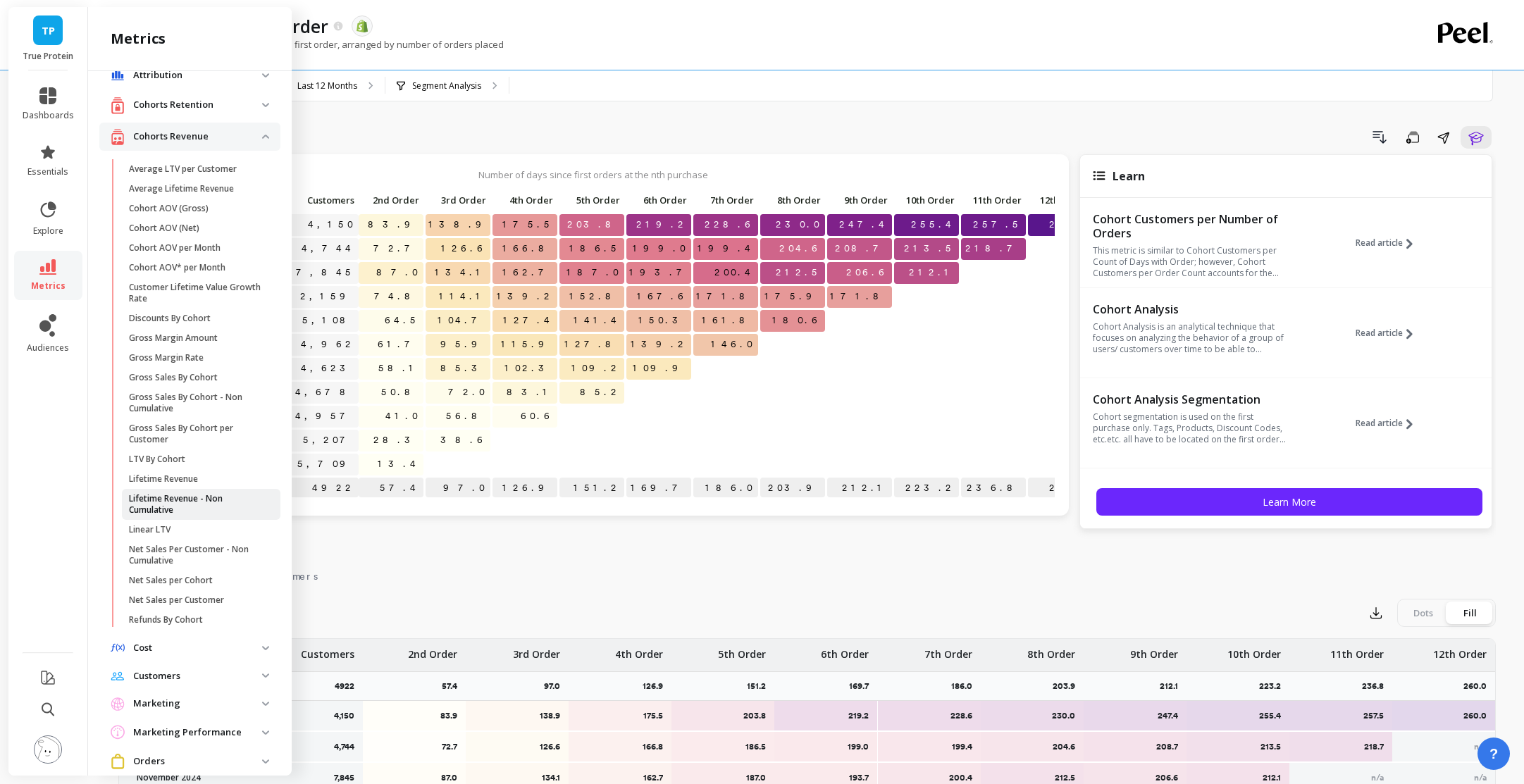 scroll, scrollTop: 0, scrollLeft: 0, axis: both 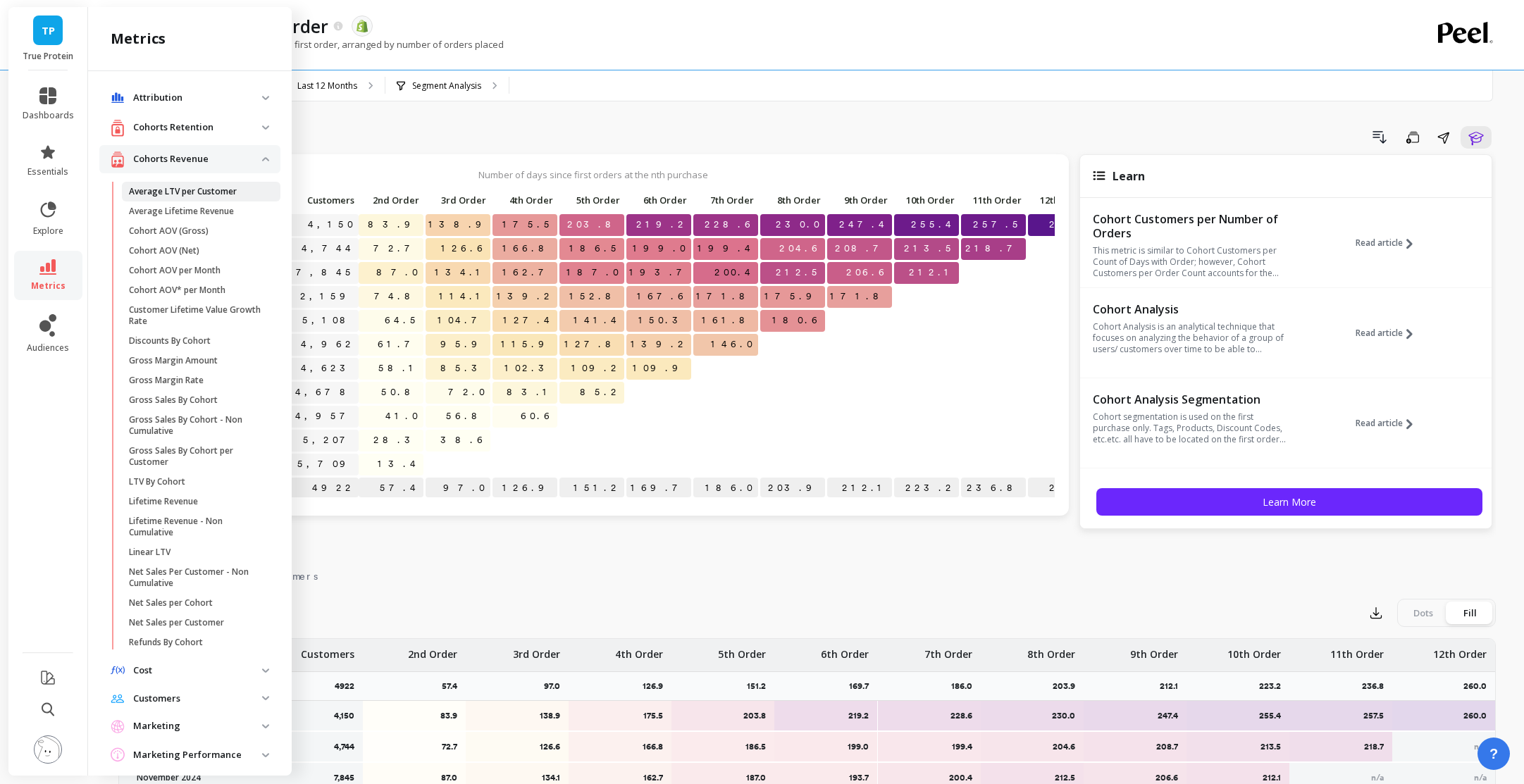 click on "Average LTV per Customer" at bounding box center (182, 192) 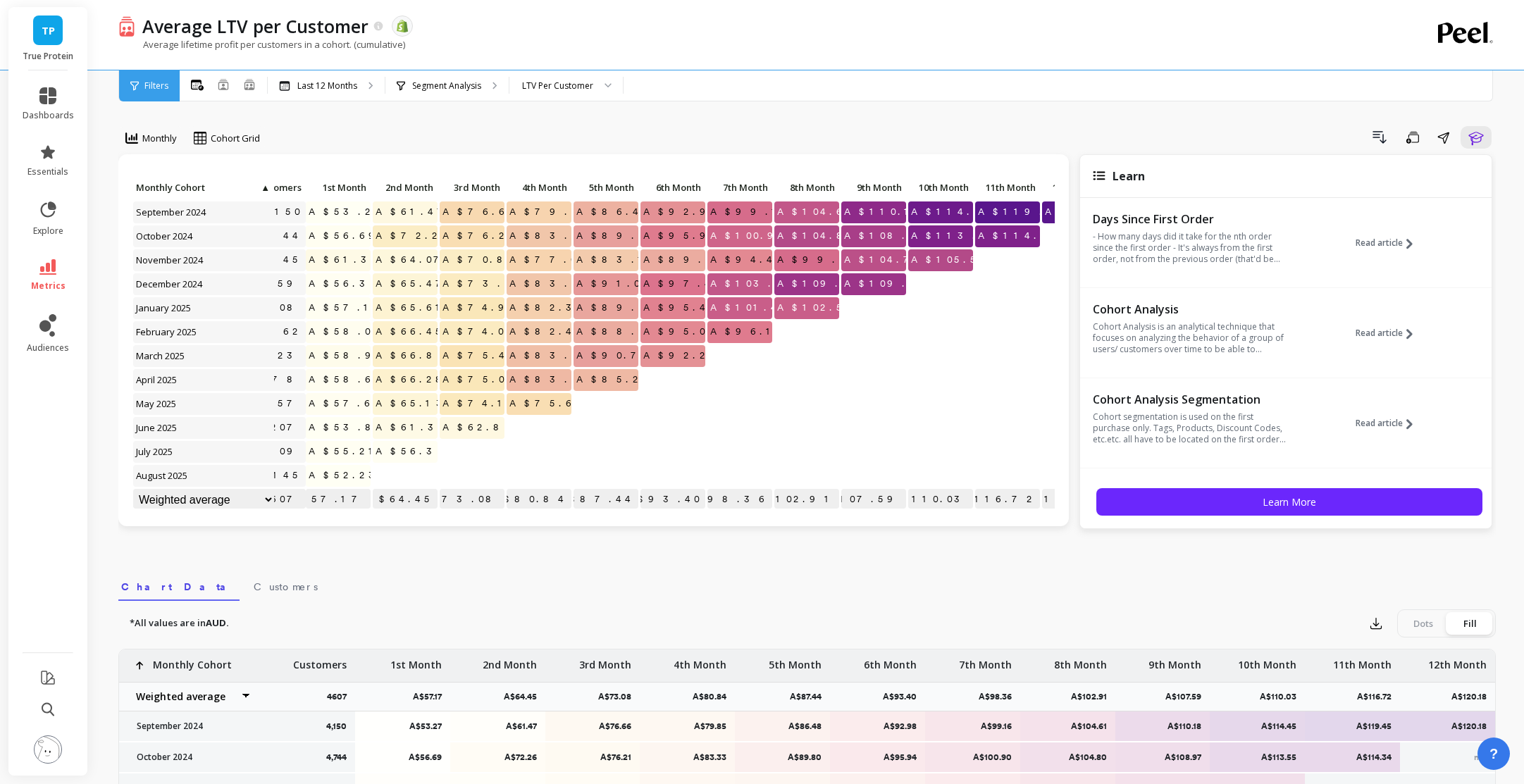 scroll, scrollTop: 0, scrollLeft: 0, axis: both 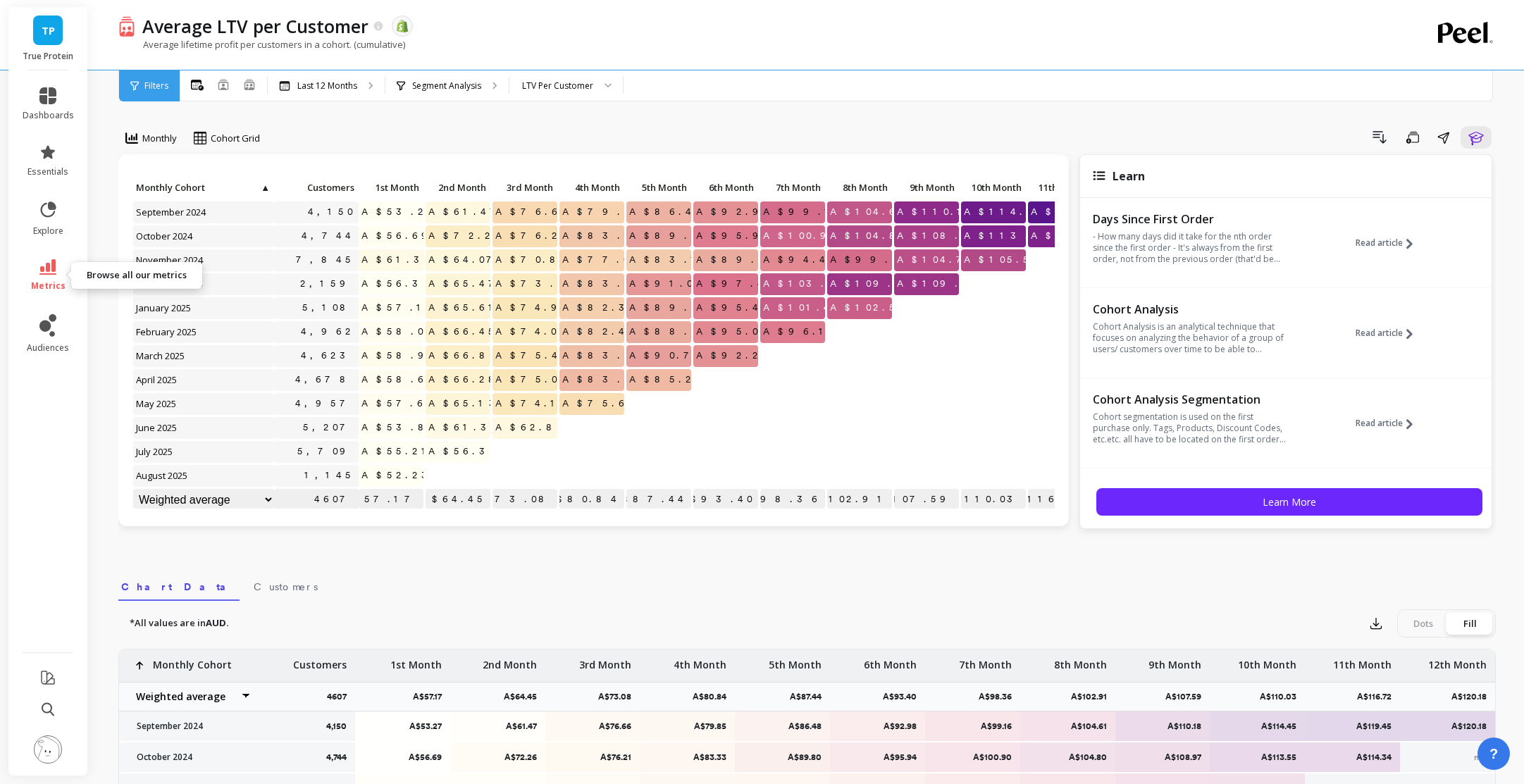 click 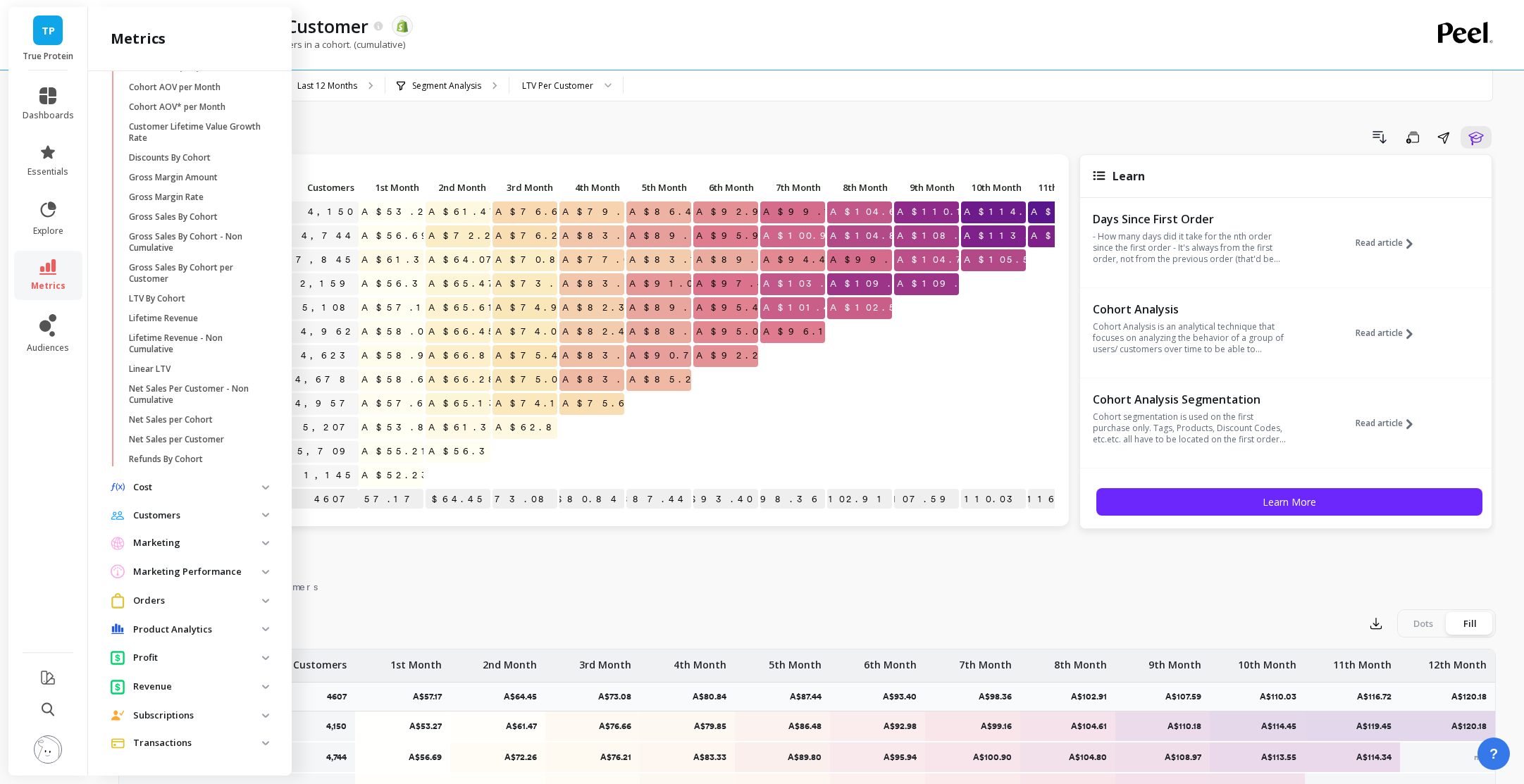 scroll, scrollTop: 186, scrollLeft: 0, axis: vertical 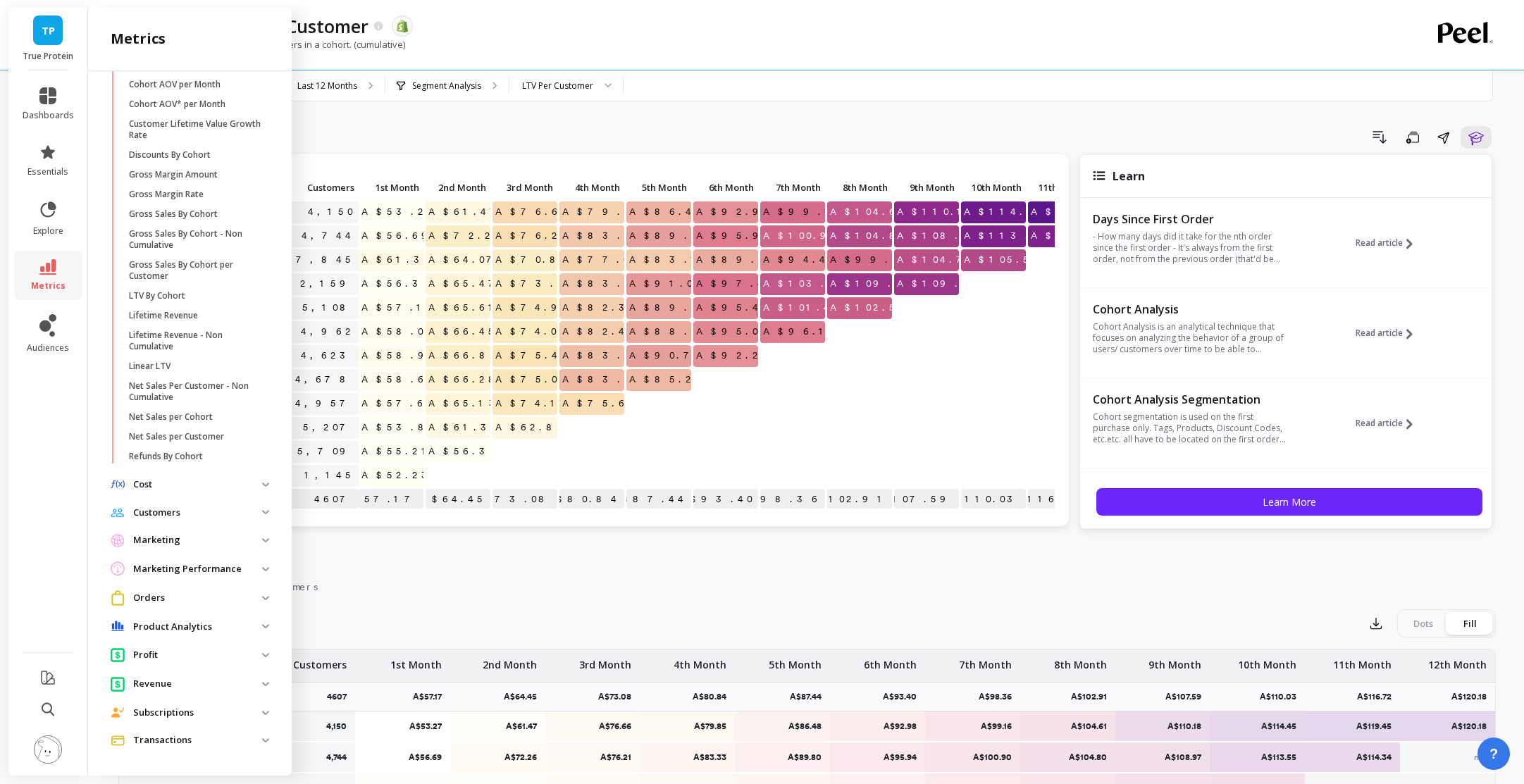 click on "Customers" at bounding box center (197, 513) 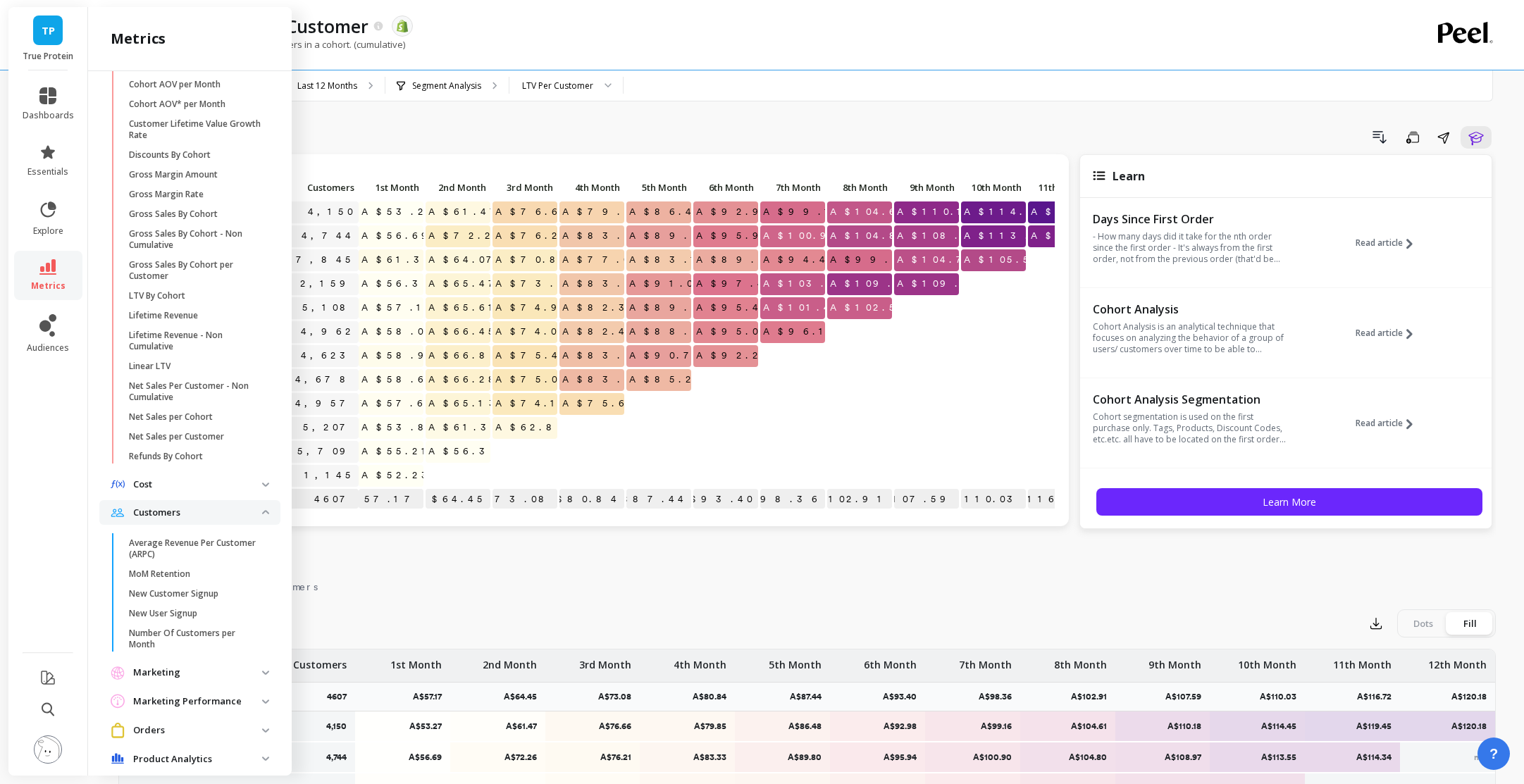 click on "Customers" at bounding box center (197, 513) 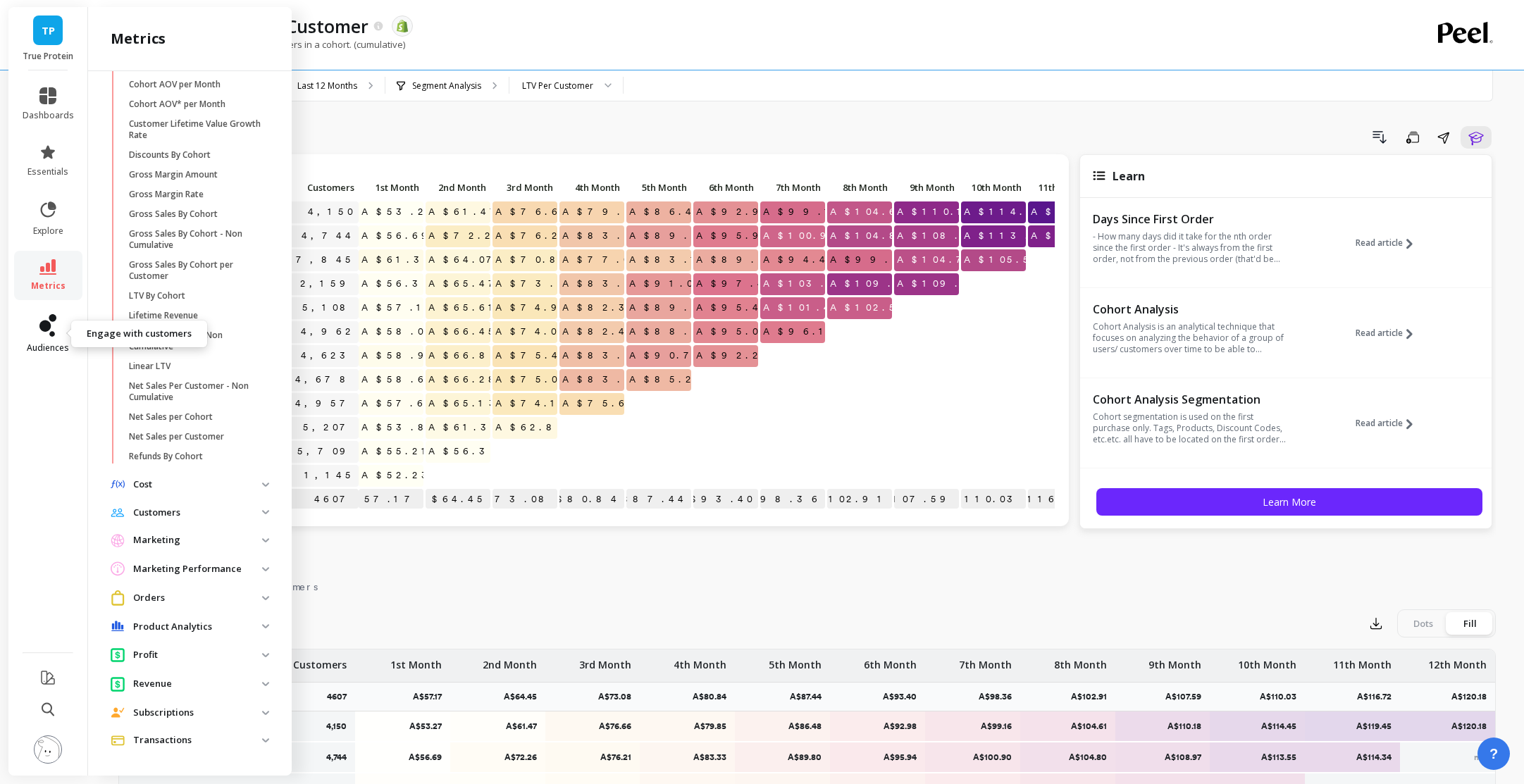 click on "audiences" at bounding box center (48, 334) 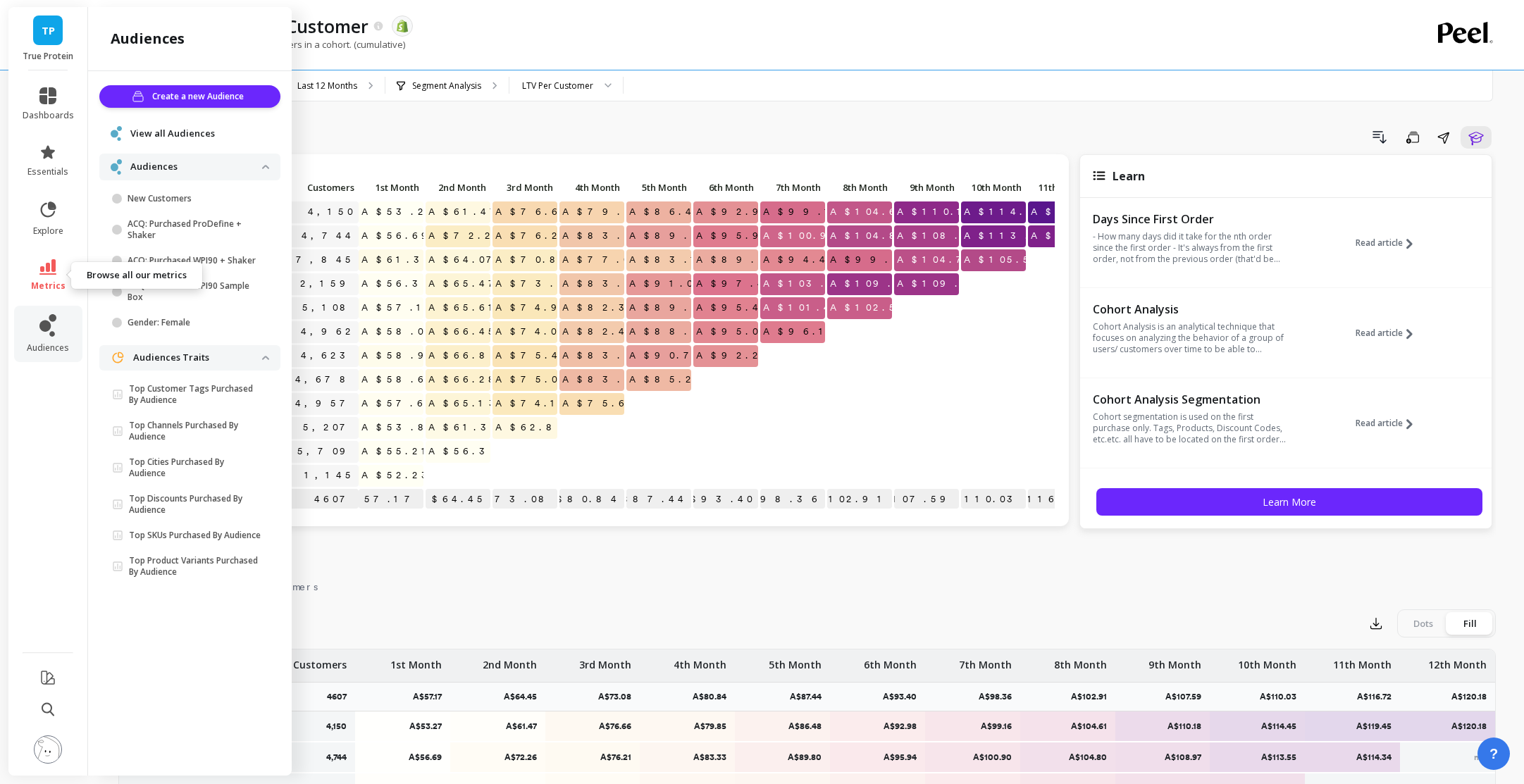 click on "metrics" at bounding box center [48, 286] 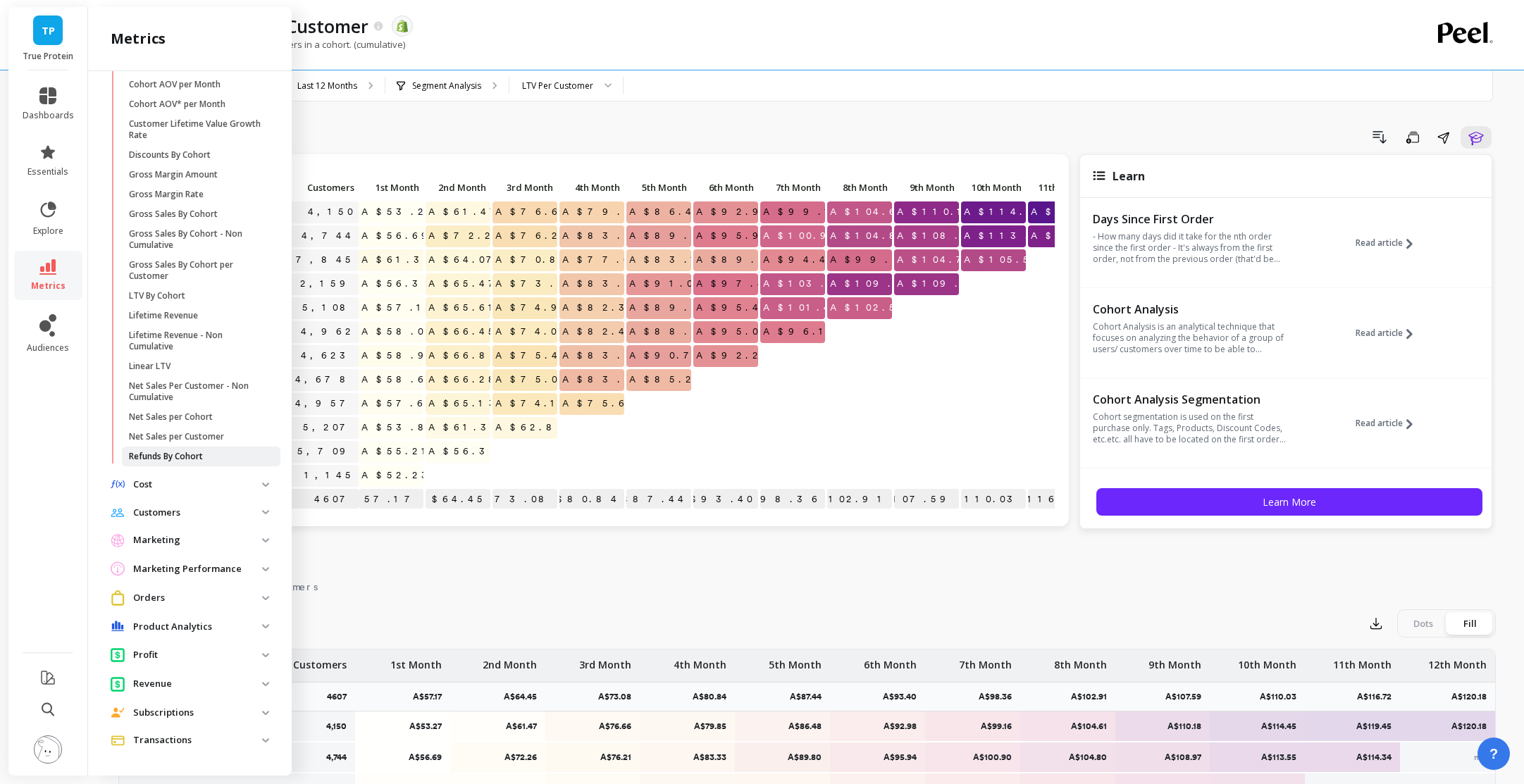 scroll, scrollTop: 0, scrollLeft: 0, axis: both 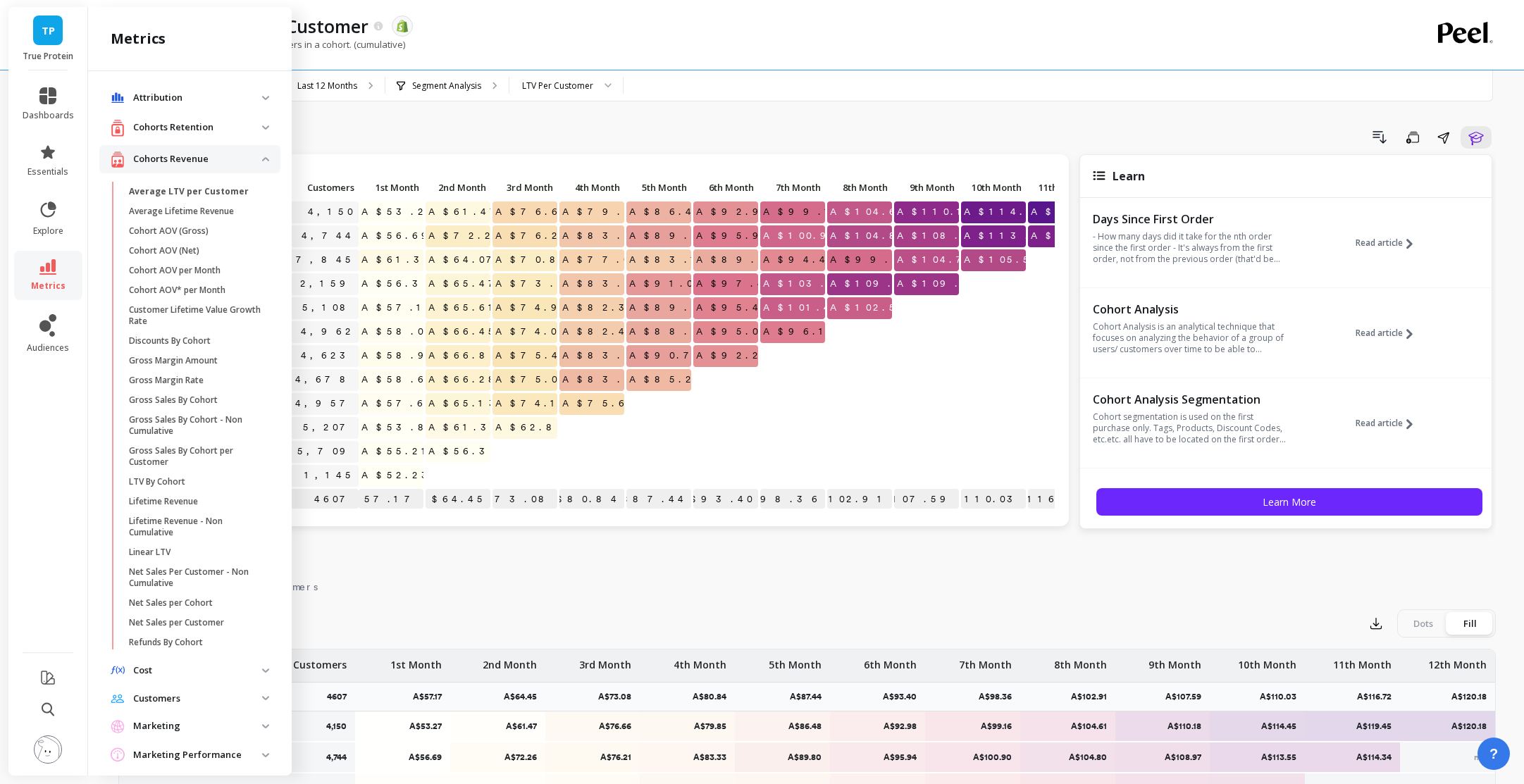 click on "Cohorts Revenue" at bounding box center (197, 159) 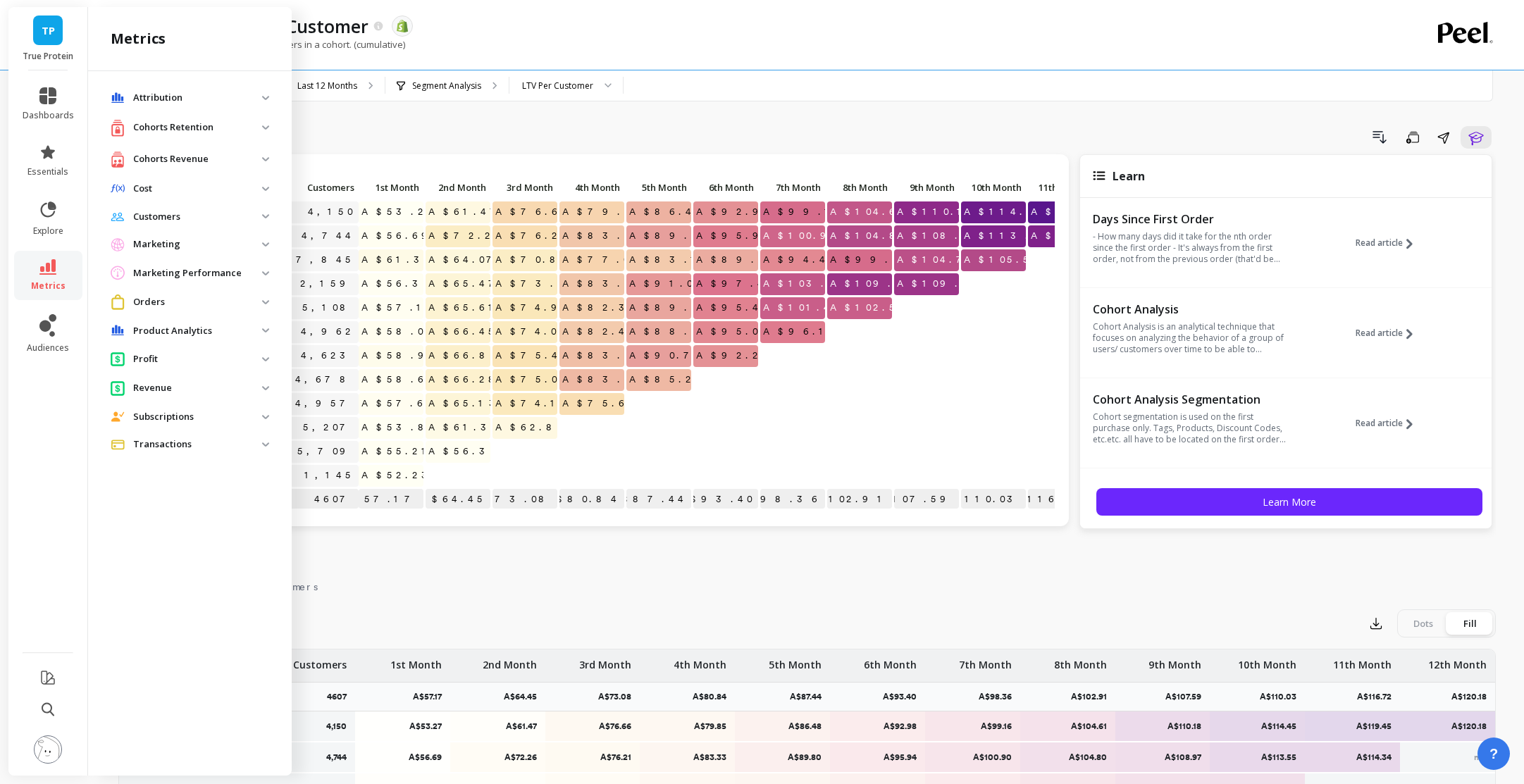 click on "Cohorts Retention" at bounding box center (197, 127) 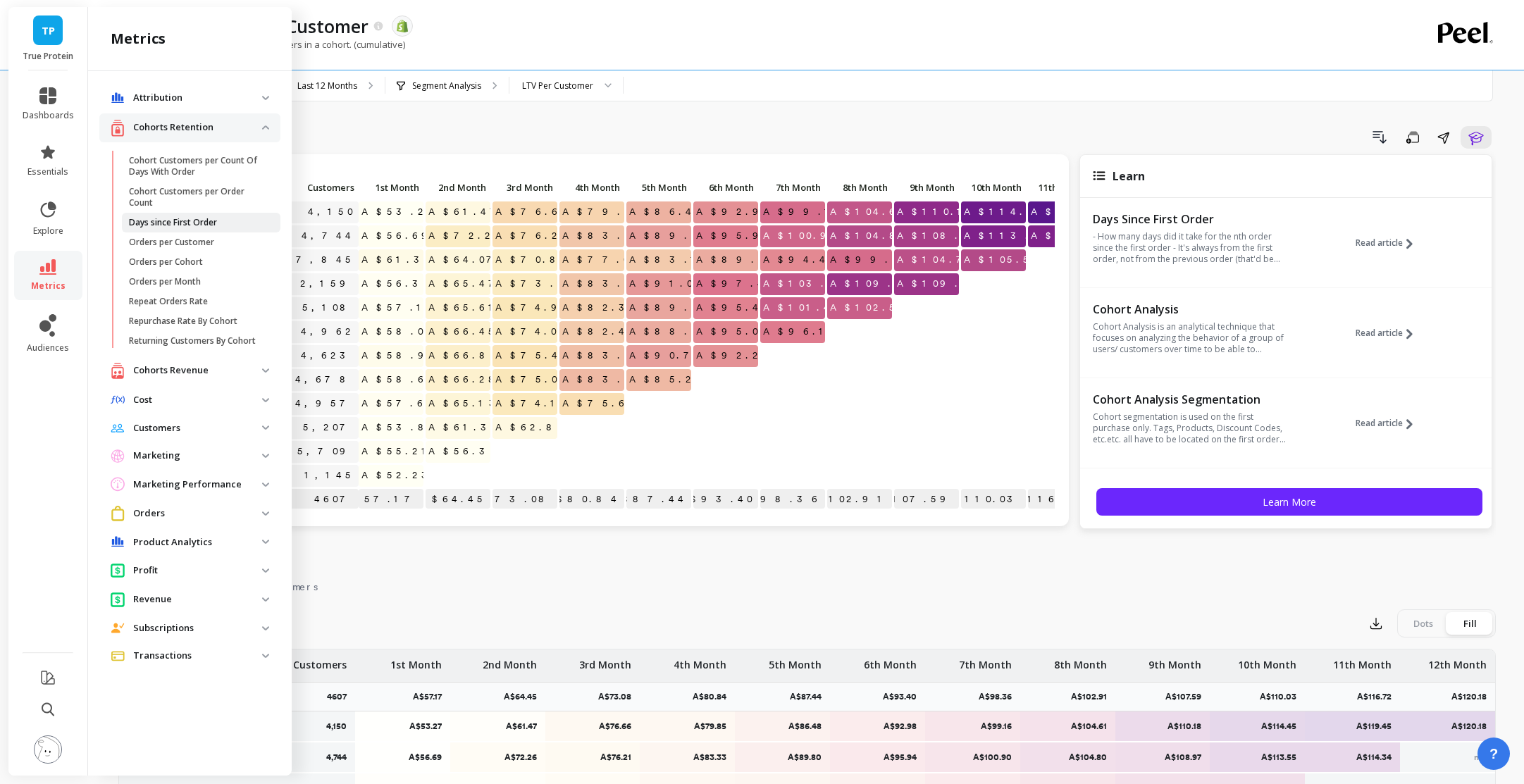 click on "Days since First Order" at bounding box center [173, 223] 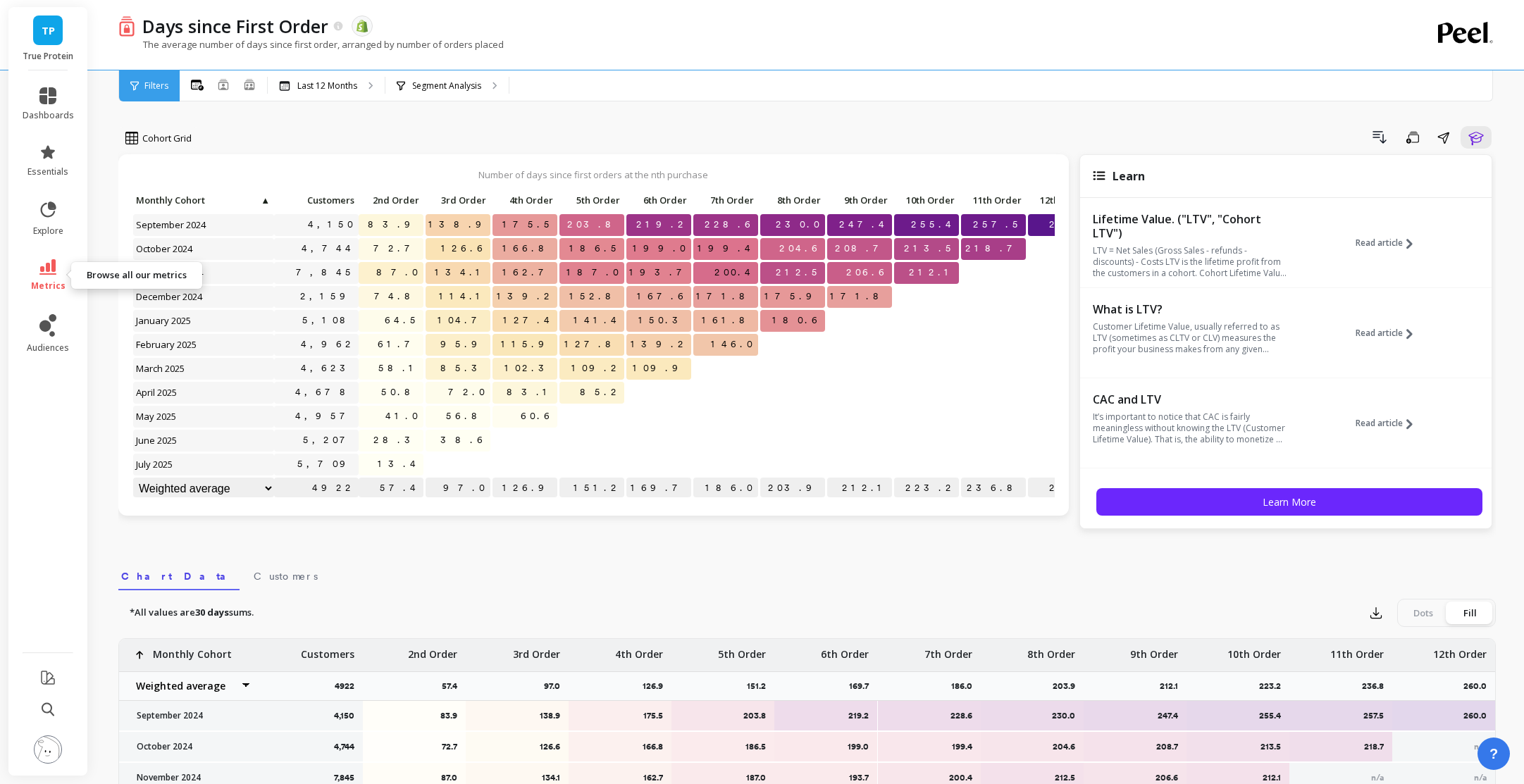 click on "metrics" at bounding box center [48, 275] 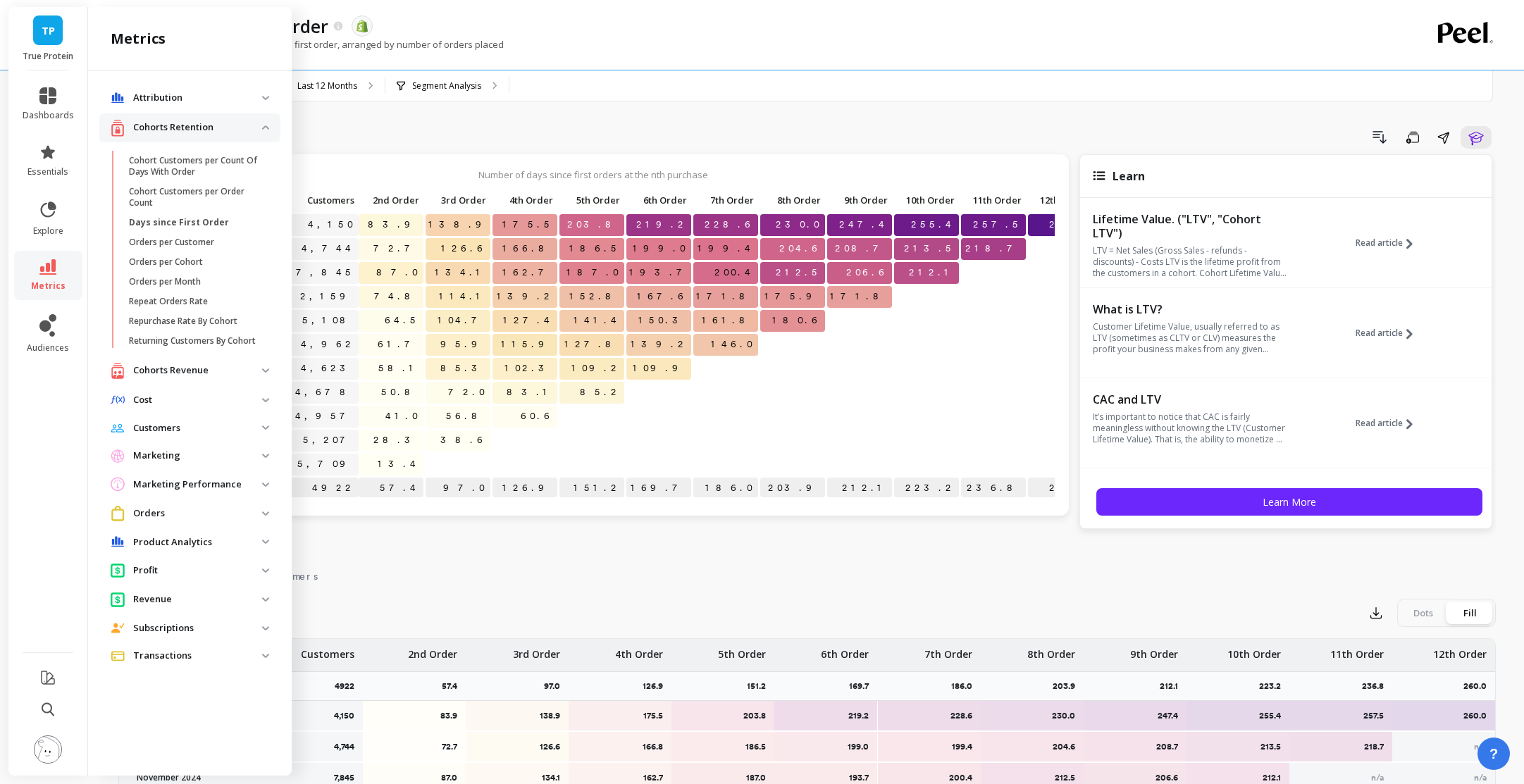 click on "Cohorts Revenue" at bounding box center [197, 371] 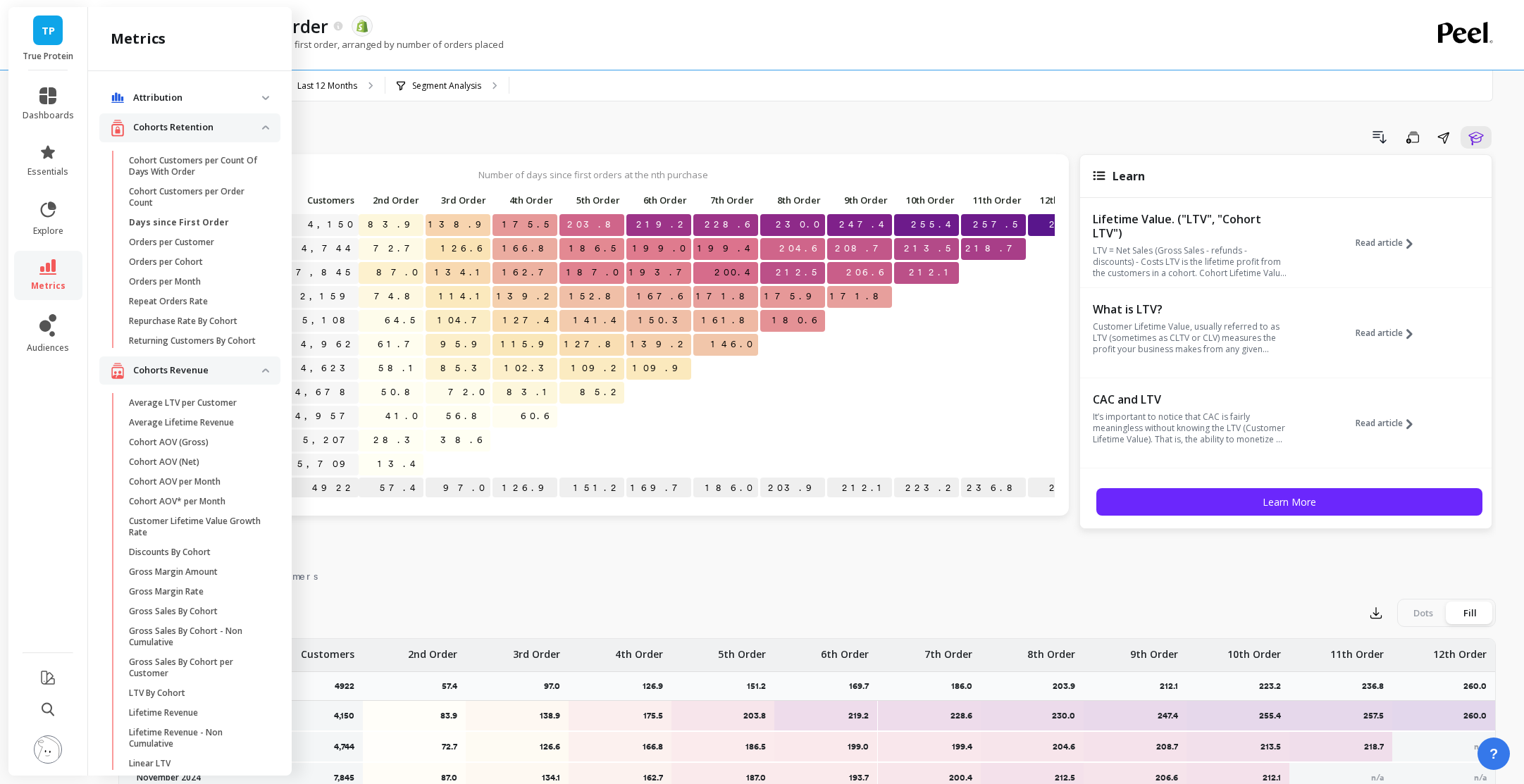 click on "Cohorts Revenue" at bounding box center (197, 371) 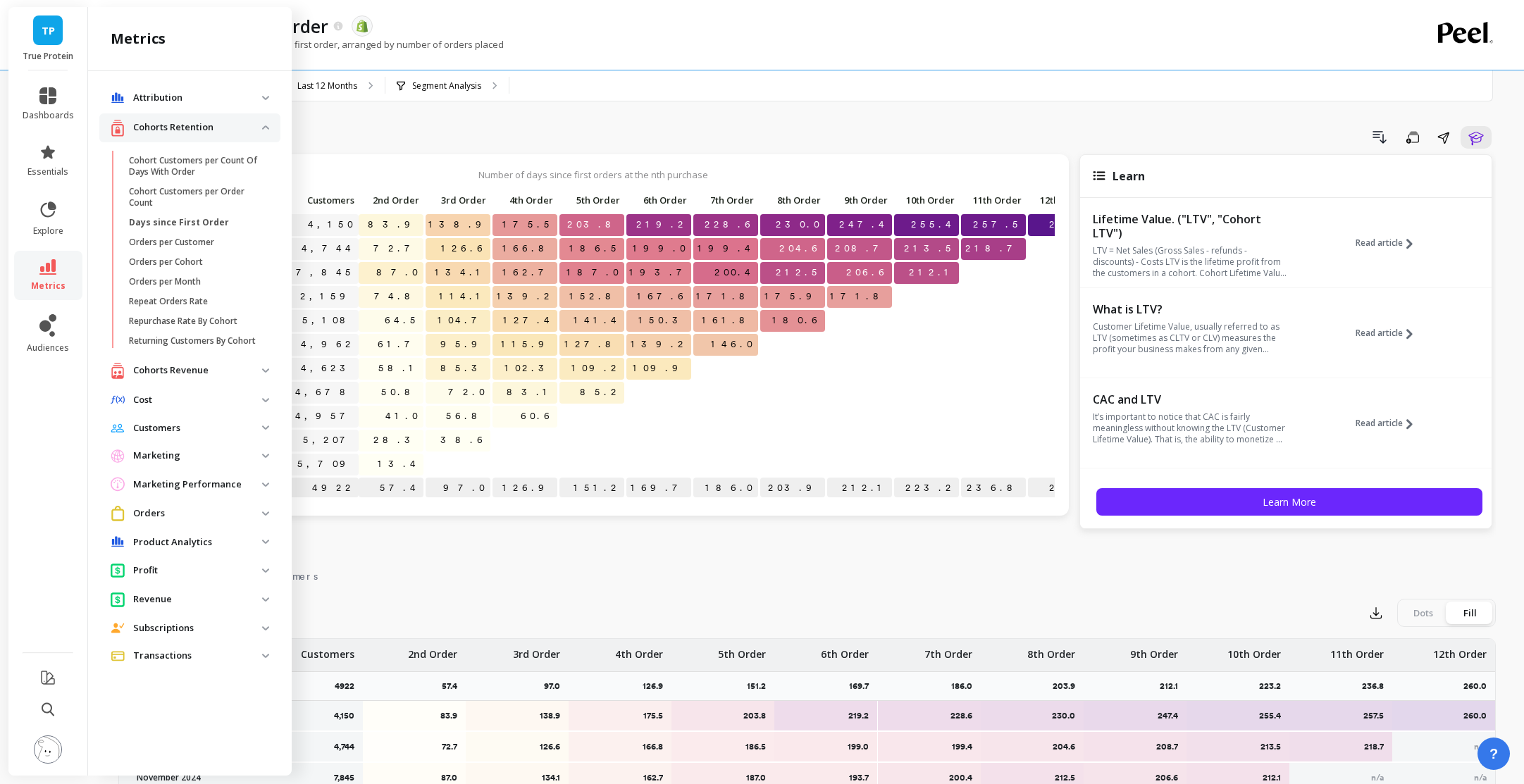 click on "Customers" at bounding box center [197, 428] 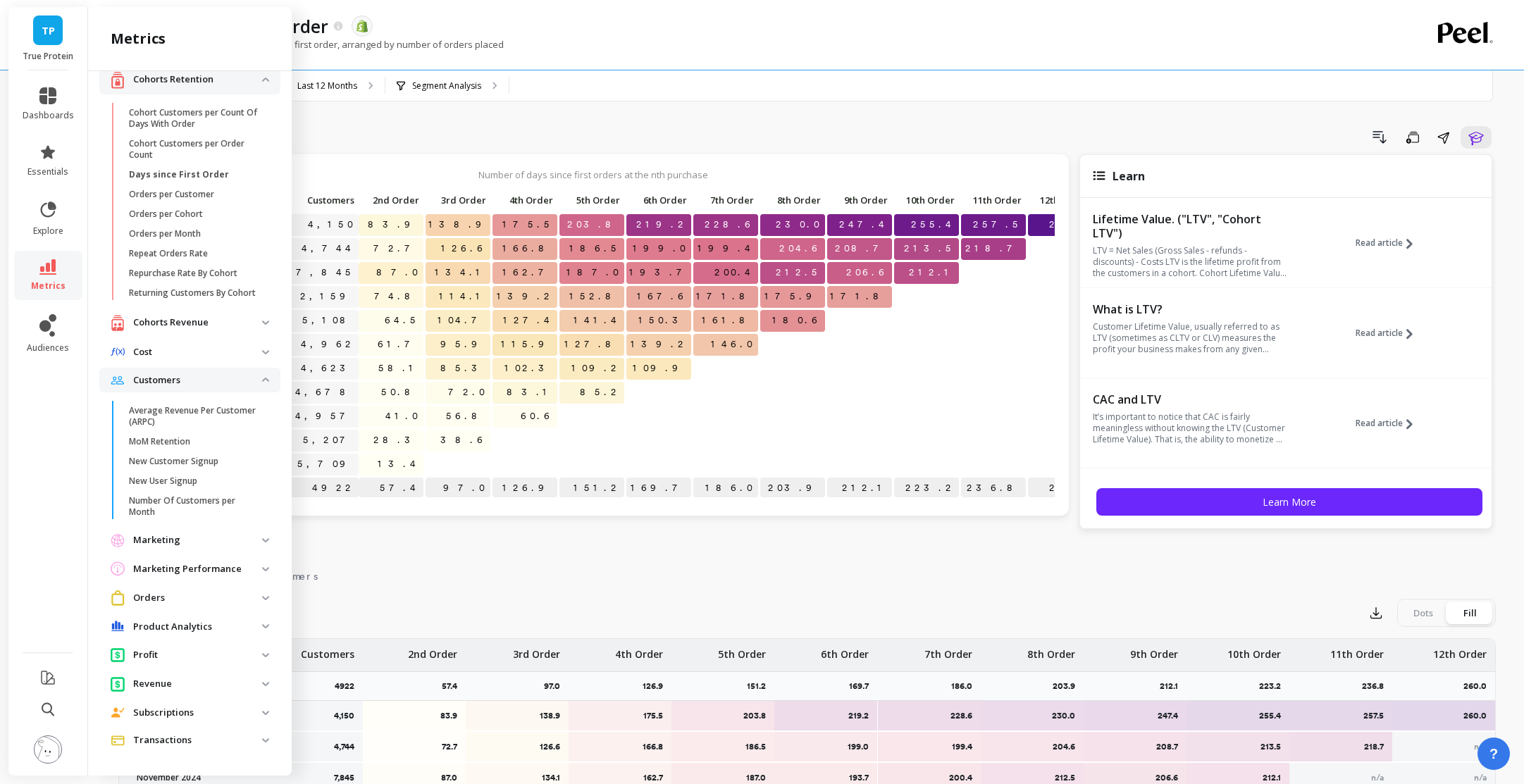 scroll, scrollTop: 59, scrollLeft: 0, axis: vertical 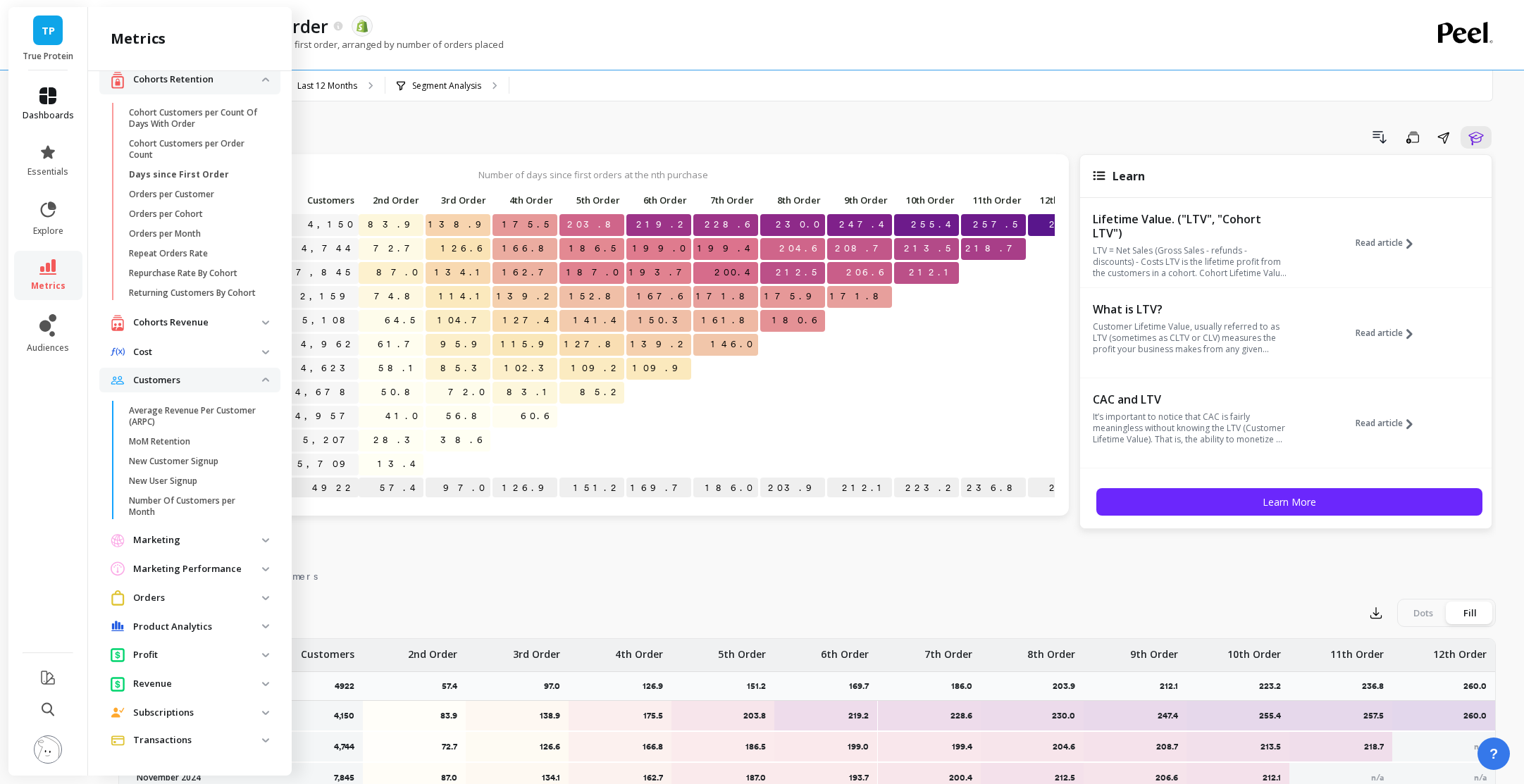 click on "dashboards" at bounding box center [48, 116] 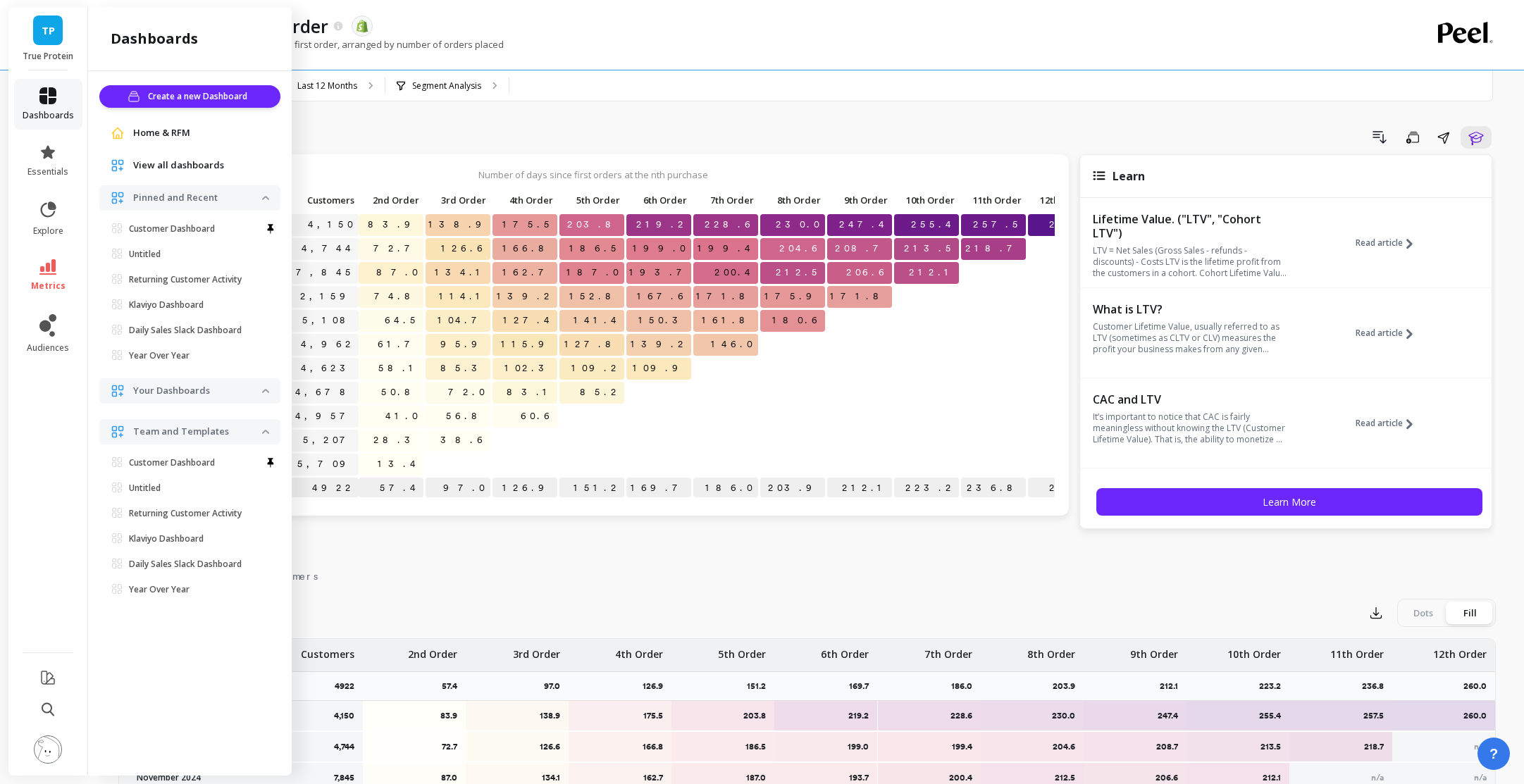 scroll, scrollTop: 0, scrollLeft: 0, axis: both 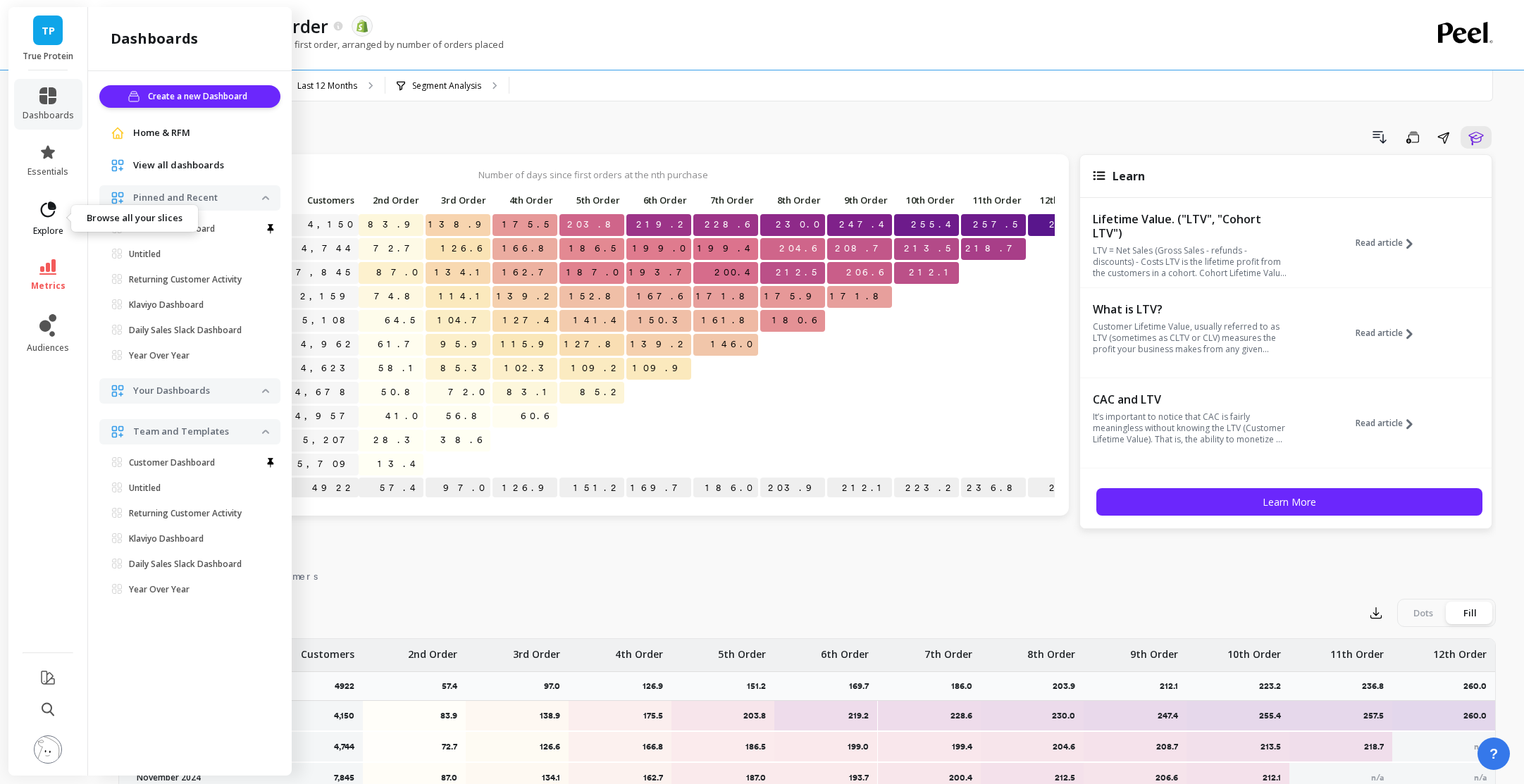click 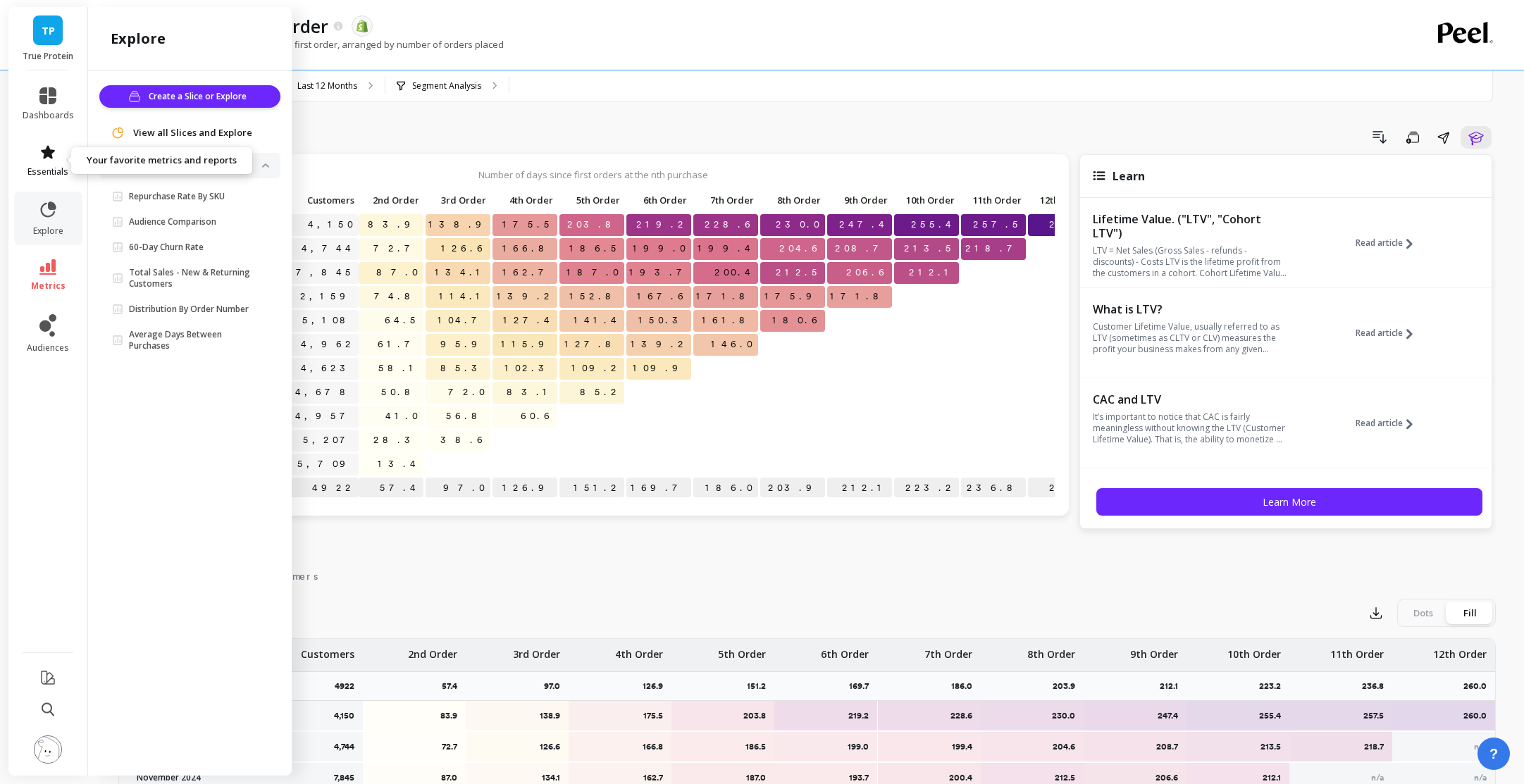 click on "essentials" at bounding box center [48, 172] 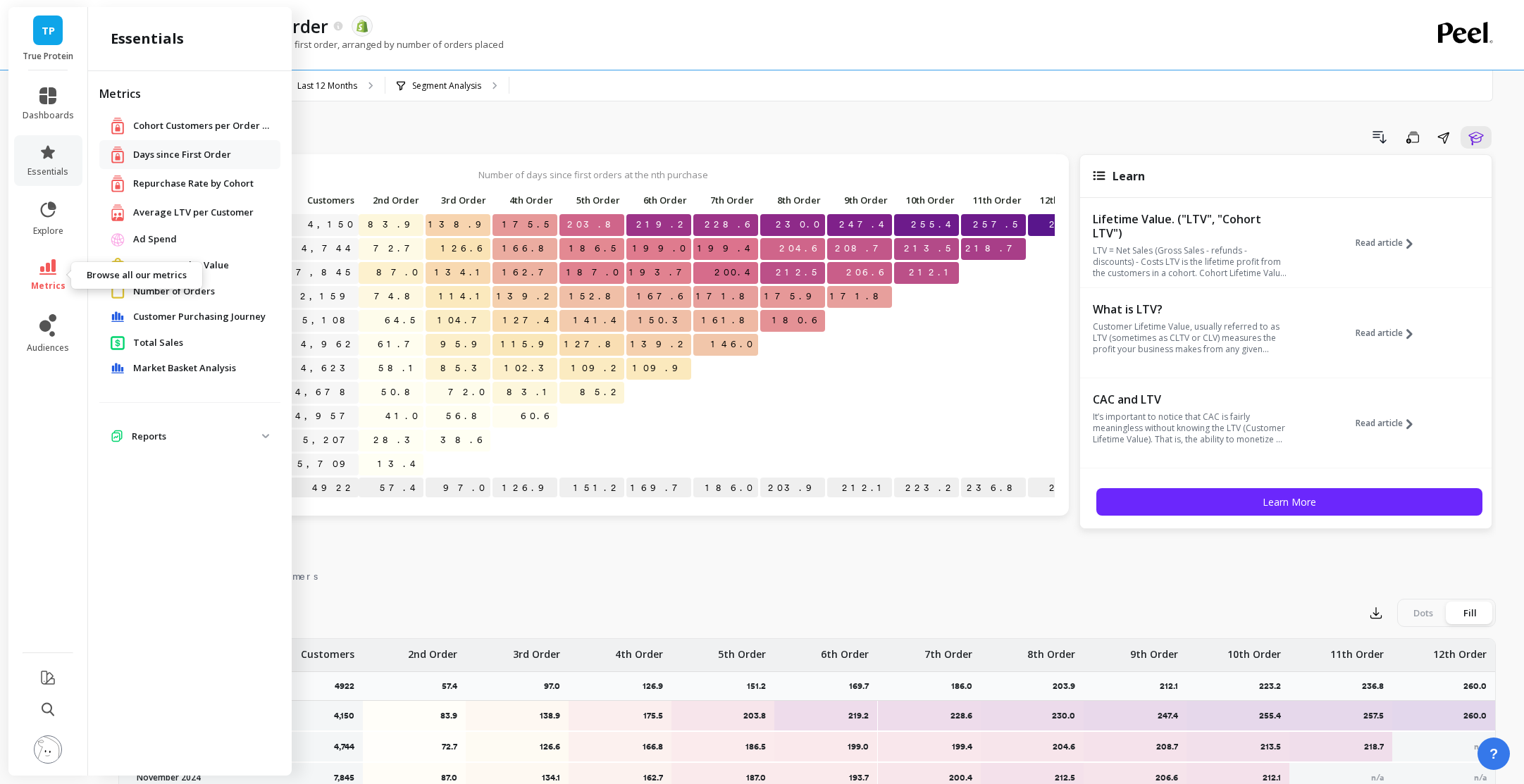 click 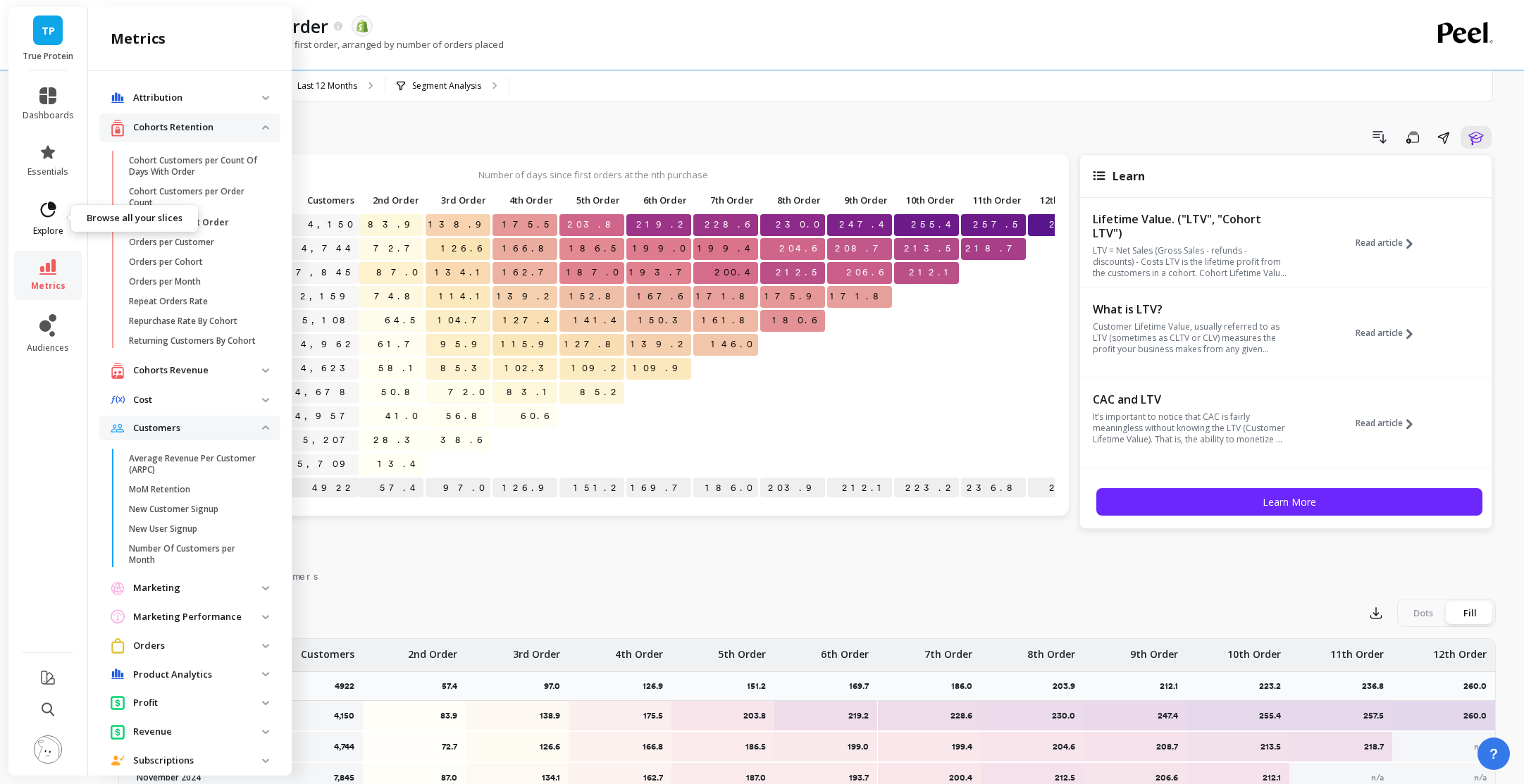 scroll, scrollTop: 59, scrollLeft: 0, axis: vertical 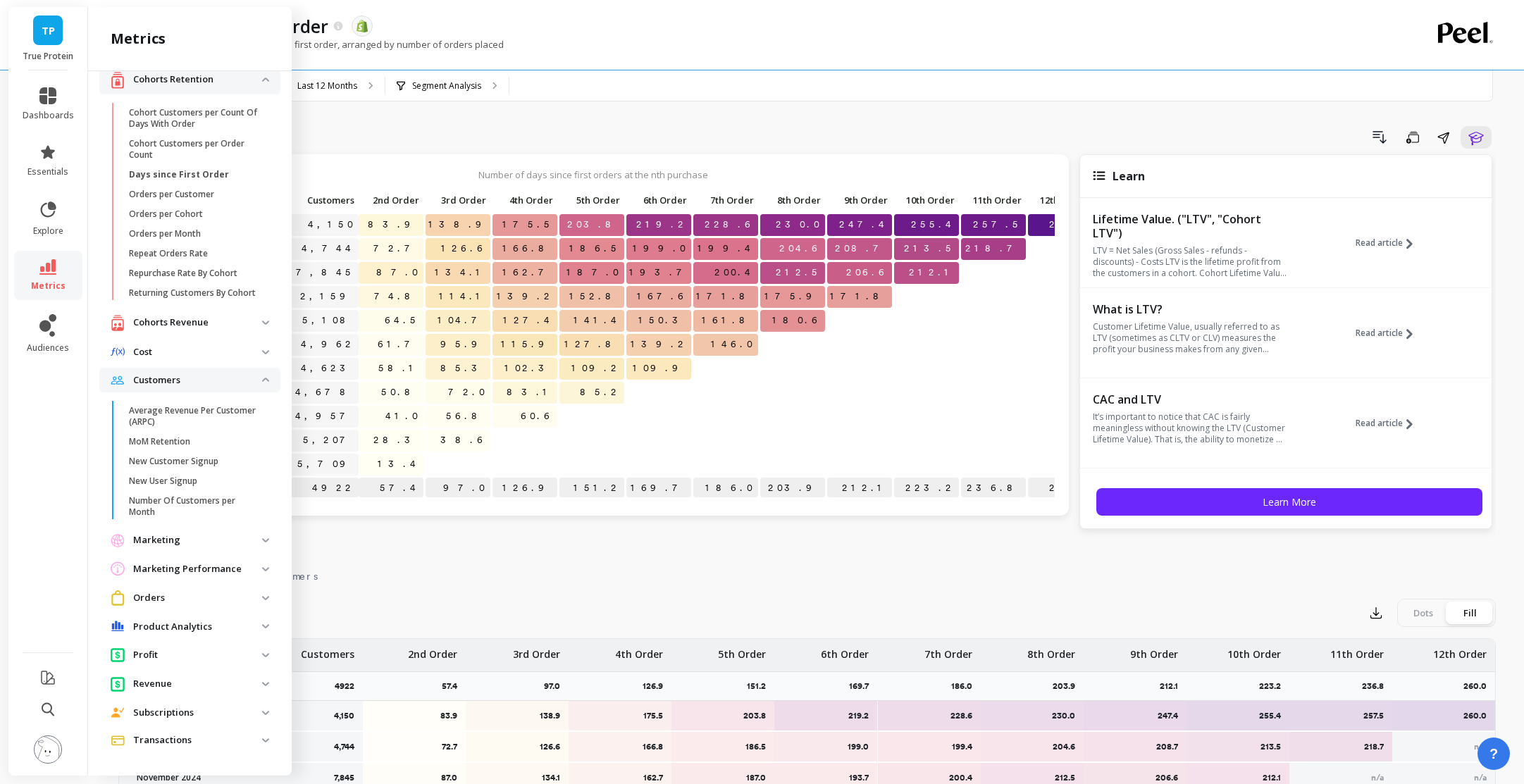 click on "Customers" at bounding box center [197, 380] 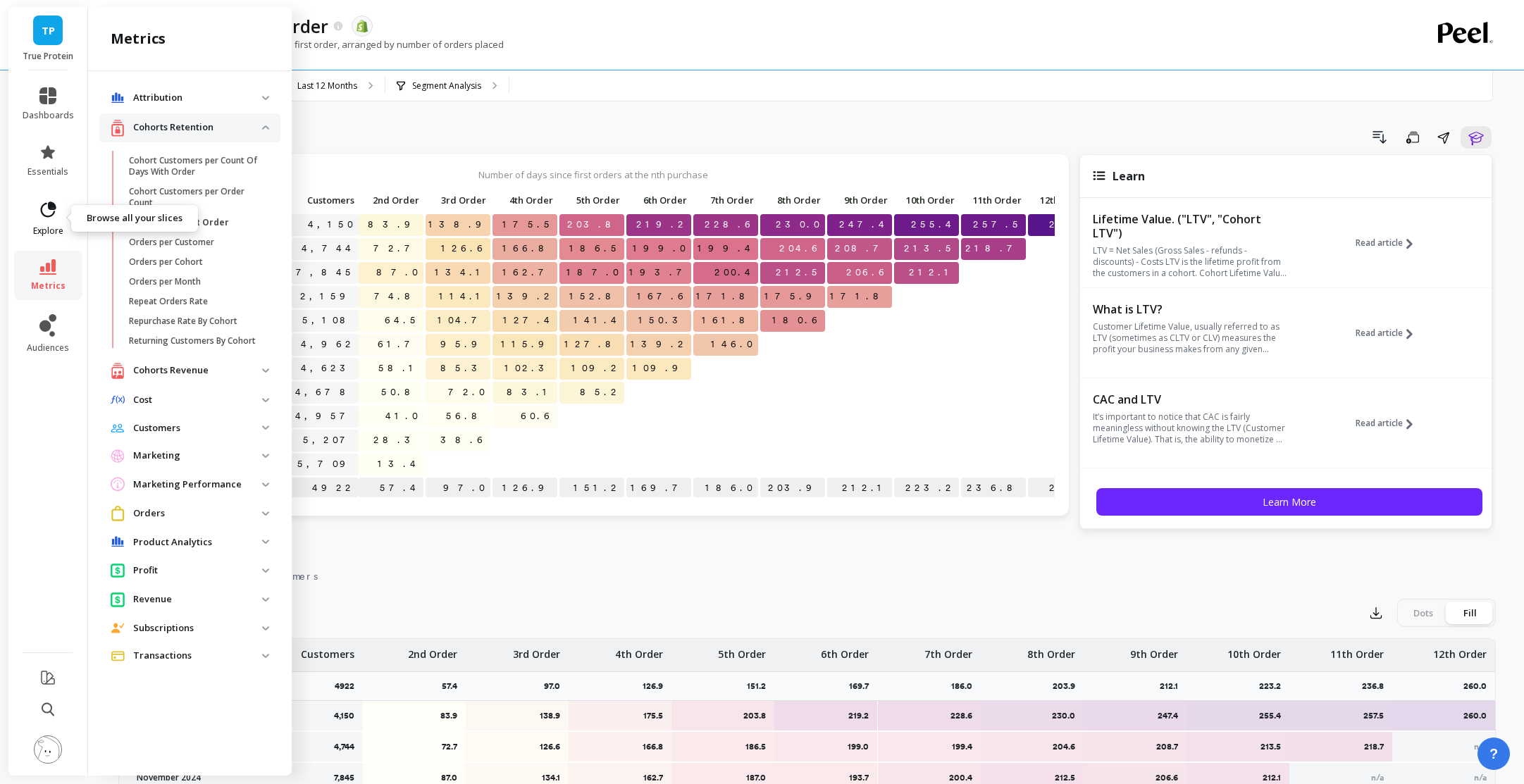 click on "explore" at bounding box center (48, 218) 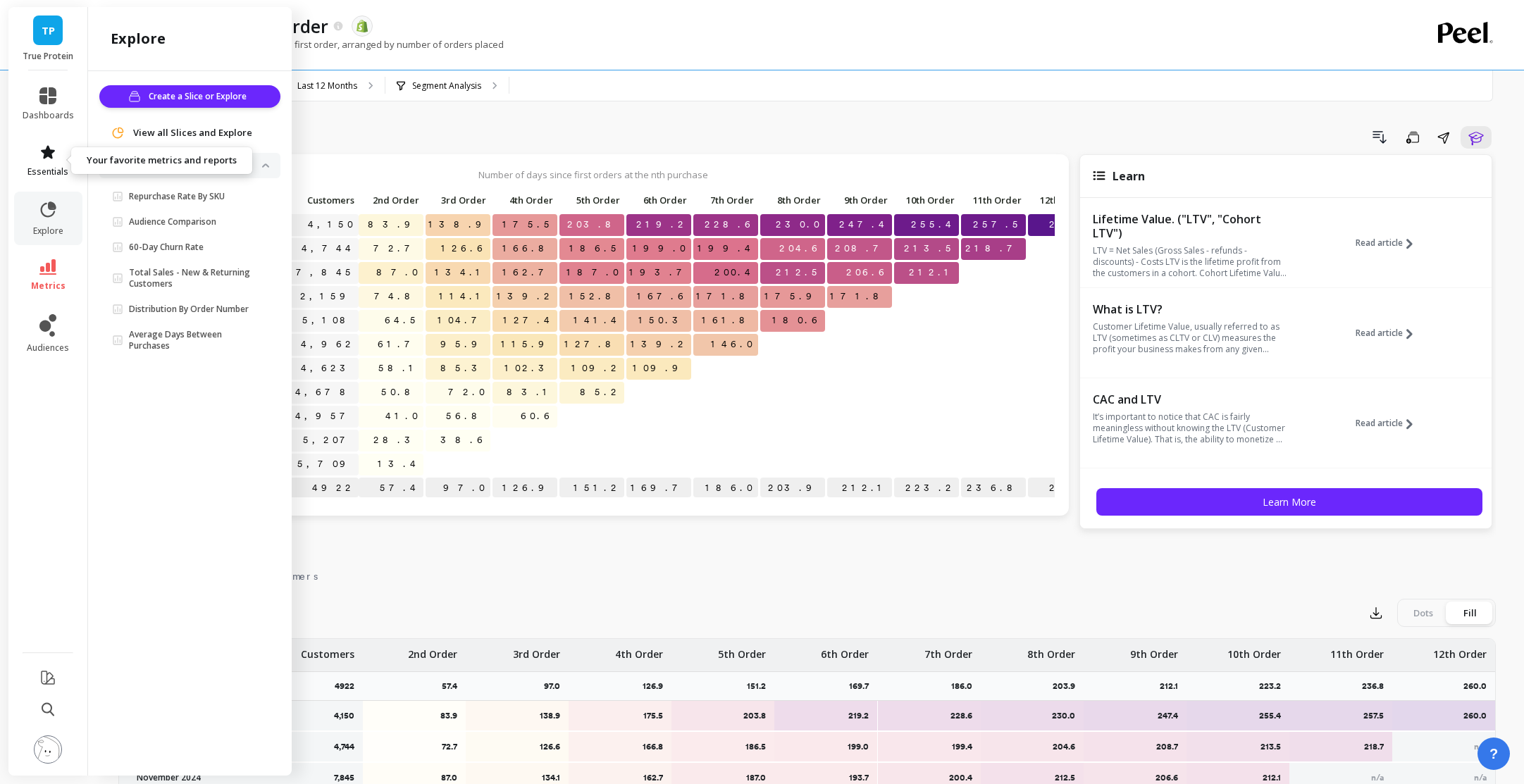 click on "essentials" at bounding box center [48, 161] 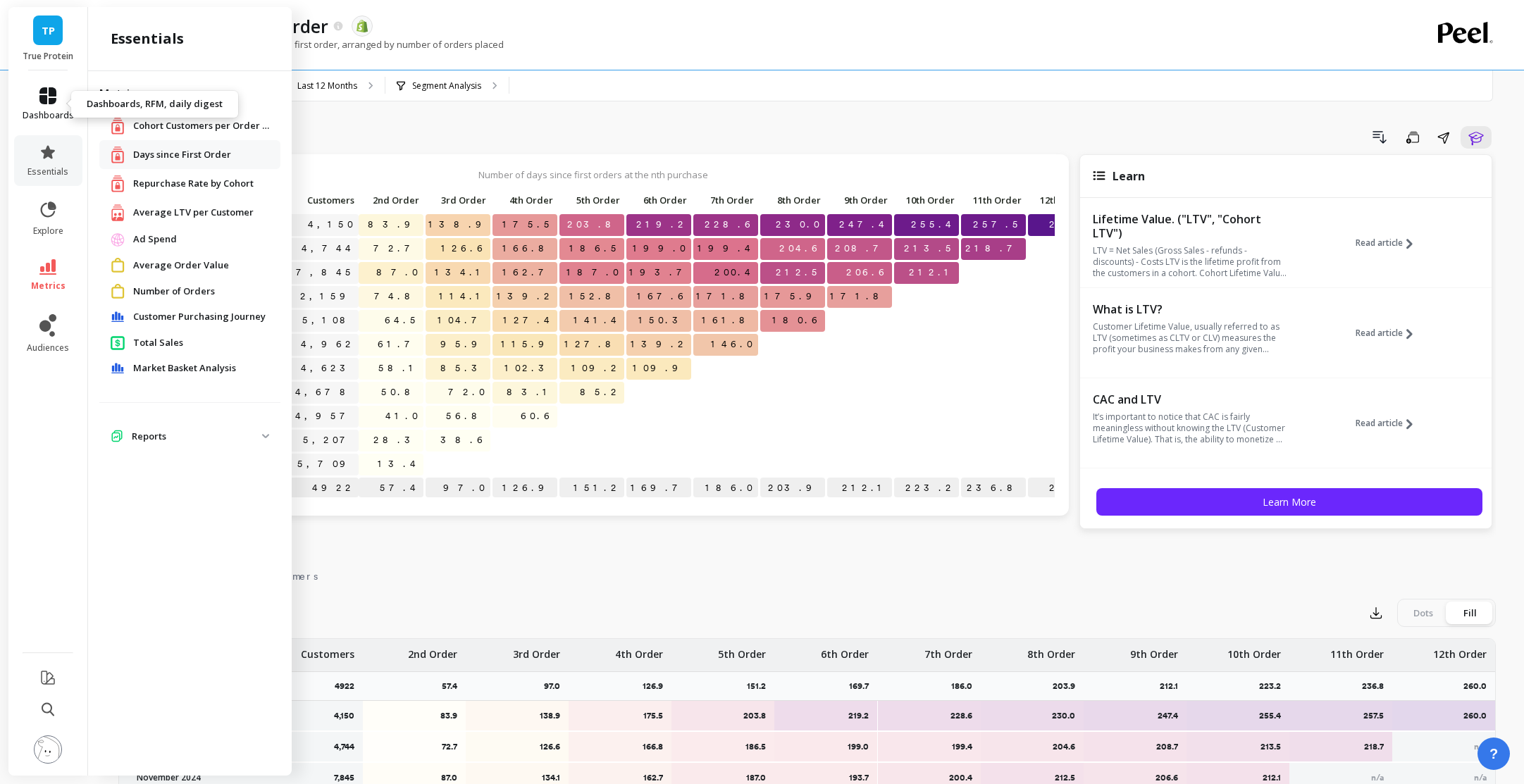 click on "dashboards" at bounding box center [48, 116] 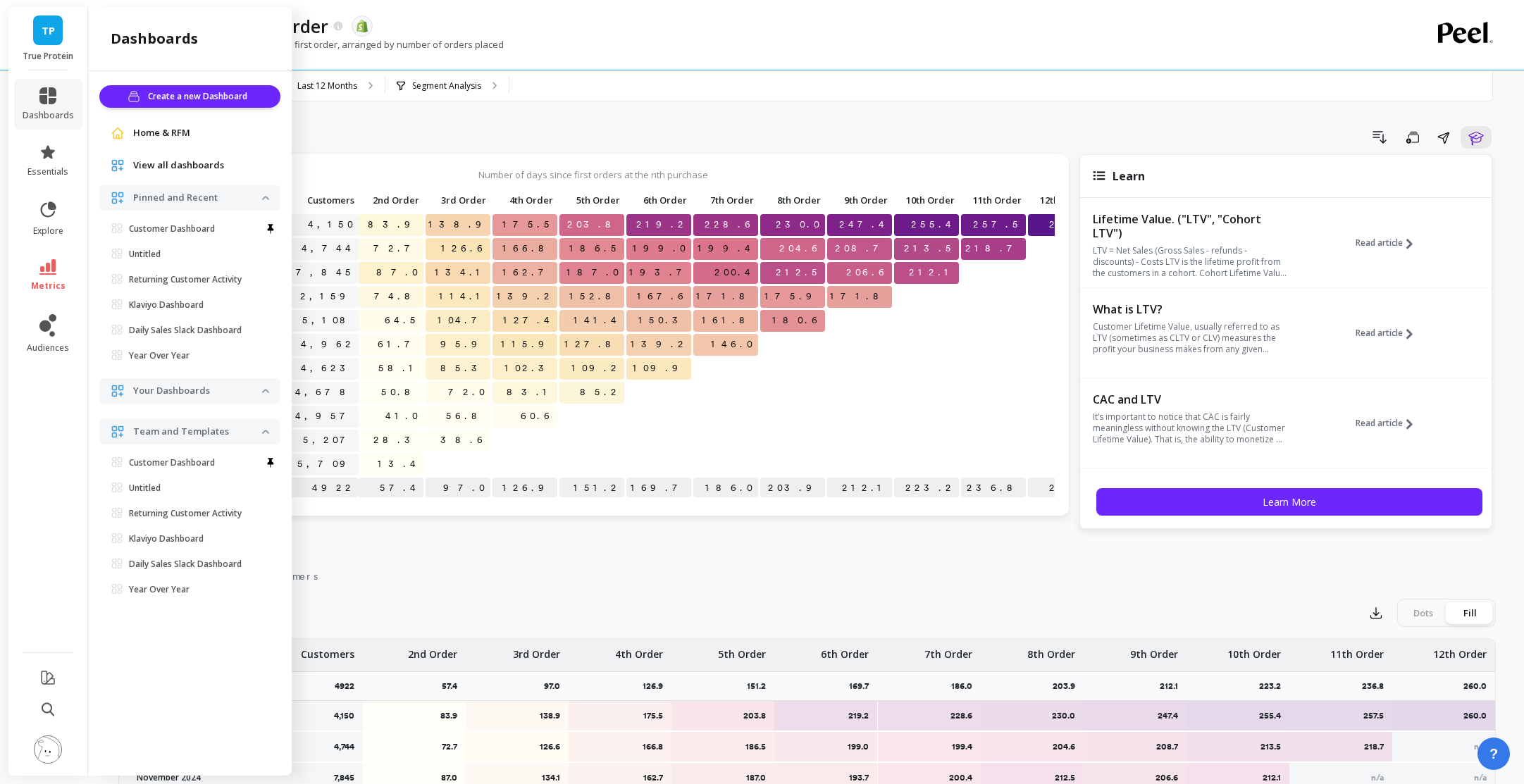 click on "Home & RFM" at bounding box center (161, 133) 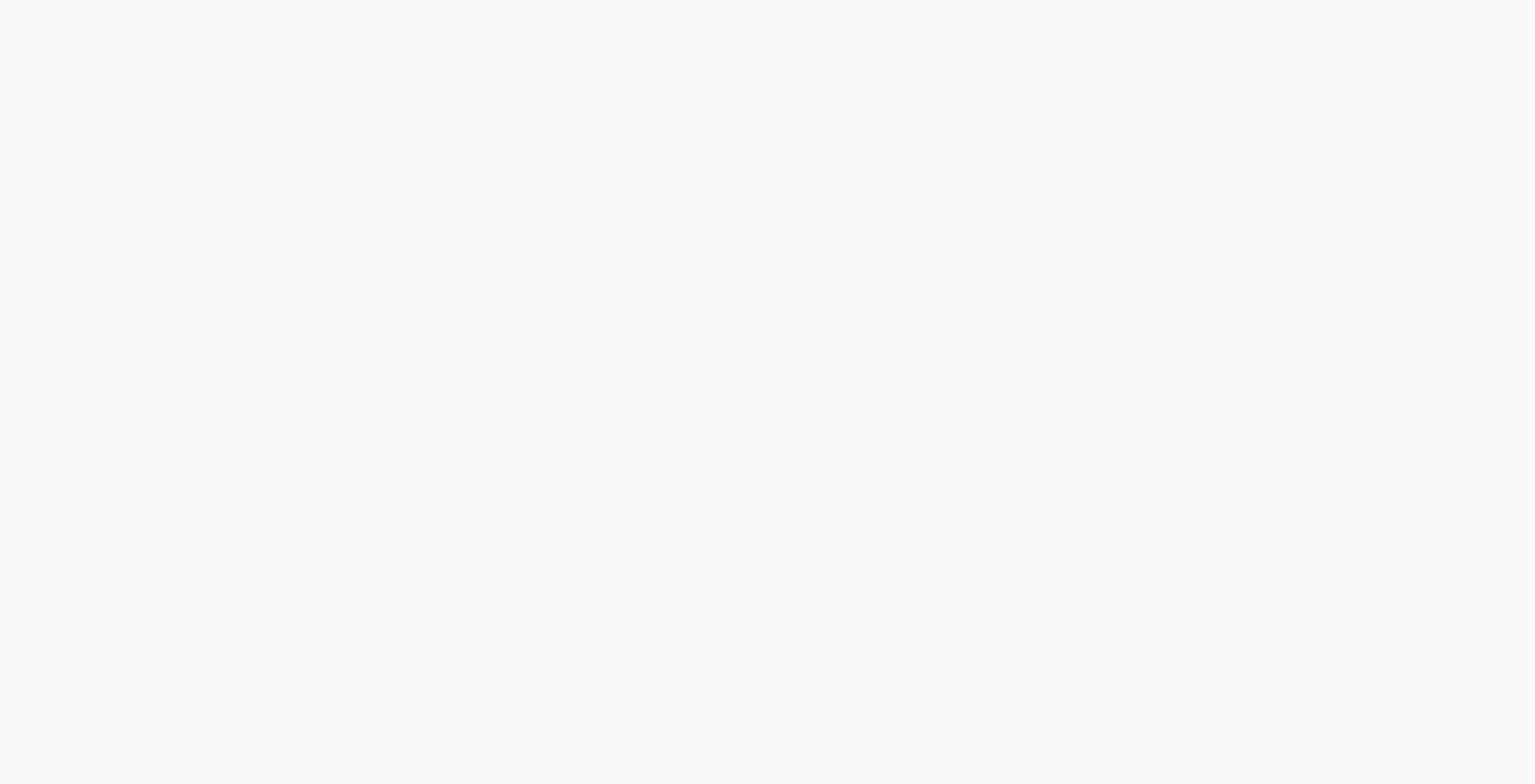 scroll, scrollTop: 0, scrollLeft: 0, axis: both 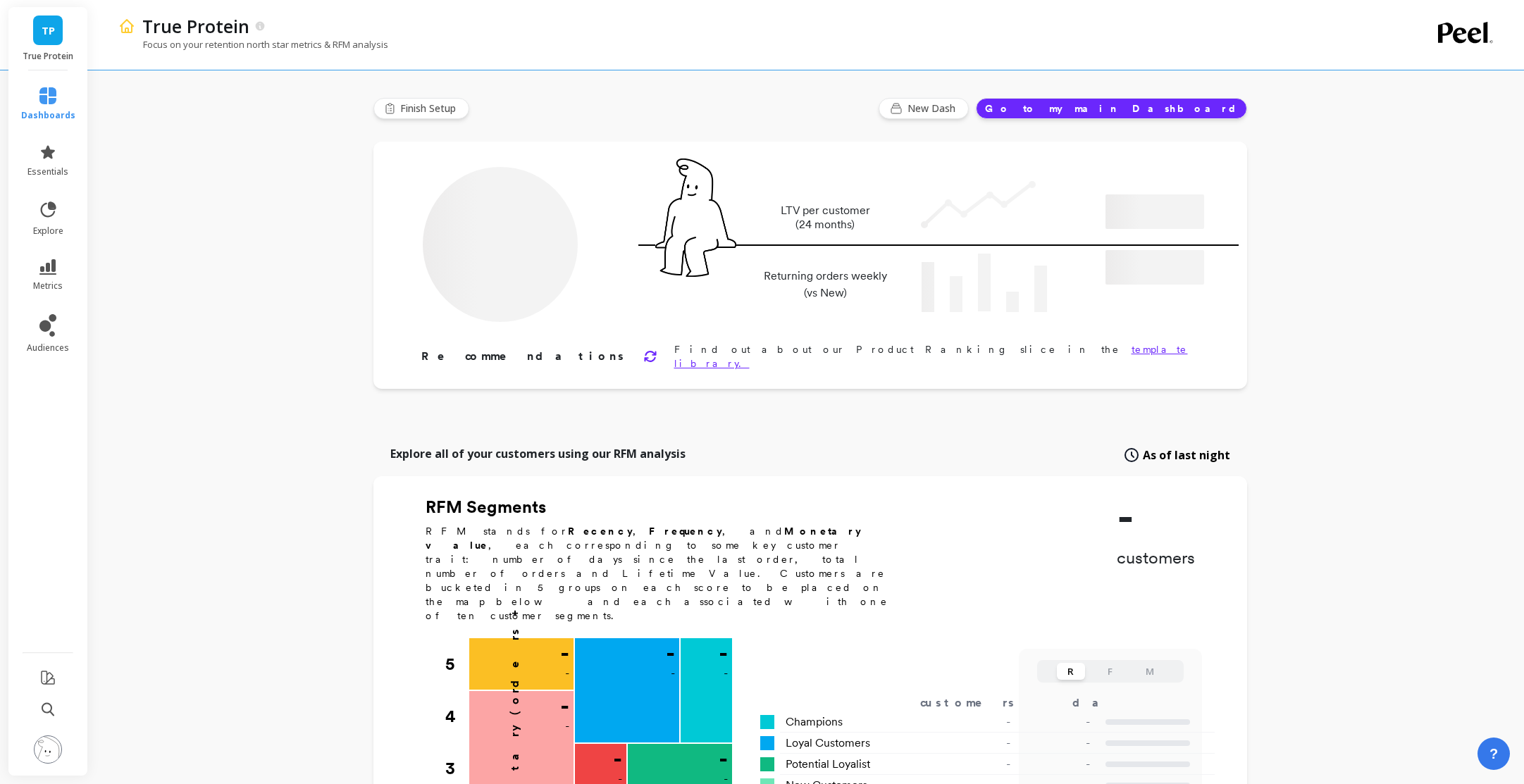 type on "Champions" 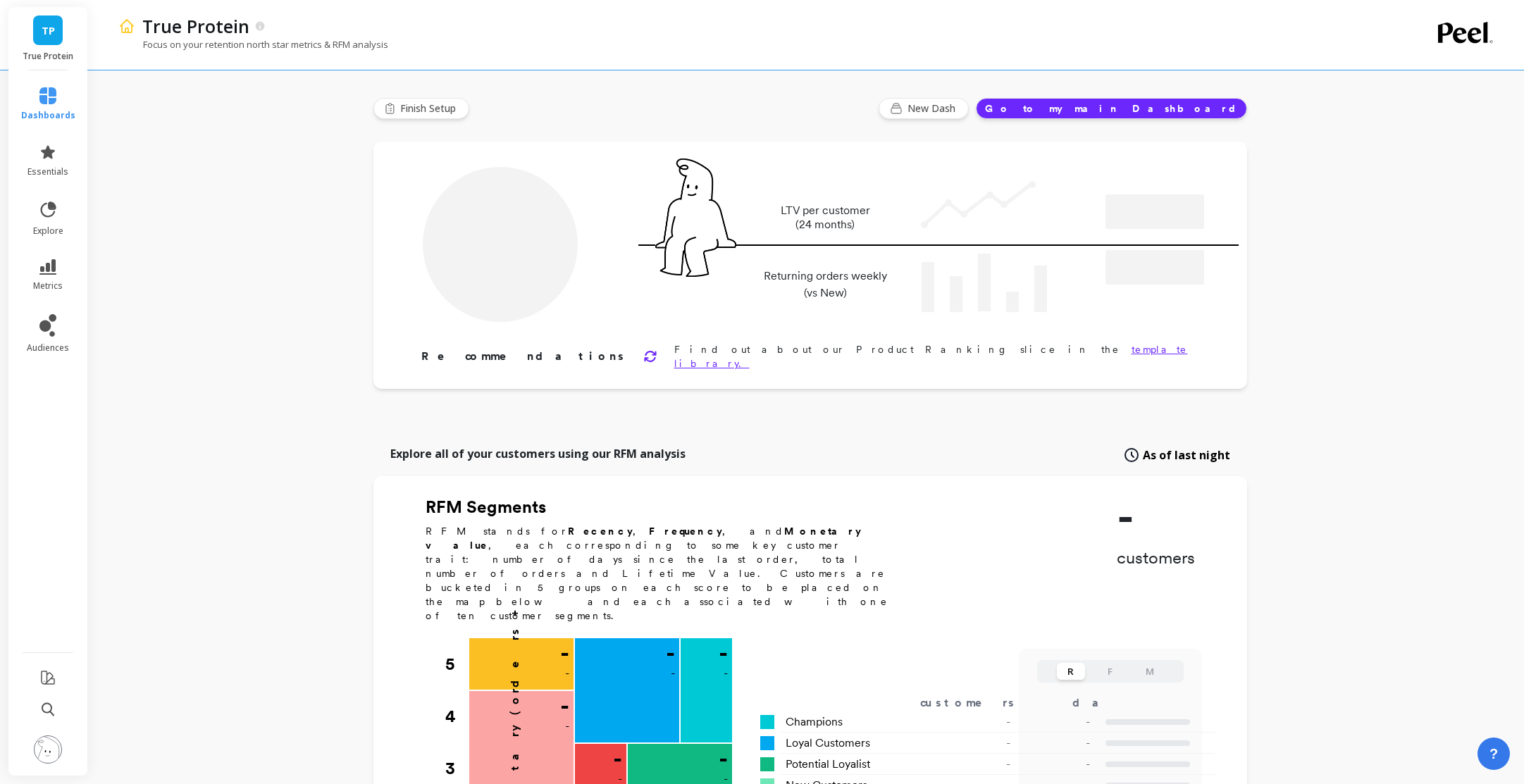 type on "28110" 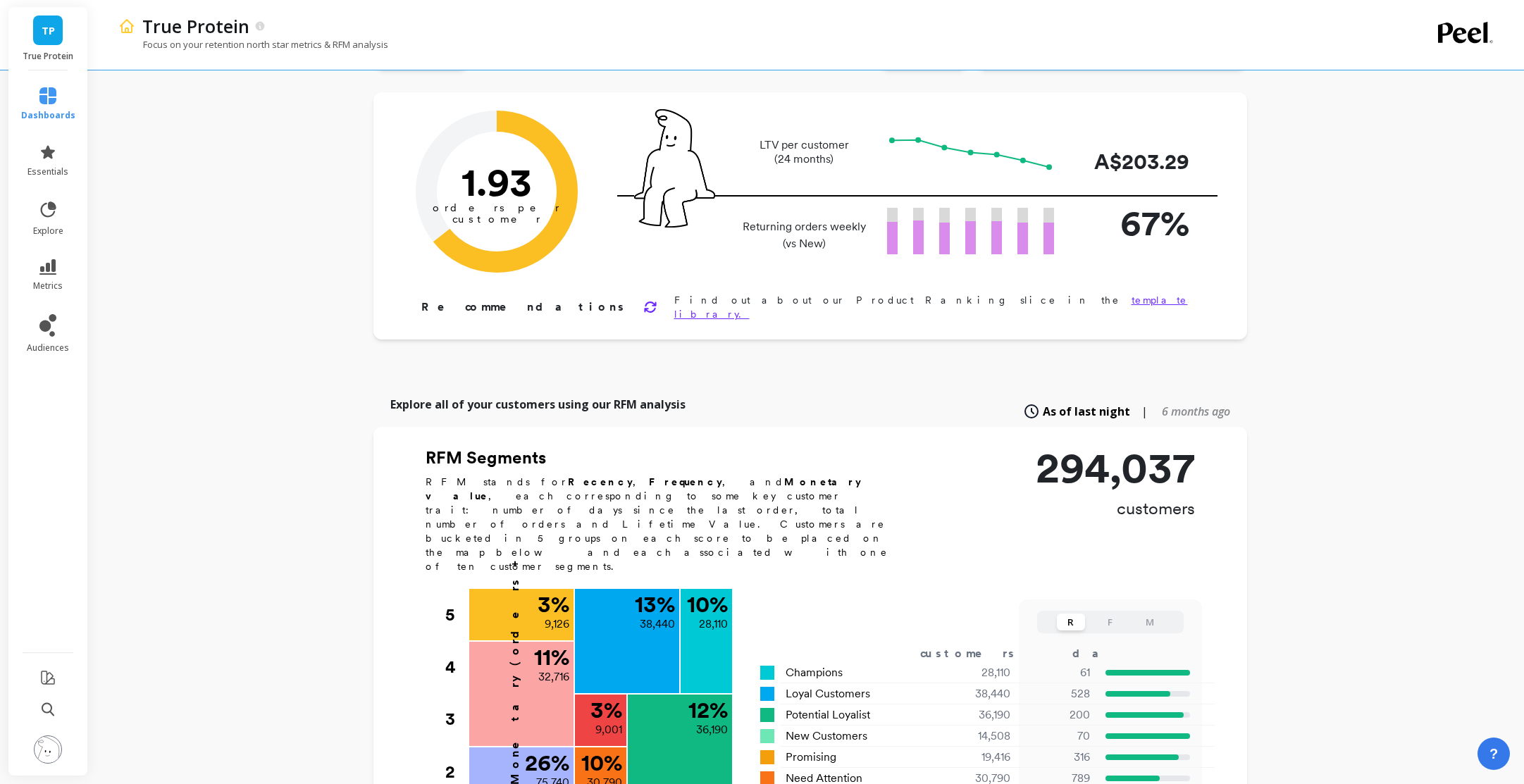 scroll, scrollTop: 0, scrollLeft: 0, axis: both 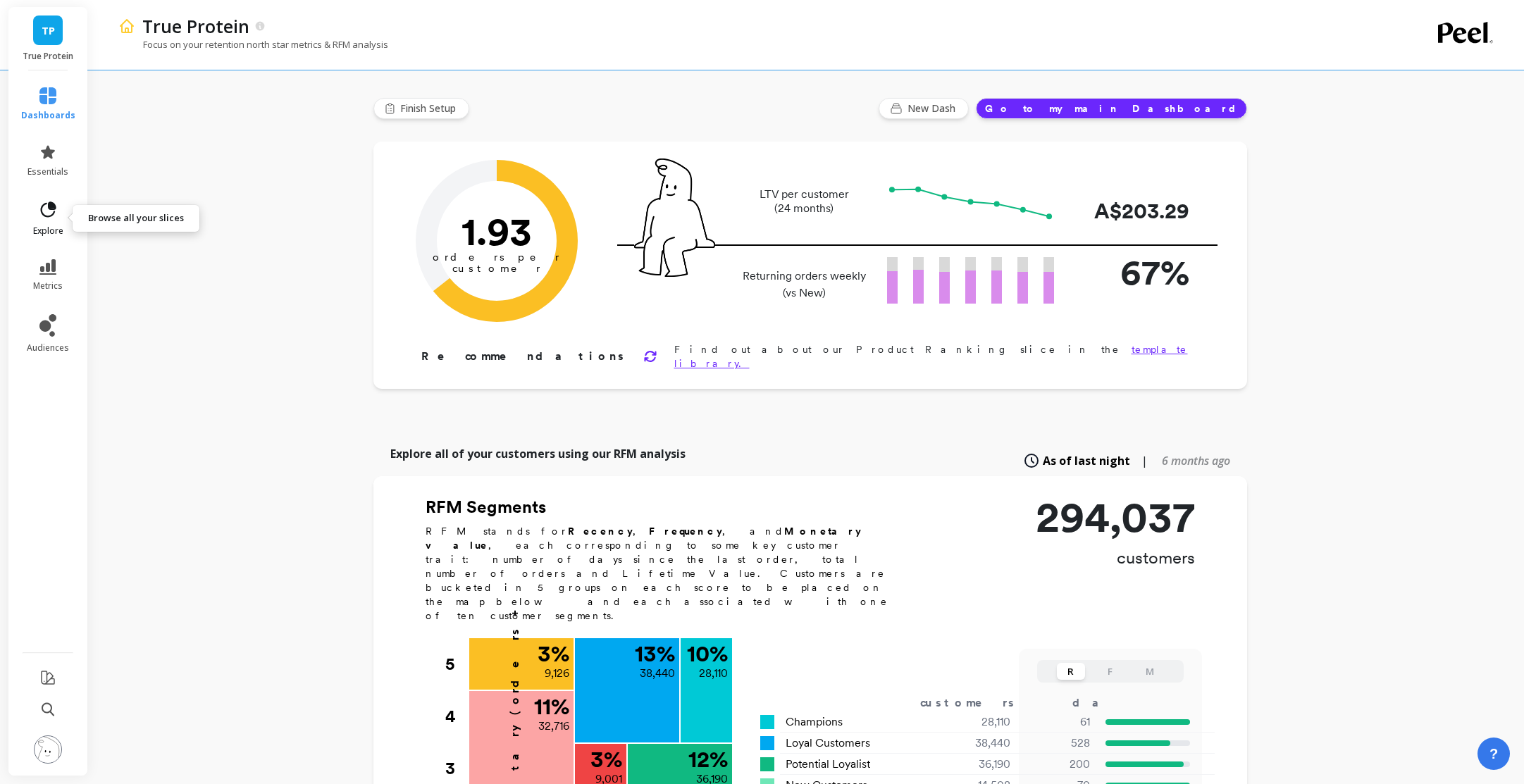 click 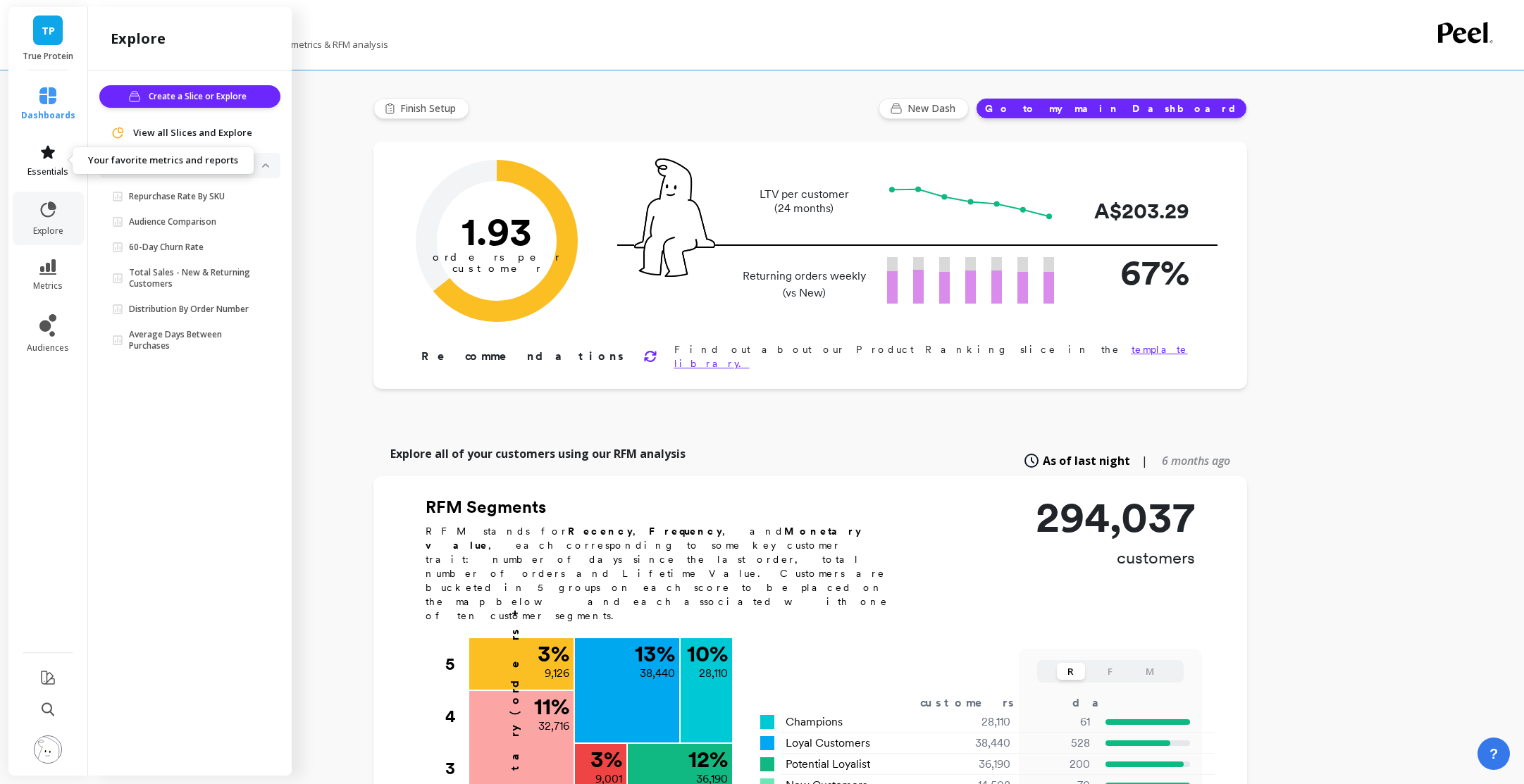 click on "essentials" at bounding box center (48, 161) 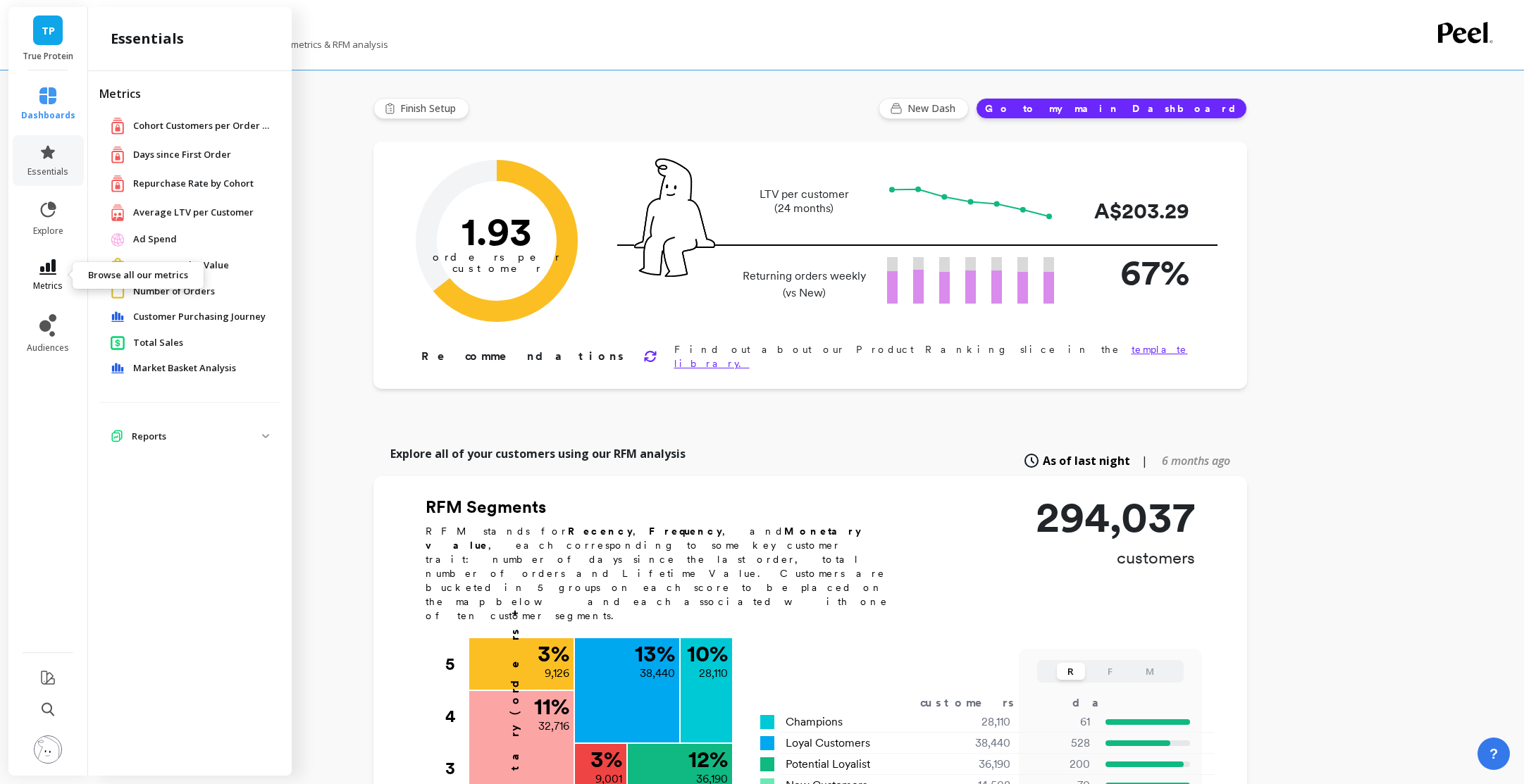 click on "metrics" at bounding box center [48, 275] 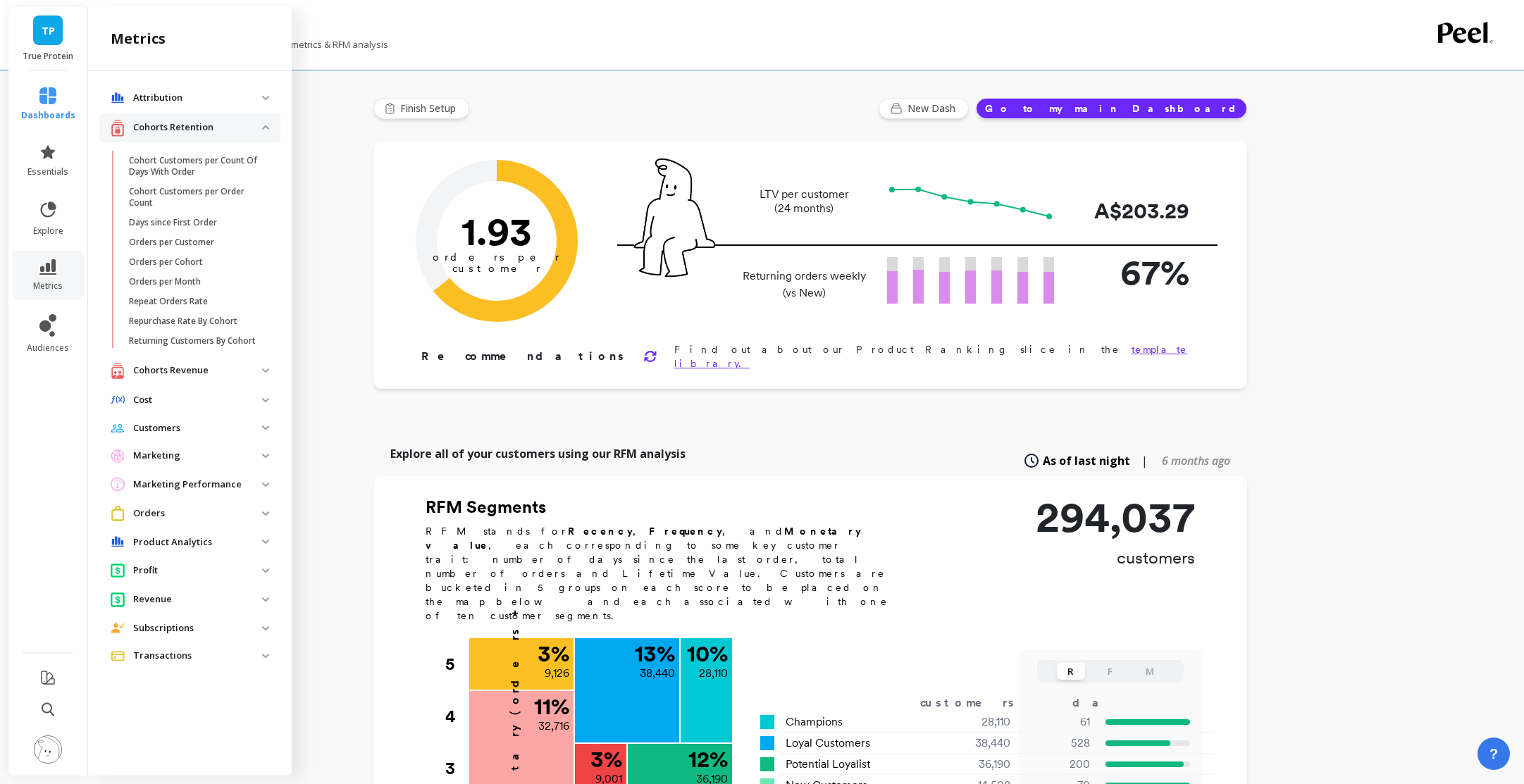 click on "Cohorts Retention" at bounding box center (197, 127) 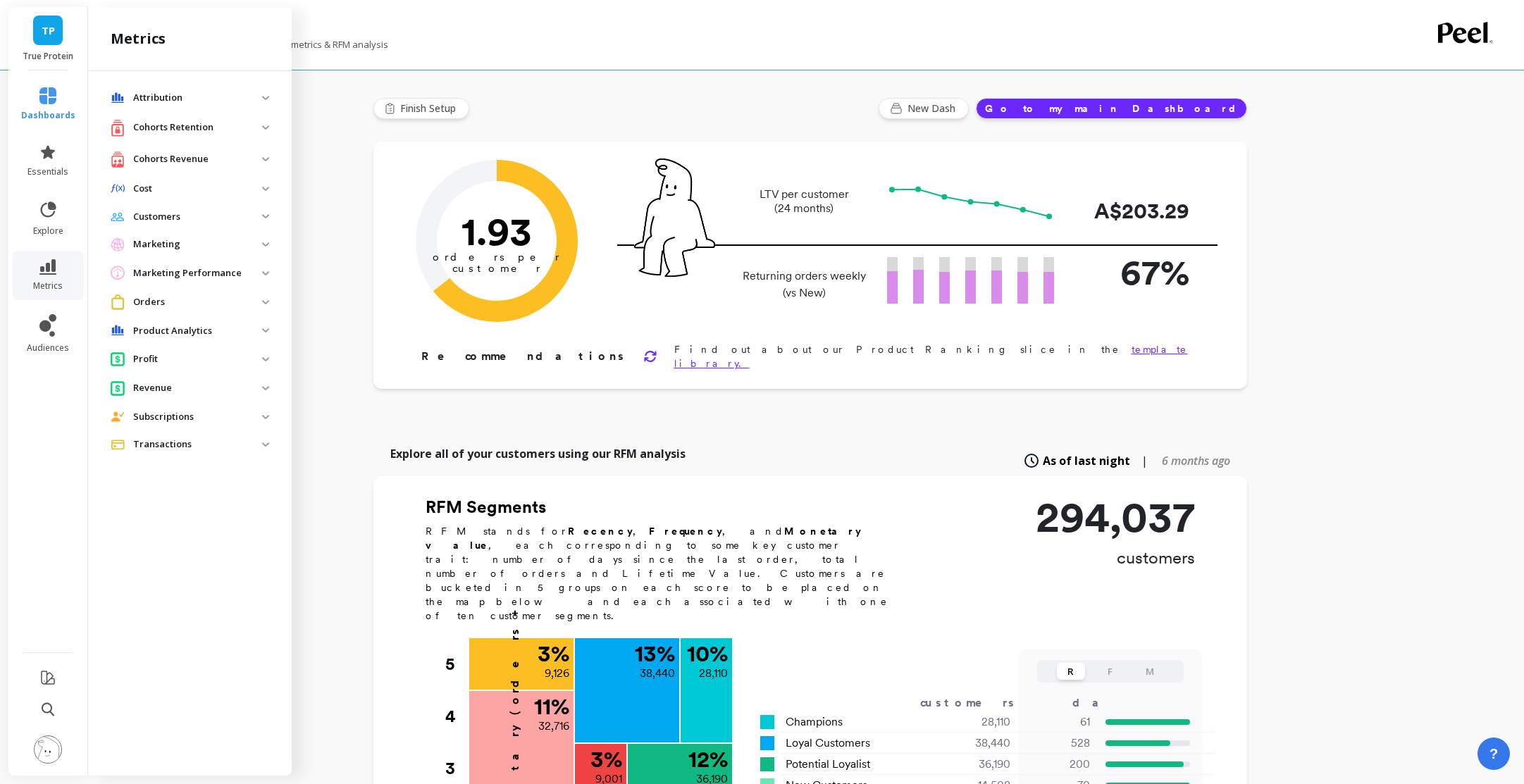click on "Customers" at bounding box center (197, 217) 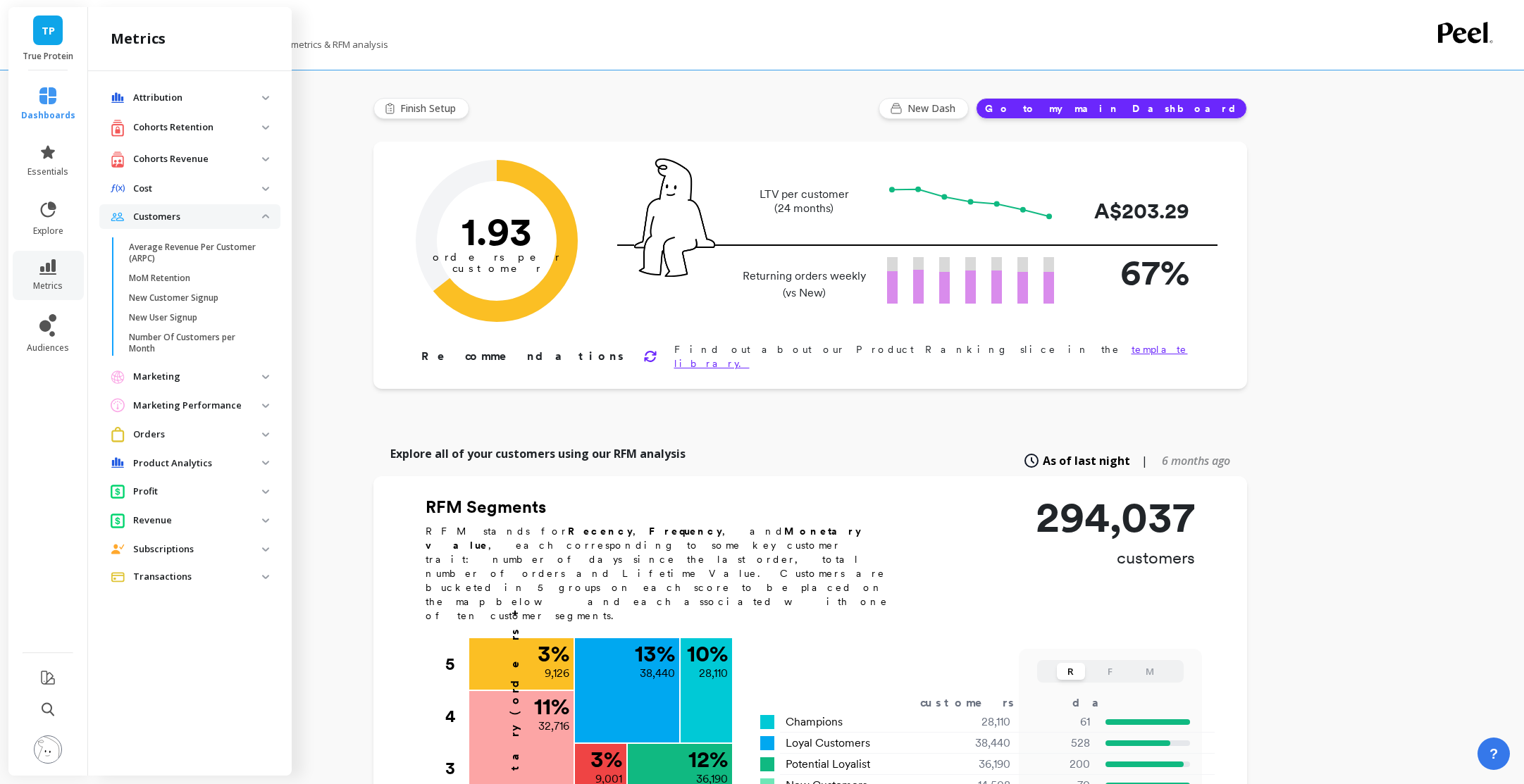 click on "Cohorts Retention" at bounding box center [197, 127] 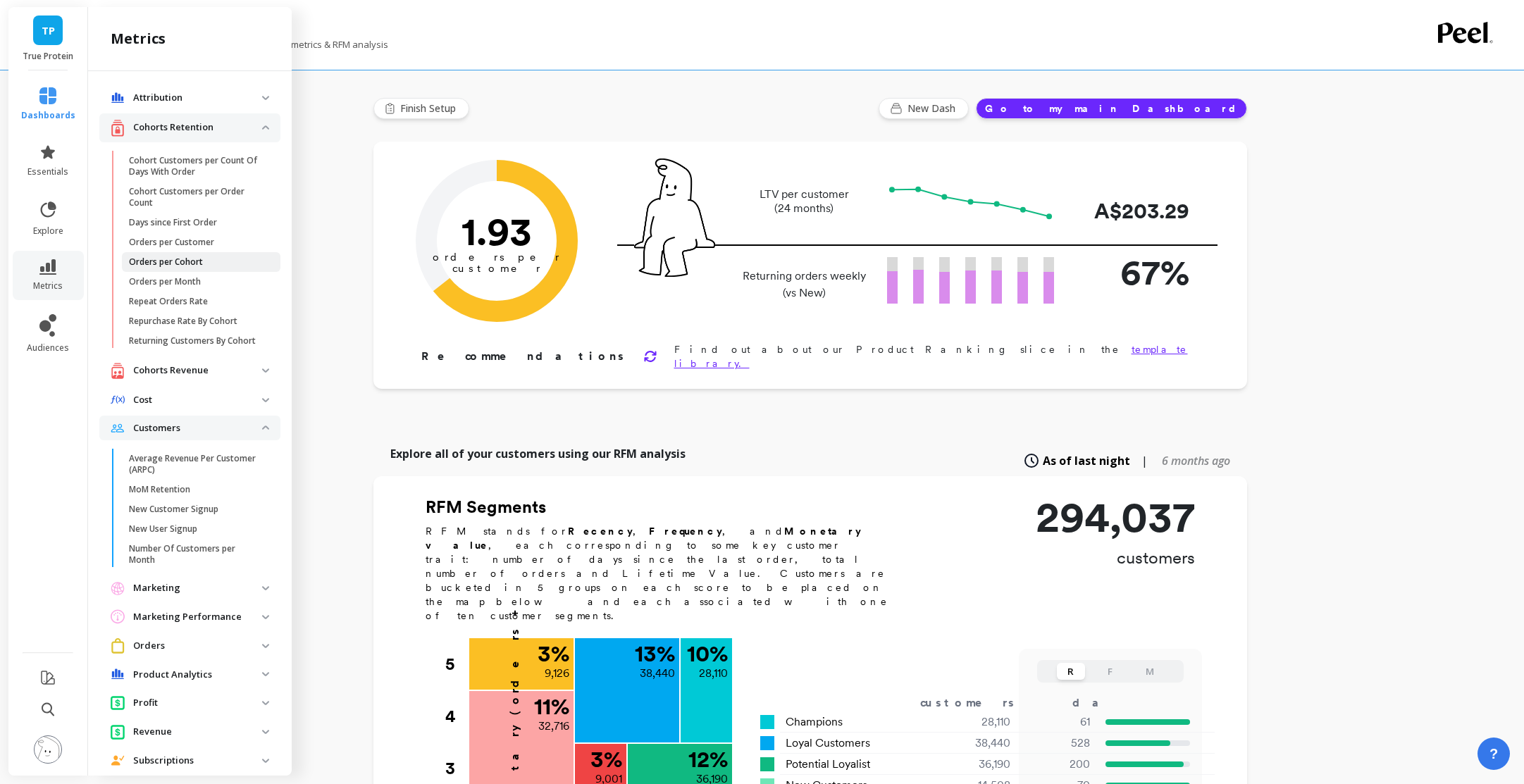click on "Orders per Cohort" at bounding box center (201, 262) 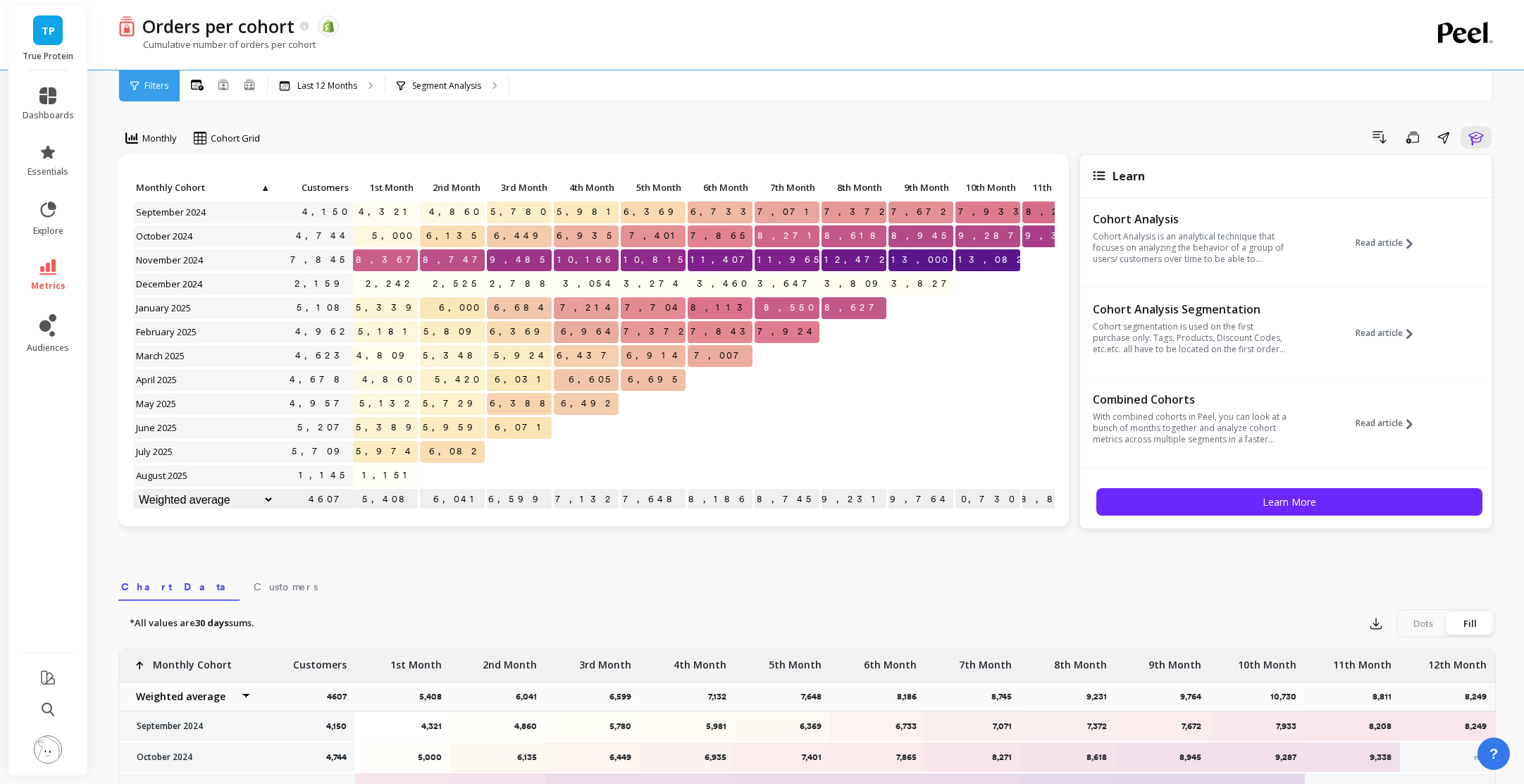 scroll, scrollTop: 0, scrollLeft: 0, axis: both 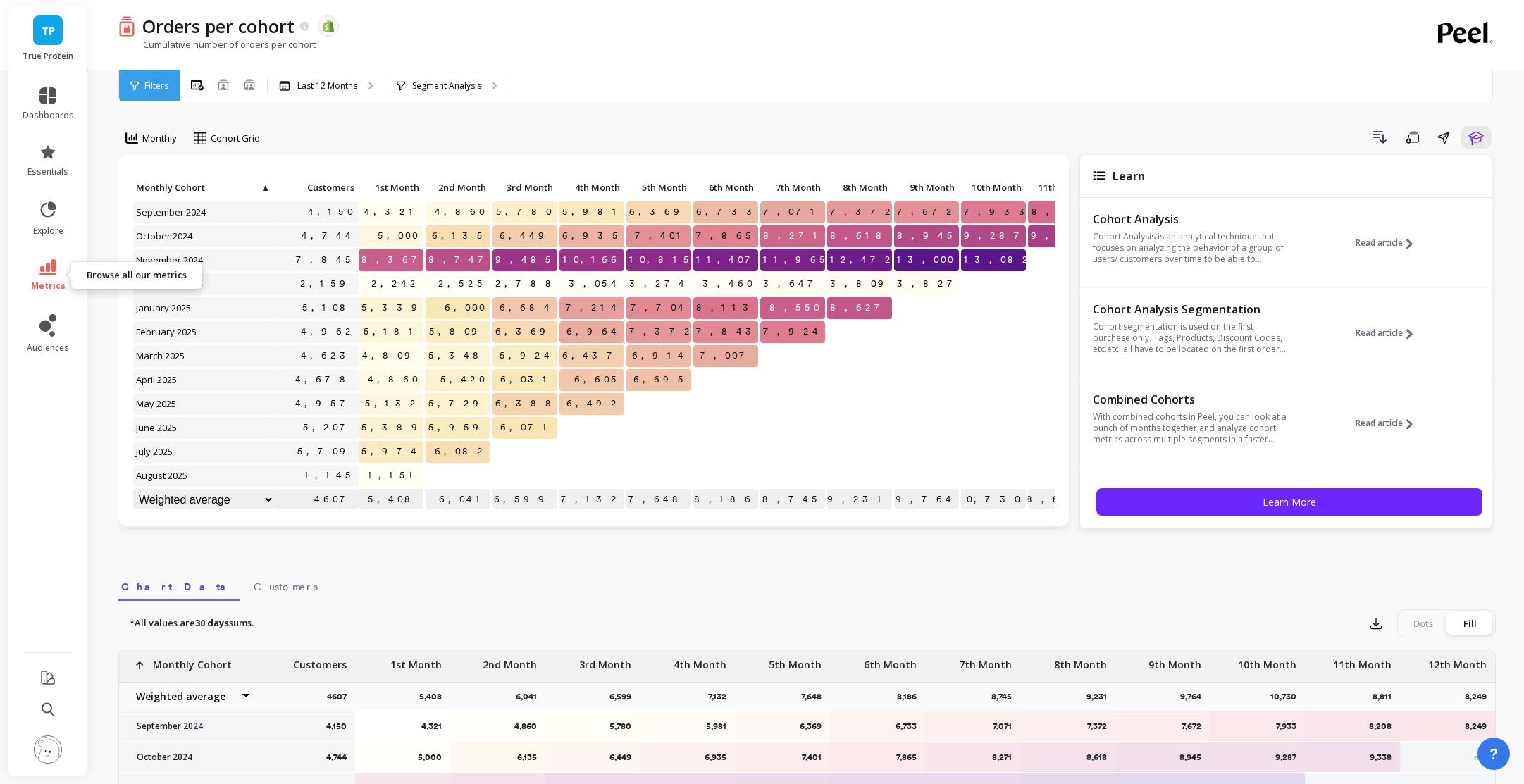 click on "metrics" at bounding box center (48, 275) 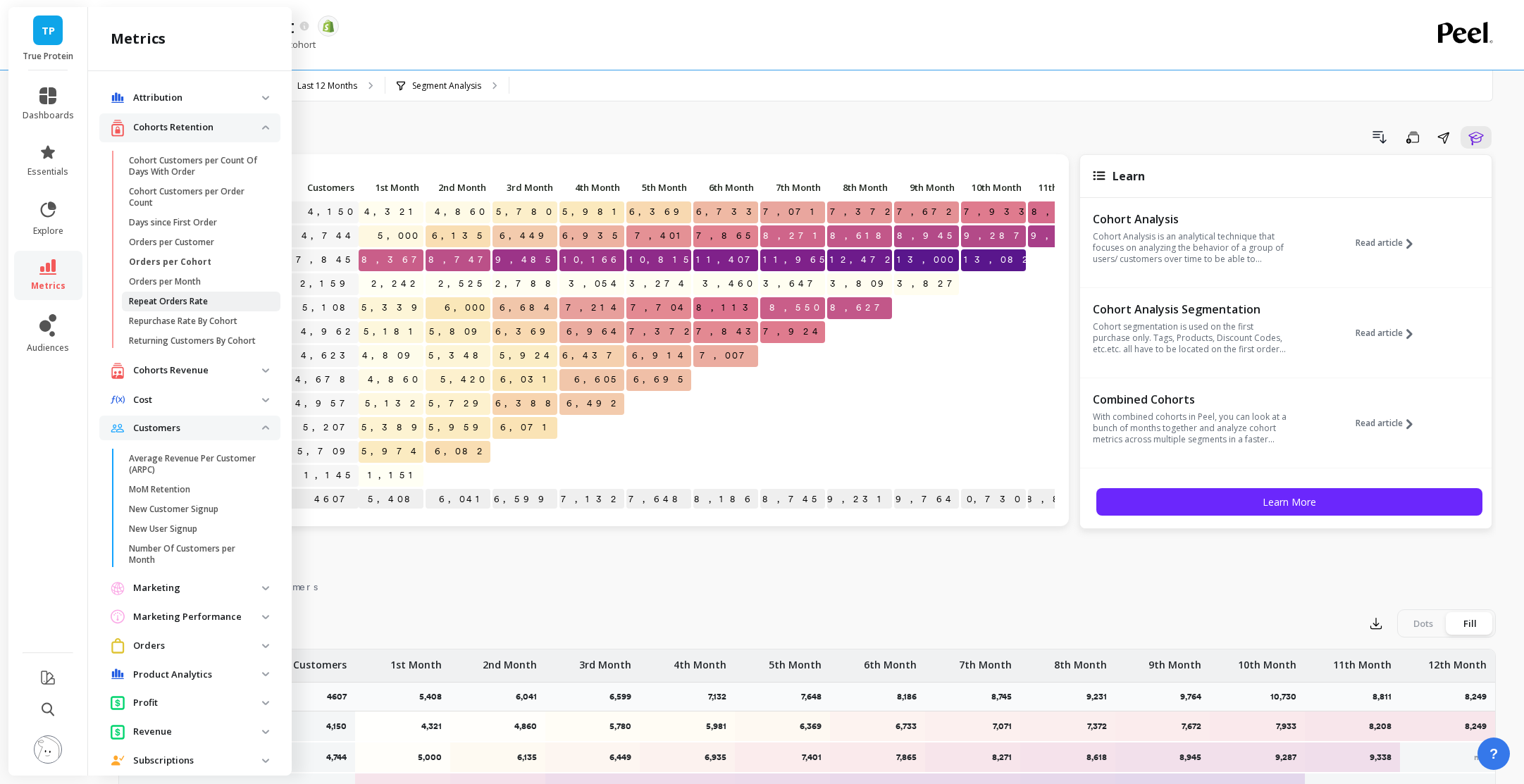 click on "Repeat Orders Rate" at bounding box center (168, 301) 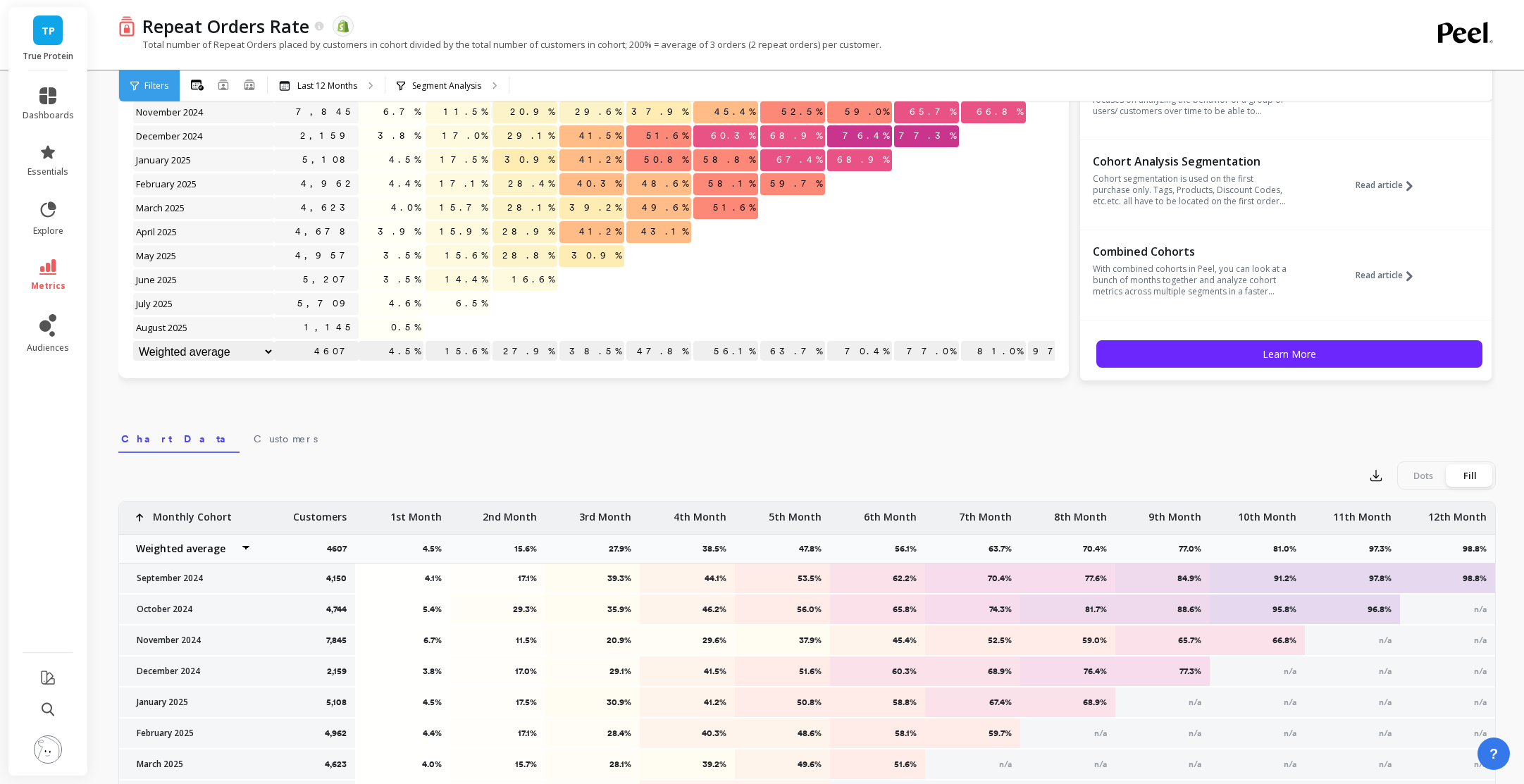scroll, scrollTop: 0, scrollLeft: 0, axis: both 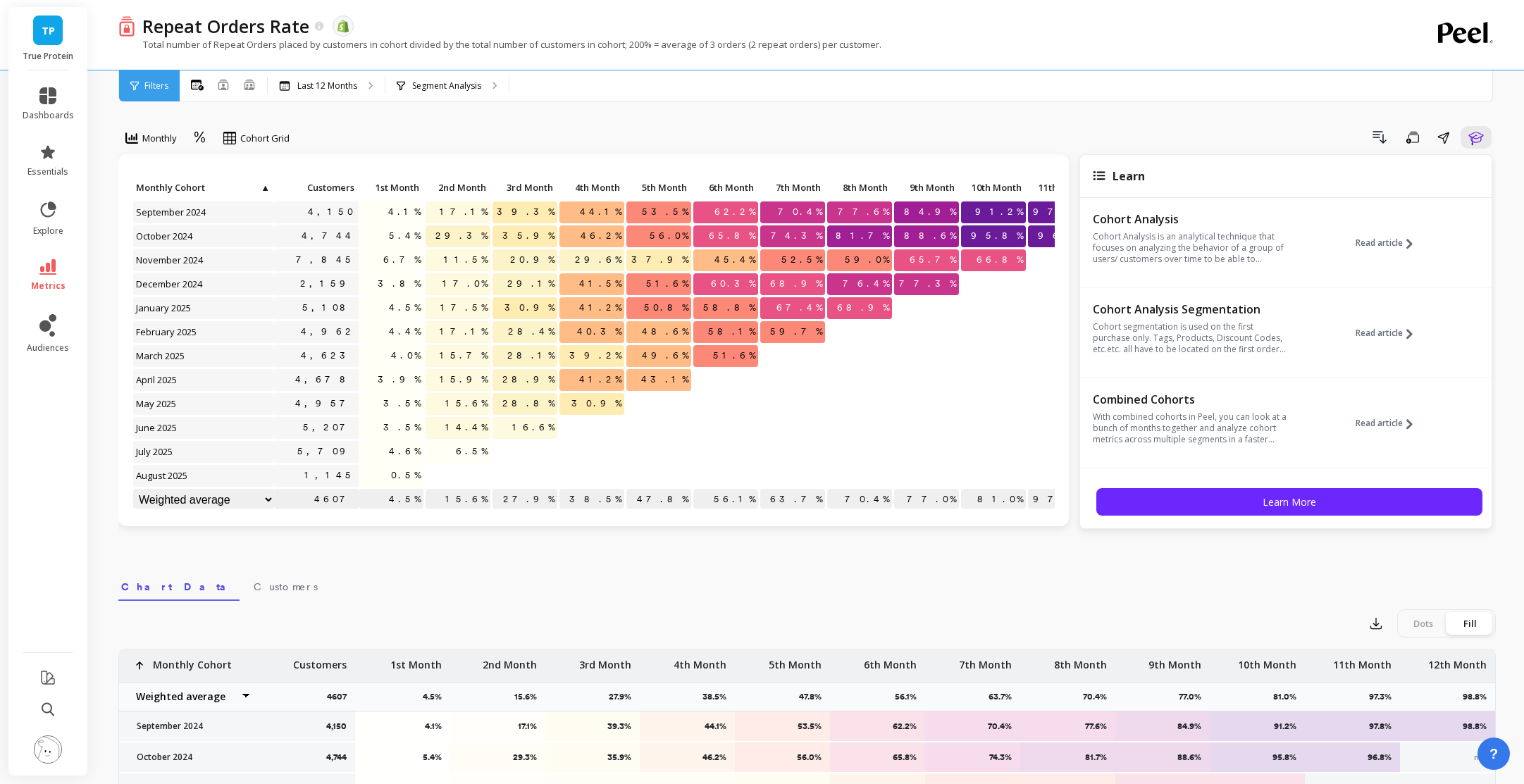 click on "Click to create an audience 4,150 4.1% 17.1% 39.3% 44.1% 53.5% 62.2% 70.4% 77.6% 84.9% 91.2% 97.8% 98.8% Click to create an audience 4,744 5.4% 29.3% 35.9% 46.2% 56.0% 65.8% 74.3% 81.7% 88.6% 95.8% 96.8% Click to create an audience 7,845 6.7% 11.5% 20.9% 29.6% 37.9% 45.4% 52.5% 59.0% 65.7% 66.8% Click to create an audience 2,159 3.8% 17.0% 29.1% 41.5% 51.6% 60.3% 68.9% 76.4% 77.3% Click to create an audience 5,108 4.5% 17.5% 30.9% 41.2% 50.8% 58.8% 67.4% 68.9% Click to create an audience 4,962 4.4% 17.1% 28.4% 40.3% 48.6% 58.1% 59.7% Click to create an audience 4,623 4.0% 15.7% 28.1% 39.2% 49.6% 51.6% Click to create an audience 4,678 3.9% 15.9% 28.9% 41.2% 43.1% Click to create an audience 4,957 3.5% 15.6% 28.8% 30.9% Click to create an audience 5,207 3.5% 14.4% 16.6% Click to create an audience 5,709 4.6% 6.5% Click to create an audience 1,145 0.5% 4607 4.5% 15.6% 27.9% 38.5% 47.8% 56.1% 63.7% 70.4% 77.0% 81.0% 97.3% 98.8% Monthly Cohort  ▲ Customers 1st Month 2nd Month 3rd Month 4th Month 5th Month Sum" at bounding box center (593, 340) 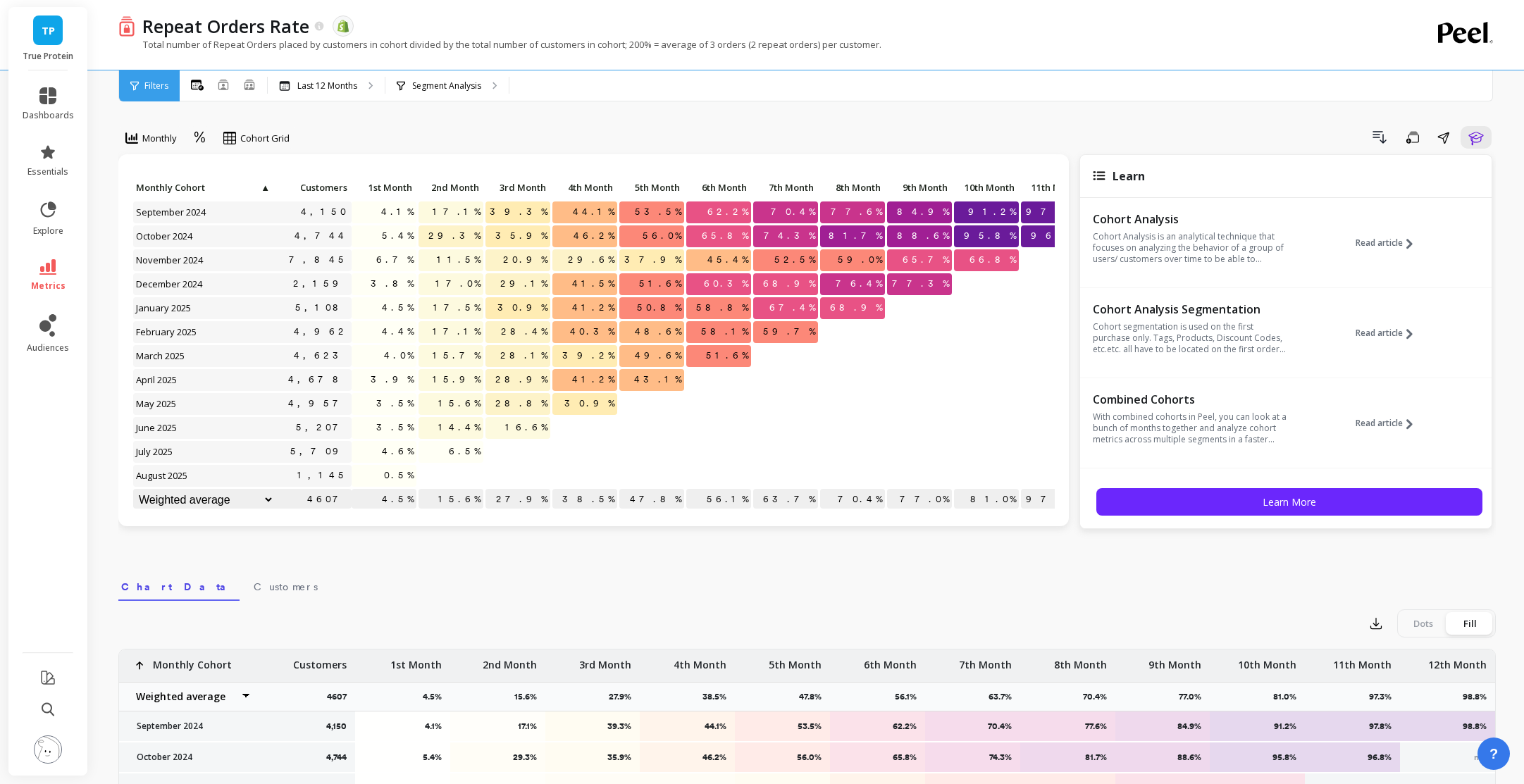 scroll, scrollTop: 0, scrollLeft: 0, axis: both 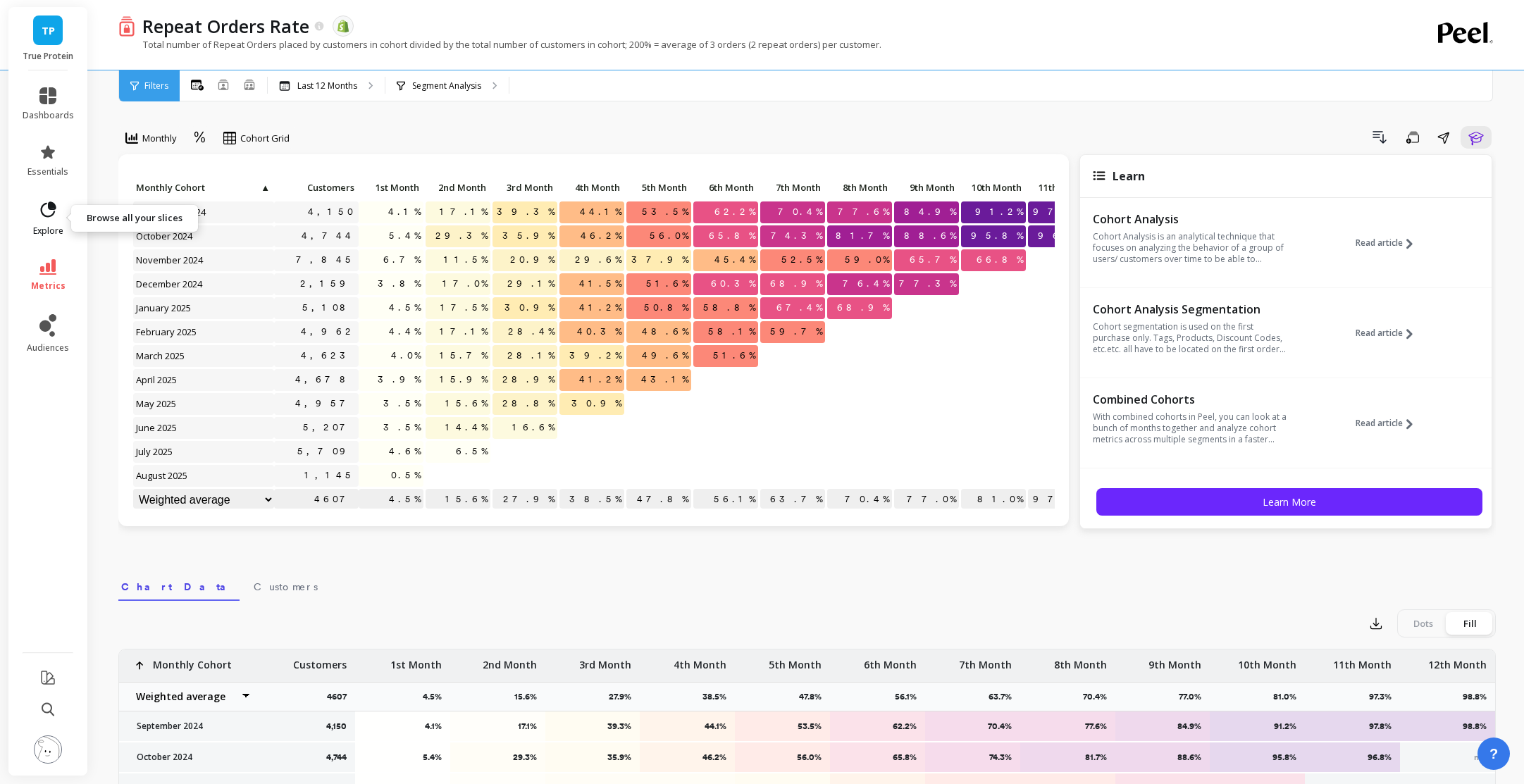 click 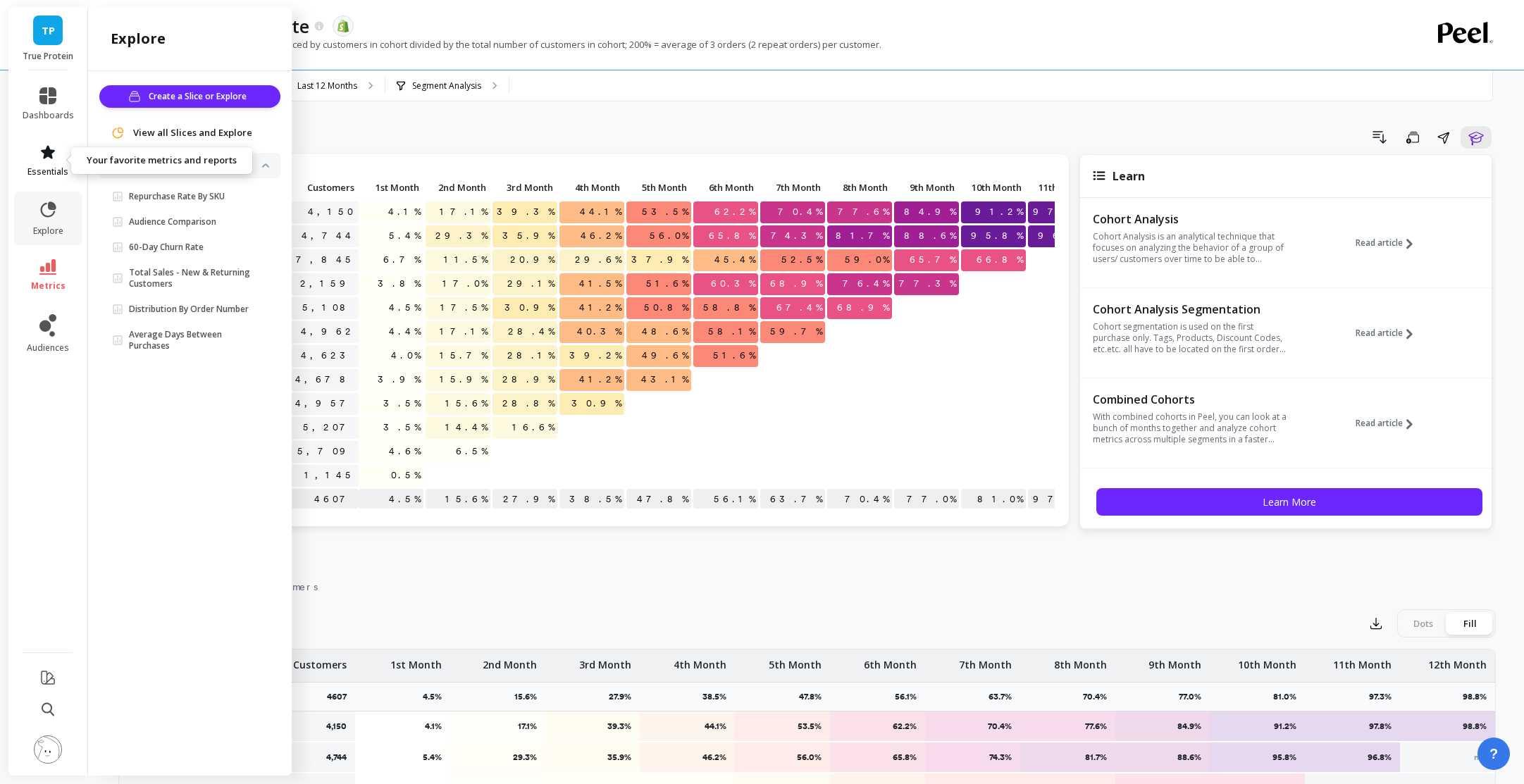 click 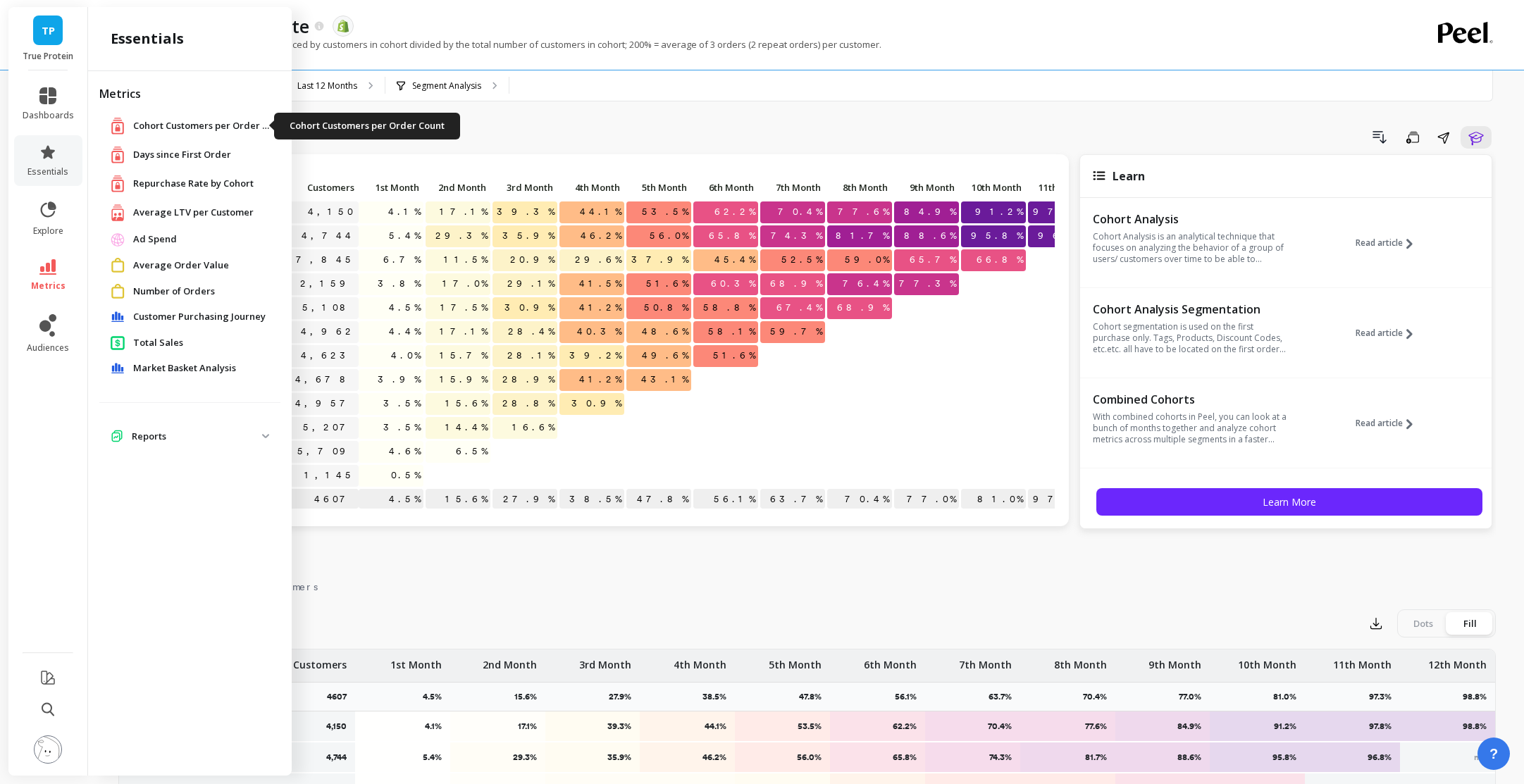 click on "Cohort Customers per Order Count" at bounding box center [204, 126] 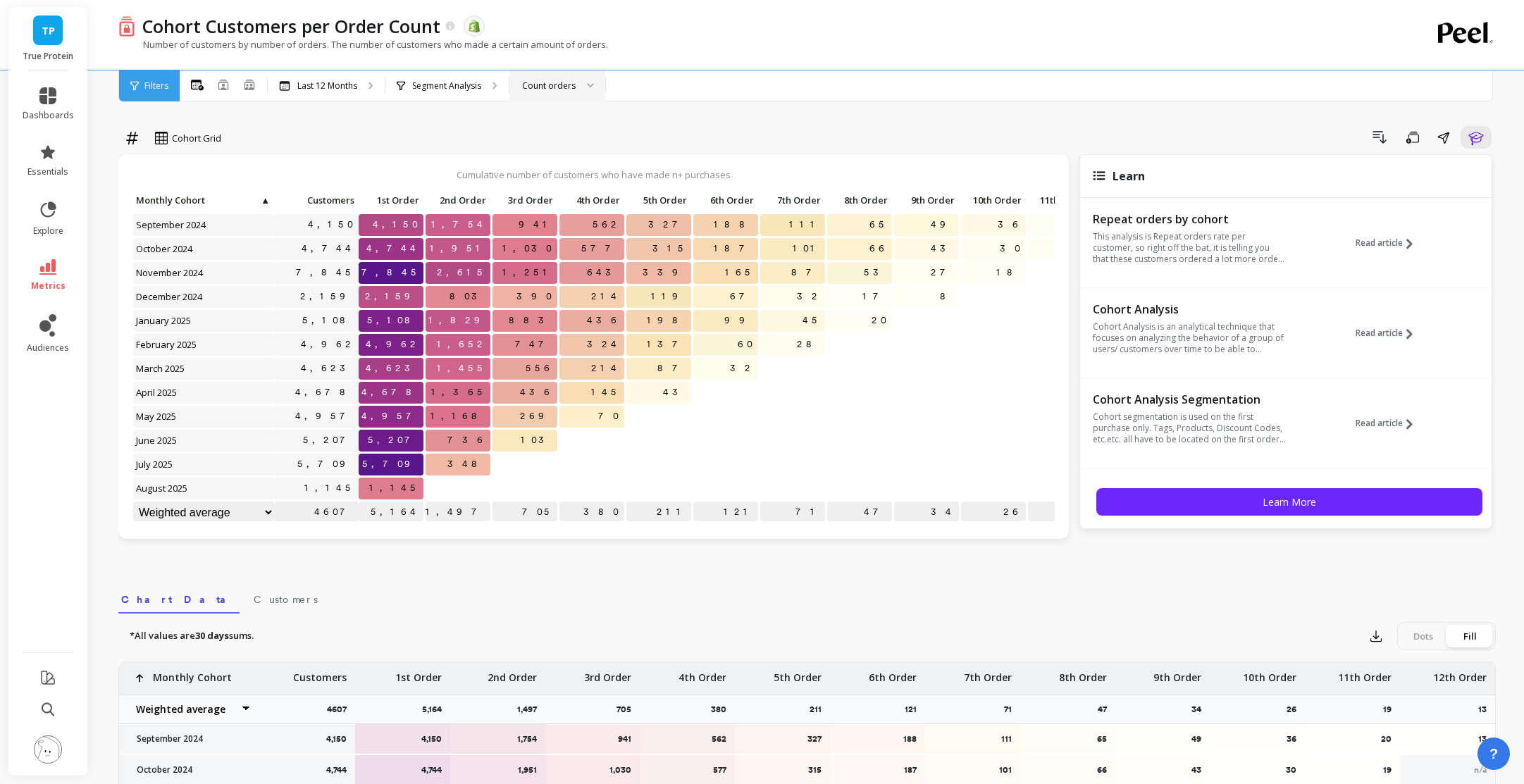 click 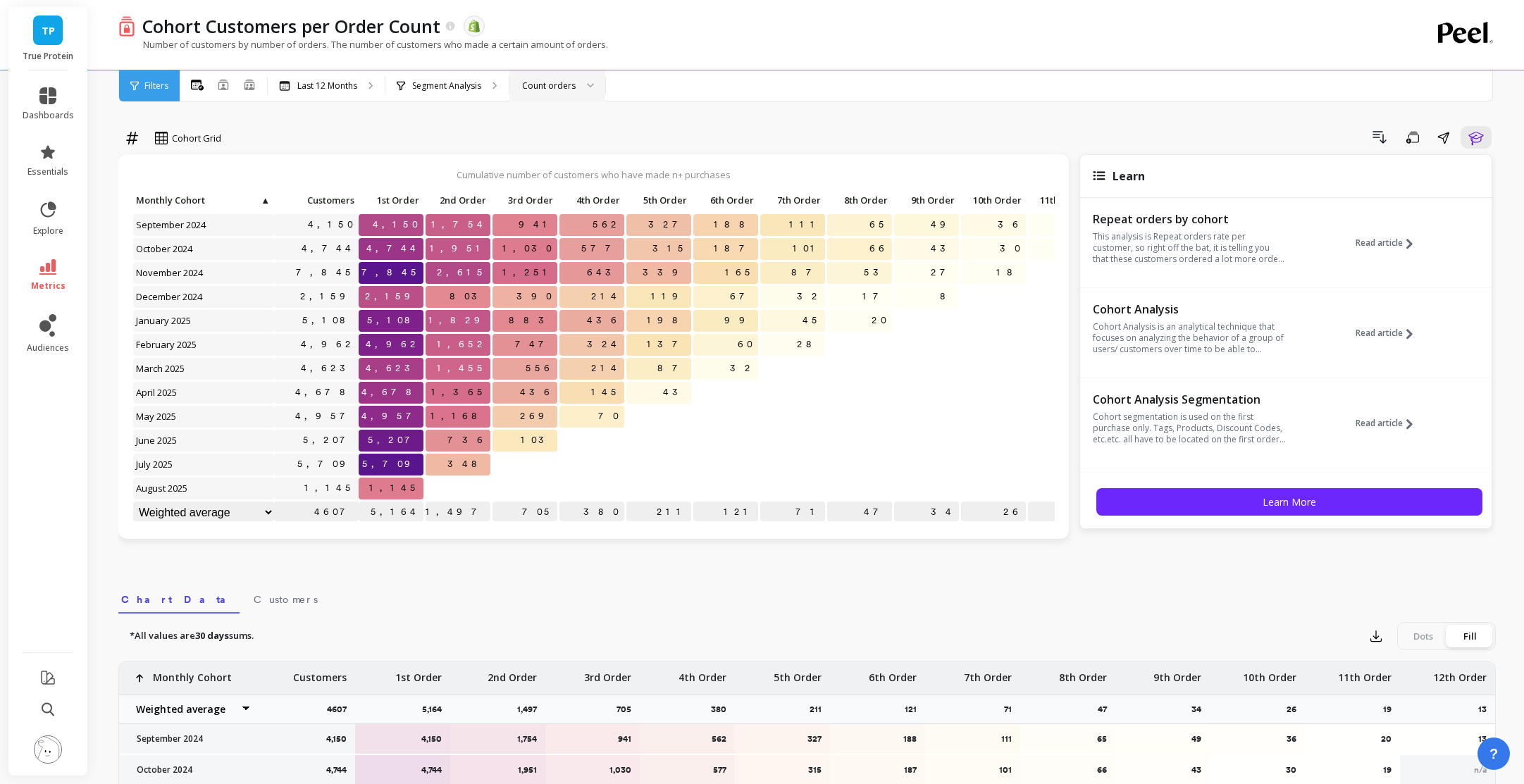 click on "Drill Down
Save
Share
Learn" at bounding box center [863, 137] 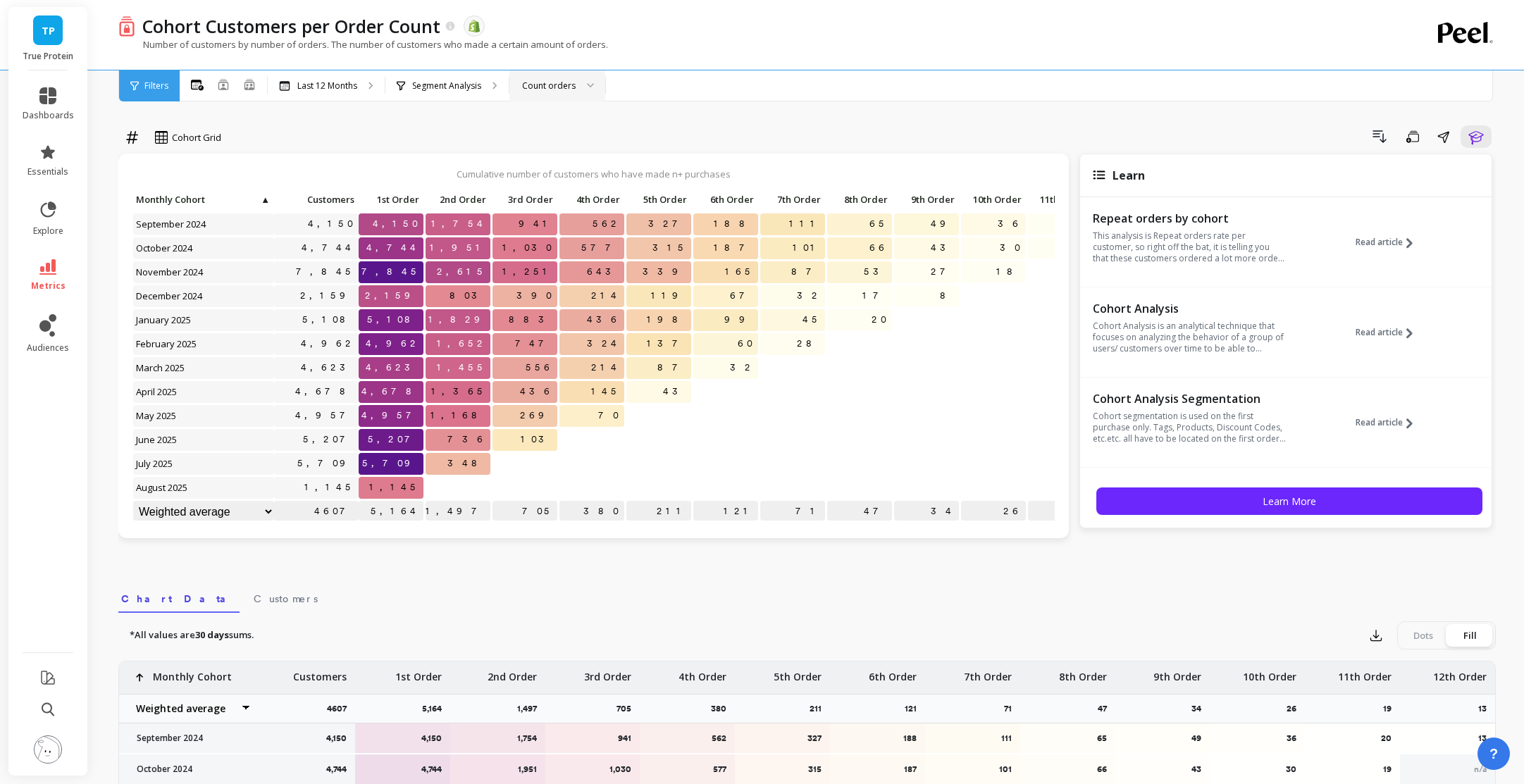 scroll, scrollTop: 0, scrollLeft: 0, axis: both 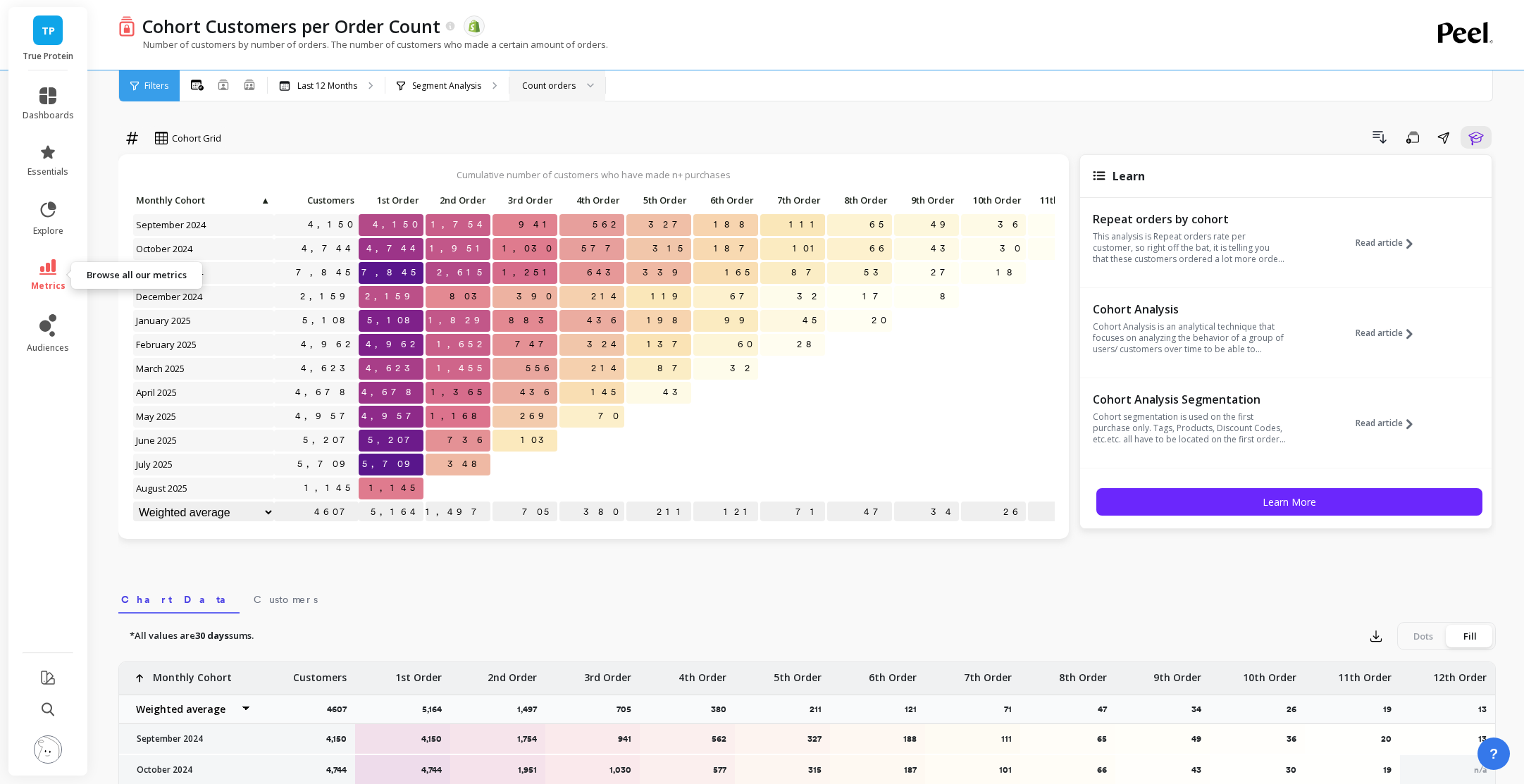 click on "metrics" at bounding box center [48, 275] 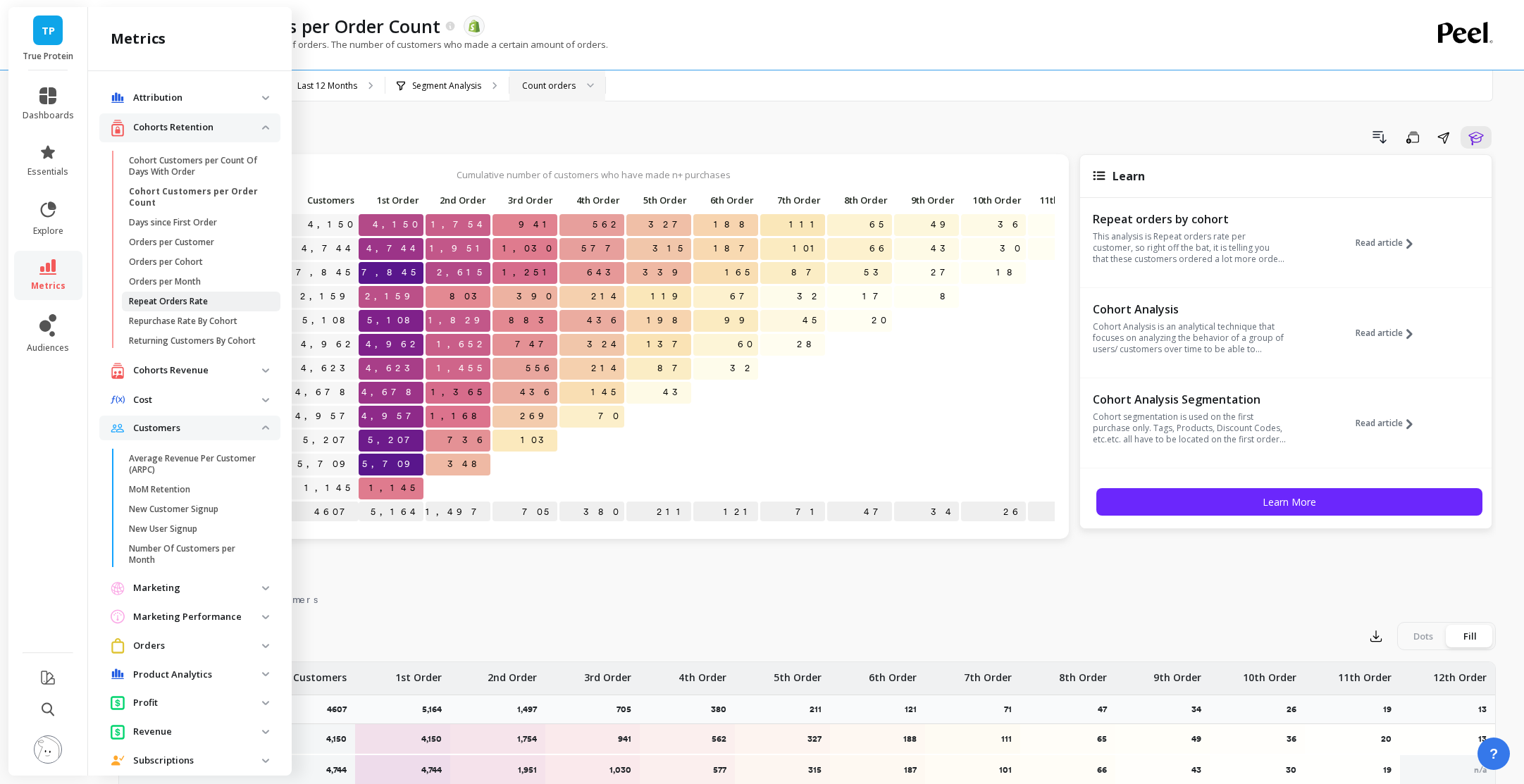 click on "Repeat Orders Rate" at bounding box center (168, 301) 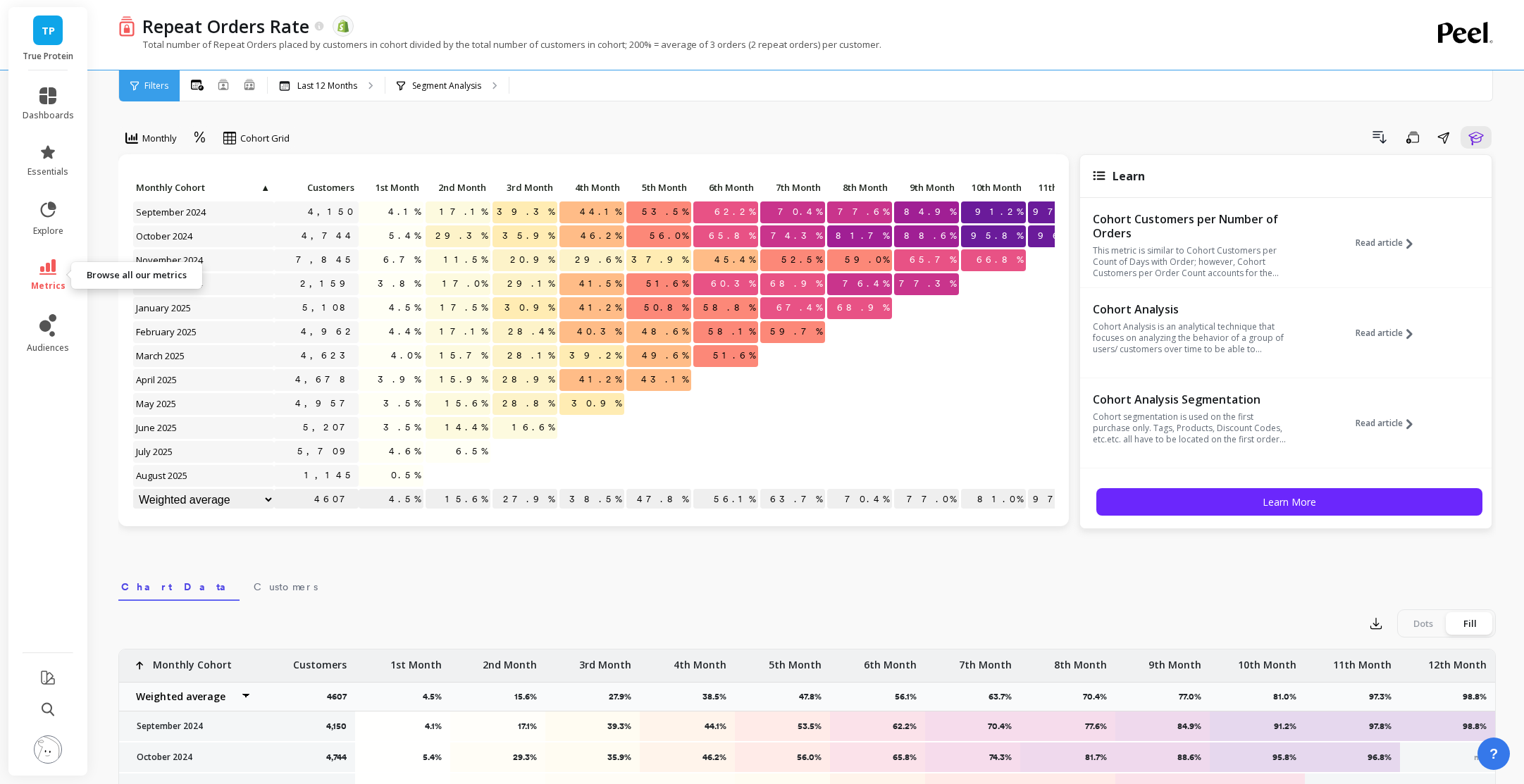 click 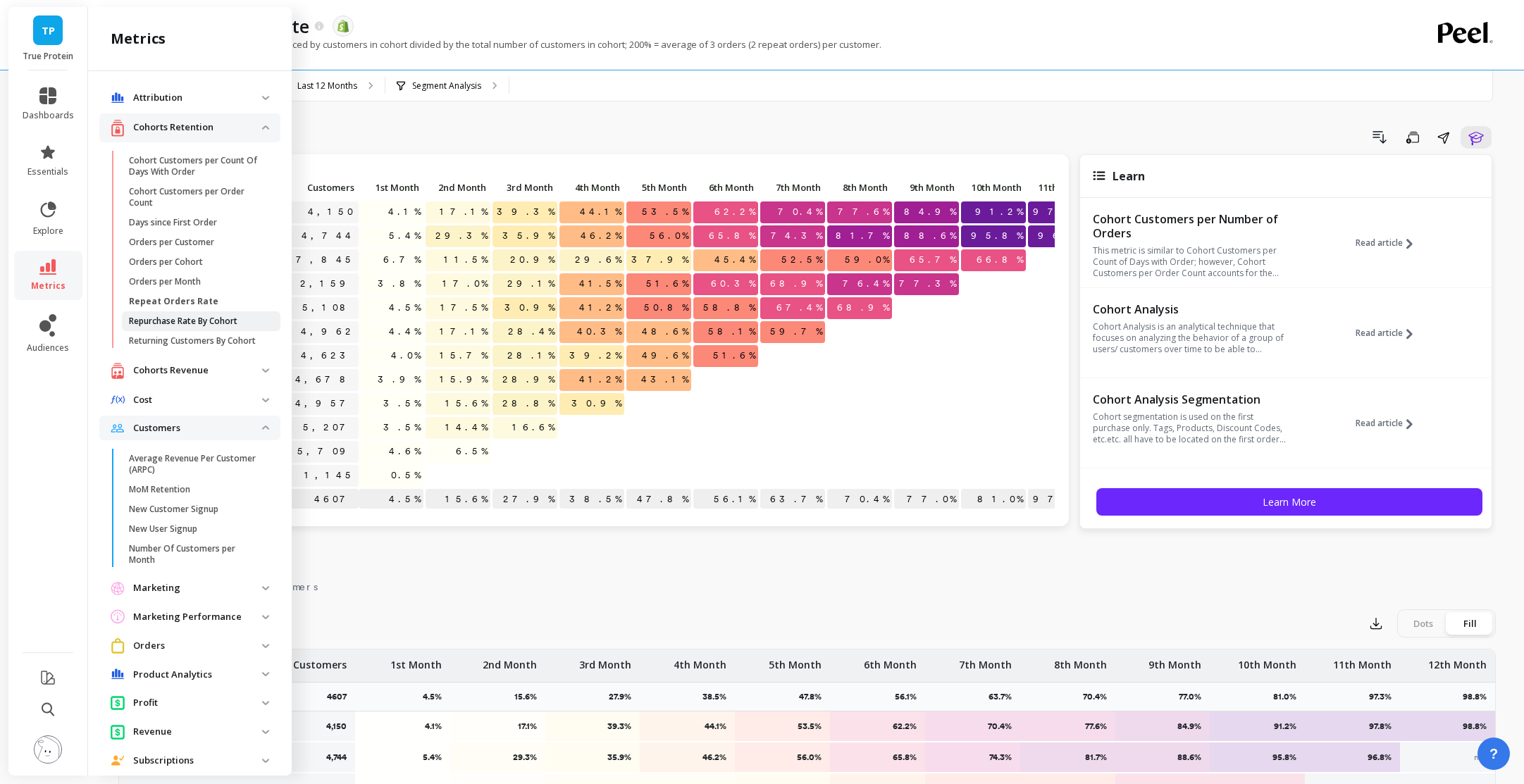 click on "Repurchase Rate By Cohort" at bounding box center (183, 321) 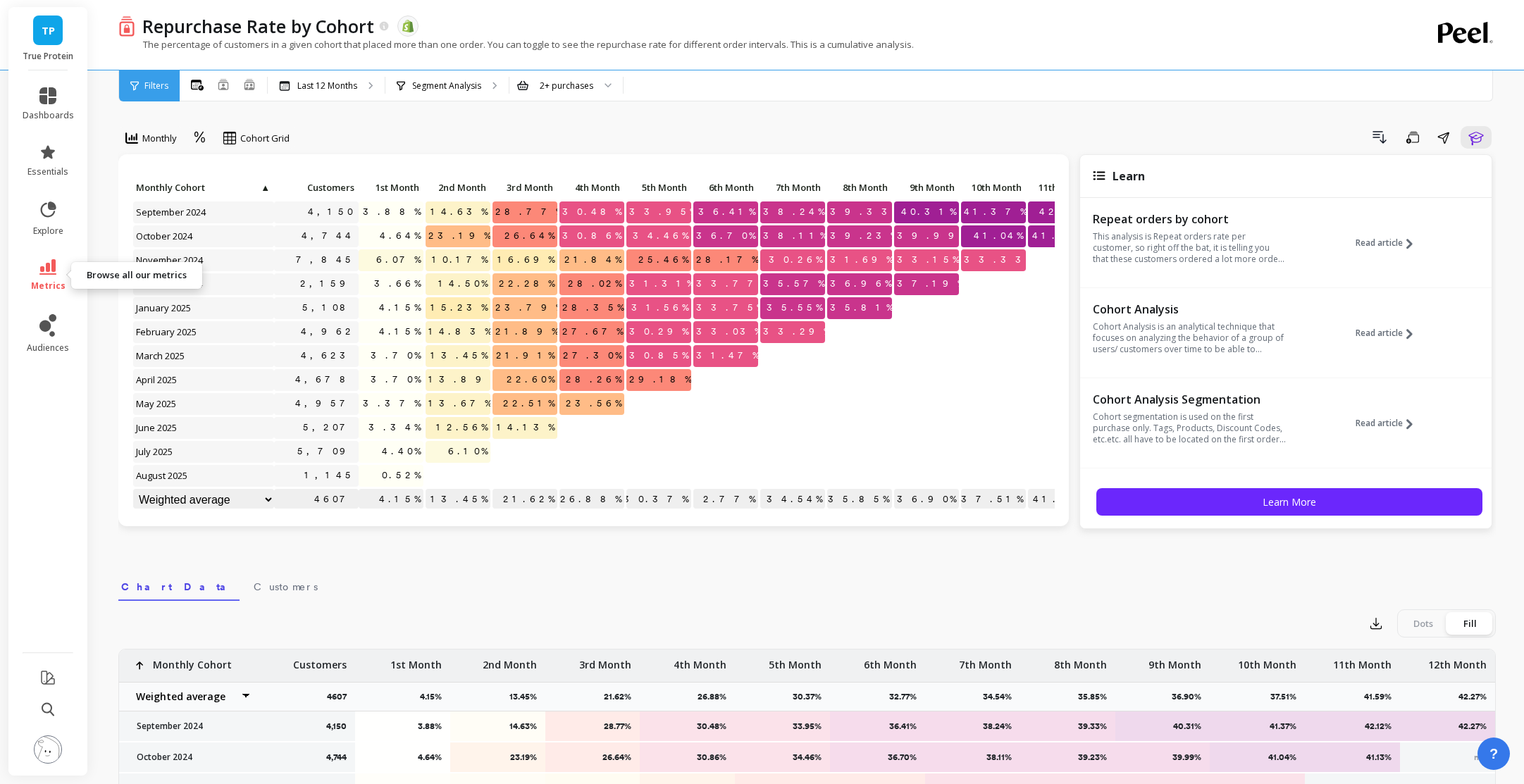 click on "metrics" at bounding box center (48, 286) 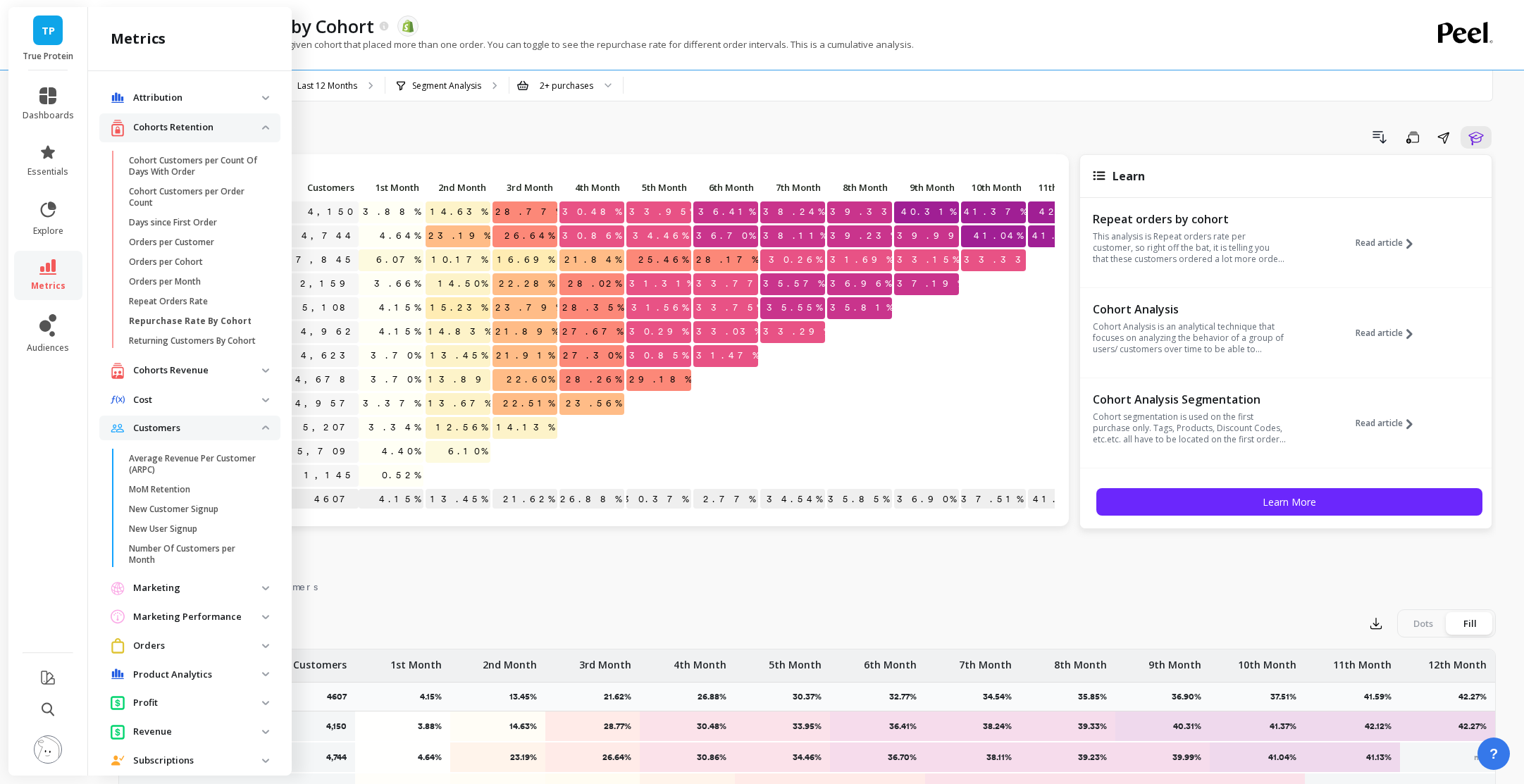 click on "Customers" at bounding box center (197, 428) 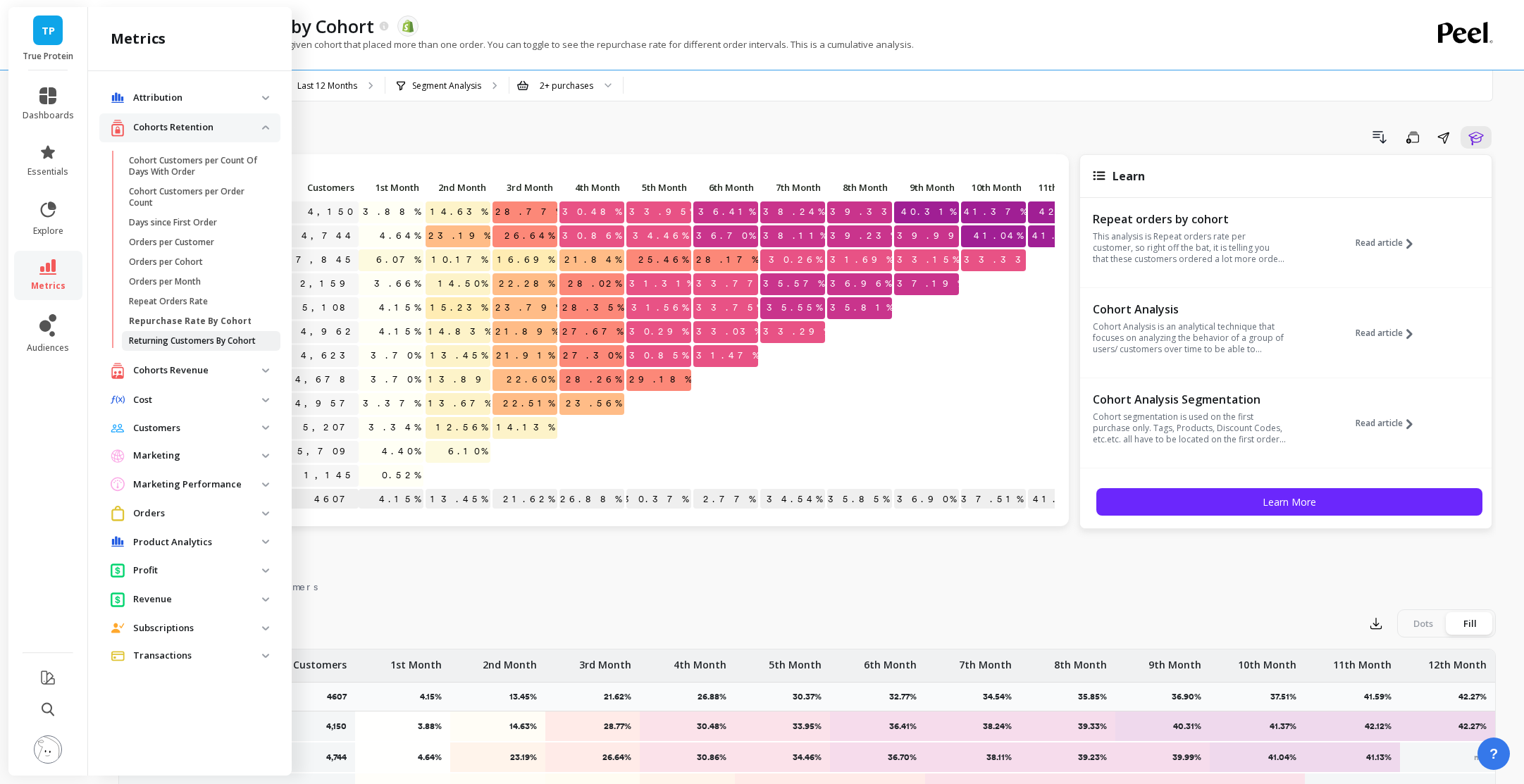 click on "Returning Customers By Cohort" at bounding box center (192, 341) 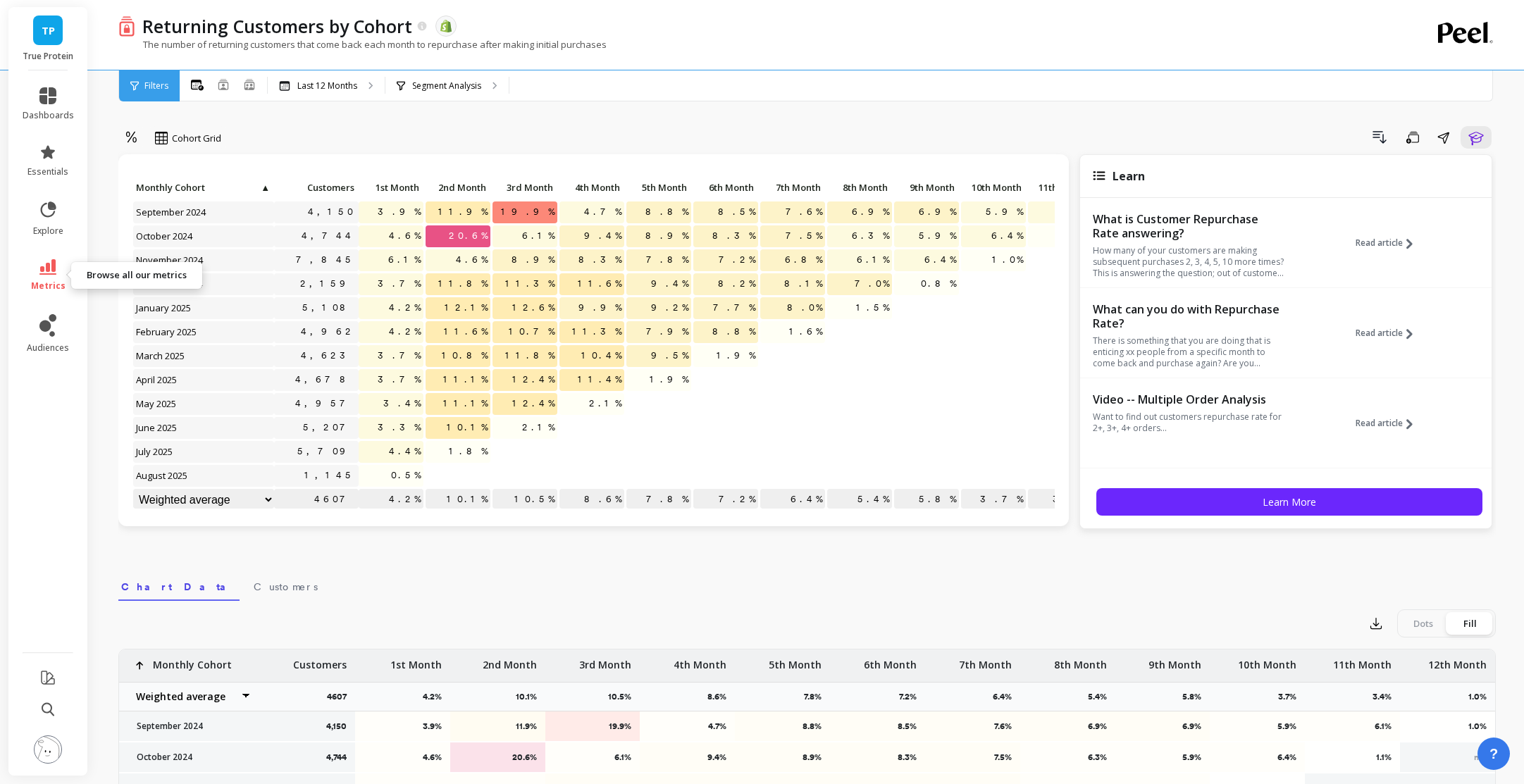 click 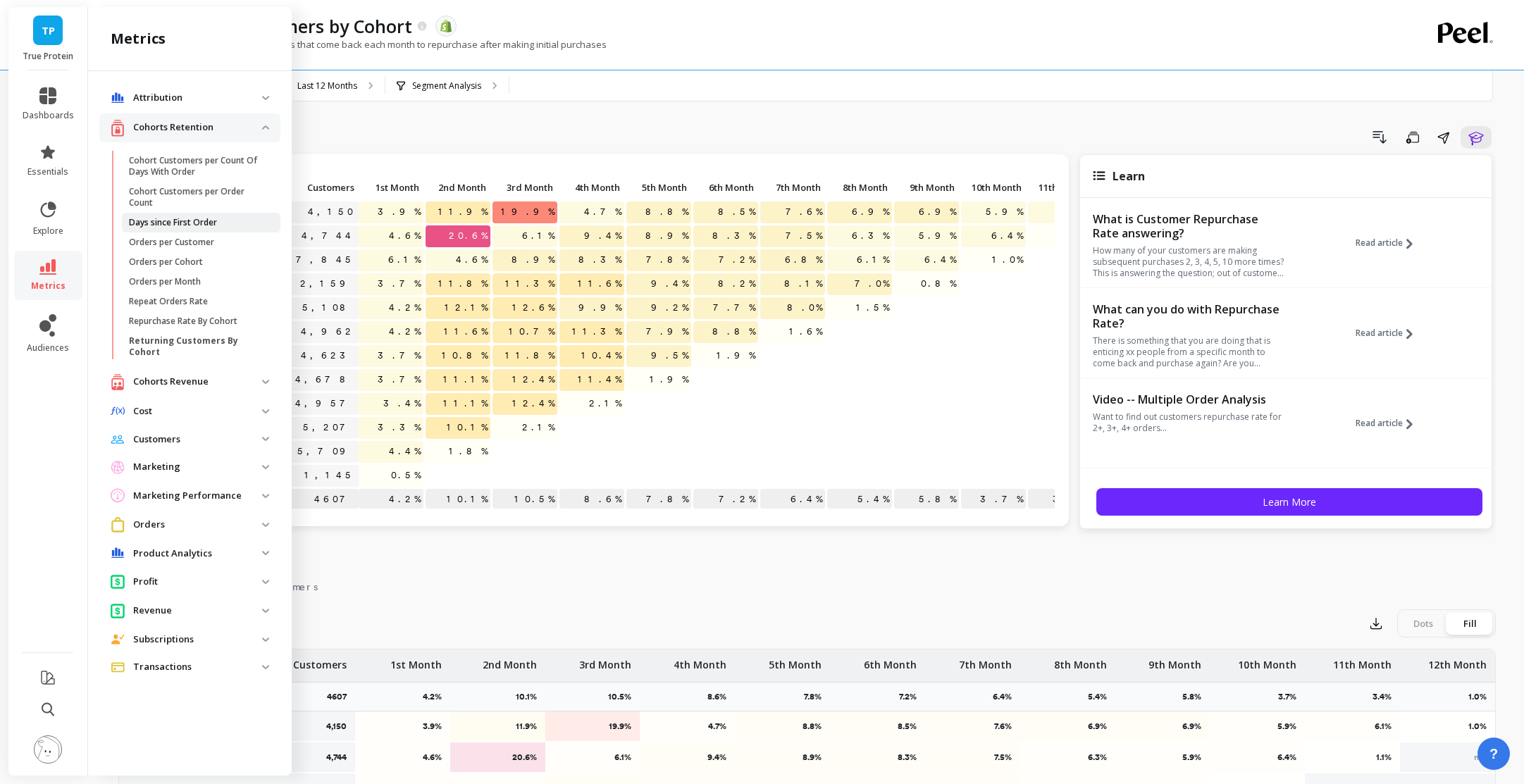click on "Days since First Order" at bounding box center (173, 223) 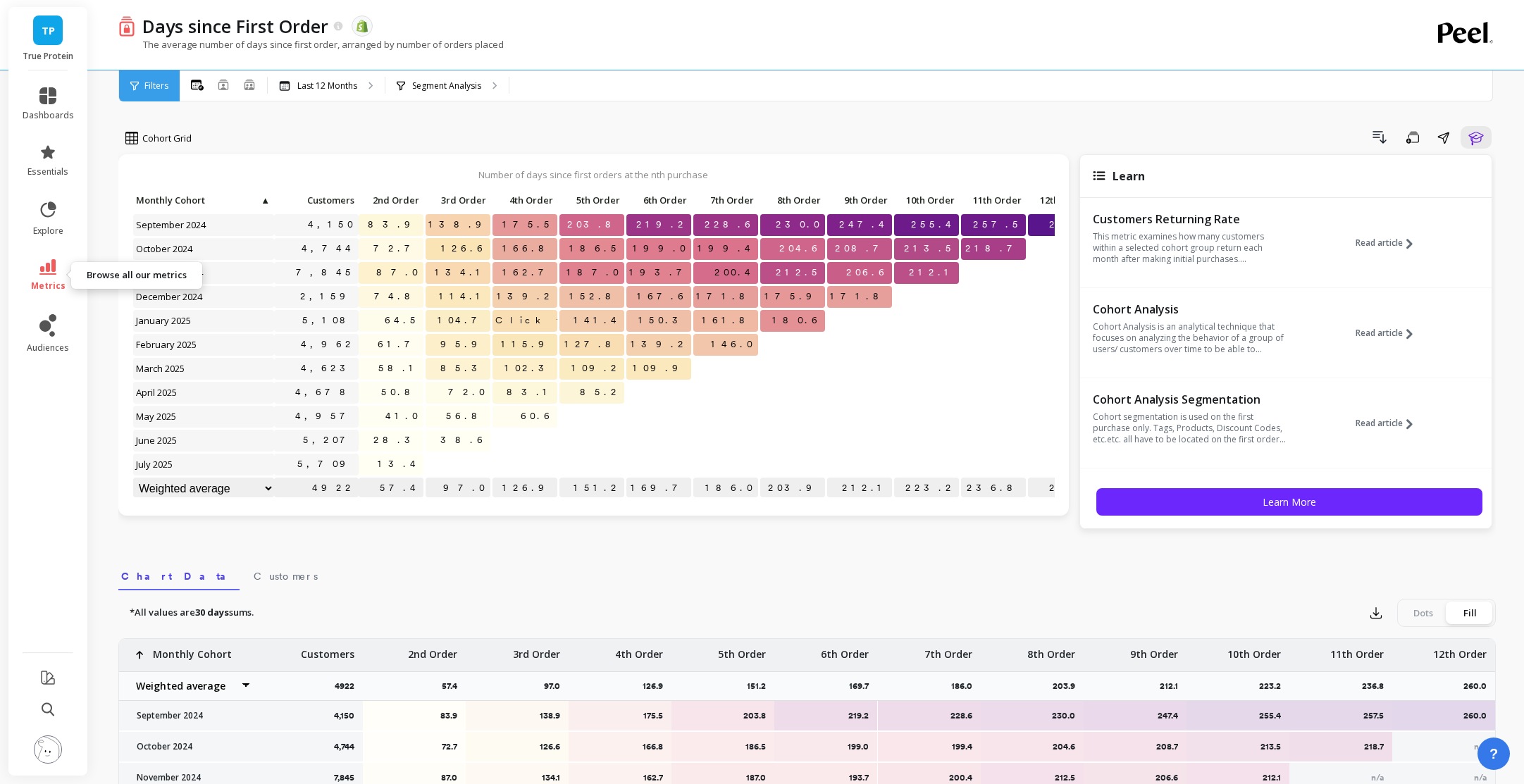 click 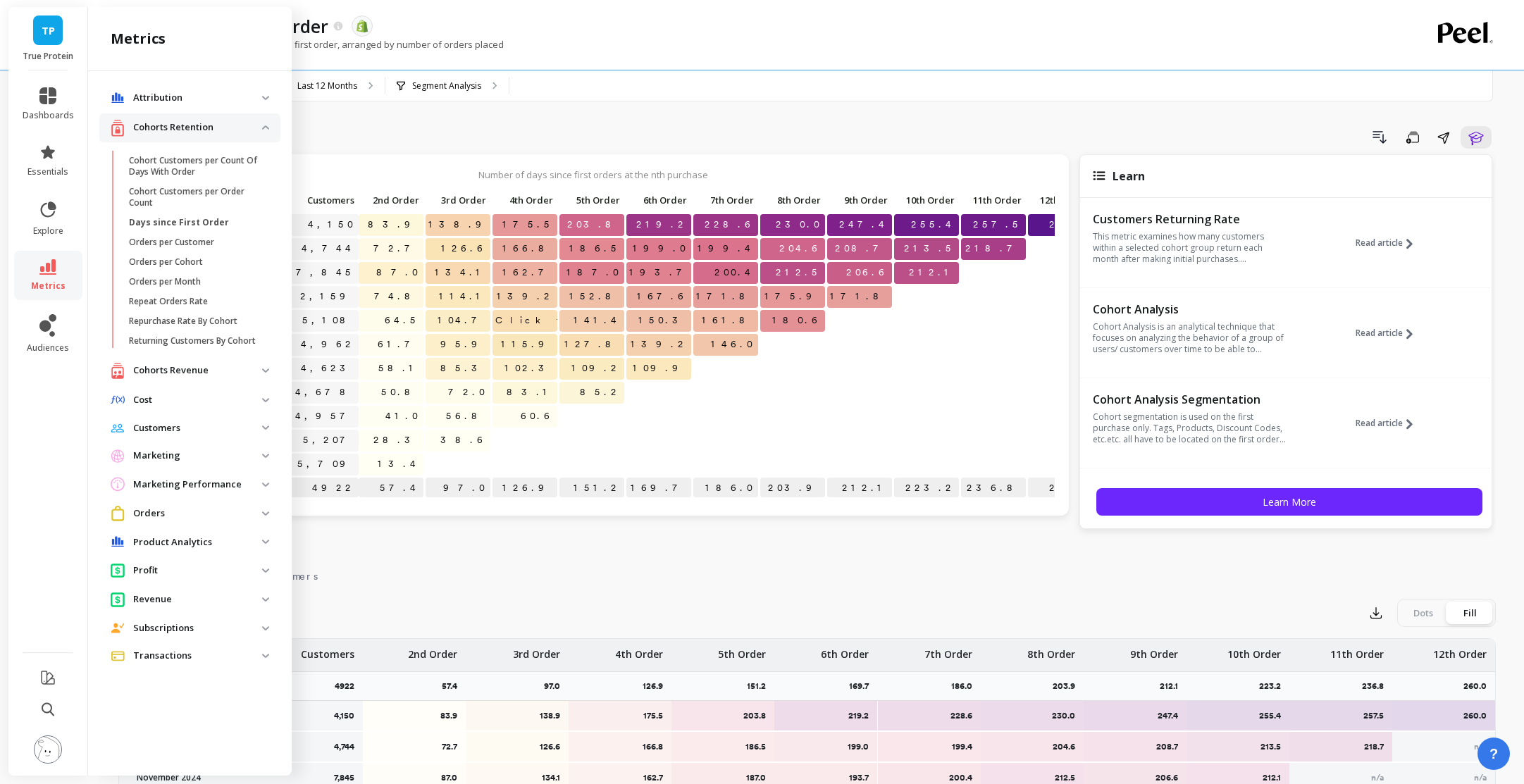 click on "Cohorts Revenue" at bounding box center [197, 371] 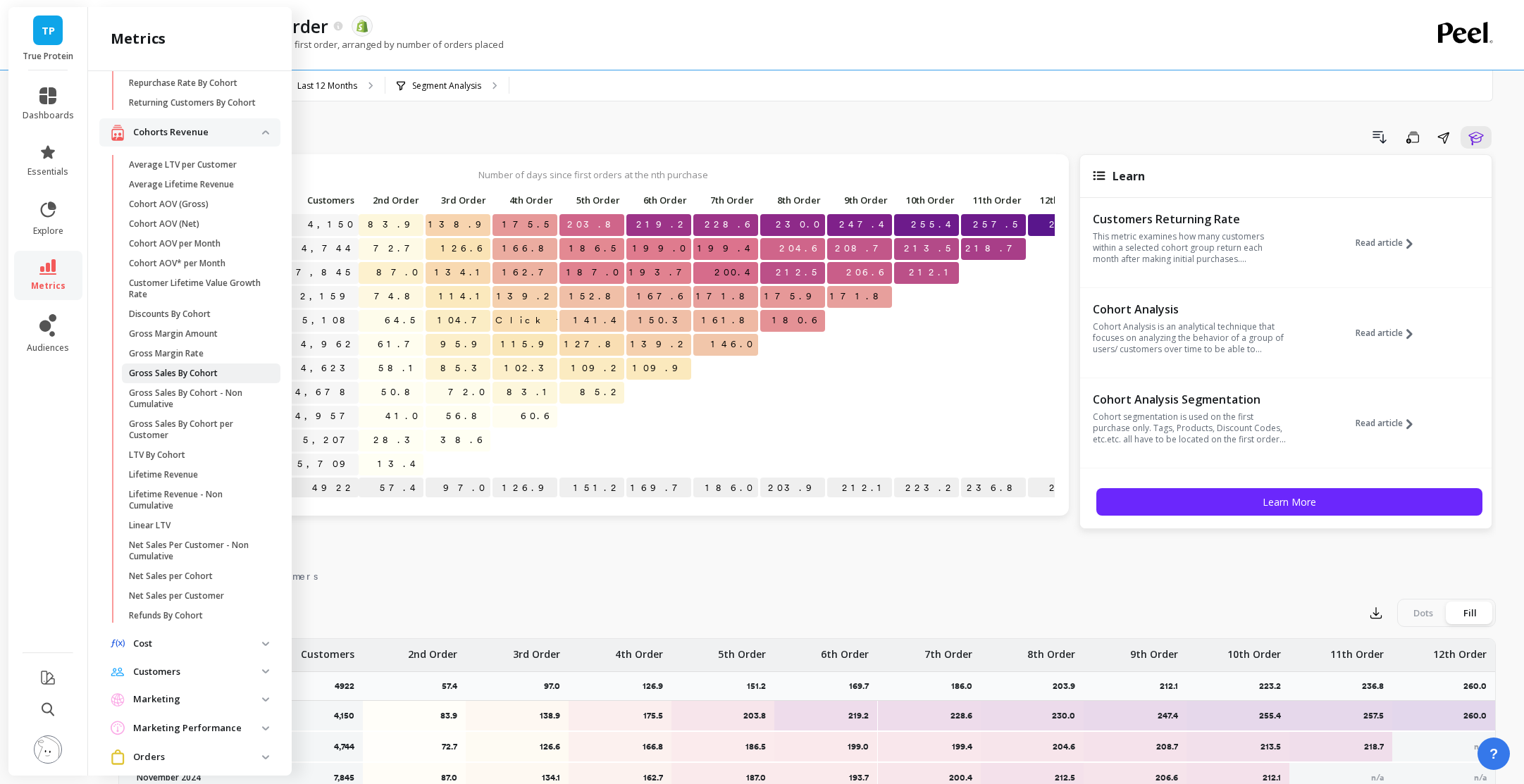 scroll, scrollTop: 252, scrollLeft: 0, axis: vertical 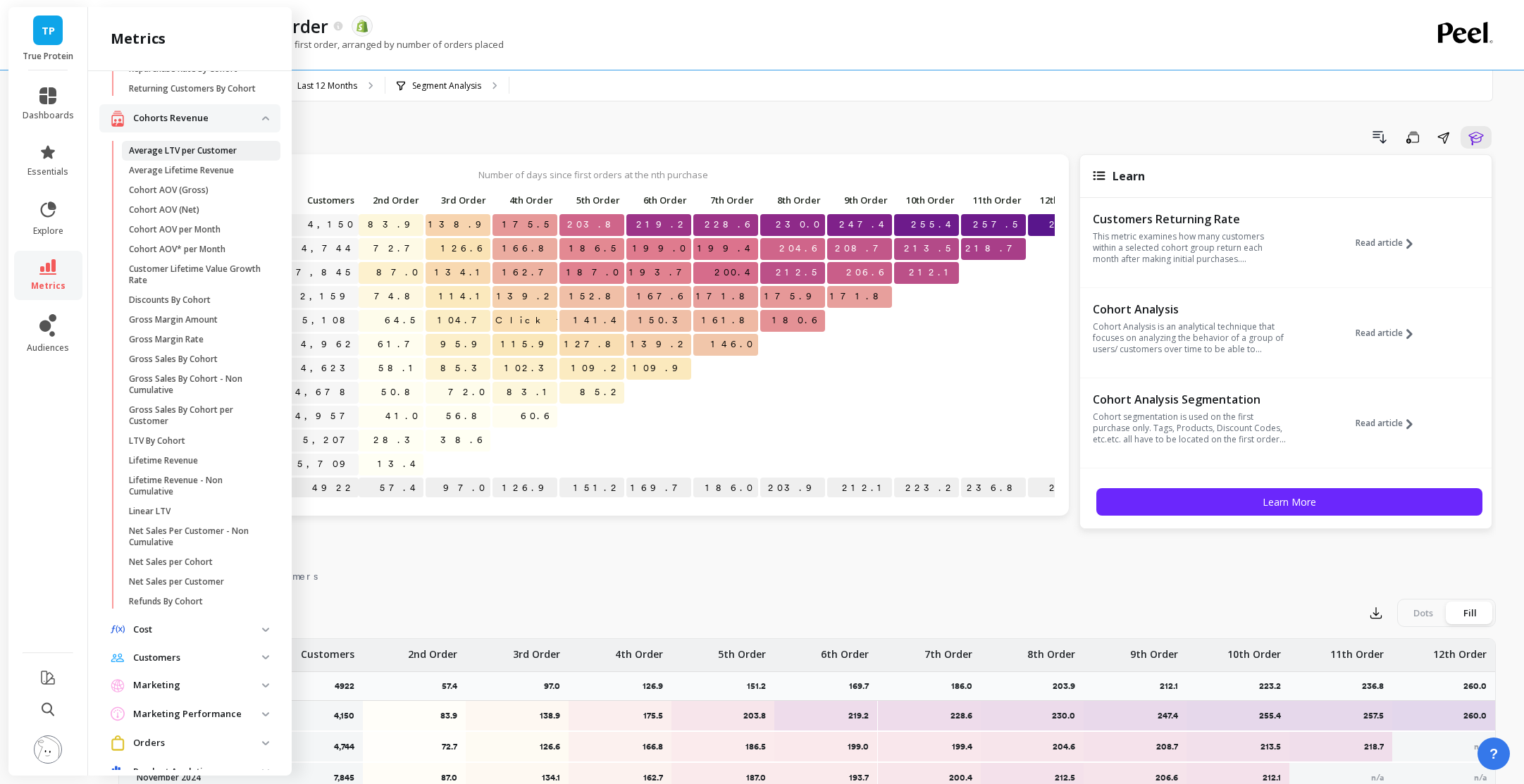 click on "Average LTV per Customer" at bounding box center [182, 151] 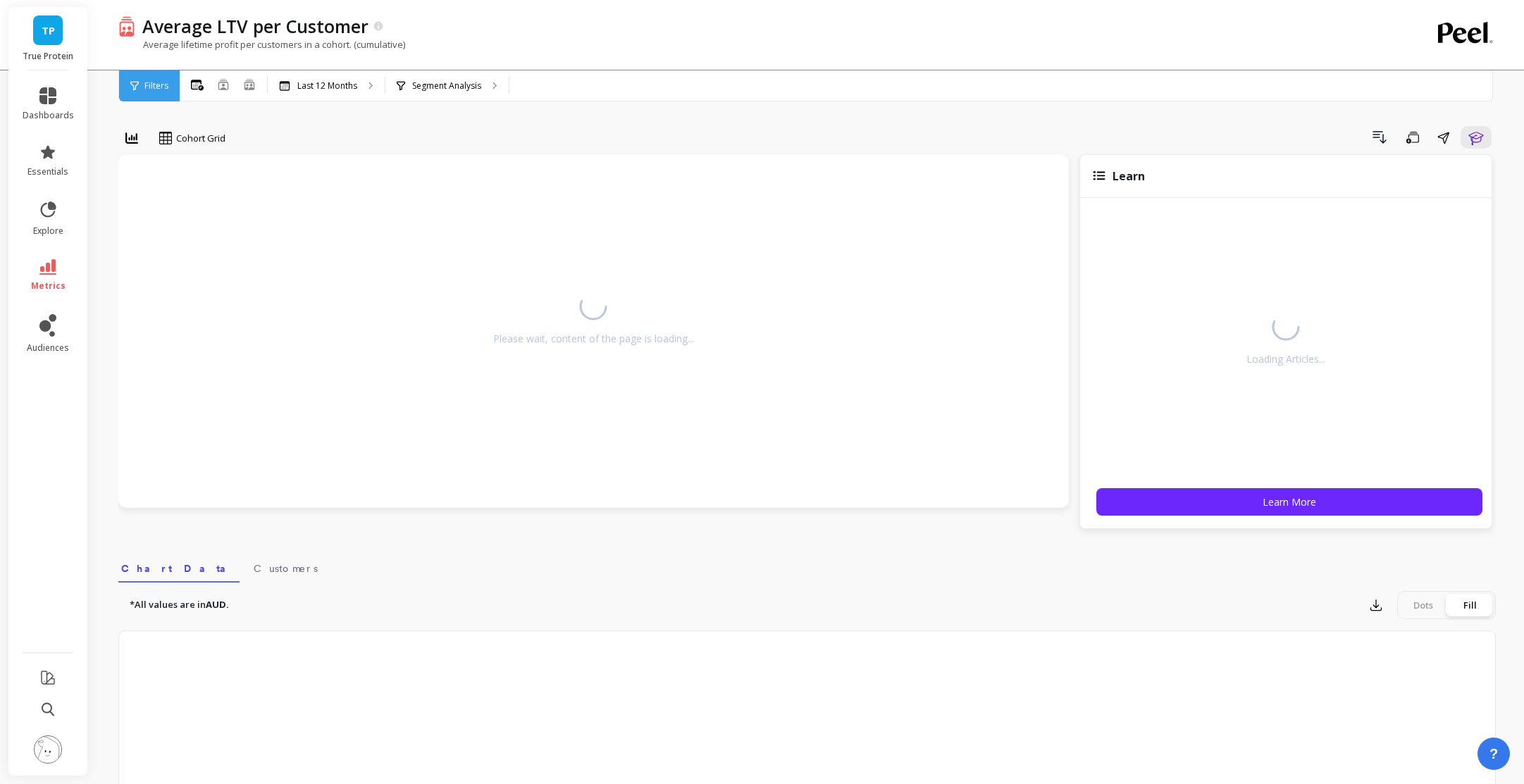 scroll, scrollTop: 0, scrollLeft: 0, axis: both 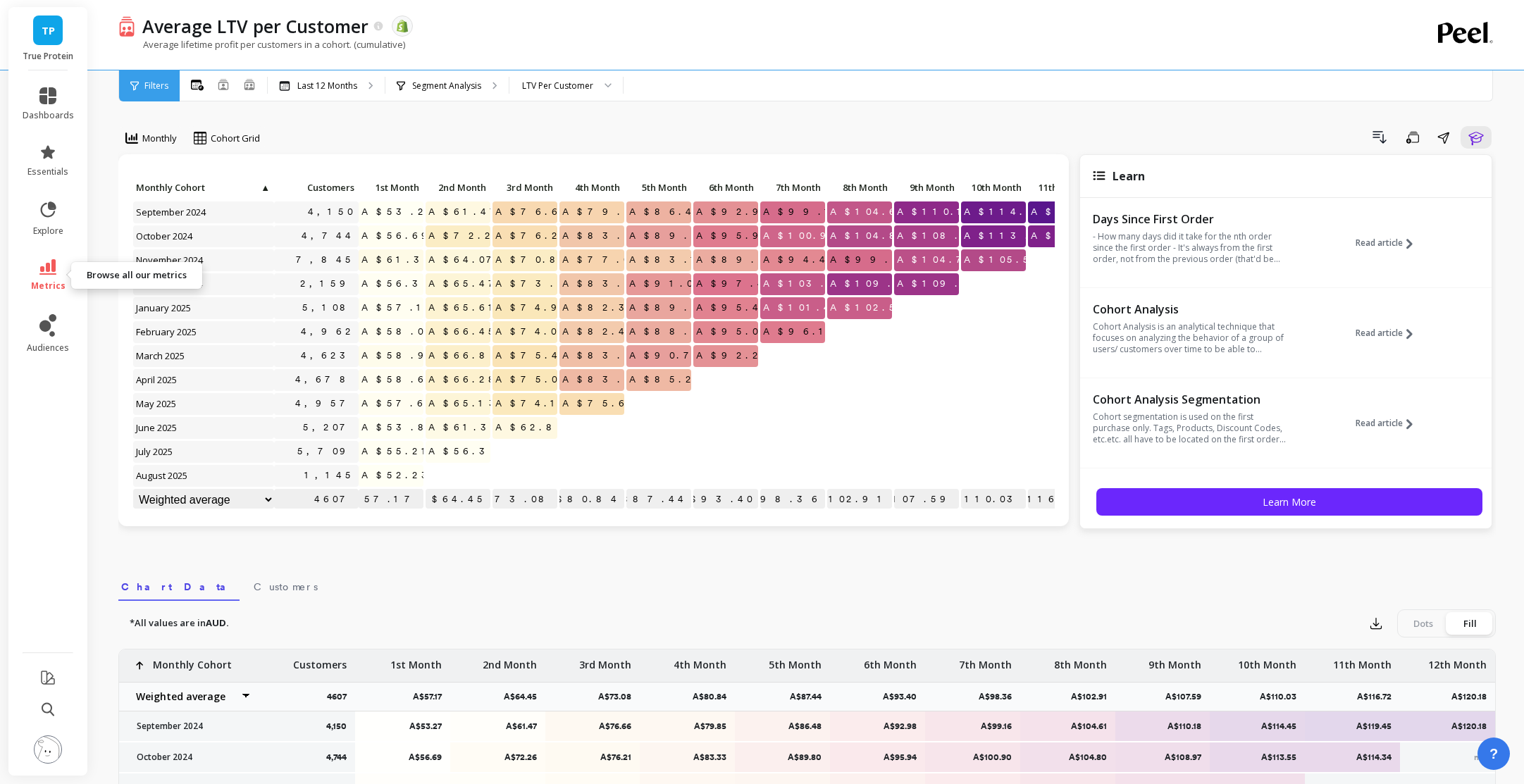 click 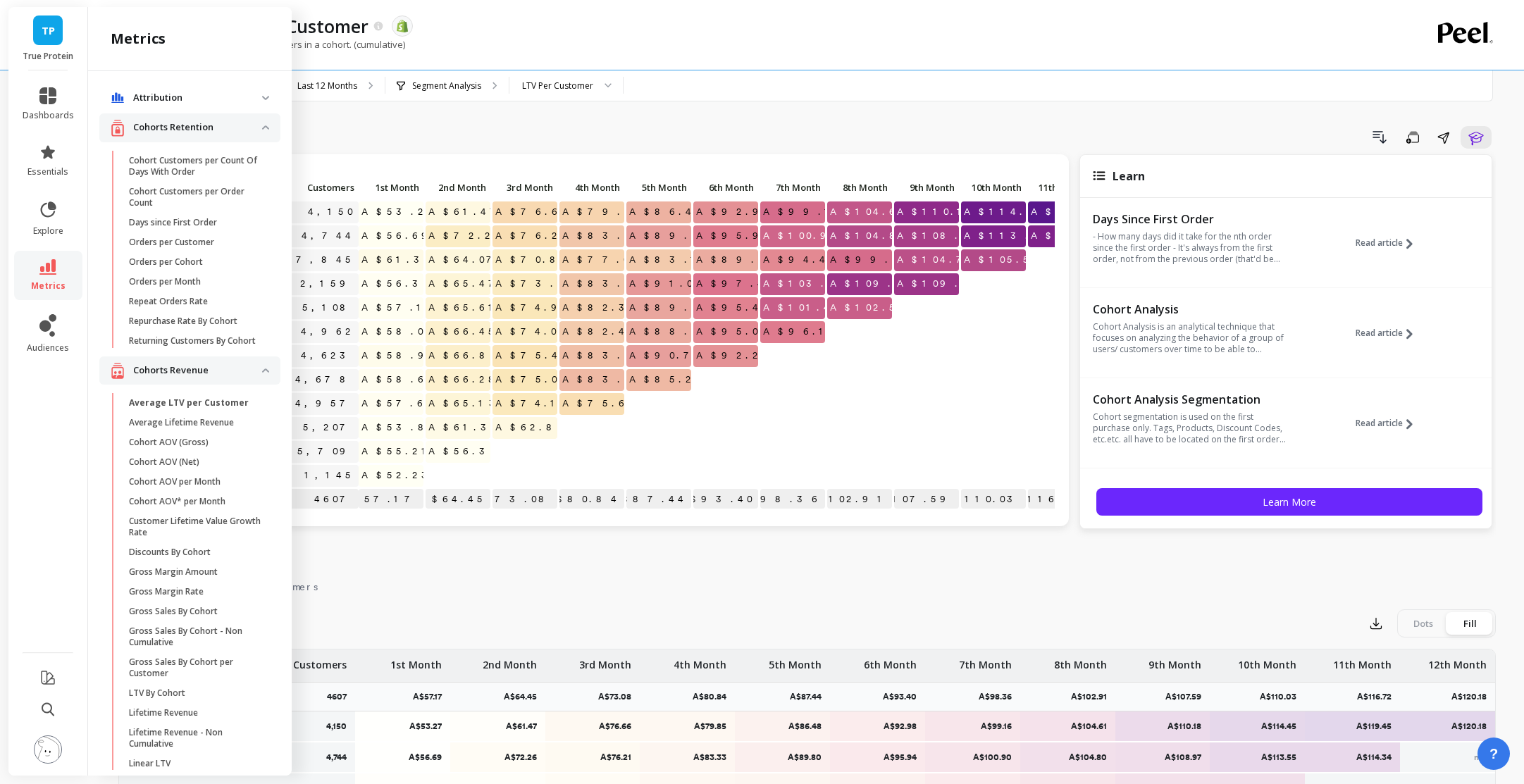 scroll, scrollTop: 252, scrollLeft: 0, axis: vertical 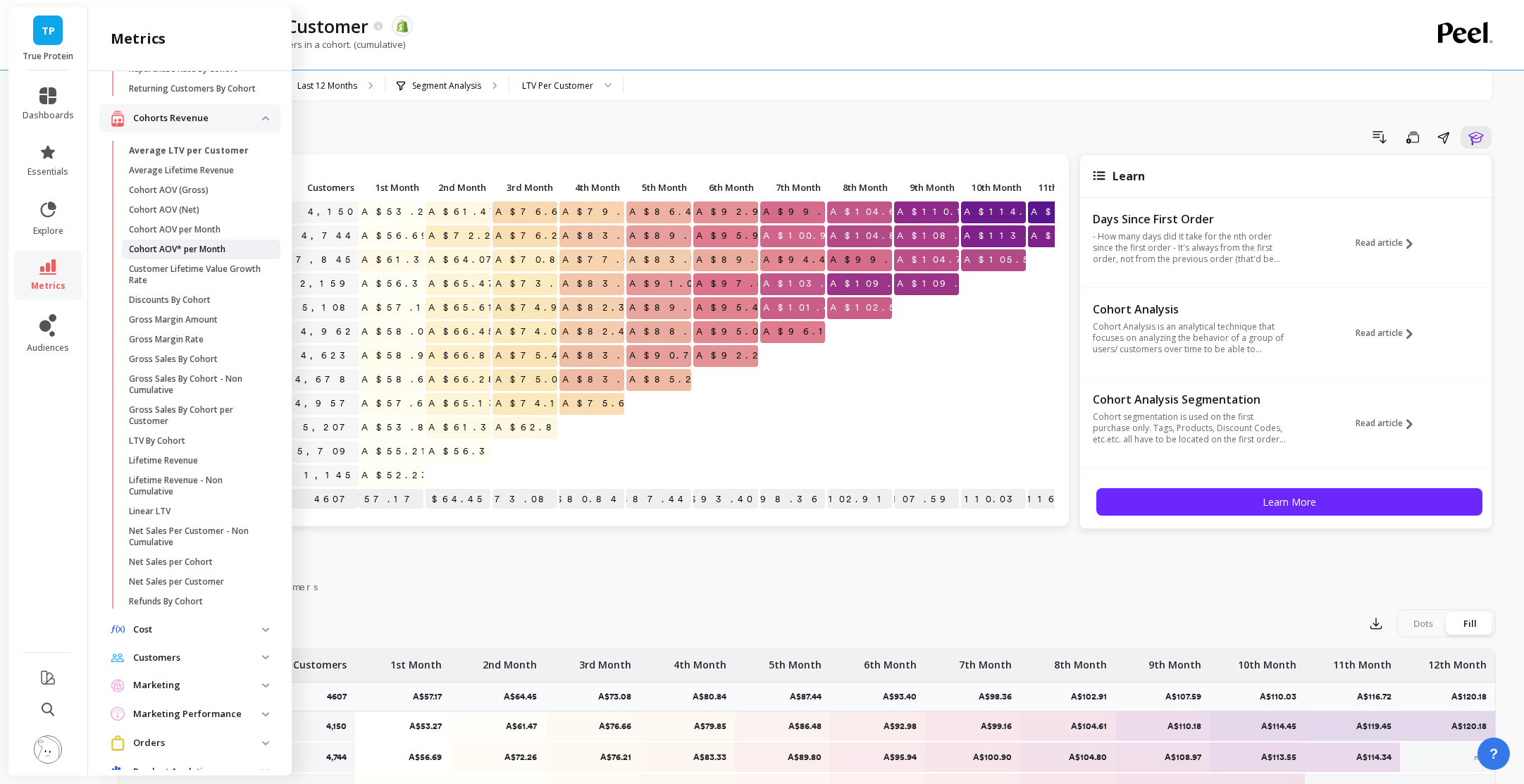 click on "Cohort AOV* per Month" at bounding box center (177, 249) 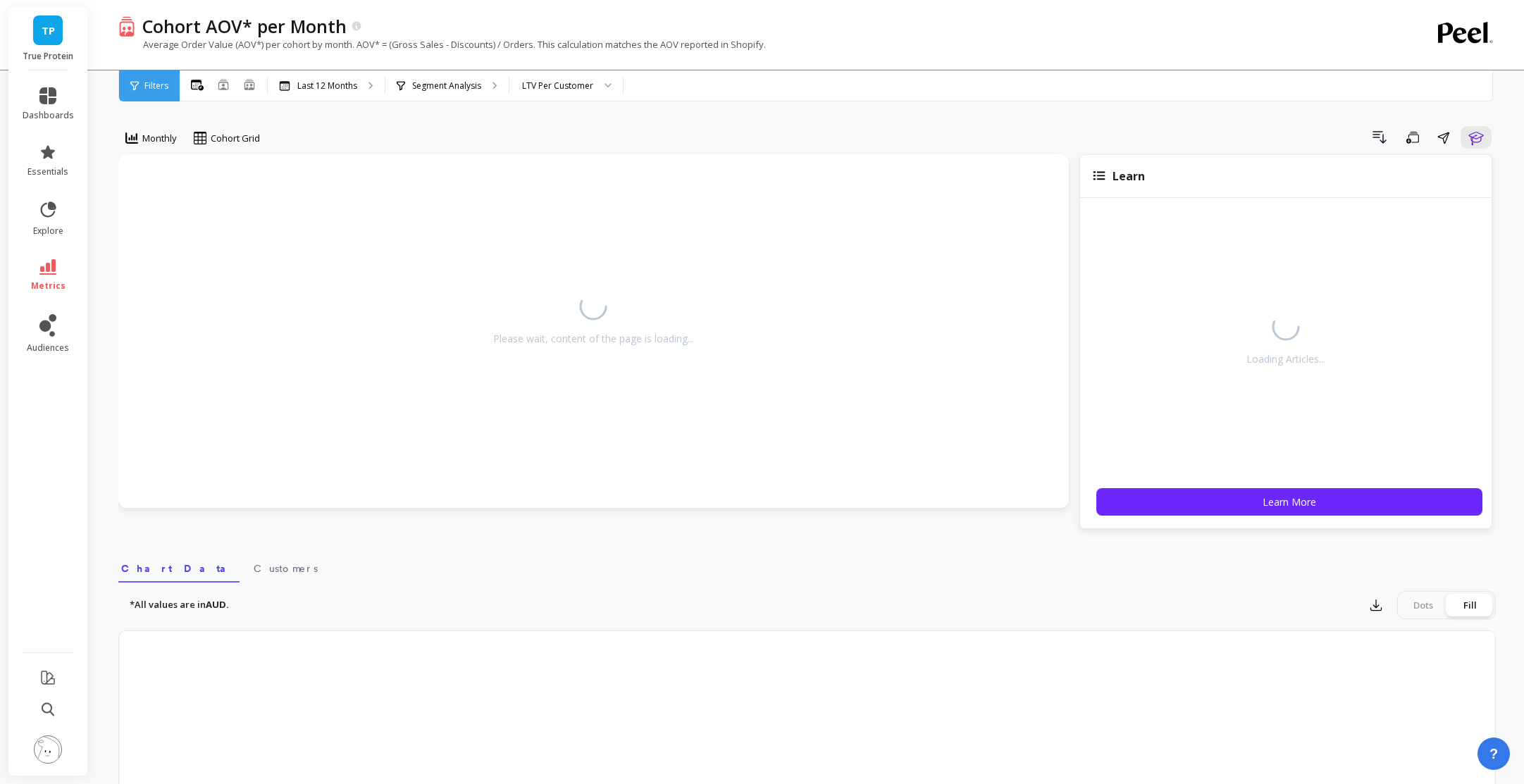 scroll, scrollTop: 0, scrollLeft: 0, axis: both 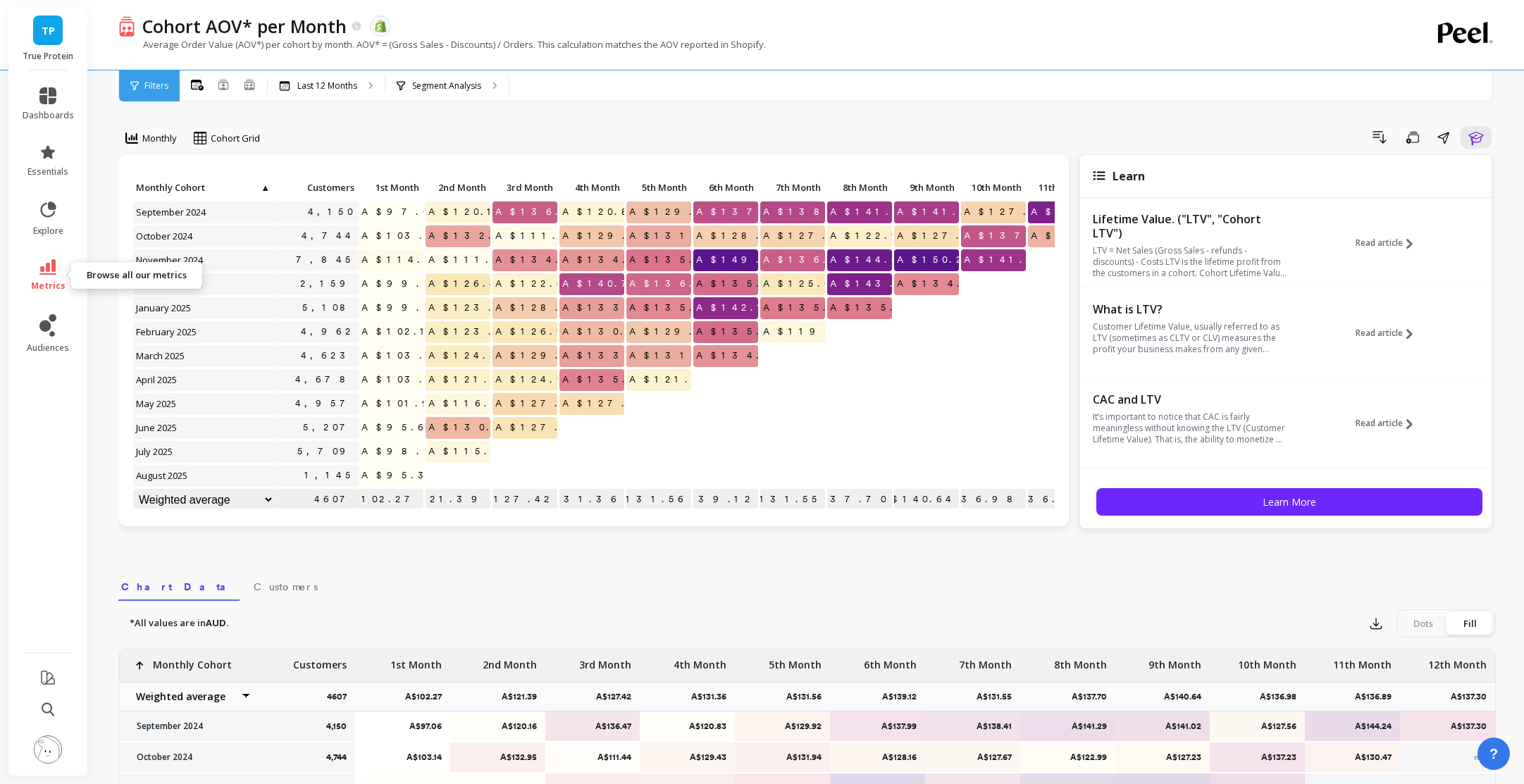click on "metrics" at bounding box center [48, 275] 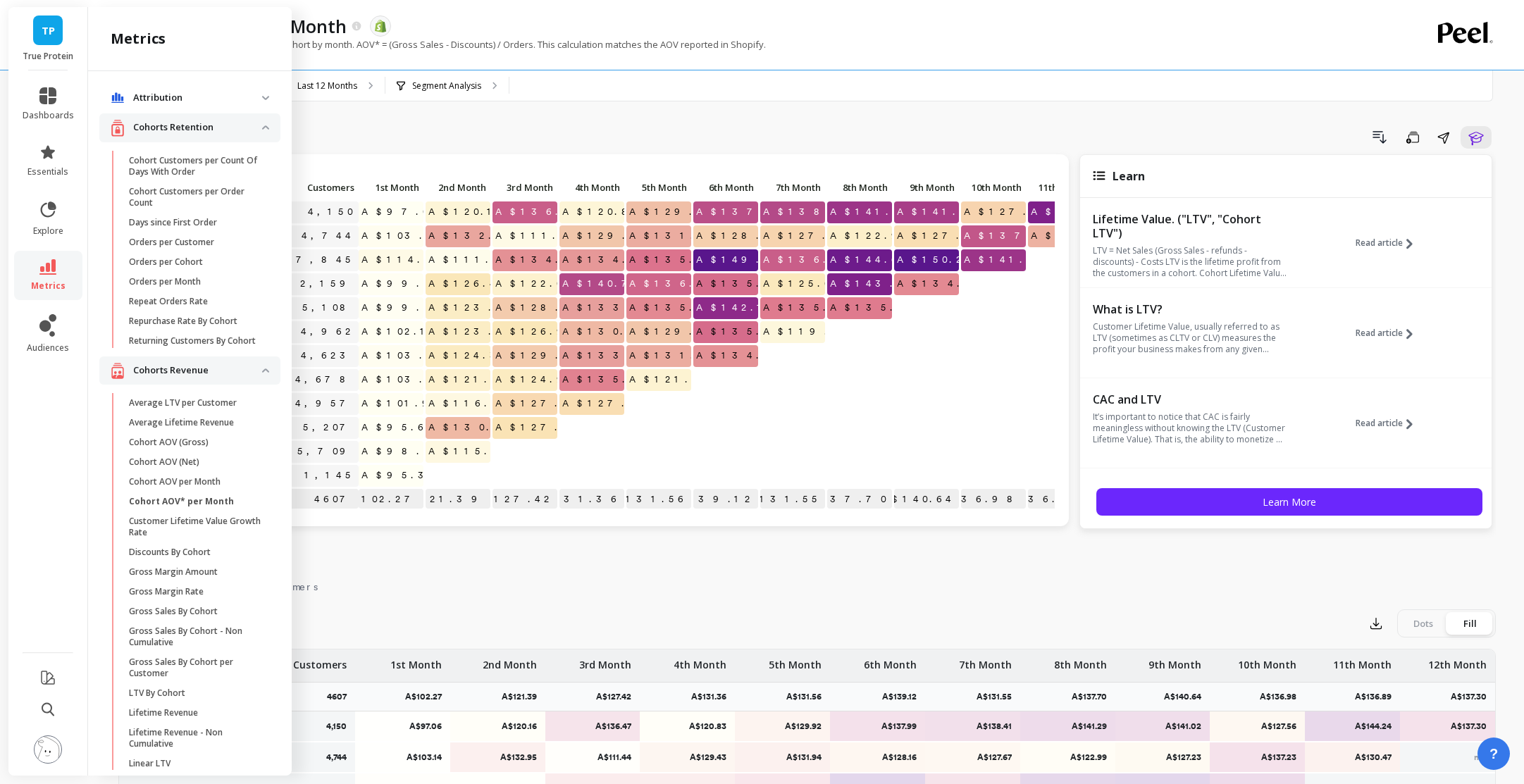 scroll, scrollTop: 252, scrollLeft: 0, axis: vertical 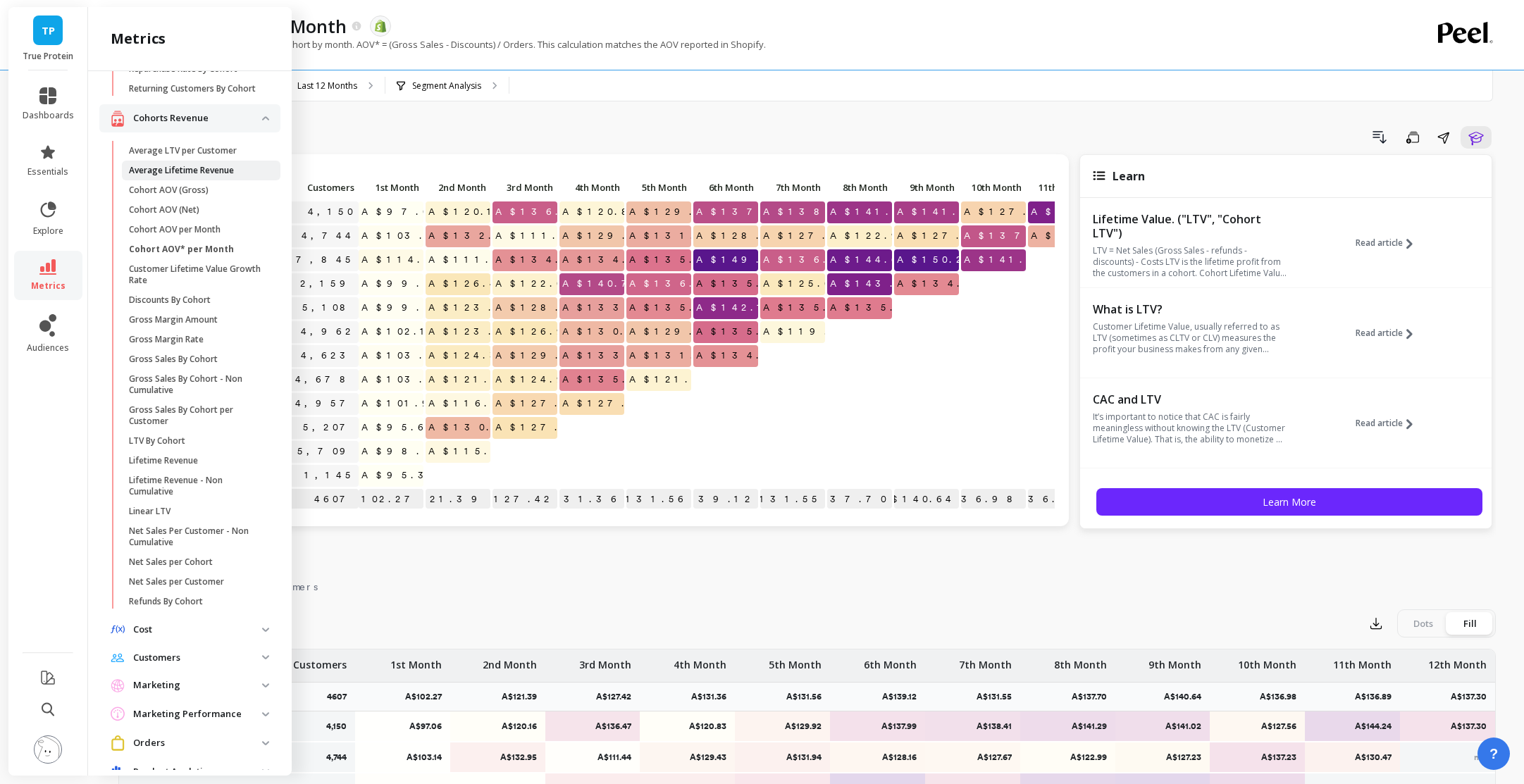 click on "Average Lifetime Revenue" at bounding box center (181, 170) 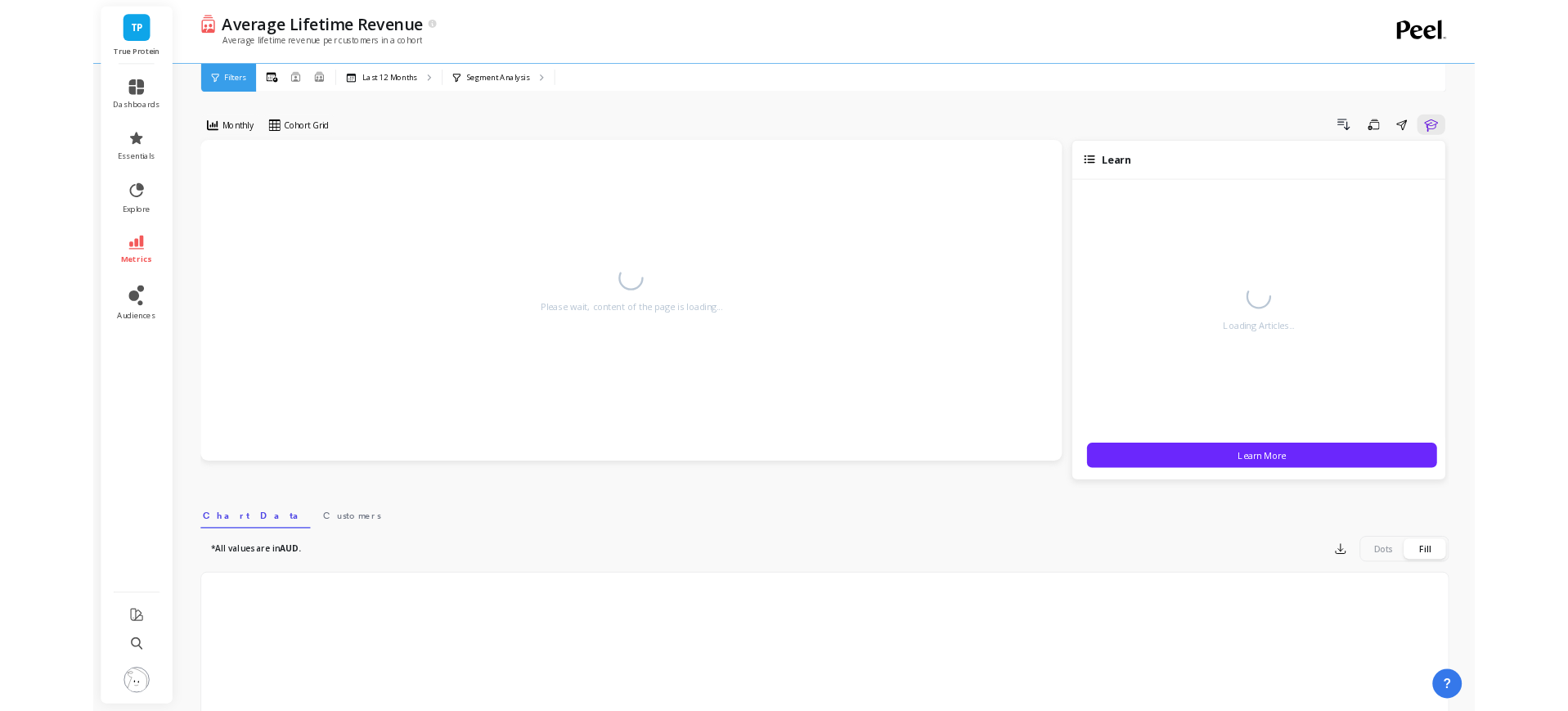 scroll, scrollTop: 0, scrollLeft: 0, axis: both 